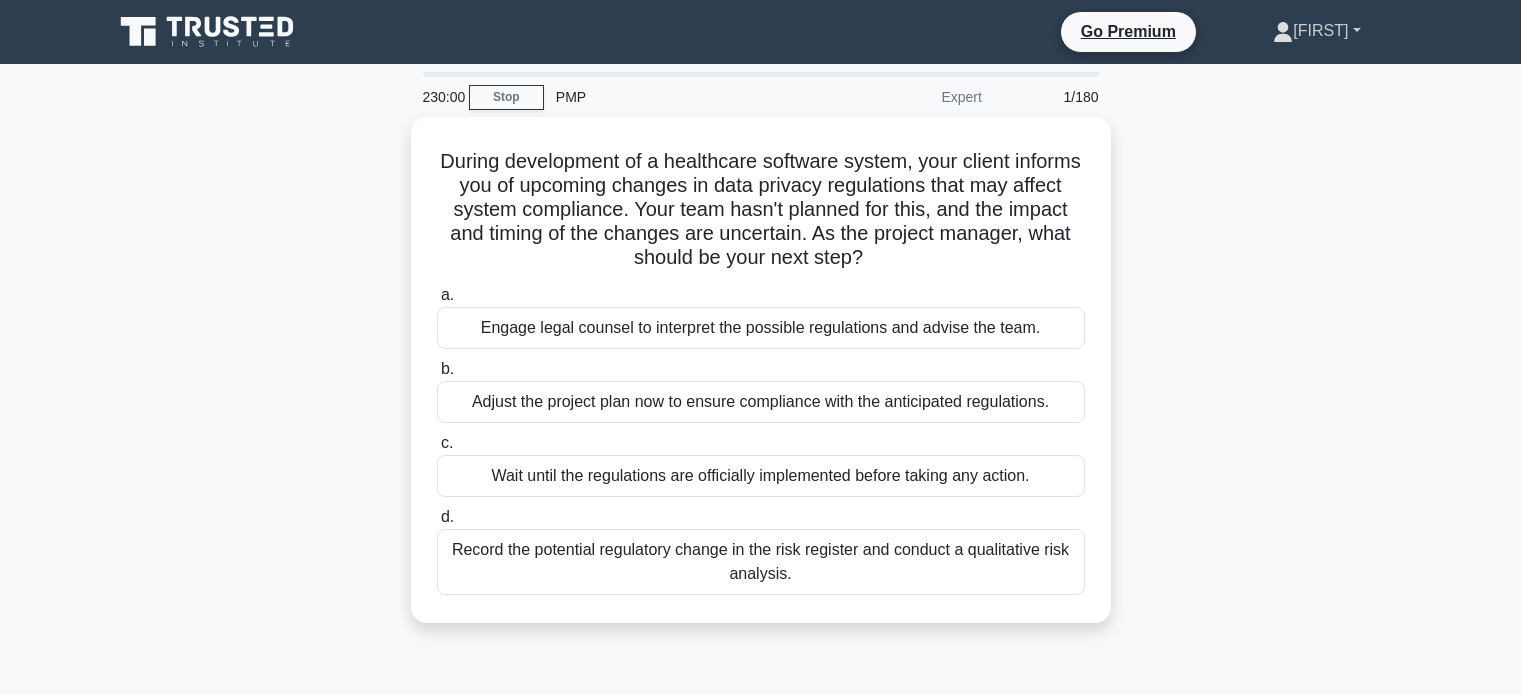 scroll, scrollTop: 0, scrollLeft: 0, axis: both 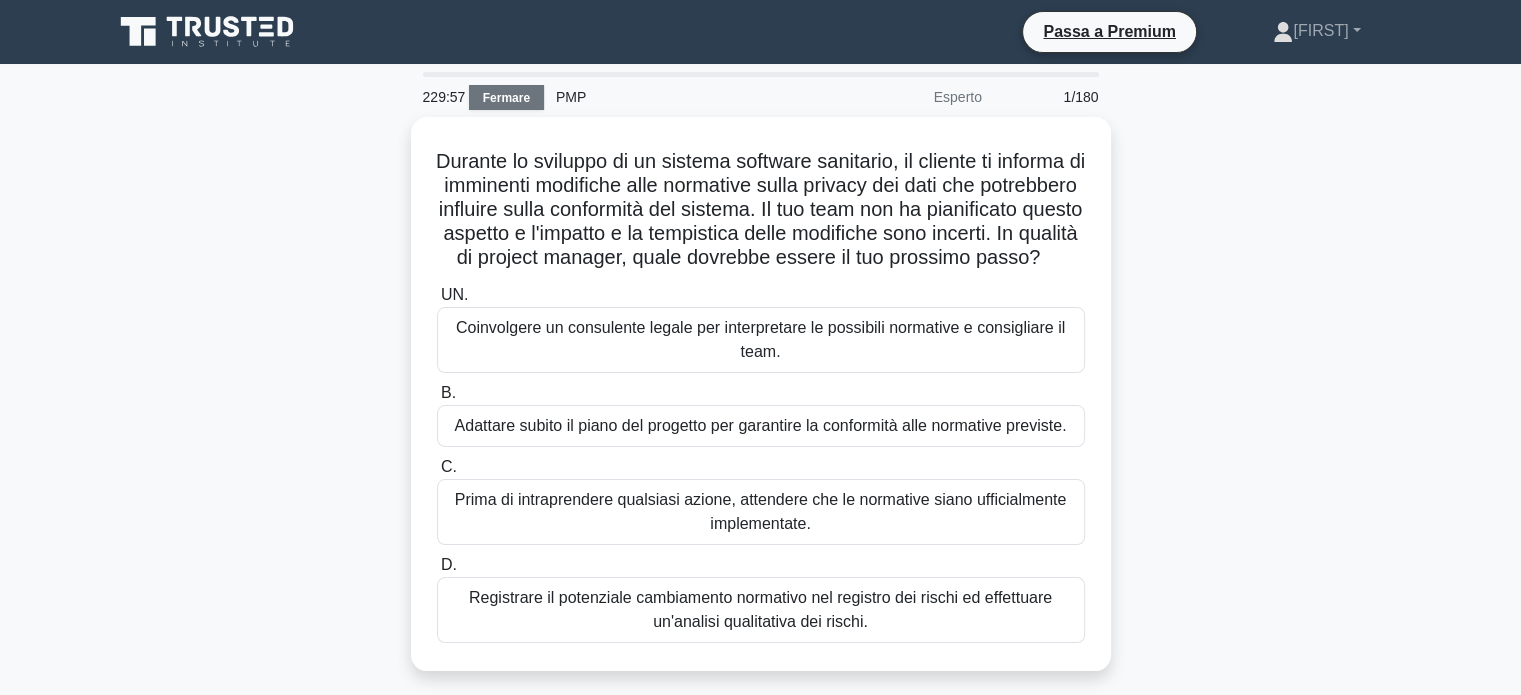 click on "Fermare" at bounding box center (506, 98) 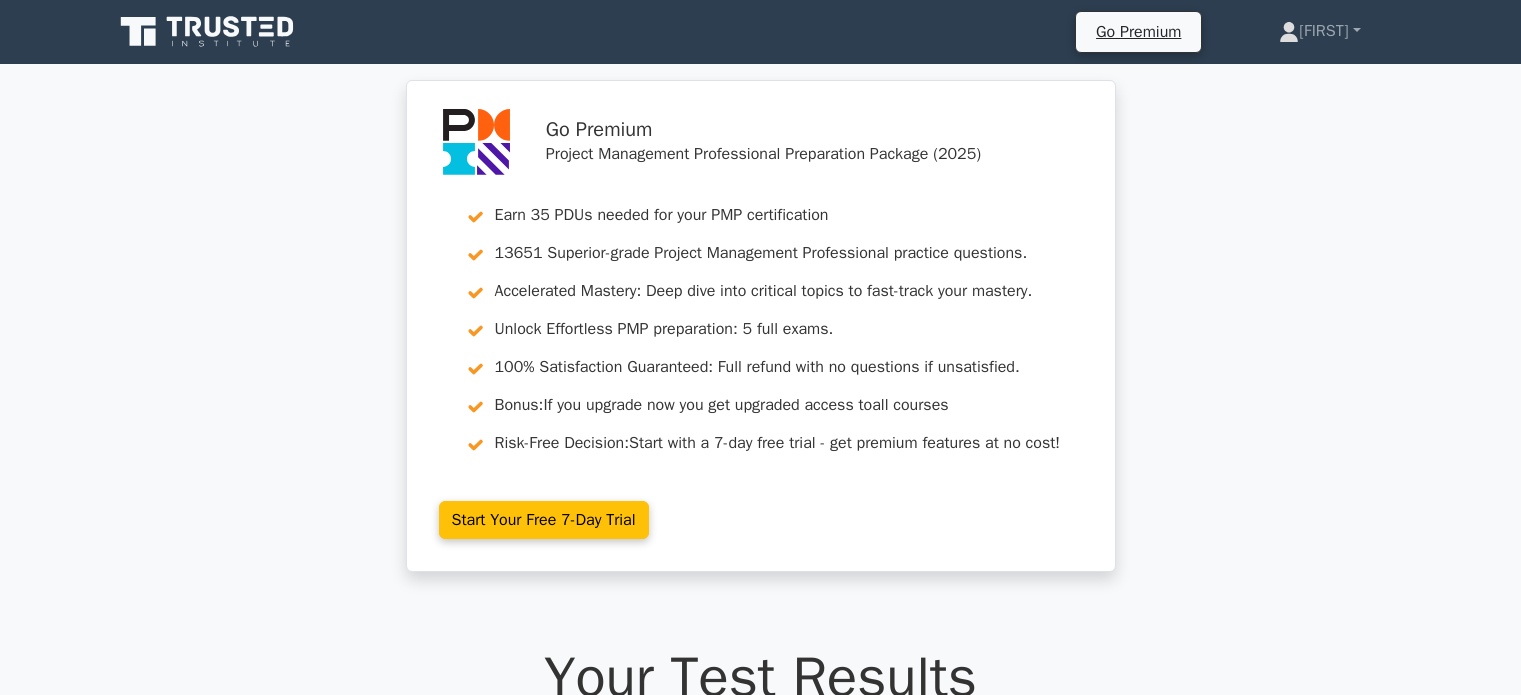 scroll, scrollTop: 0, scrollLeft: 0, axis: both 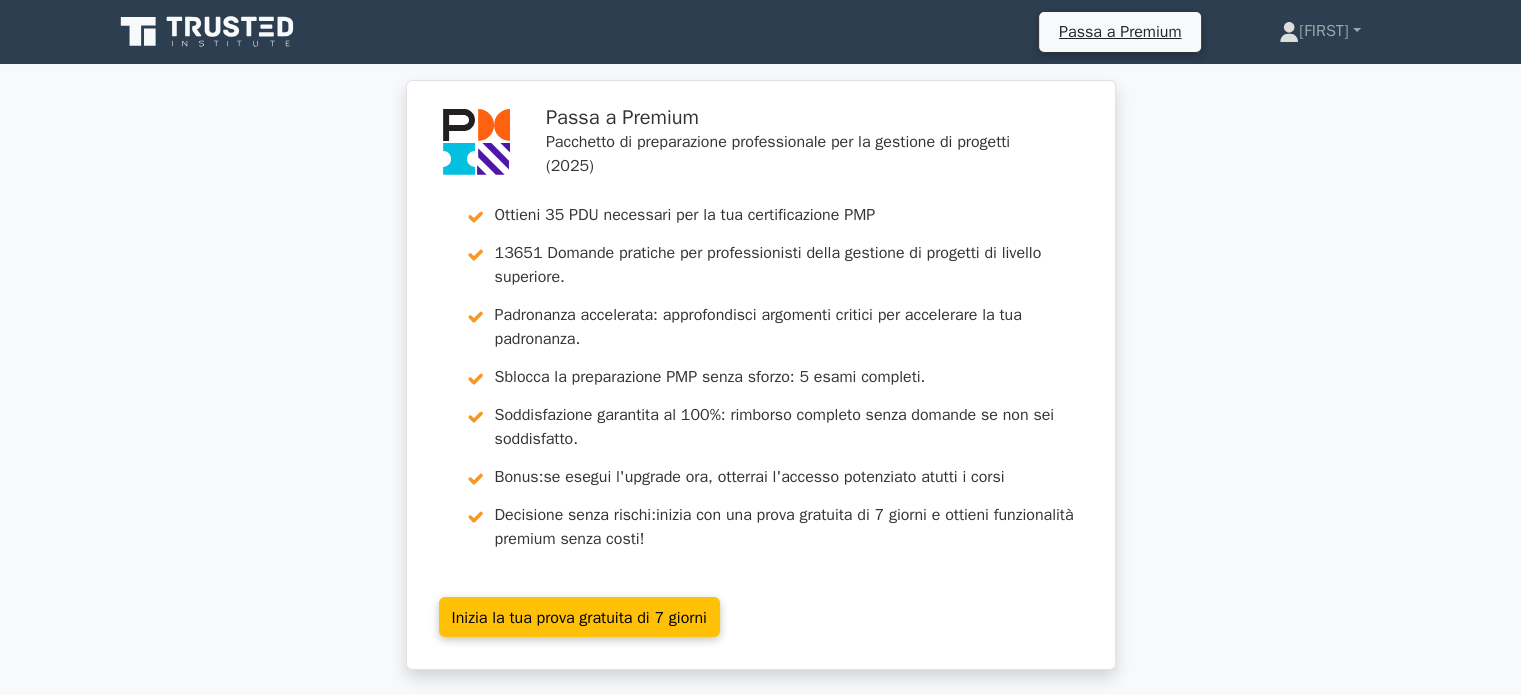 click on "Passa a Premium
Pacchetto di preparazione professionale per la gestione di progetti (2025)
Ottieni 35 PDU necessari per la tua certificazione PMP
13651 Domande pratiche per professionisti della gestione di progetti di livello superiore.
Padronanza accelerata: approfondisci argomenti critici per accelerare la tua padronanza.
Sblocca la preparazione PMP senza sforzo: 5 esami completi.
Bonus: tutti i corsi Decisione senza rischi:" at bounding box center (760, 386) 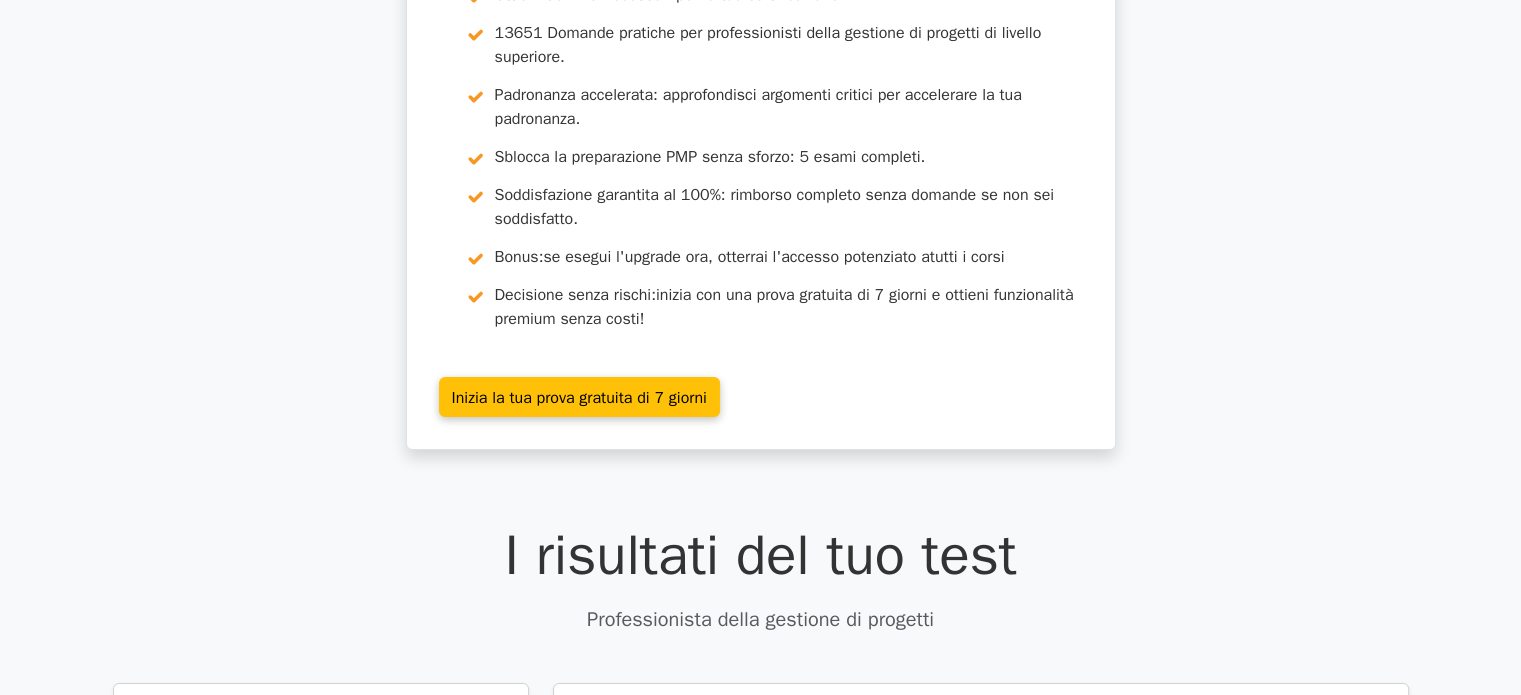 scroll, scrollTop: 0, scrollLeft: 0, axis: both 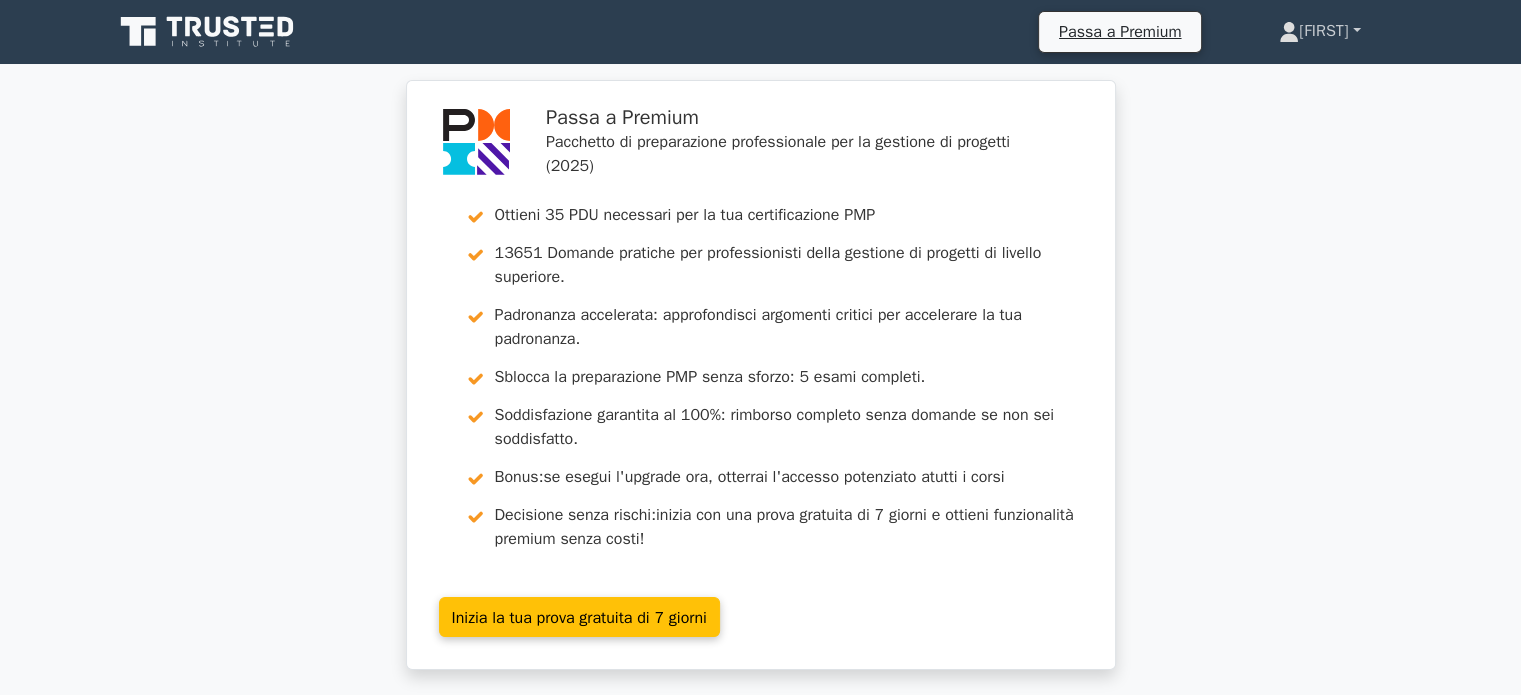 click on "[FIRST]" at bounding box center (1323, 31) 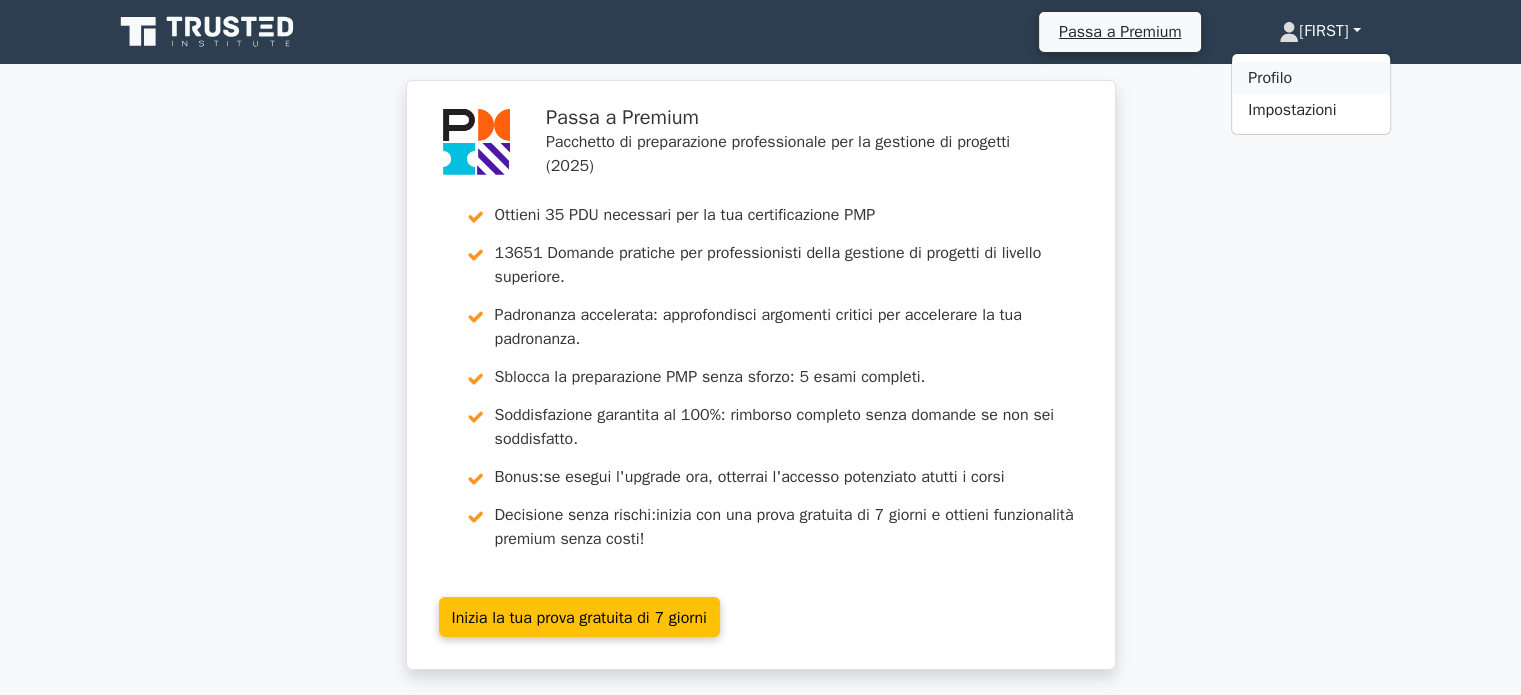 click on "Profilo" at bounding box center [1270, 78] 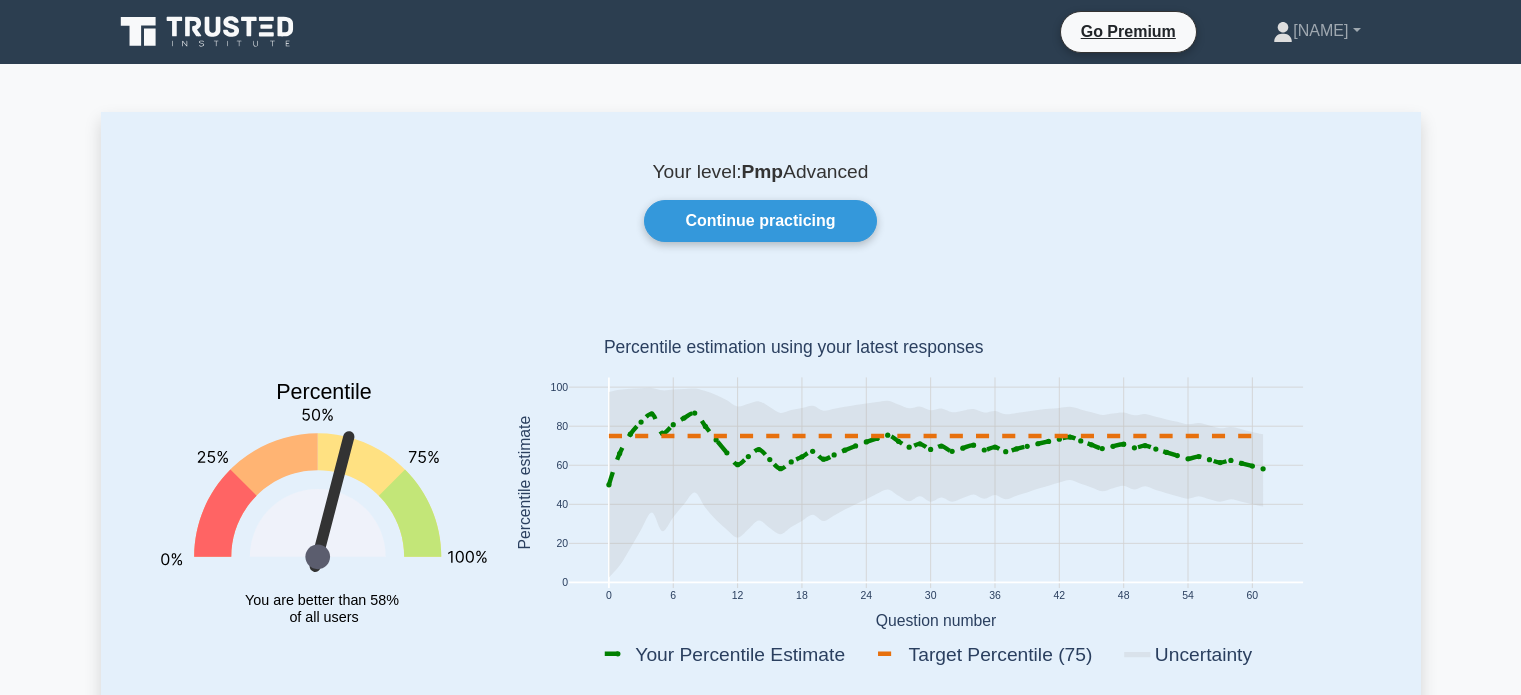 scroll, scrollTop: 0, scrollLeft: 0, axis: both 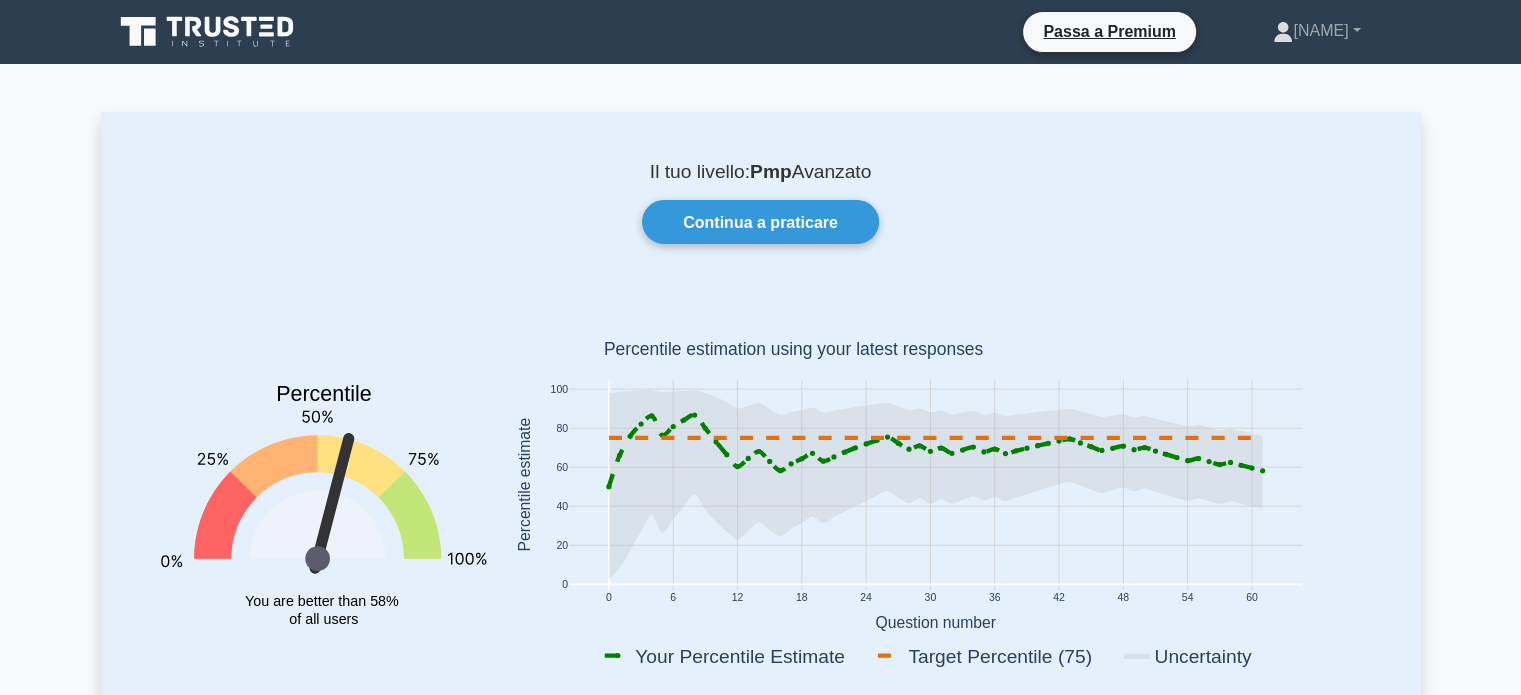click 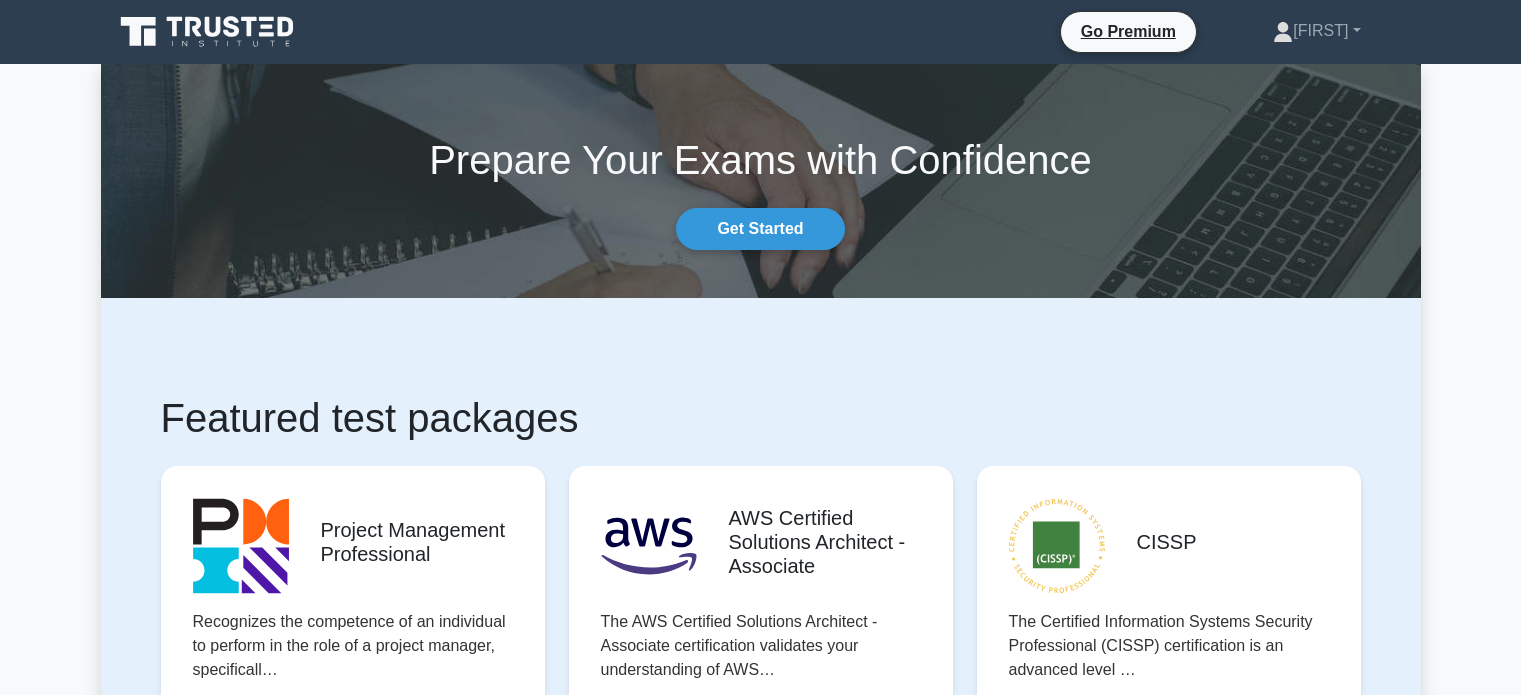scroll, scrollTop: 0, scrollLeft: 0, axis: both 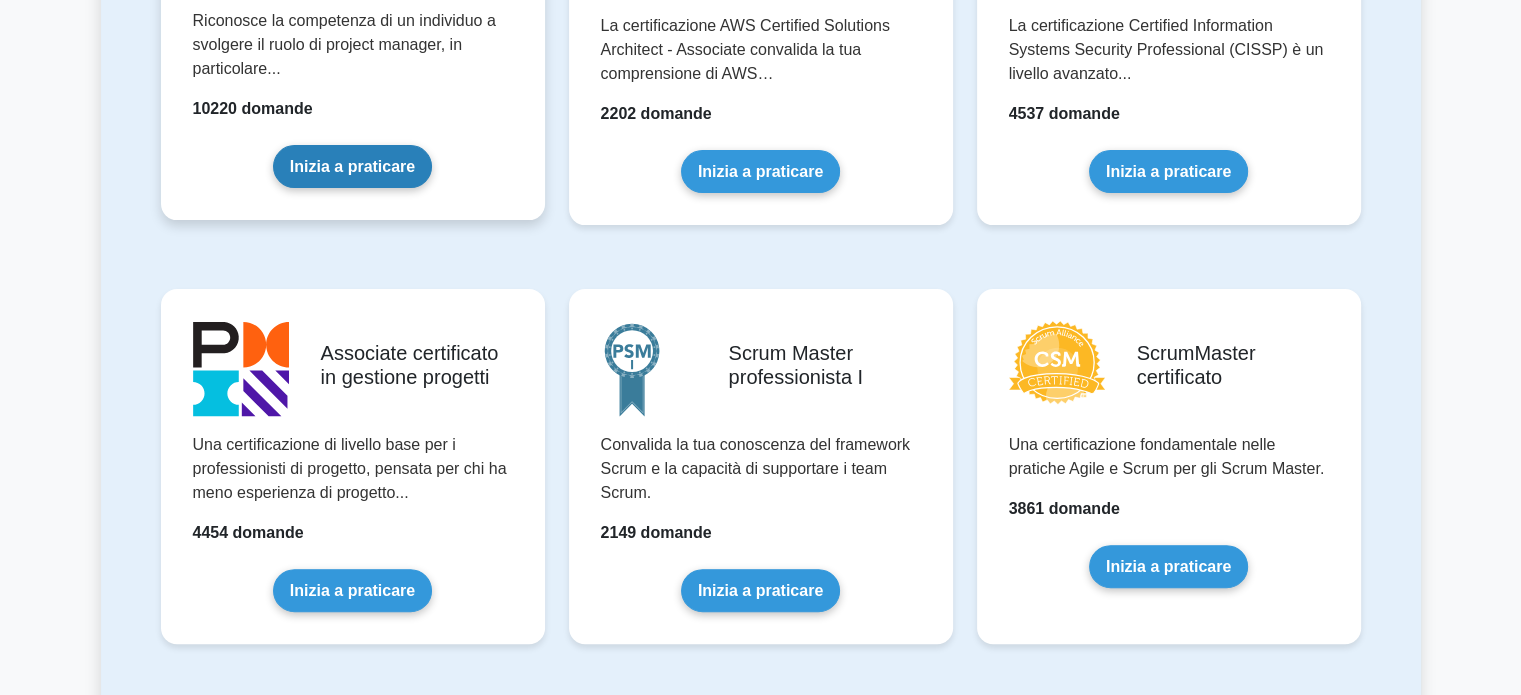 click on "Inizia a praticare" at bounding box center (352, 166) 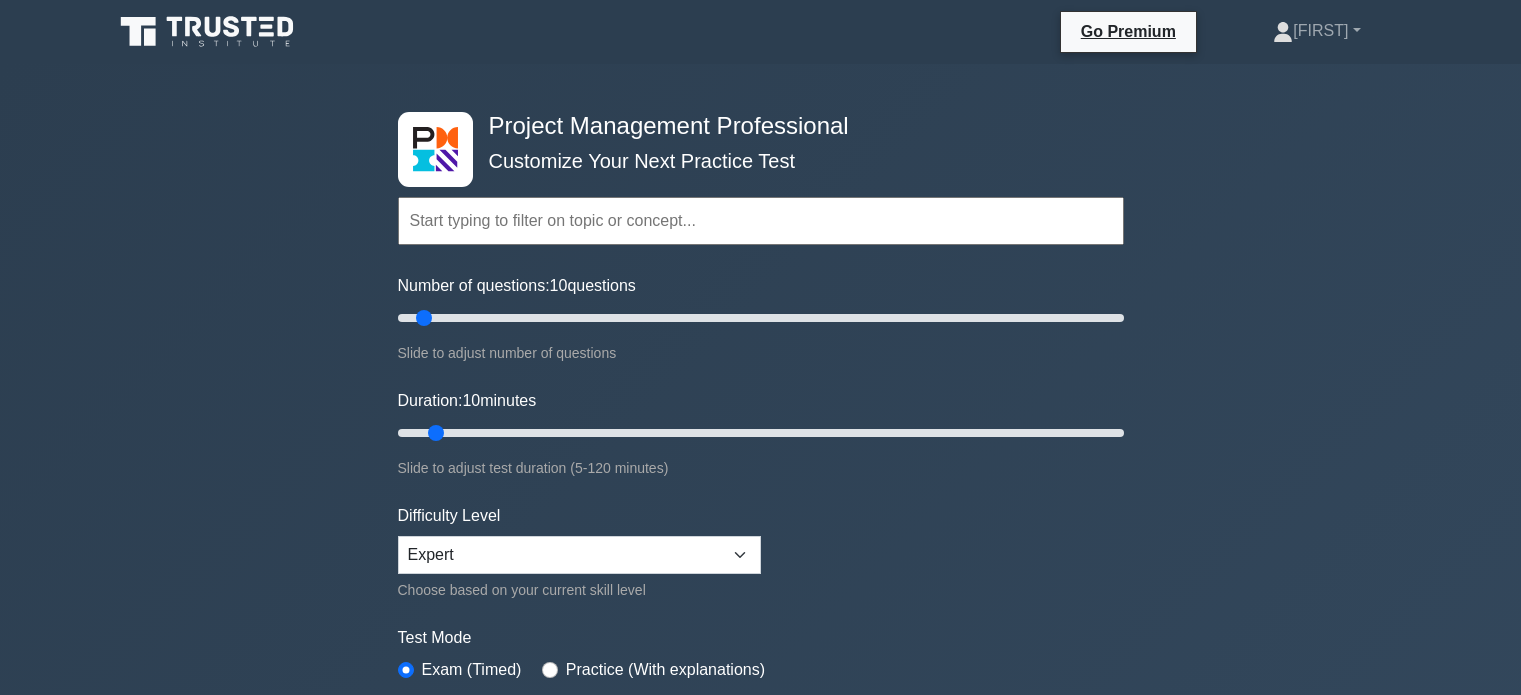 scroll, scrollTop: 0, scrollLeft: 0, axis: both 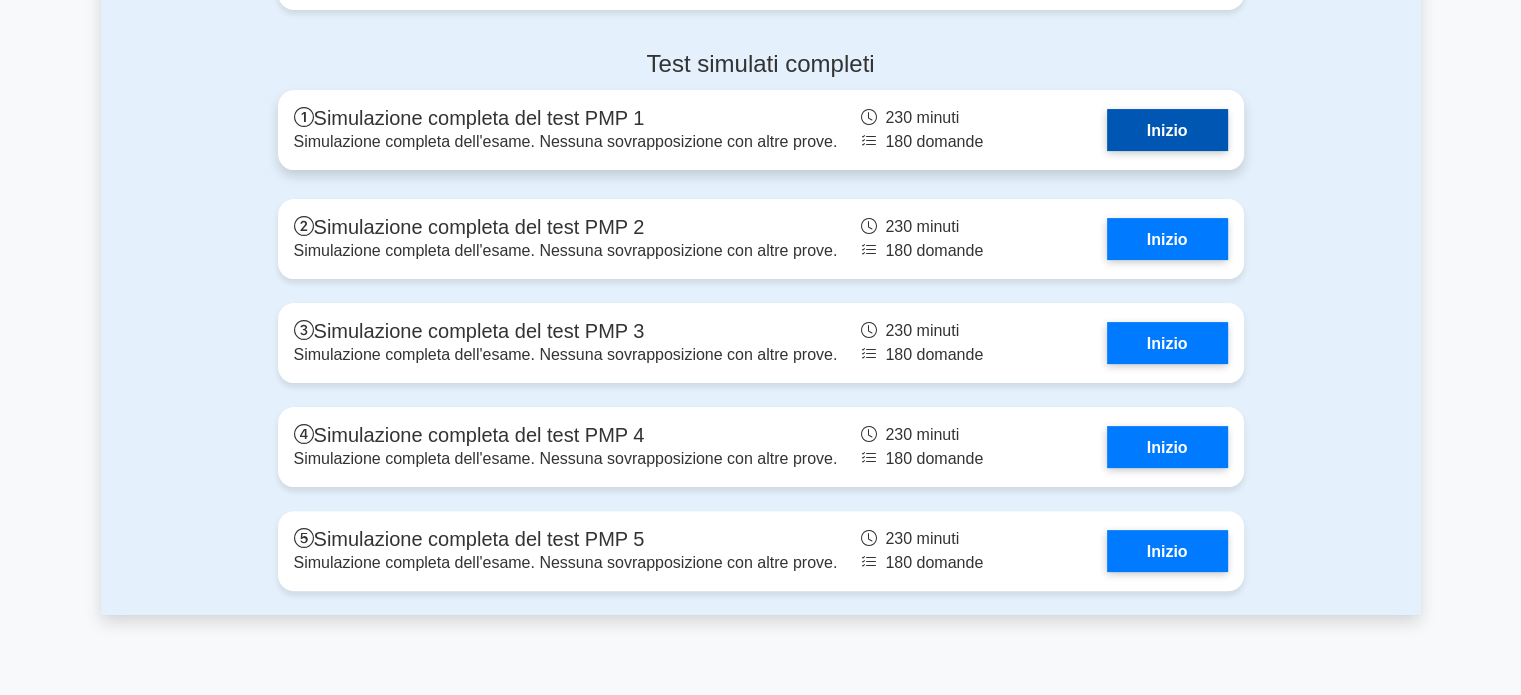 click on "Inizio" at bounding box center (1167, 129) 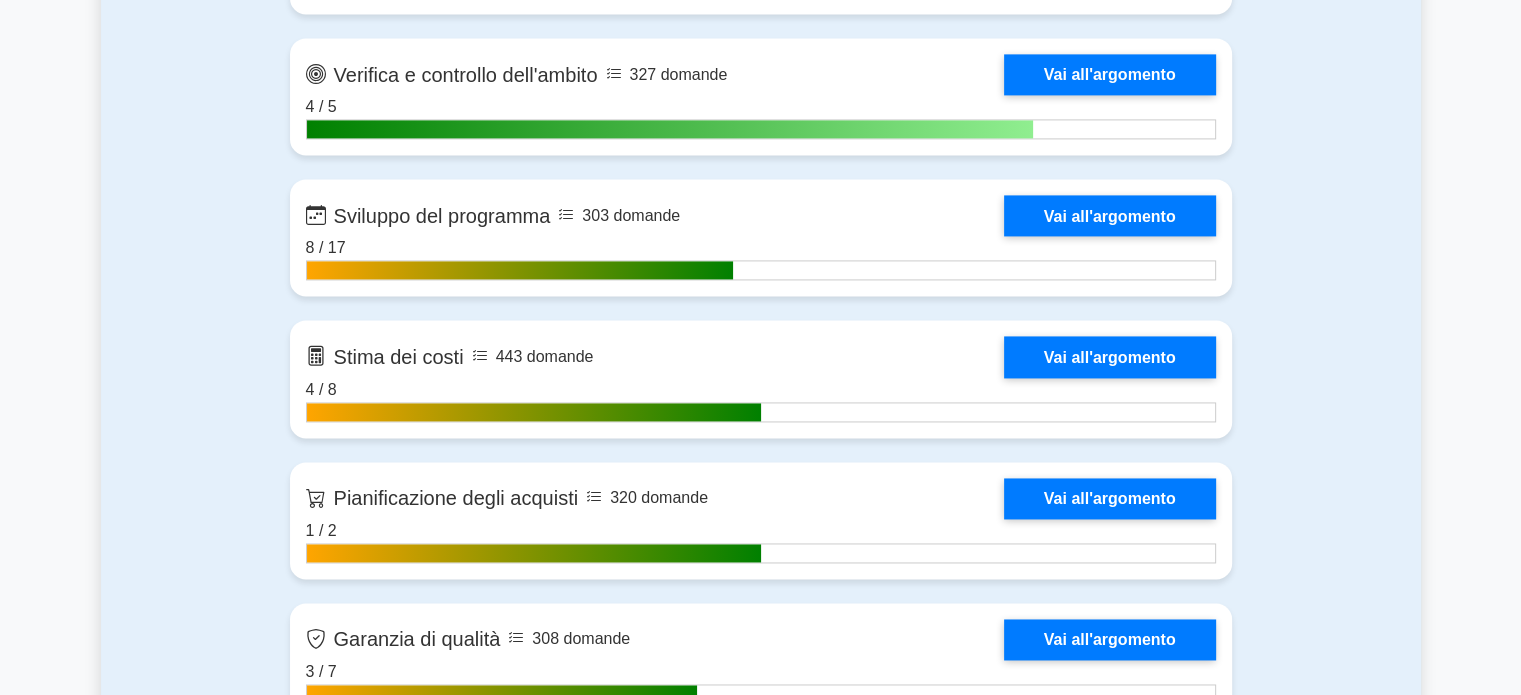 scroll, scrollTop: 2946, scrollLeft: 0, axis: vertical 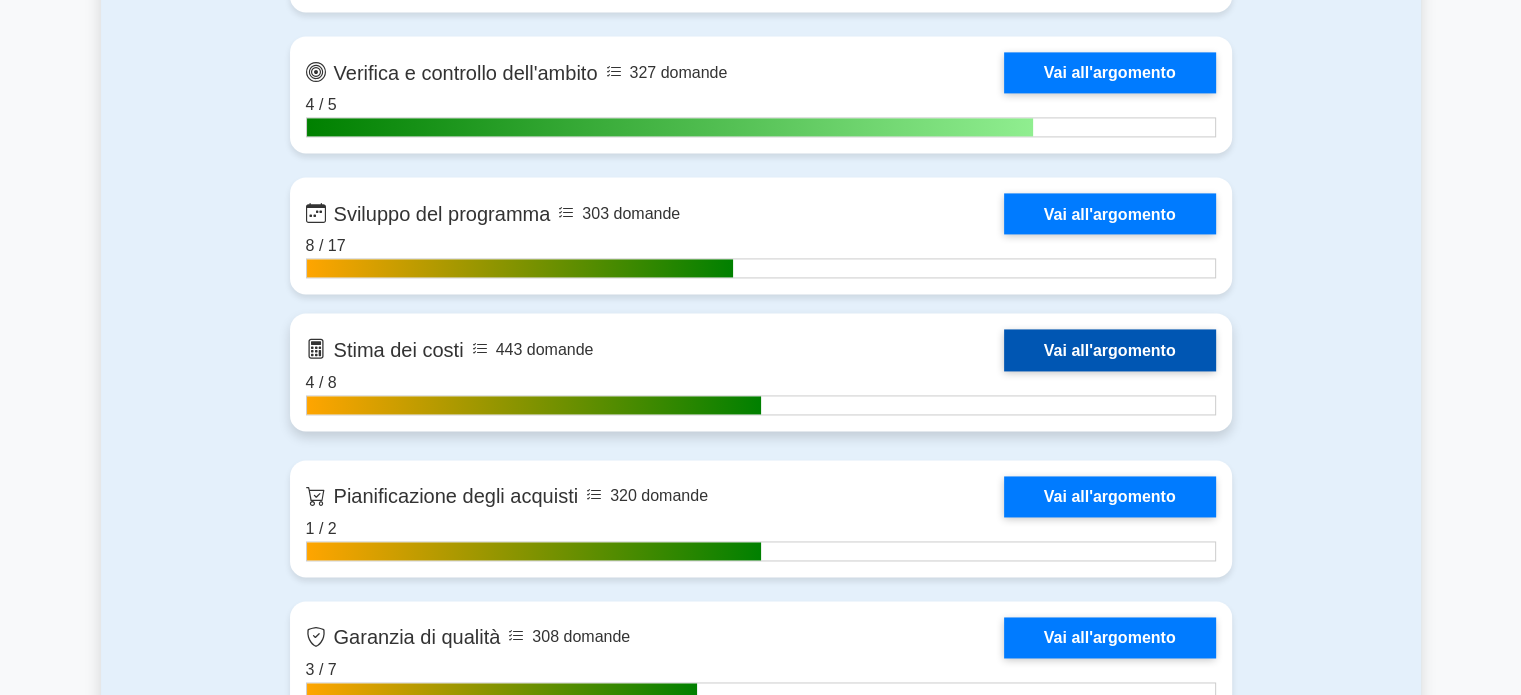 click on "Vai all'argomento" at bounding box center (1110, 349) 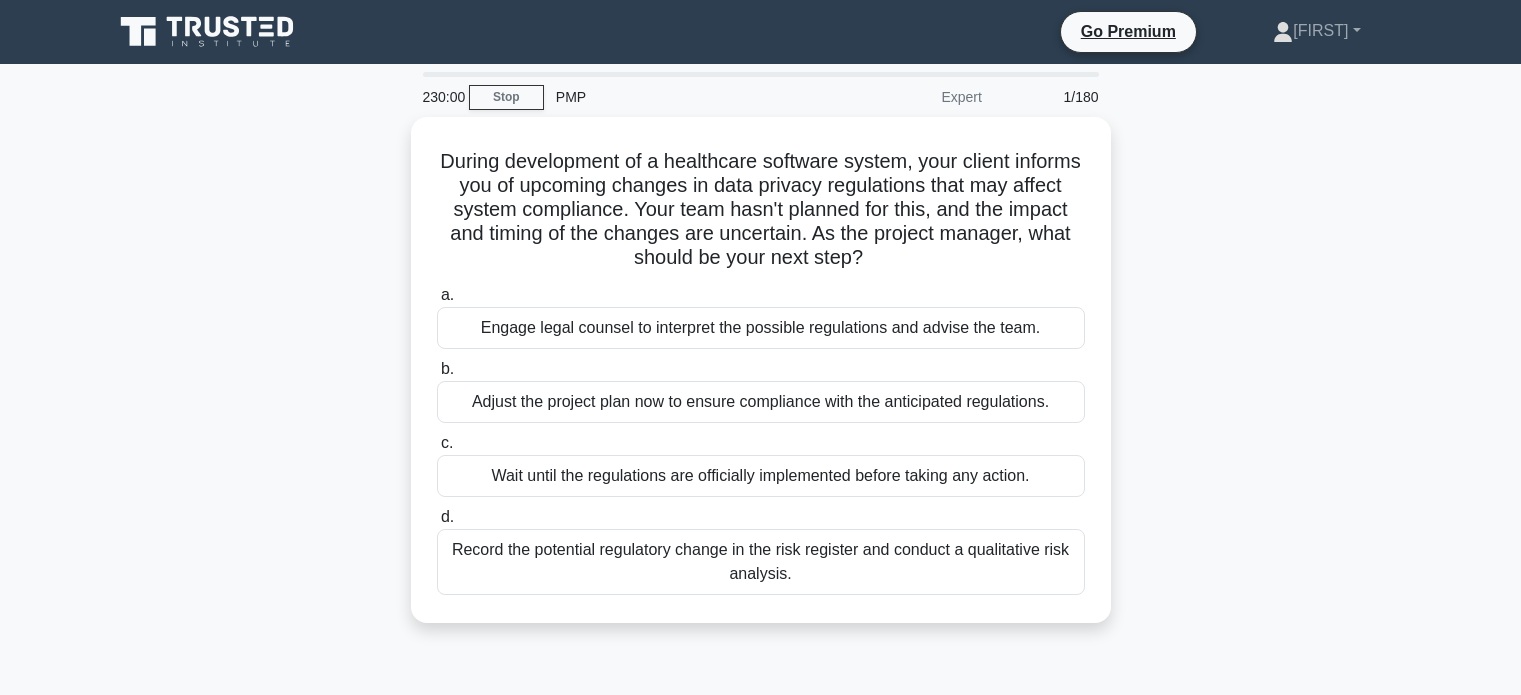 scroll, scrollTop: 0, scrollLeft: 0, axis: both 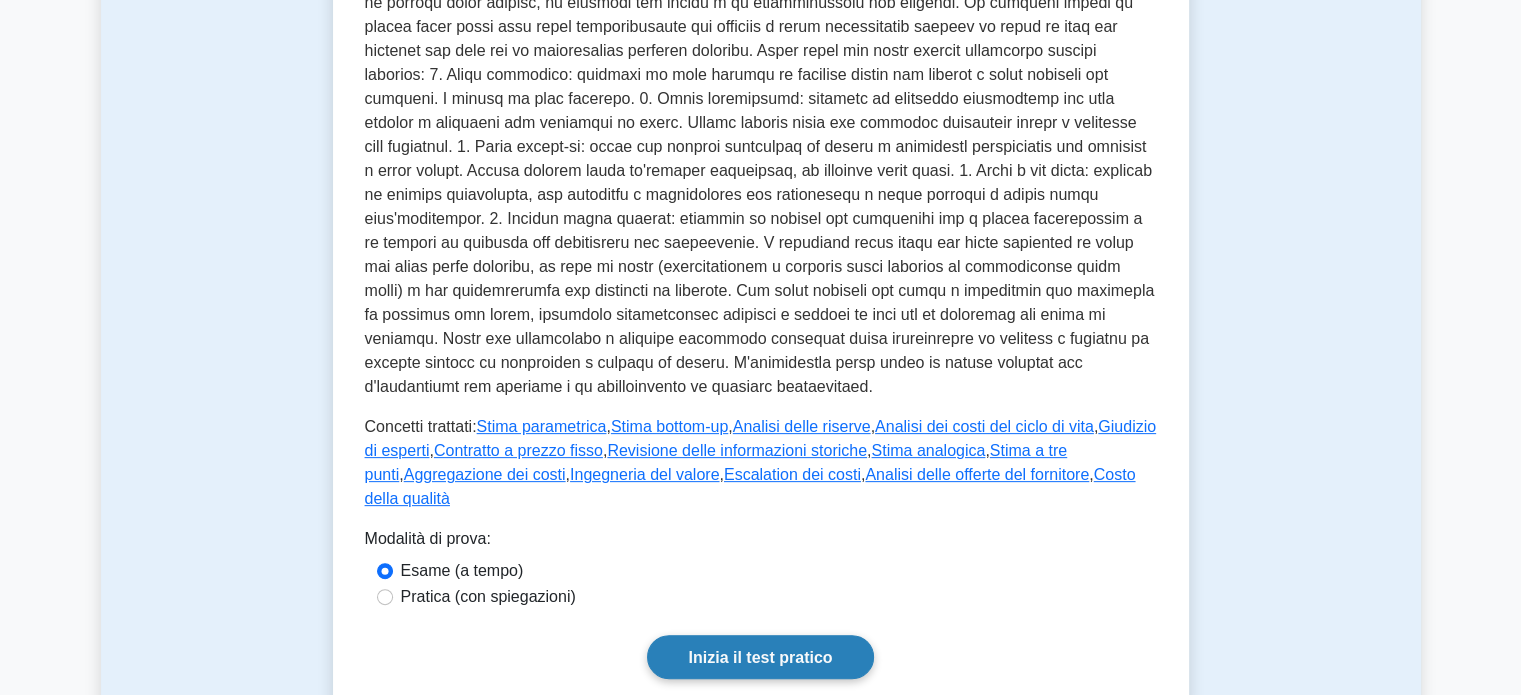 click on "Inizia il test pratico" at bounding box center (760, 656) 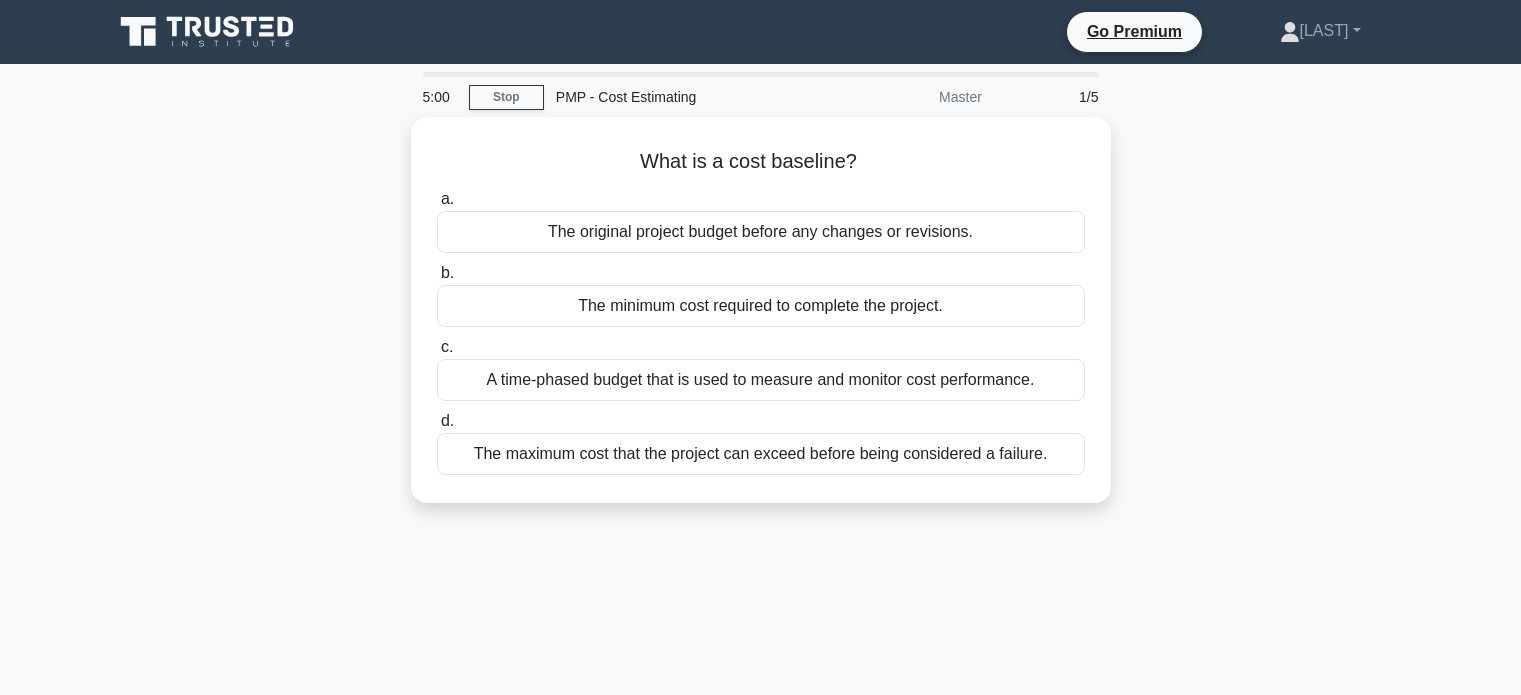 scroll, scrollTop: 0, scrollLeft: 0, axis: both 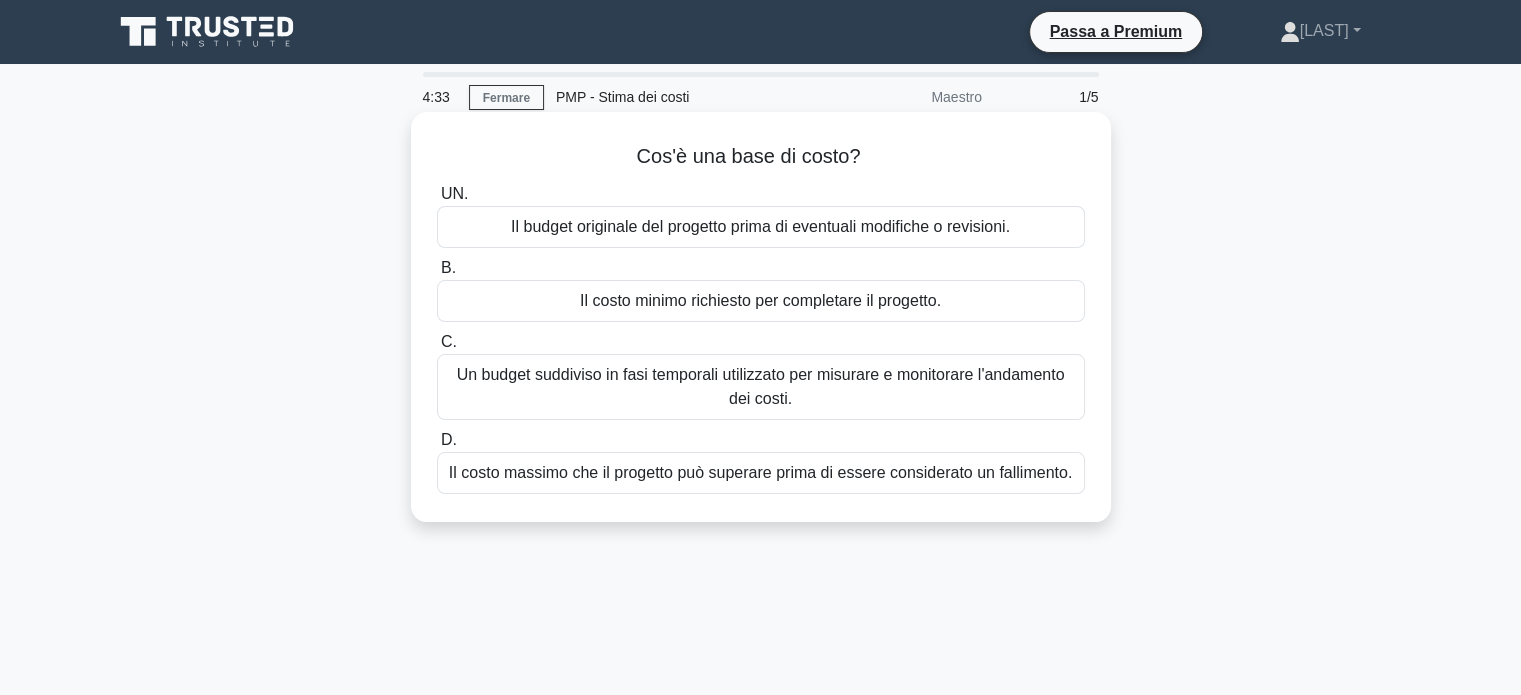 click on "Il budget originale del progetto prima di eventuali modifiche o revisioni." at bounding box center [760, 227] 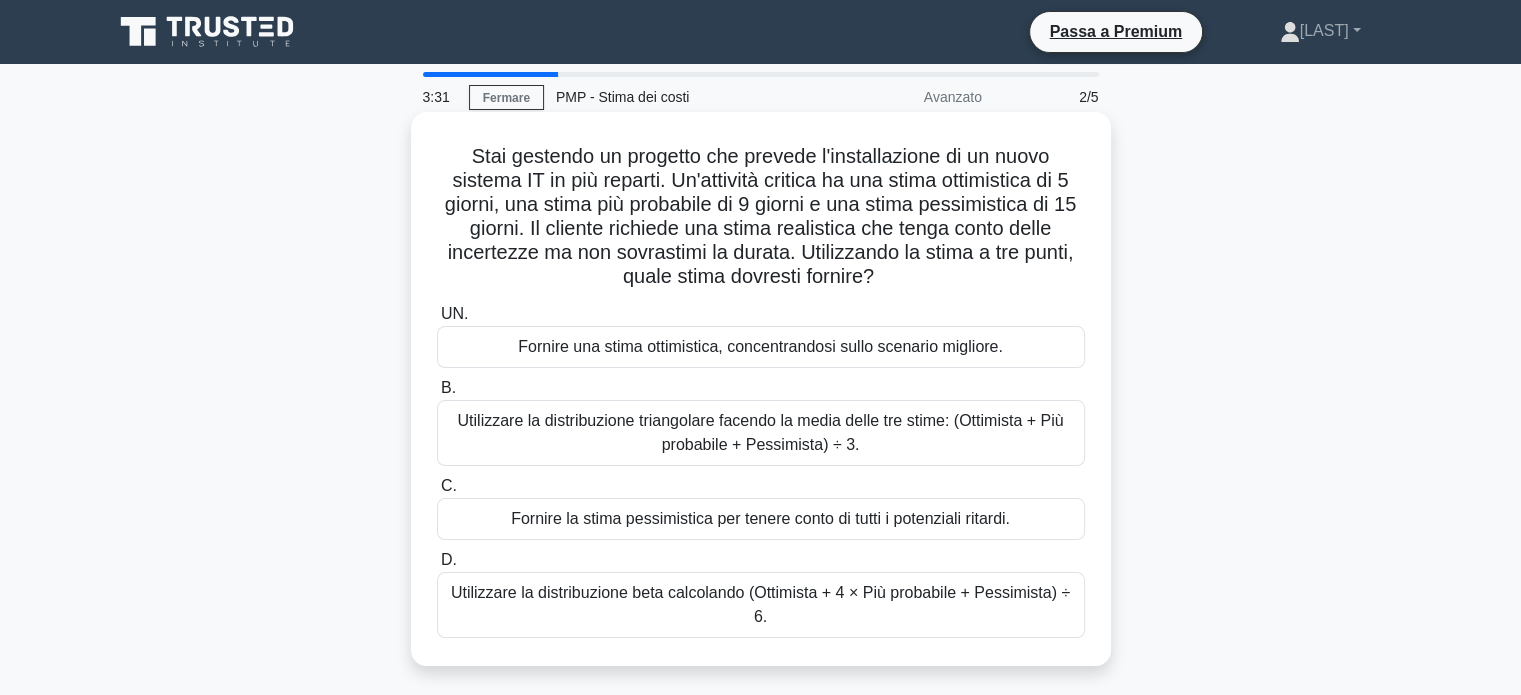 click on "Utilizzare la distribuzione beta calcolando (Ottimista + 4 × Più probabile + Pessimista) ÷ 6." at bounding box center (761, 605) 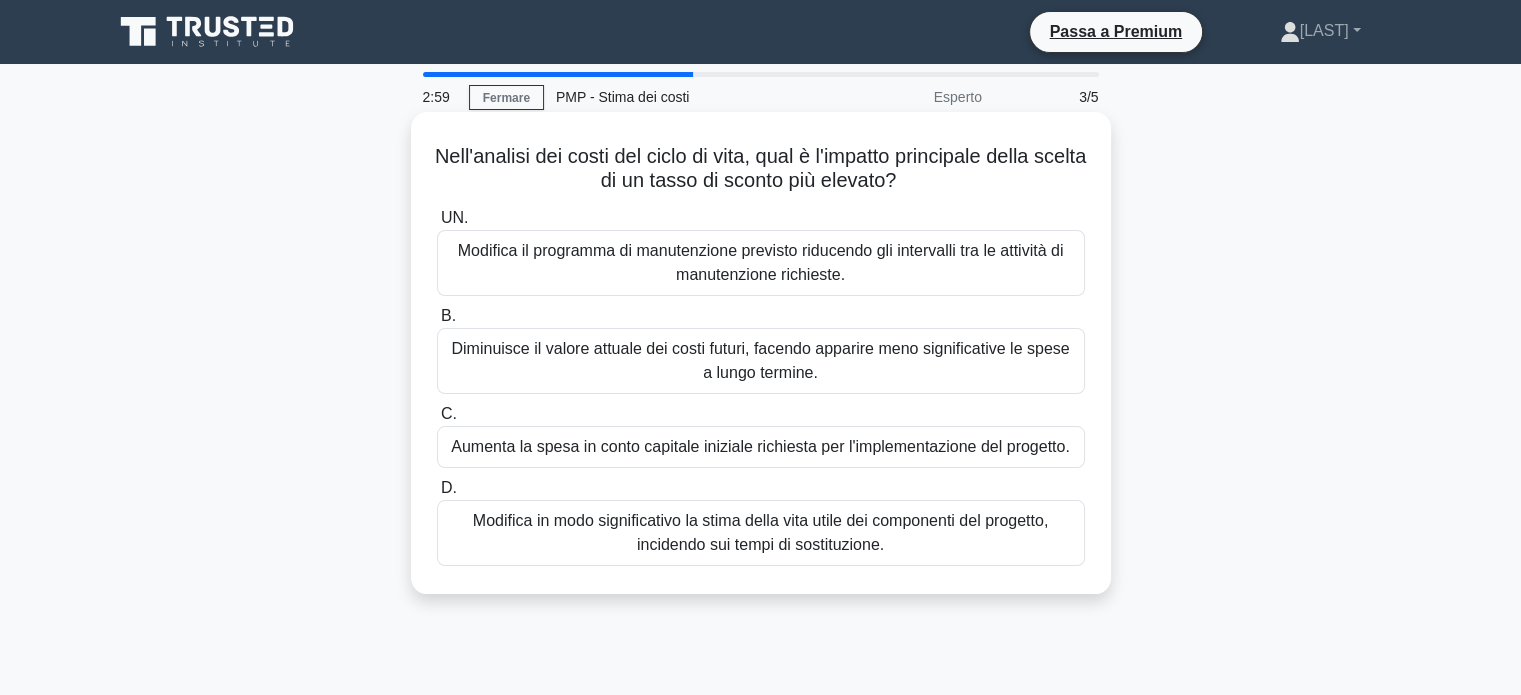 click on "Diminuisce il valore attuale dei costi futuri, facendo apparire meno significative le spese a lungo termine." at bounding box center [761, 361] 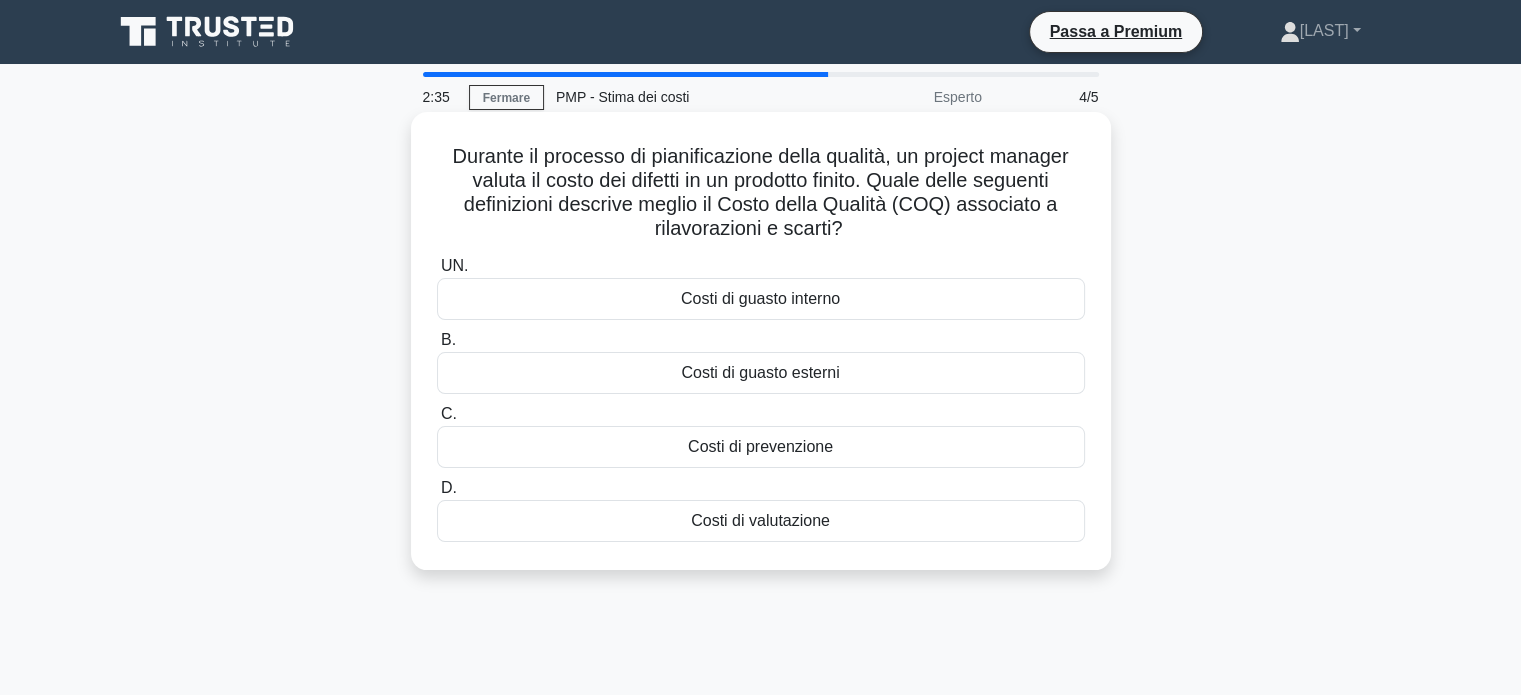 click on "Costi di valutazione" at bounding box center (760, 520) 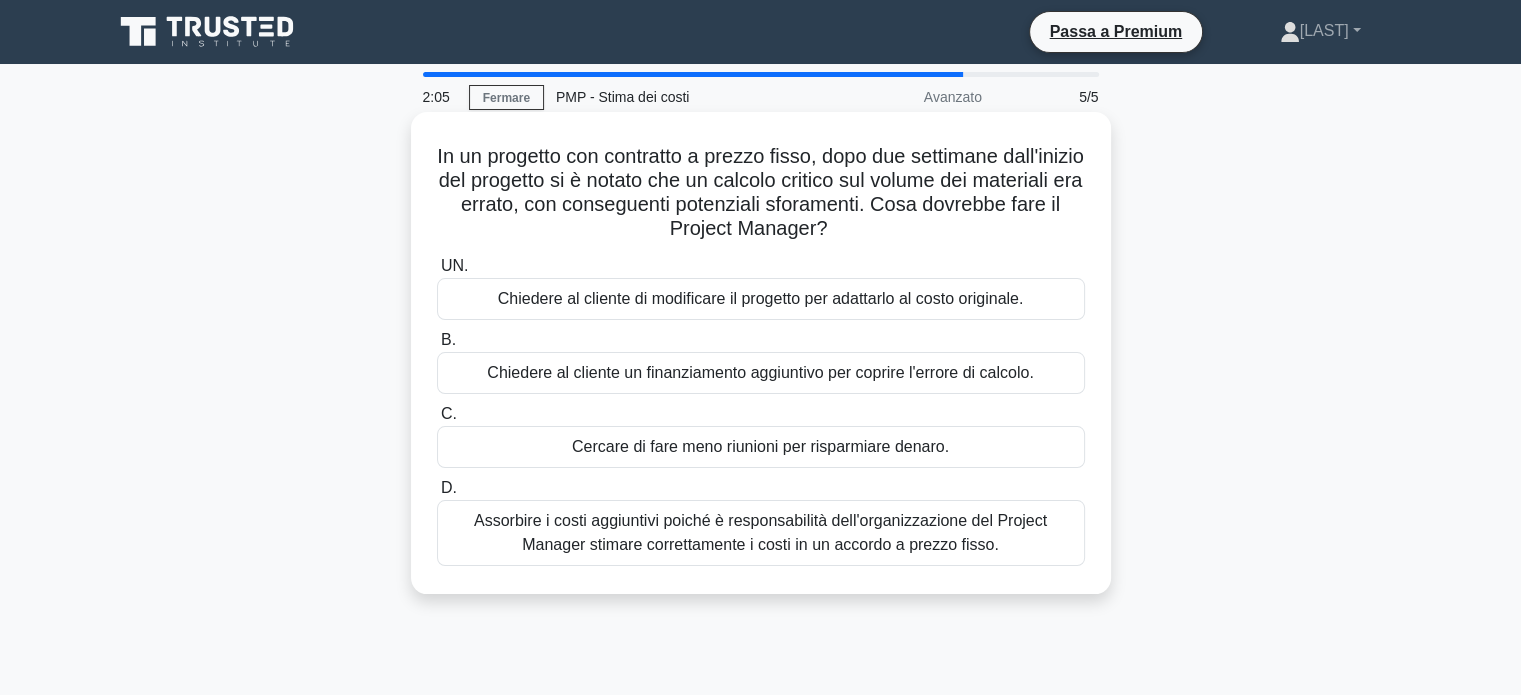 click on "Chiedere al cliente un finanziamento aggiuntivo per coprire l'errore di calcolo." at bounding box center [760, 372] 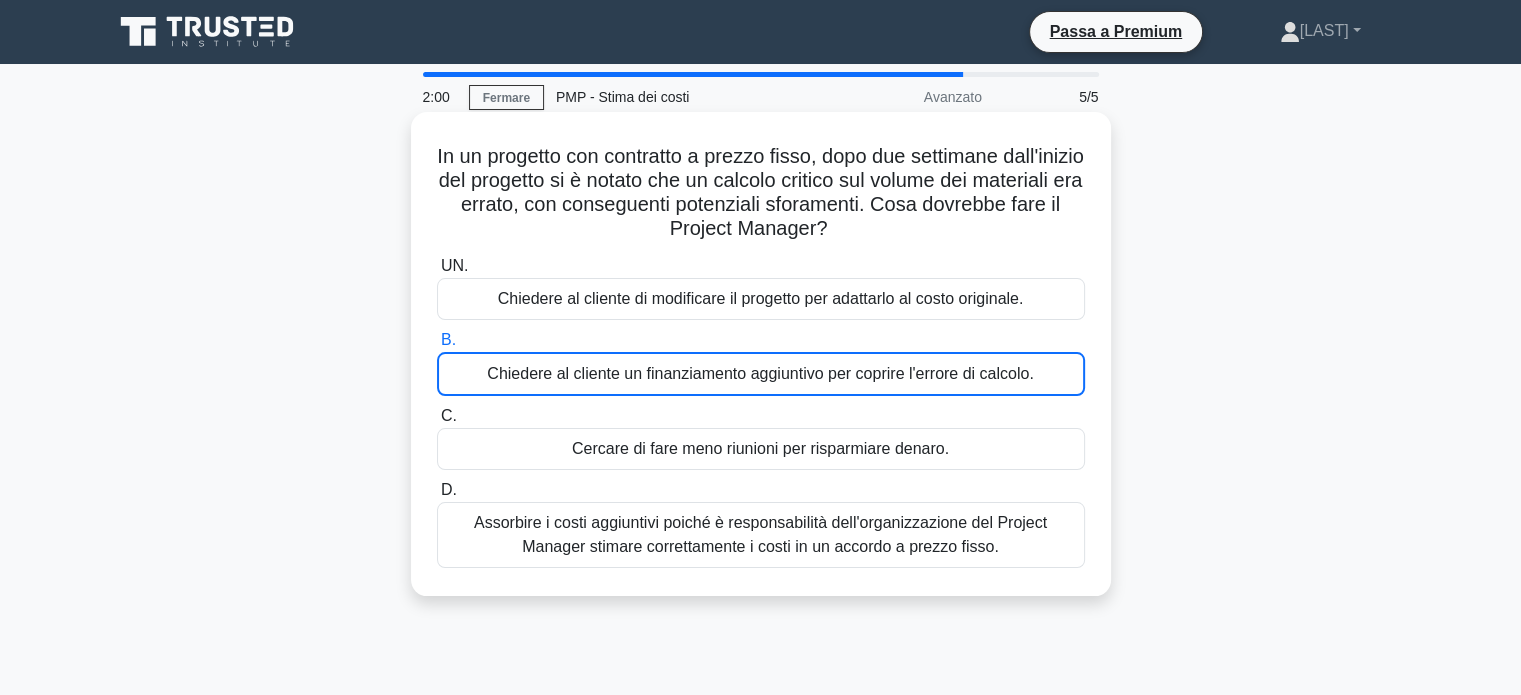 click at bounding box center [209, 32] 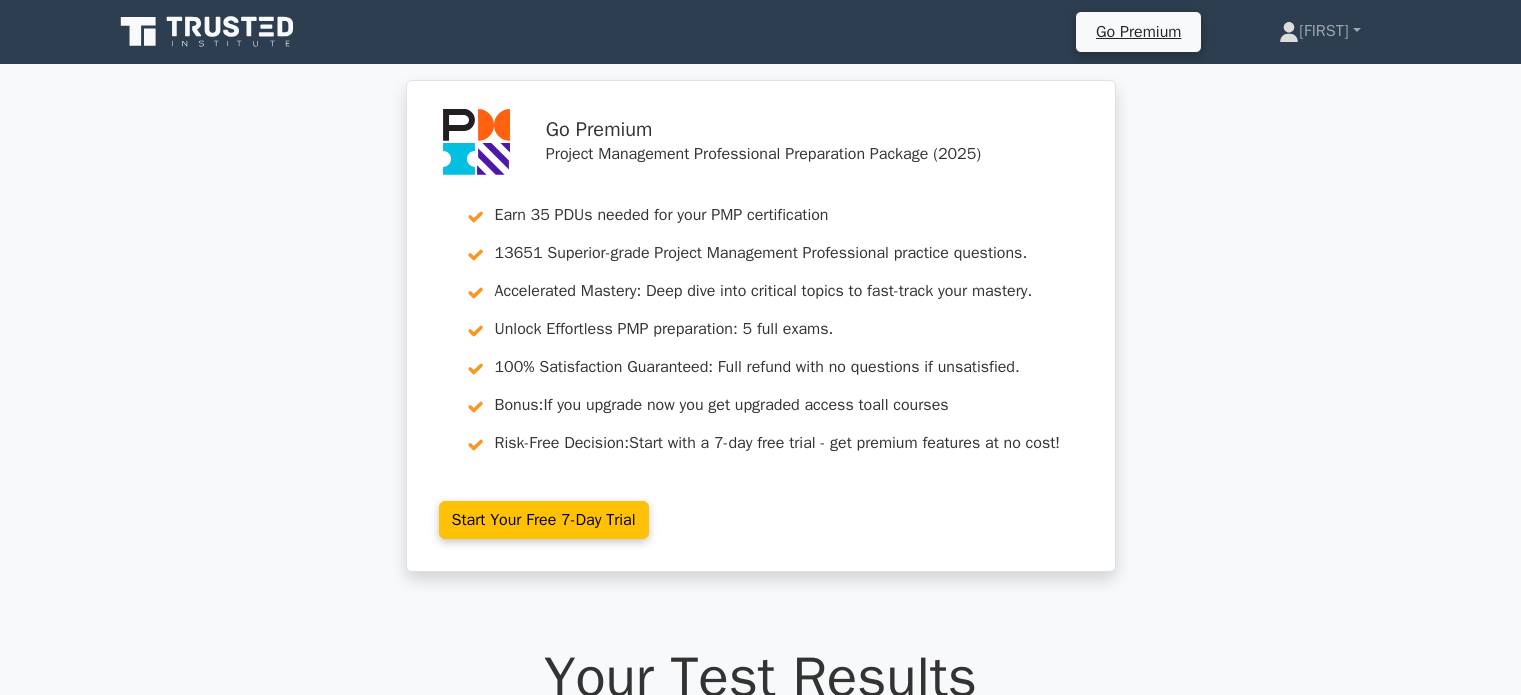 scroll, scrollTop: 0, scrollLeft: 0, axis: both 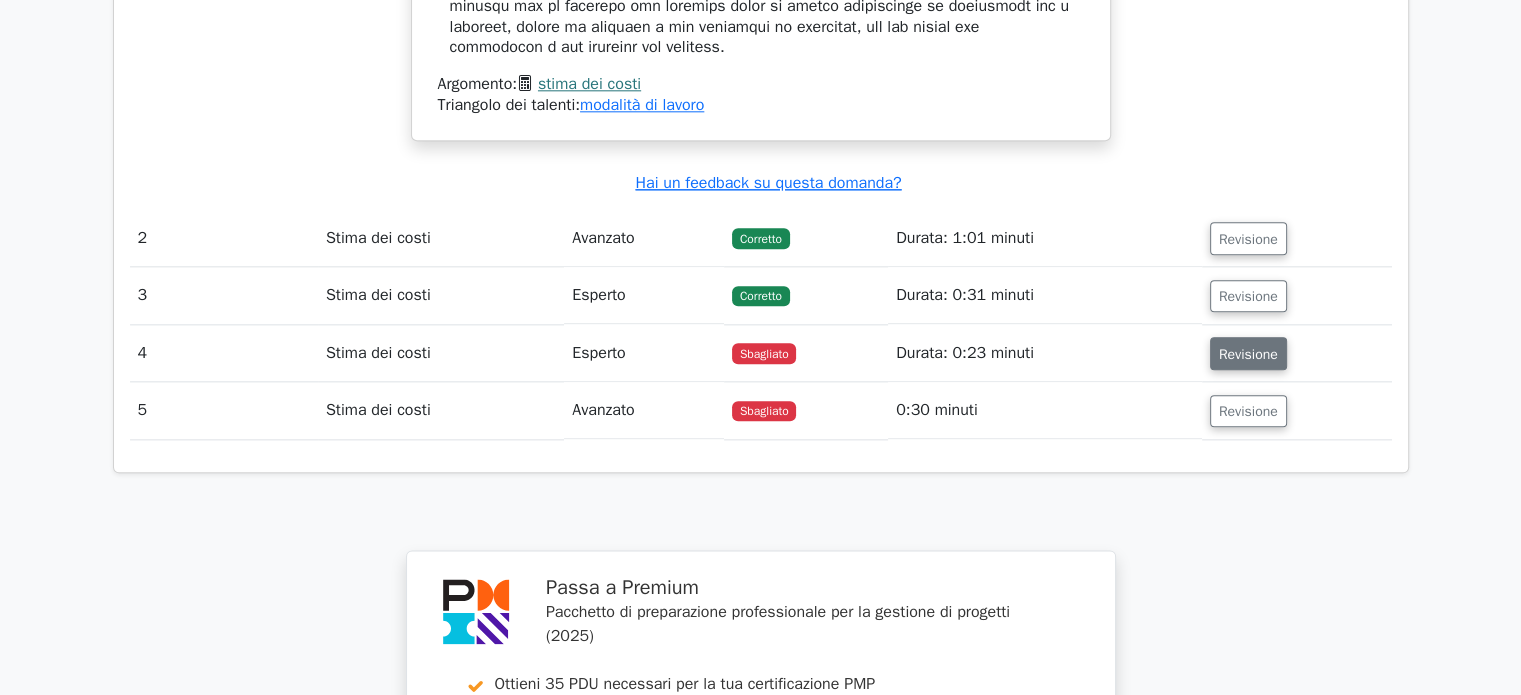 click on "Revisione" at bounding box center [1248, 354] 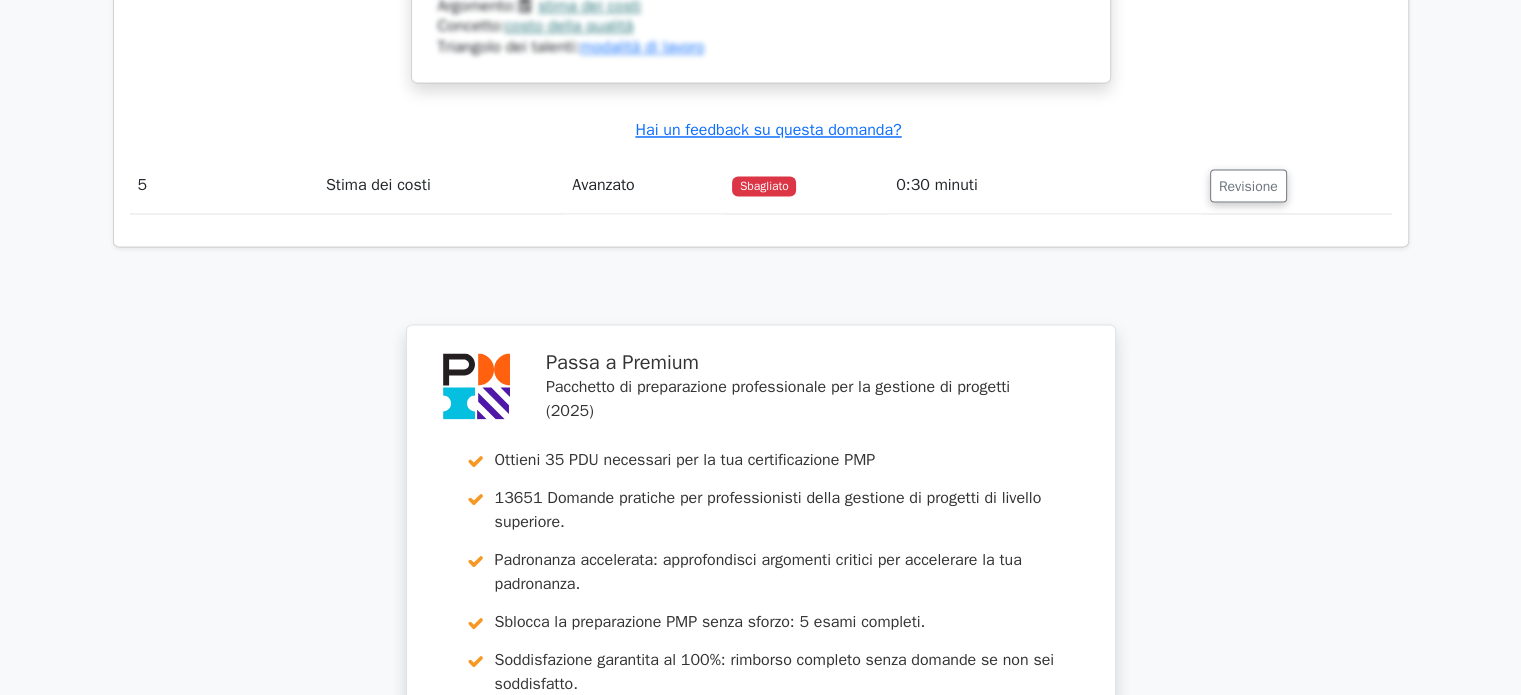scroll, scrollTop: 3564, scrollLeft: 0, axis: vertical 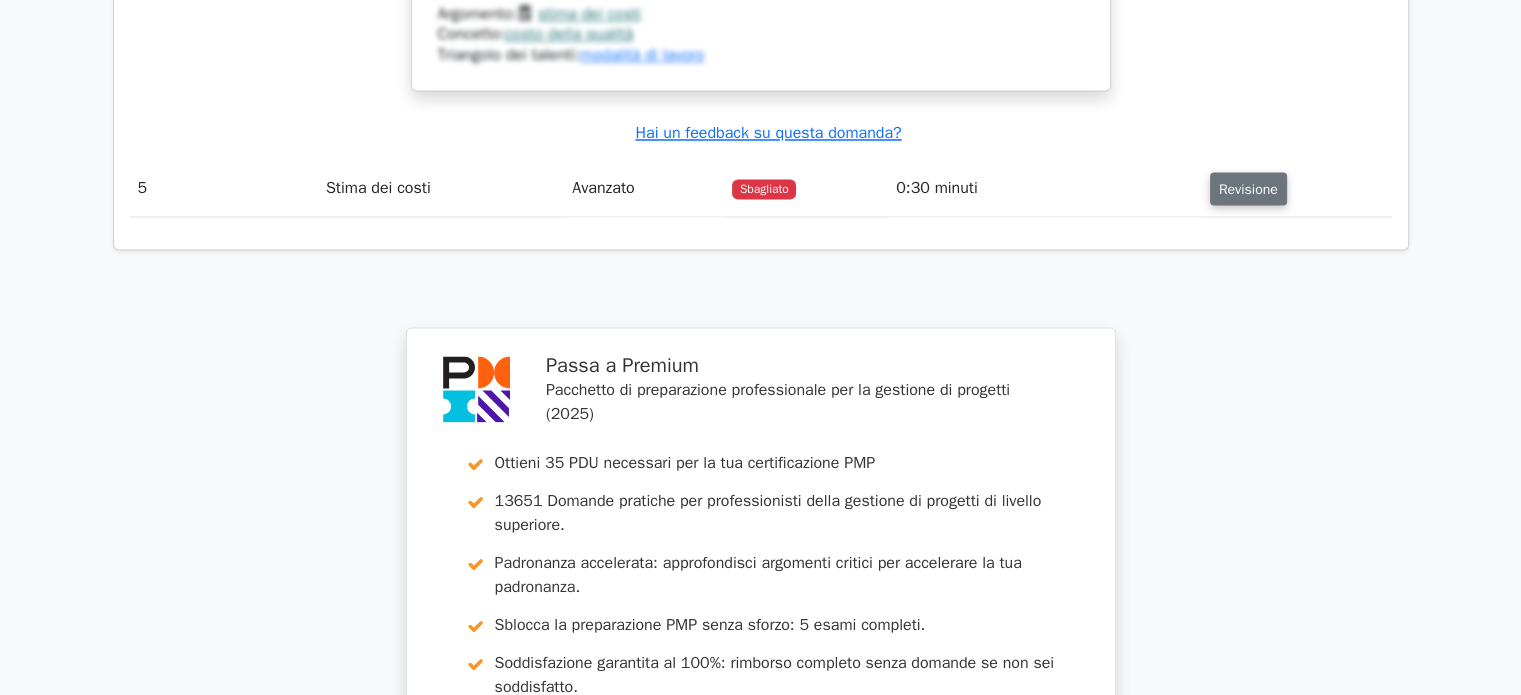 click on "Revisione" at bounding box center [1248, 188] 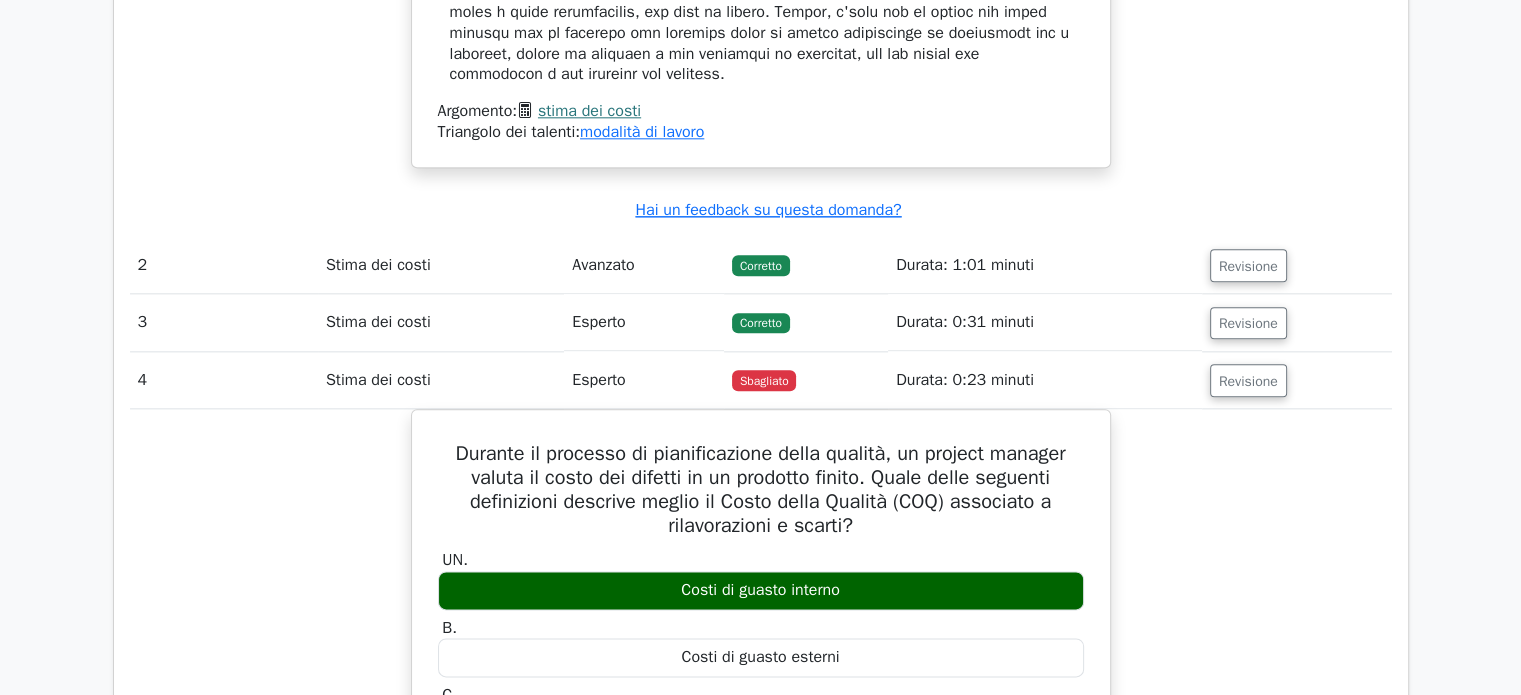 scroll, scrollTop: 2296, scrollLeft: 0, axis: vertical 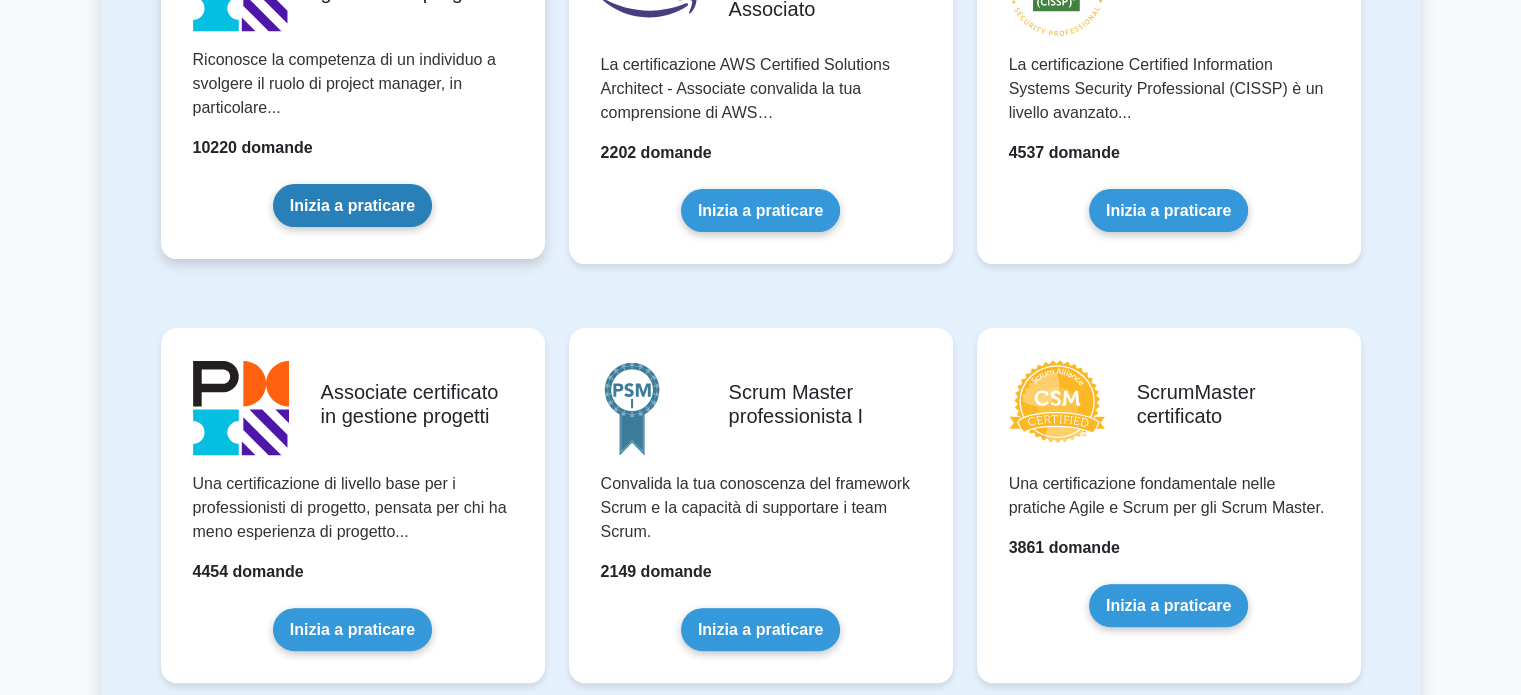 click on "Inizia a praticare" at bounding box center (352, 205) 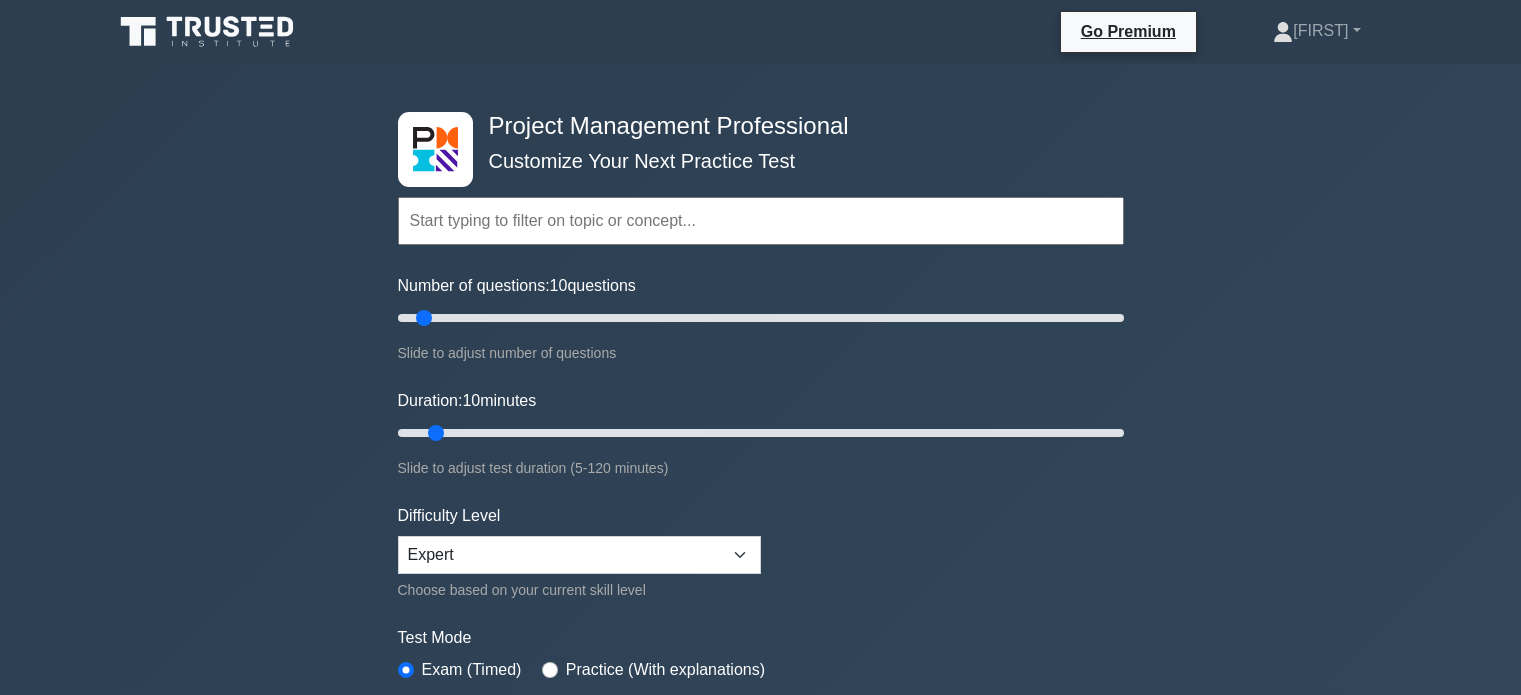 scroll, scrollTop: 0, scrollLeft: 0, axis: both 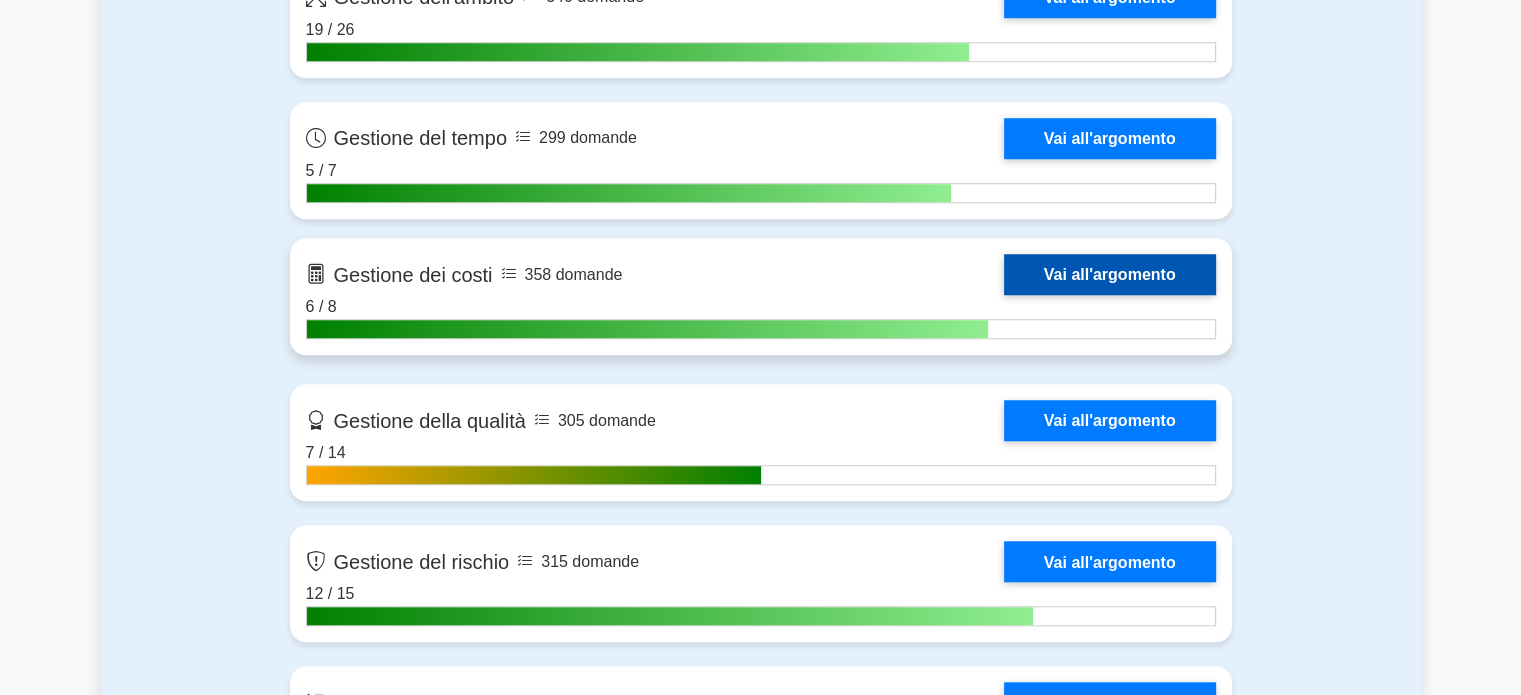 click on "Vai all'argomento" at bounding box center (1110, 274) 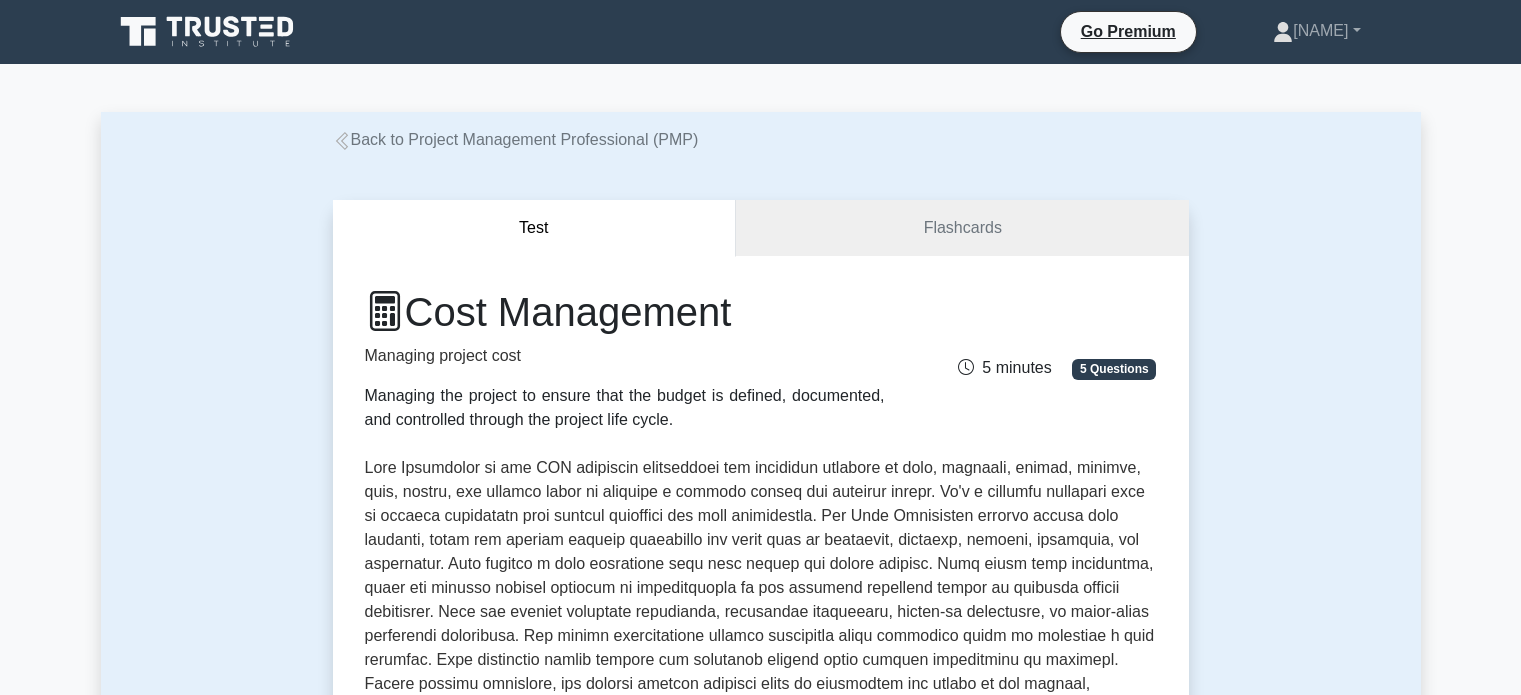 scroll, scrollTop: 0, scrollLeft: 0, axis: both 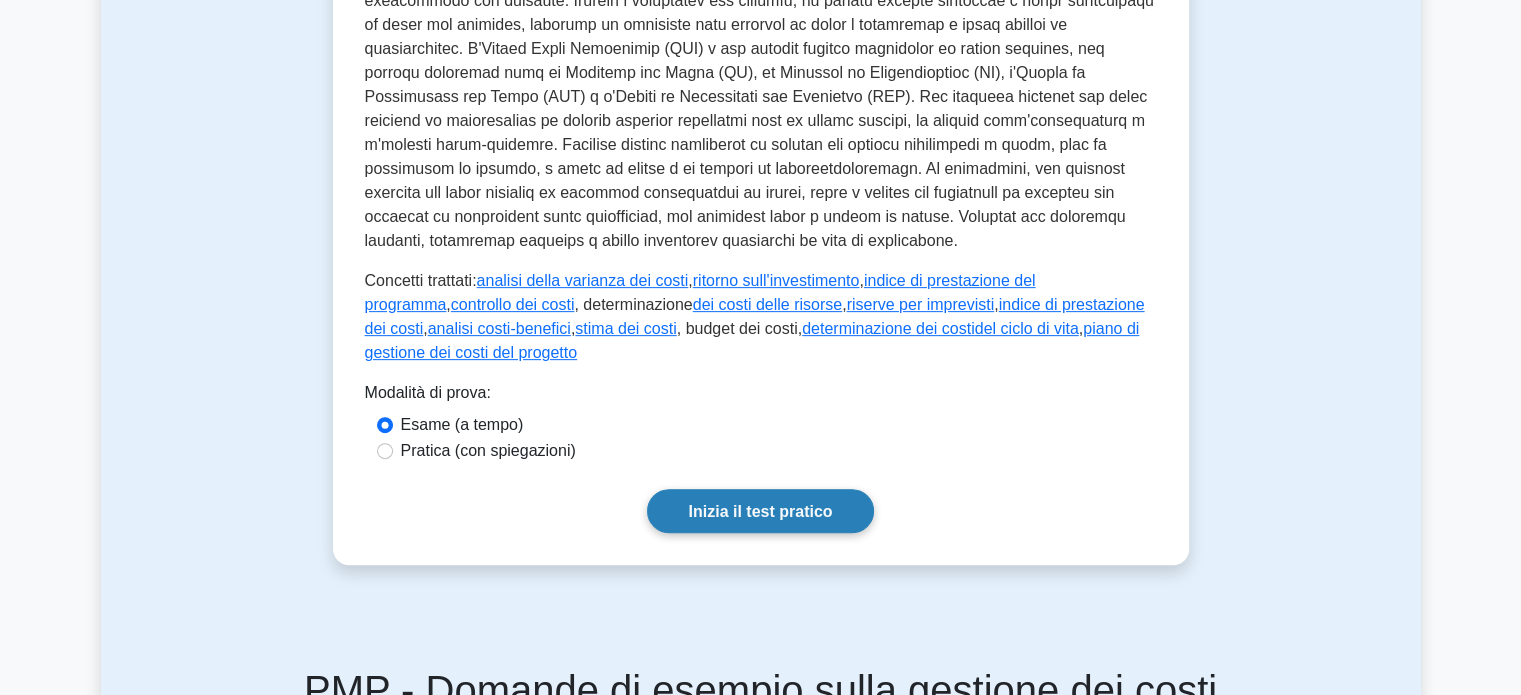 click on "Inizia il test pratico" at bounding box center (760, 511) 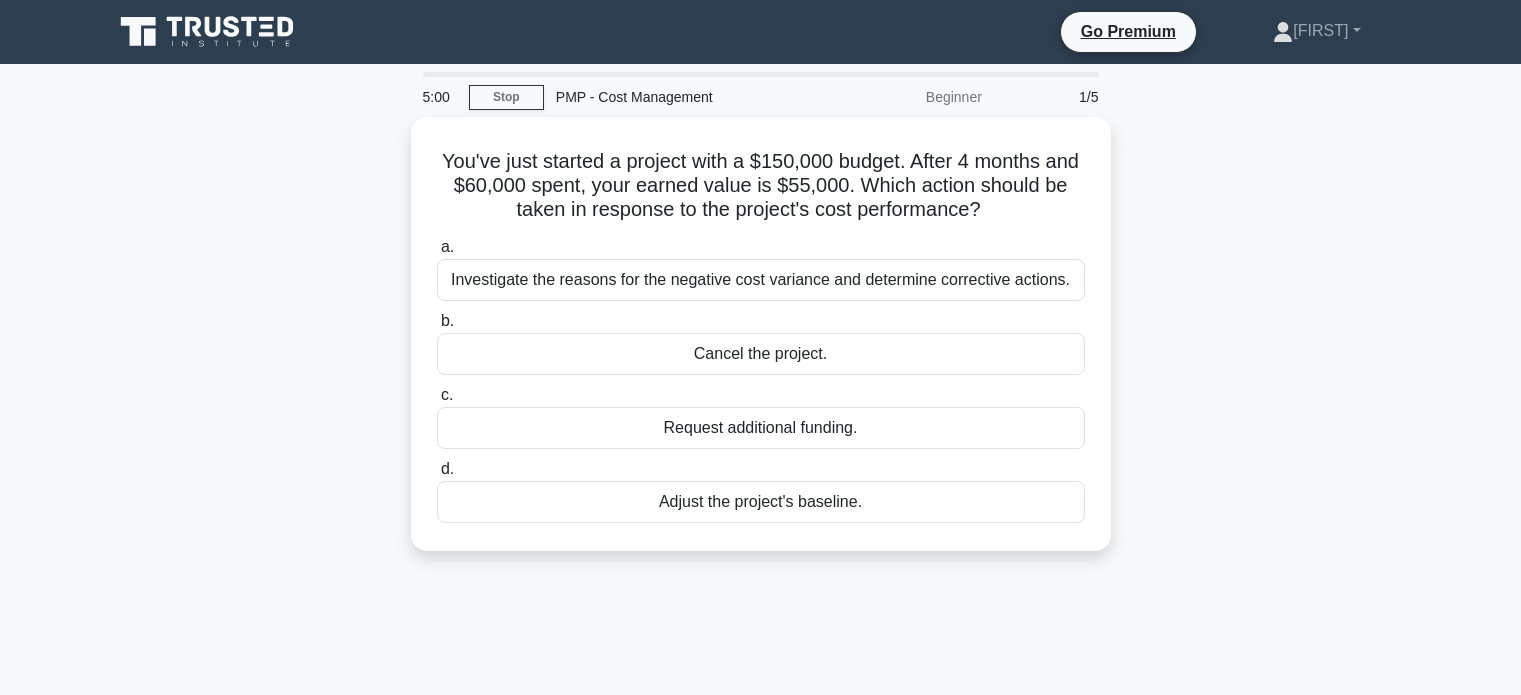 scroll, scrollTop: 0, scrollLeft: 0, axis: both 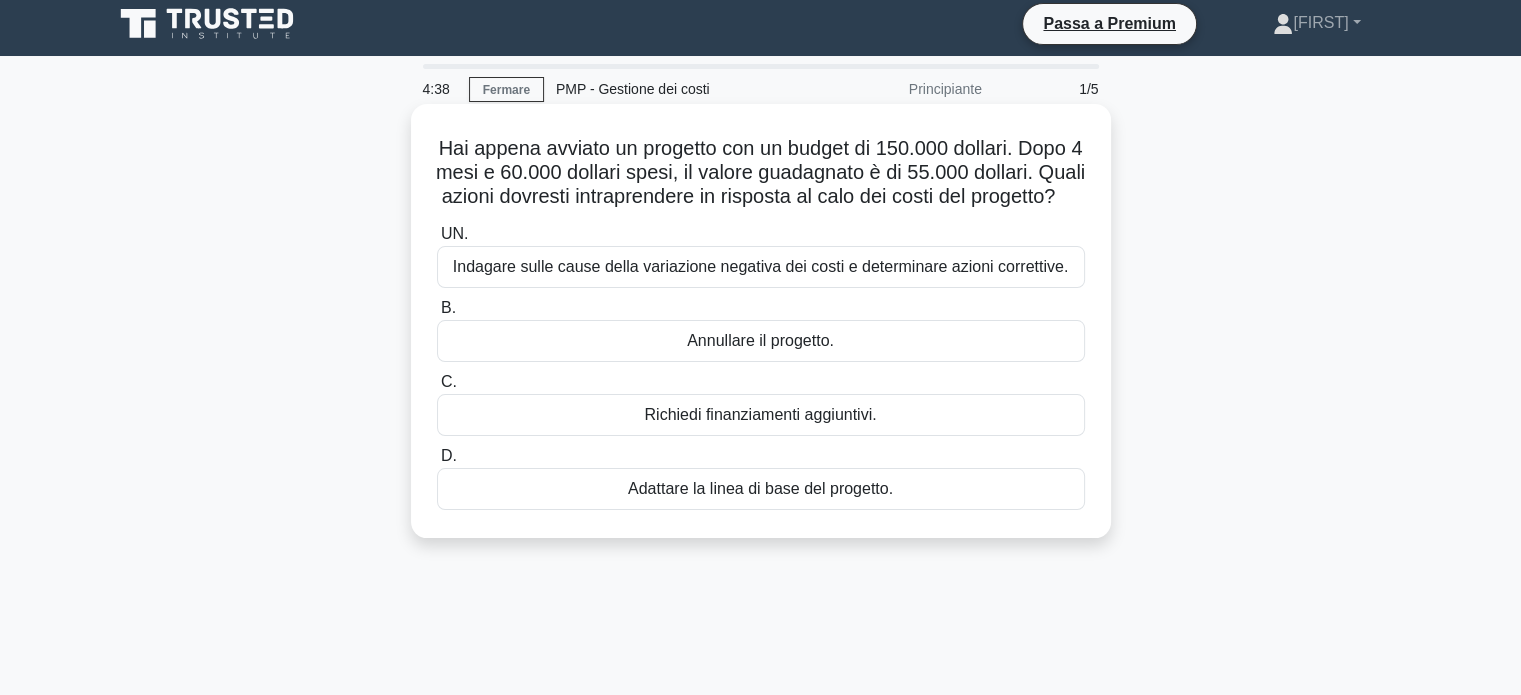 click on "Indagare sulle cause della variazione negativa dei costi e determinare azioni correttive." at bounding box center (760, 267) 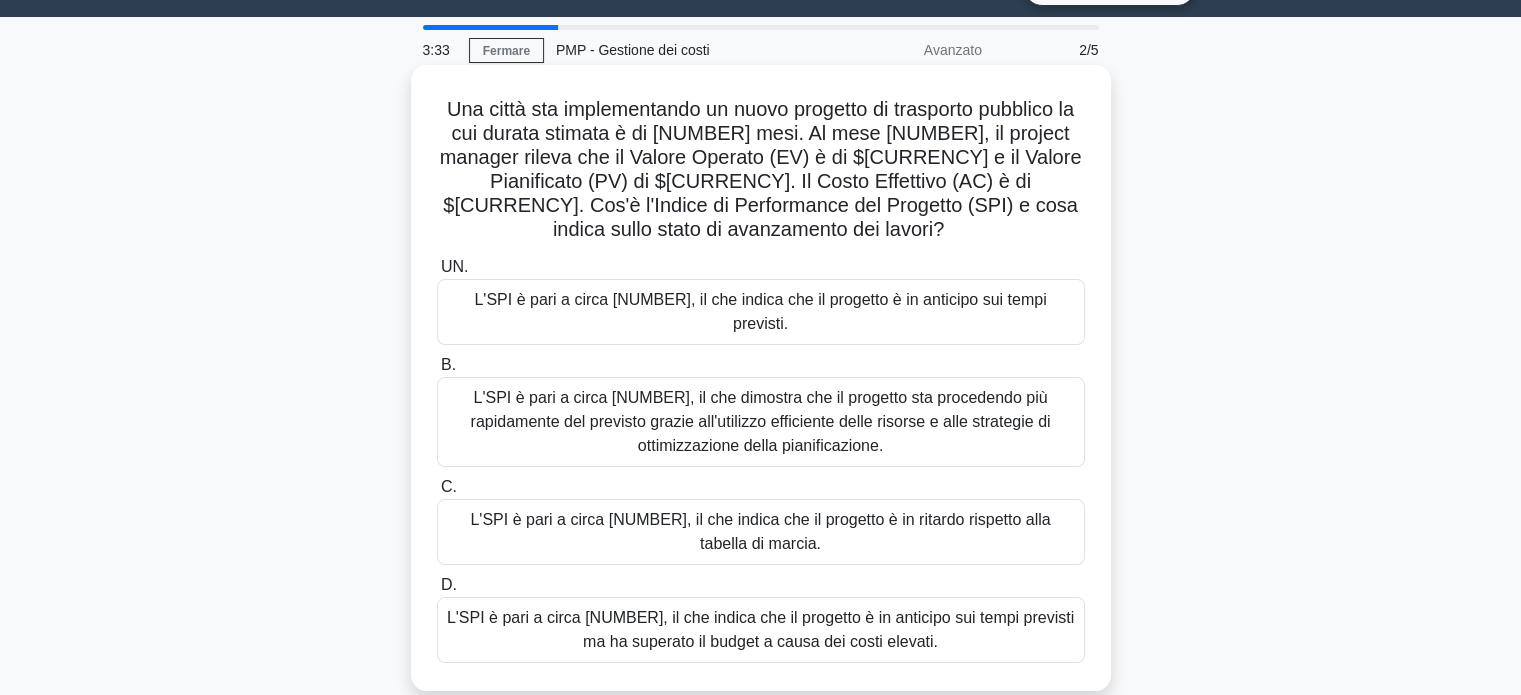 scroll, scrollTop: 44, scrollLeft: 0, axis: vertical 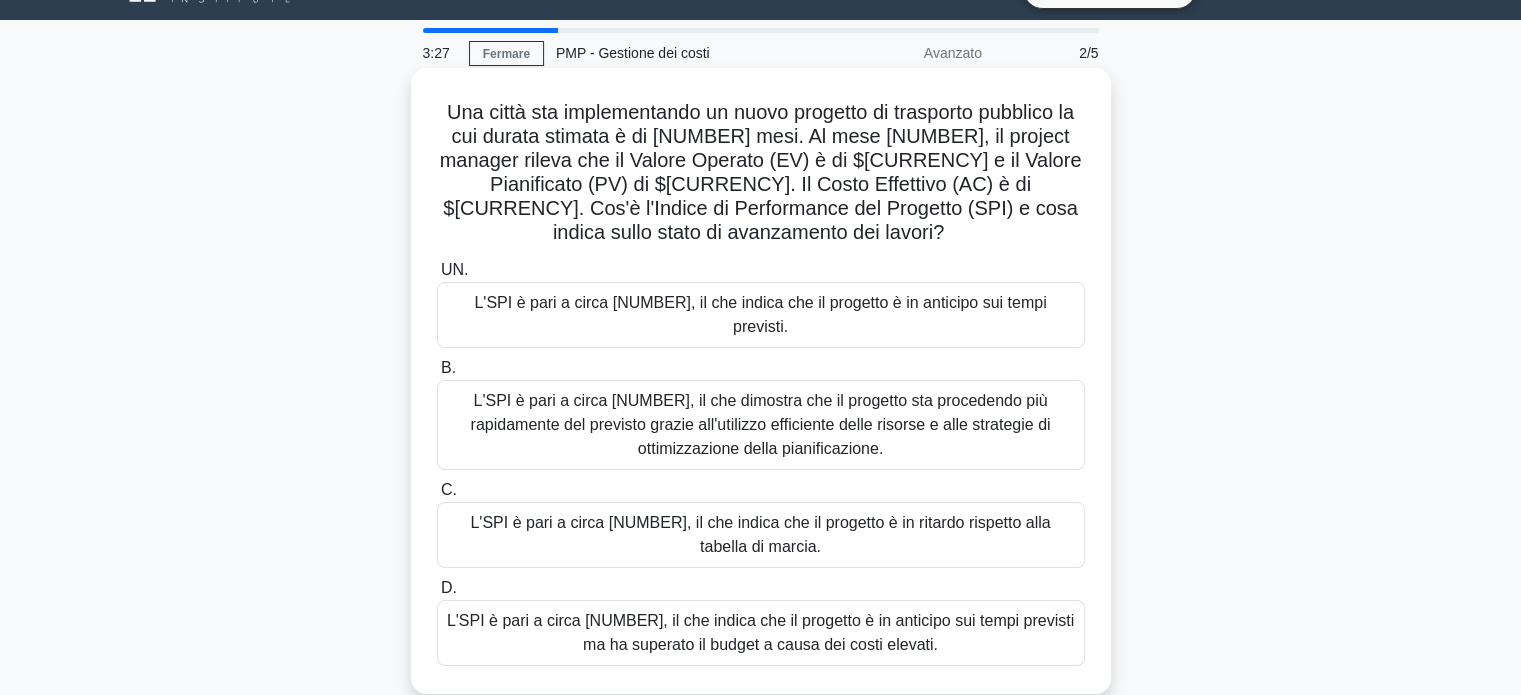 click on "L'SPI è pari a circa 0,89, il che indica che il progetto è in ritardo rispetto alla tabella di marcia." at bounding box center [760, 534] 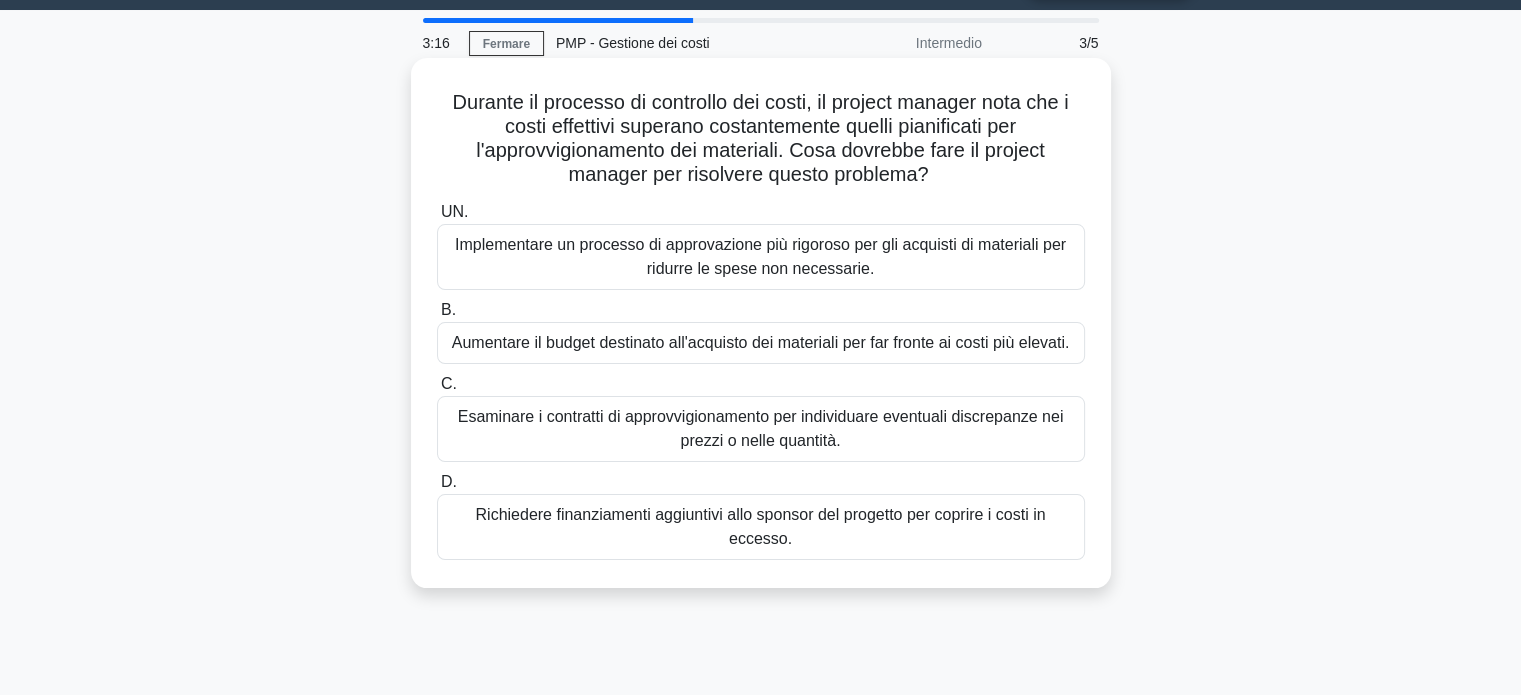 scroll, scrollTop: 55, scrollLeft: 0, axis: vertical 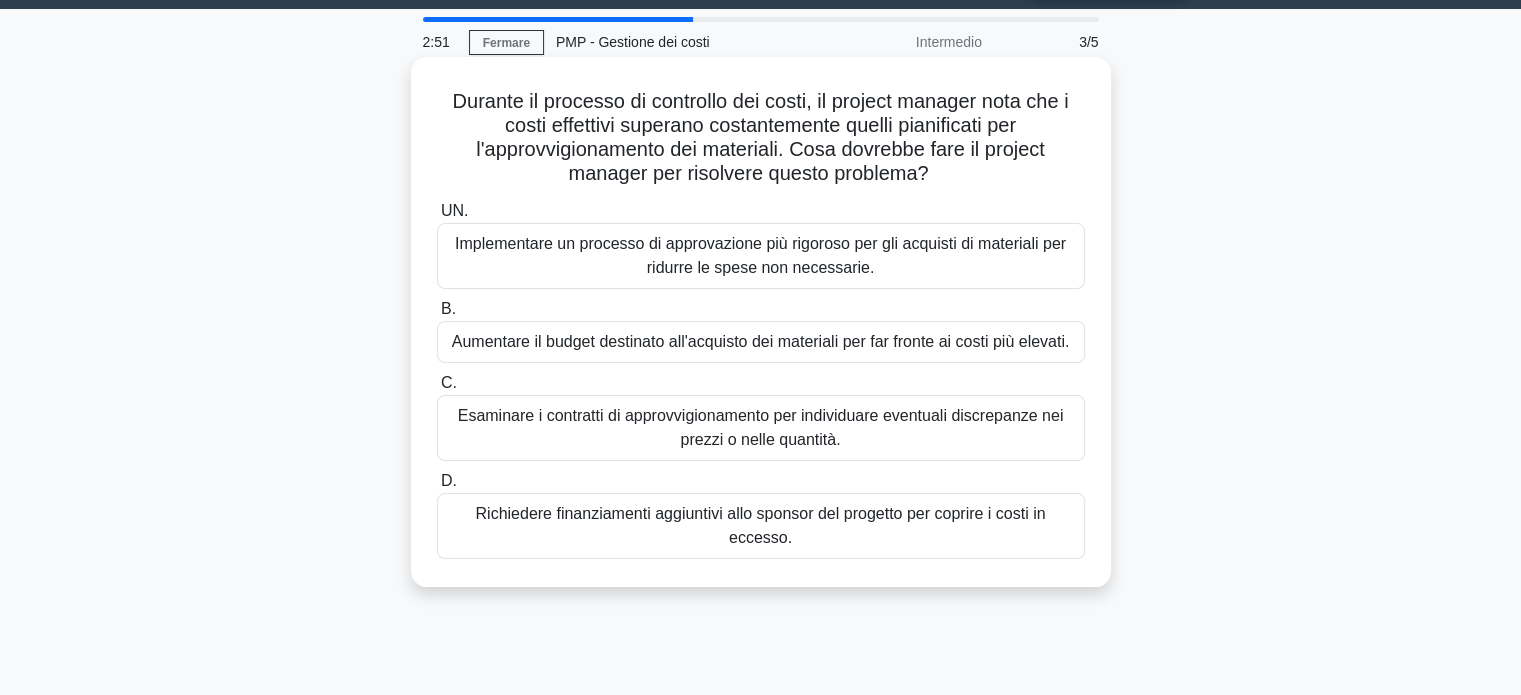 click on "Implementare un processo di approvazione più rigoroso per gli acquisti di materiali per ridurre le spese non necessarie." at bounding box center [760, 255] 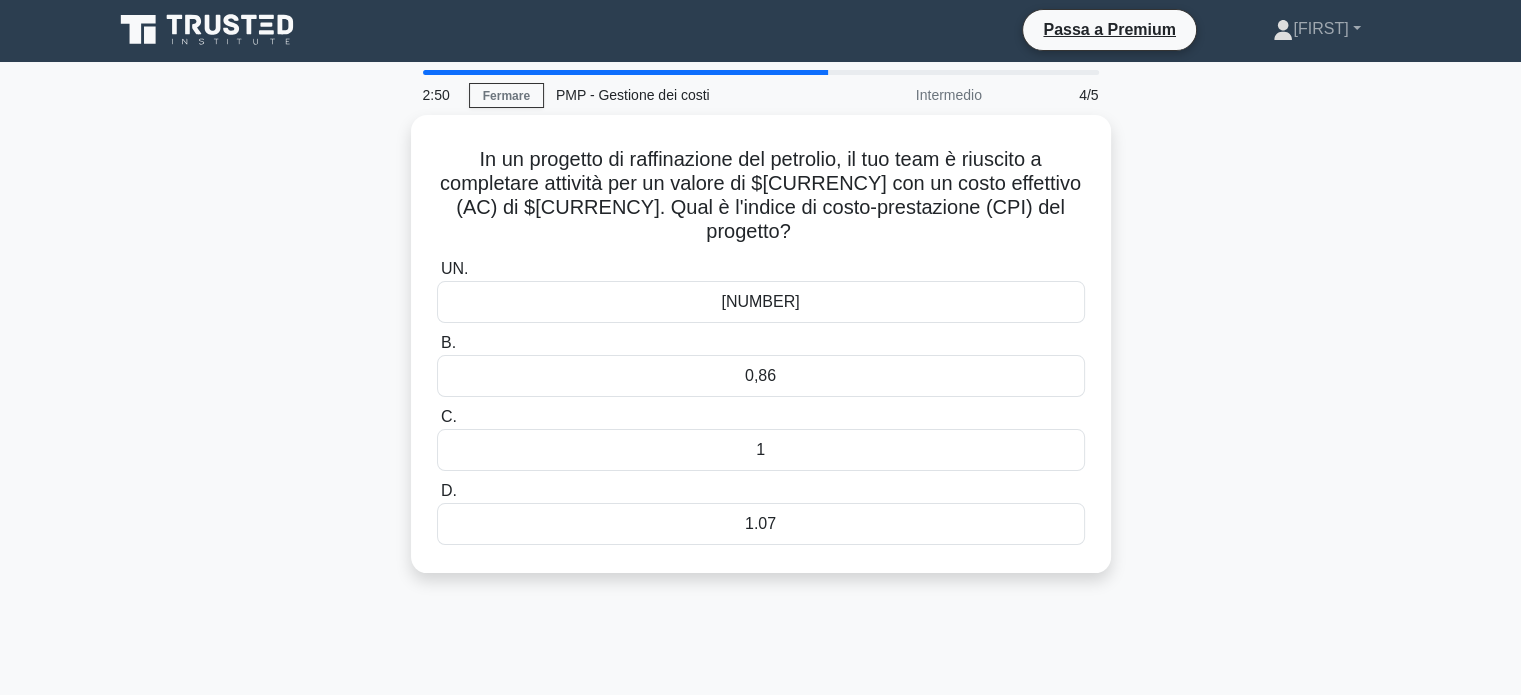 scroll, scrollTop: 0, scrollLeft: 0, axis: both 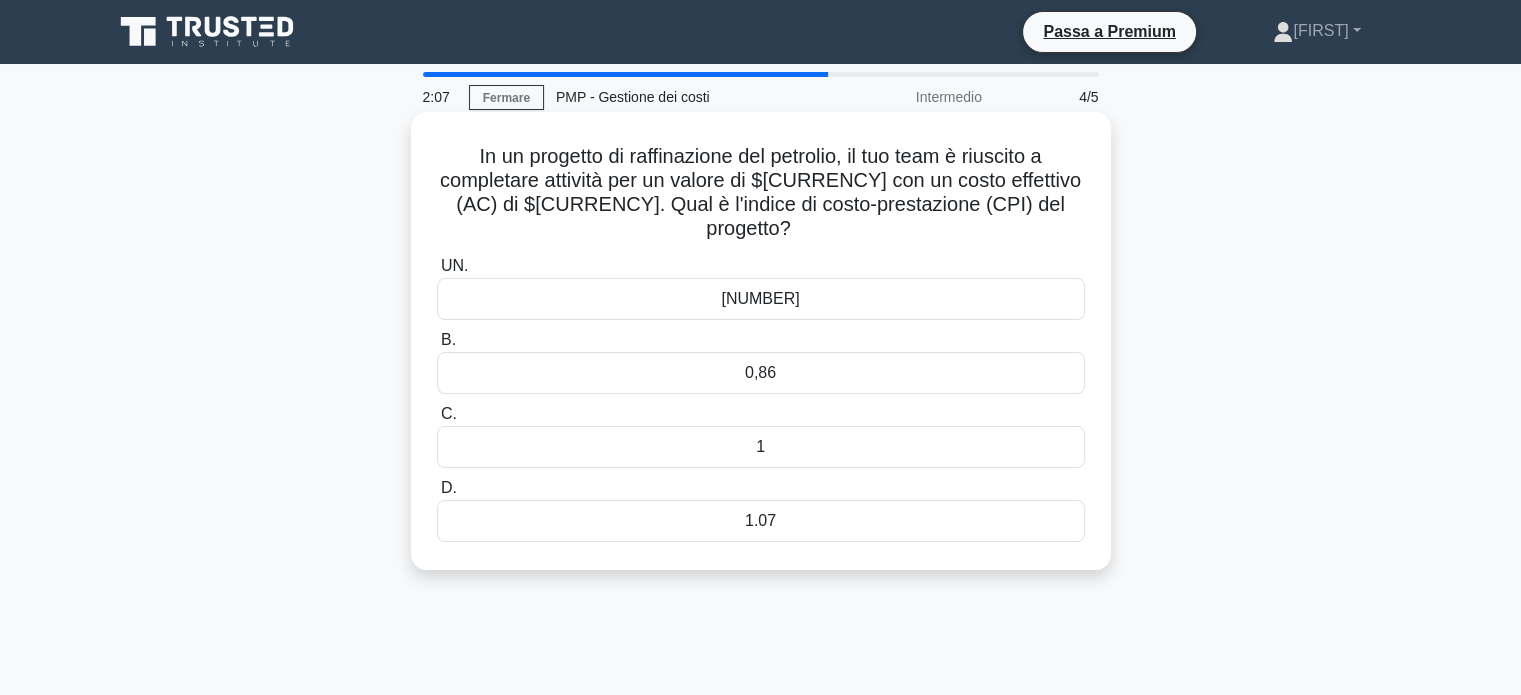 click on "0,93" at bounding box center [761, 299] 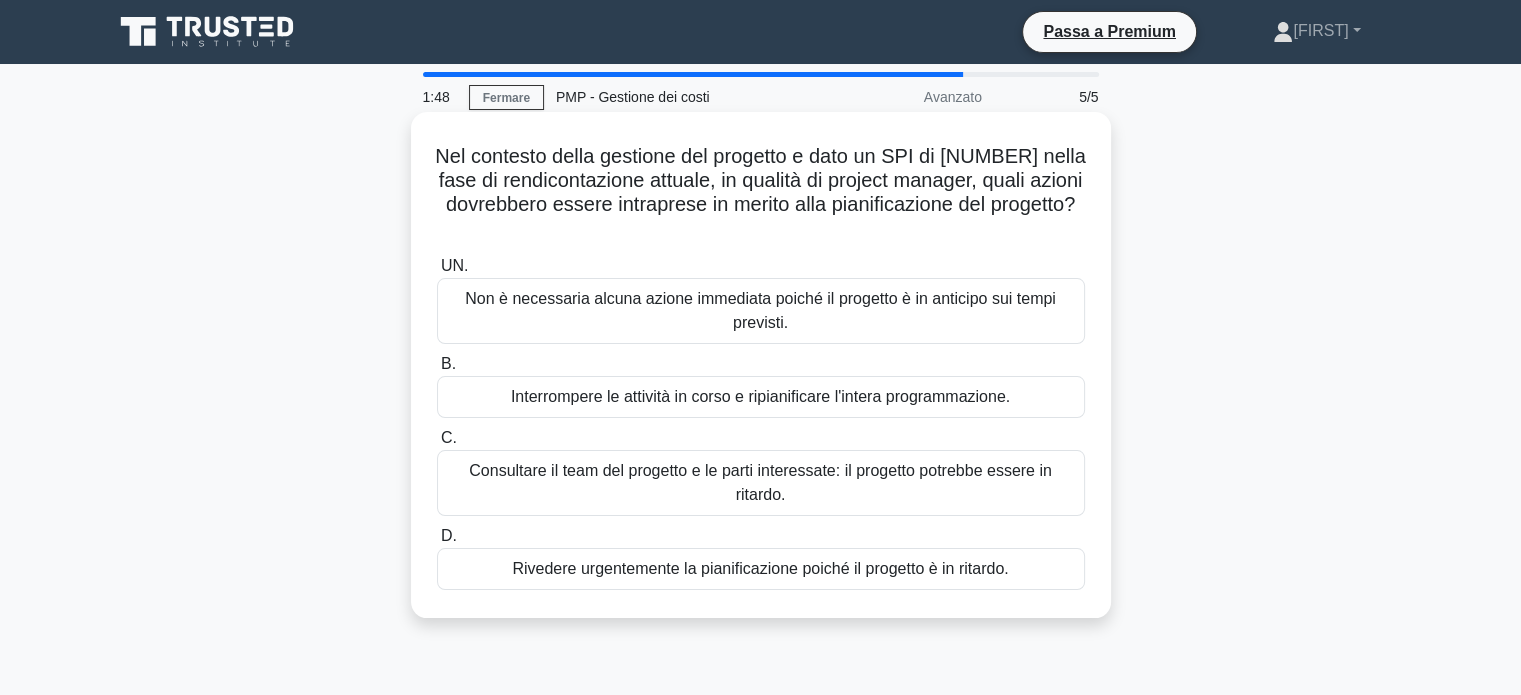 click on "Non è necessaria alcuna azione immediata poiché il progetto è in anticipo sui tempi previsti." at bounding box center (761, 311) 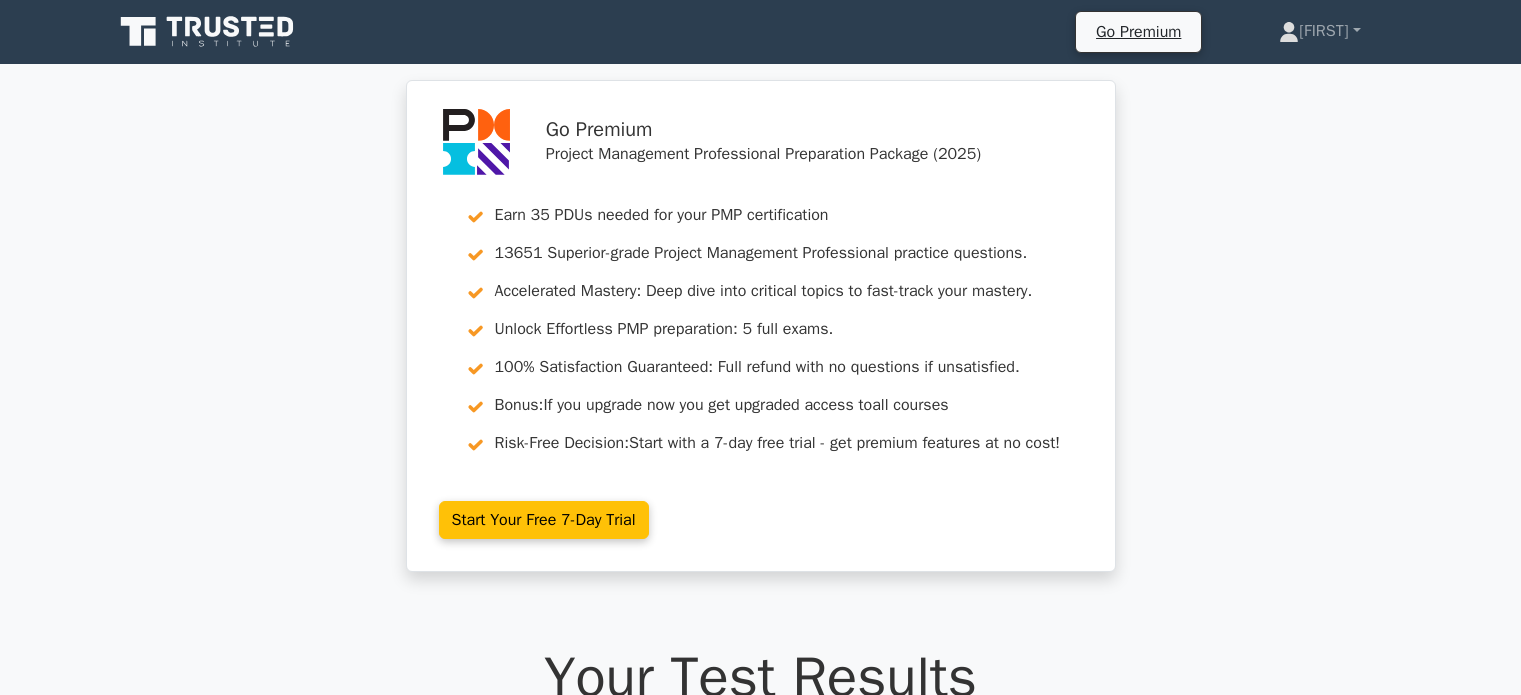 scroll, scrollTop: 0, scrollLeft: 0, axis: both 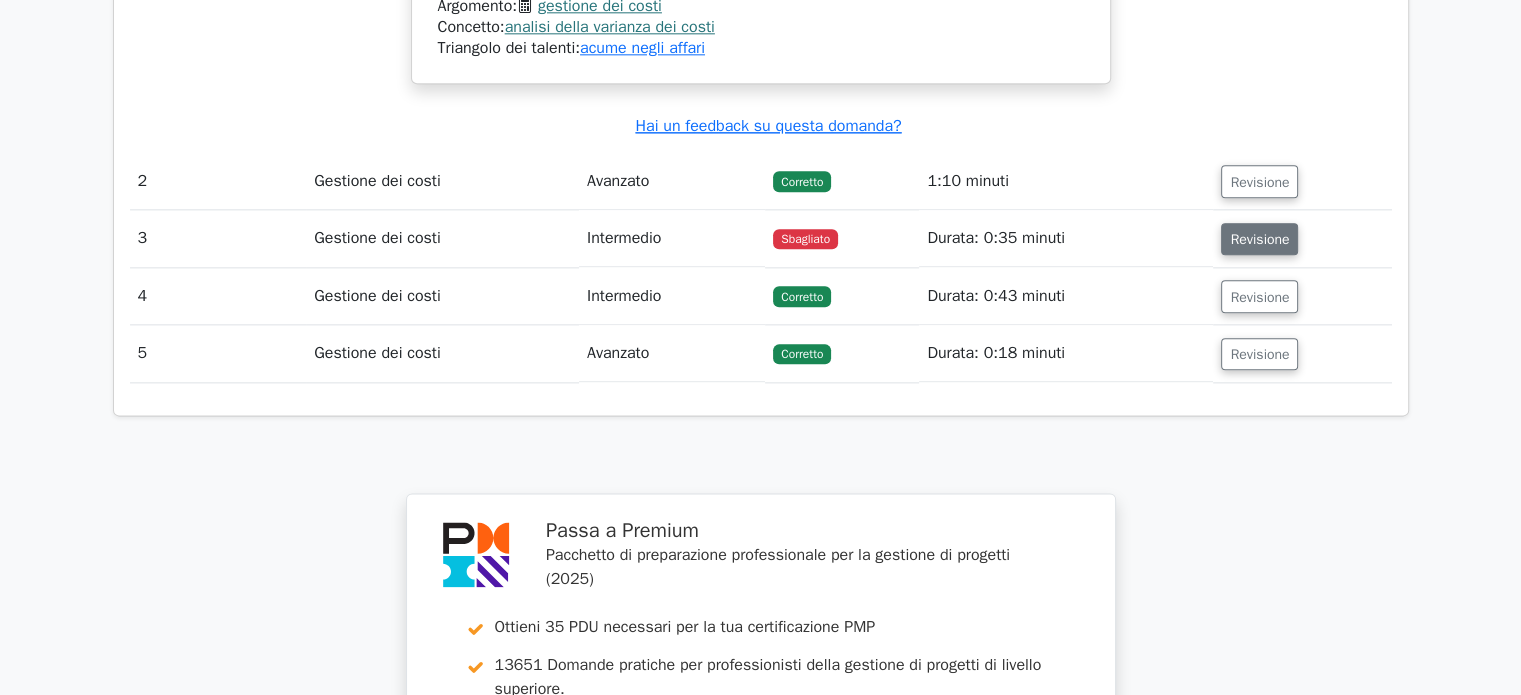 click on "Revisione" at bounding box center (1259, 239) 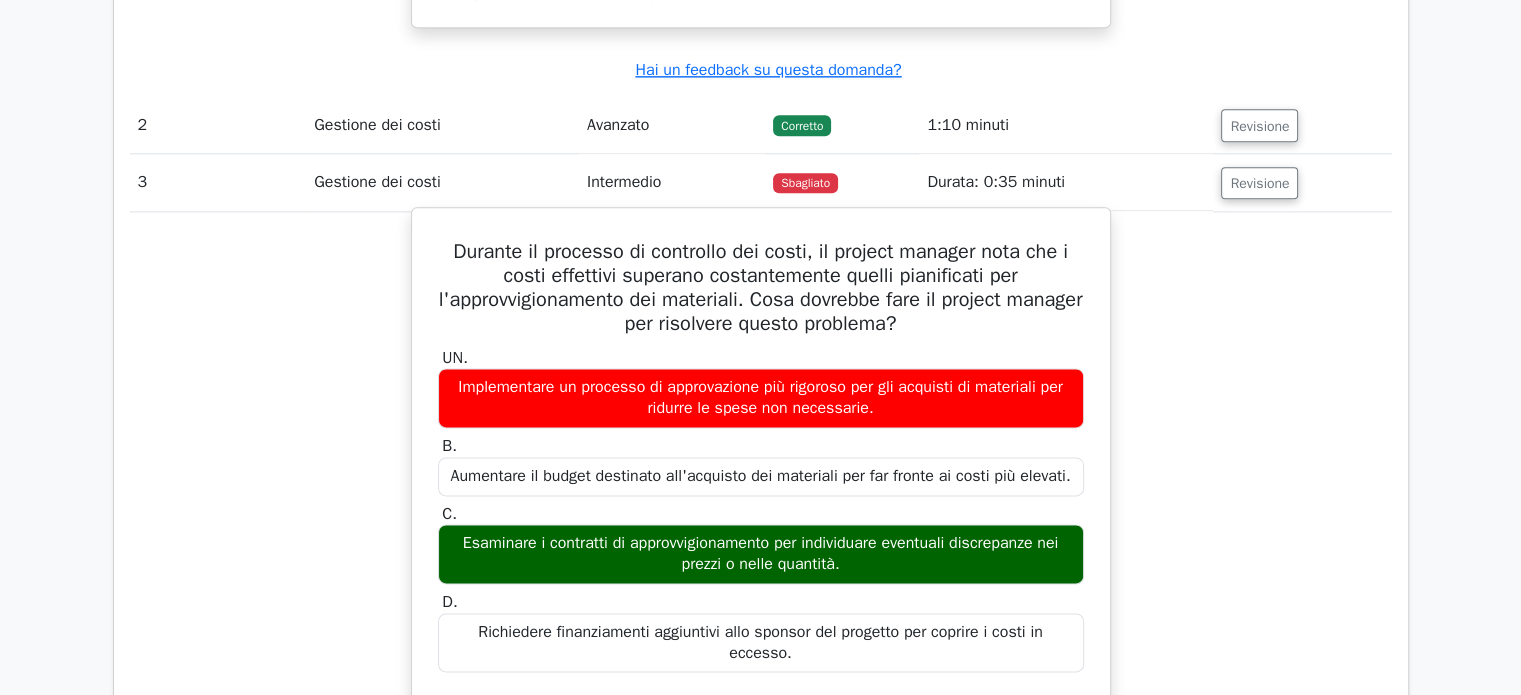 scroll, scrollTop: 2522, scrollLeft: 0, axis: vertical 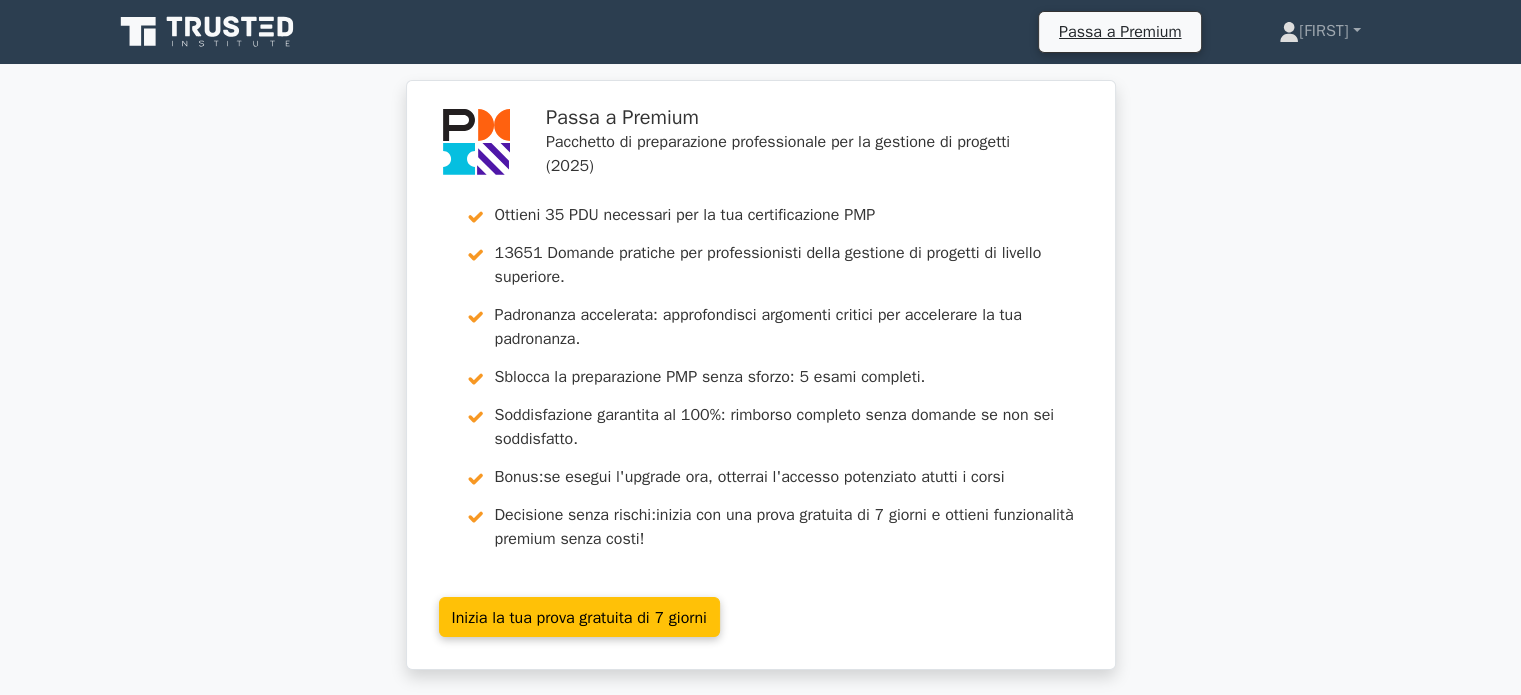 click 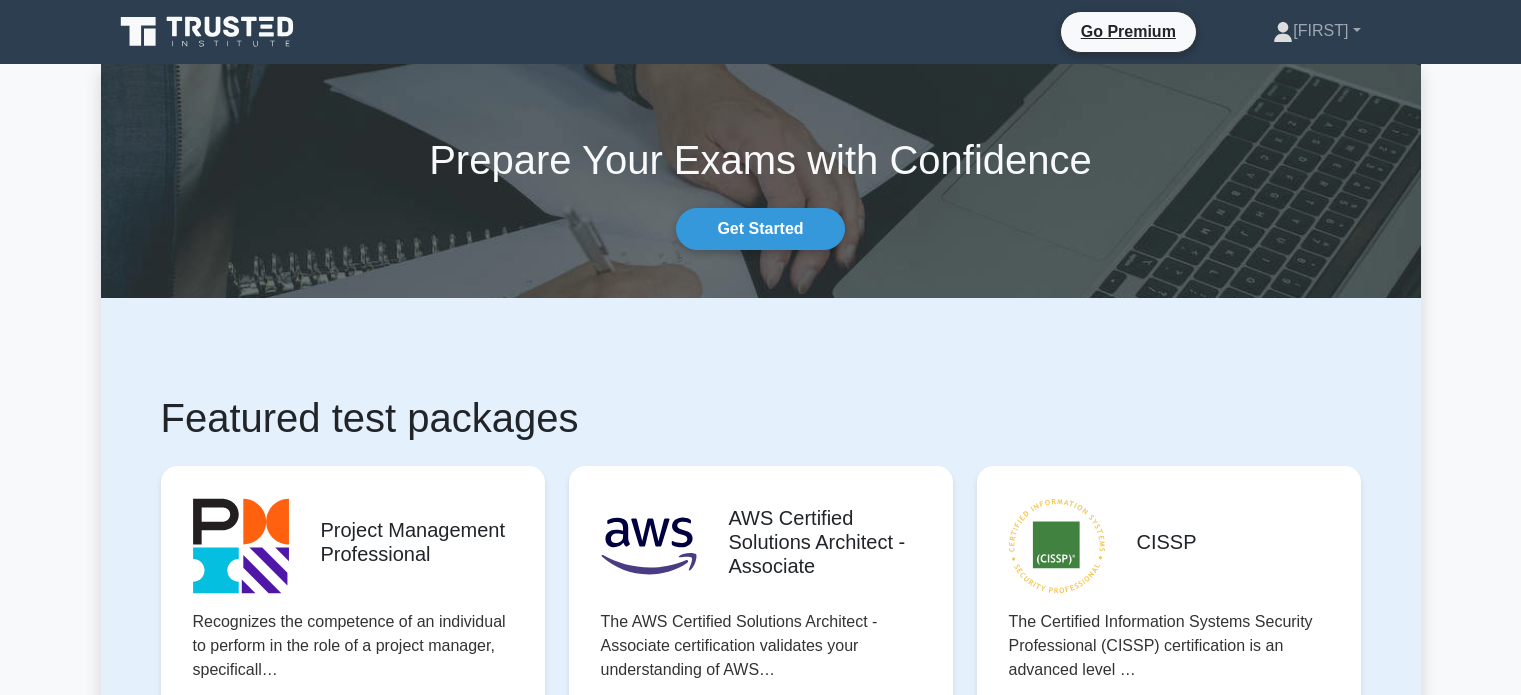 scroll, scrollTop: 0, scrollLeft: 0, axis: both 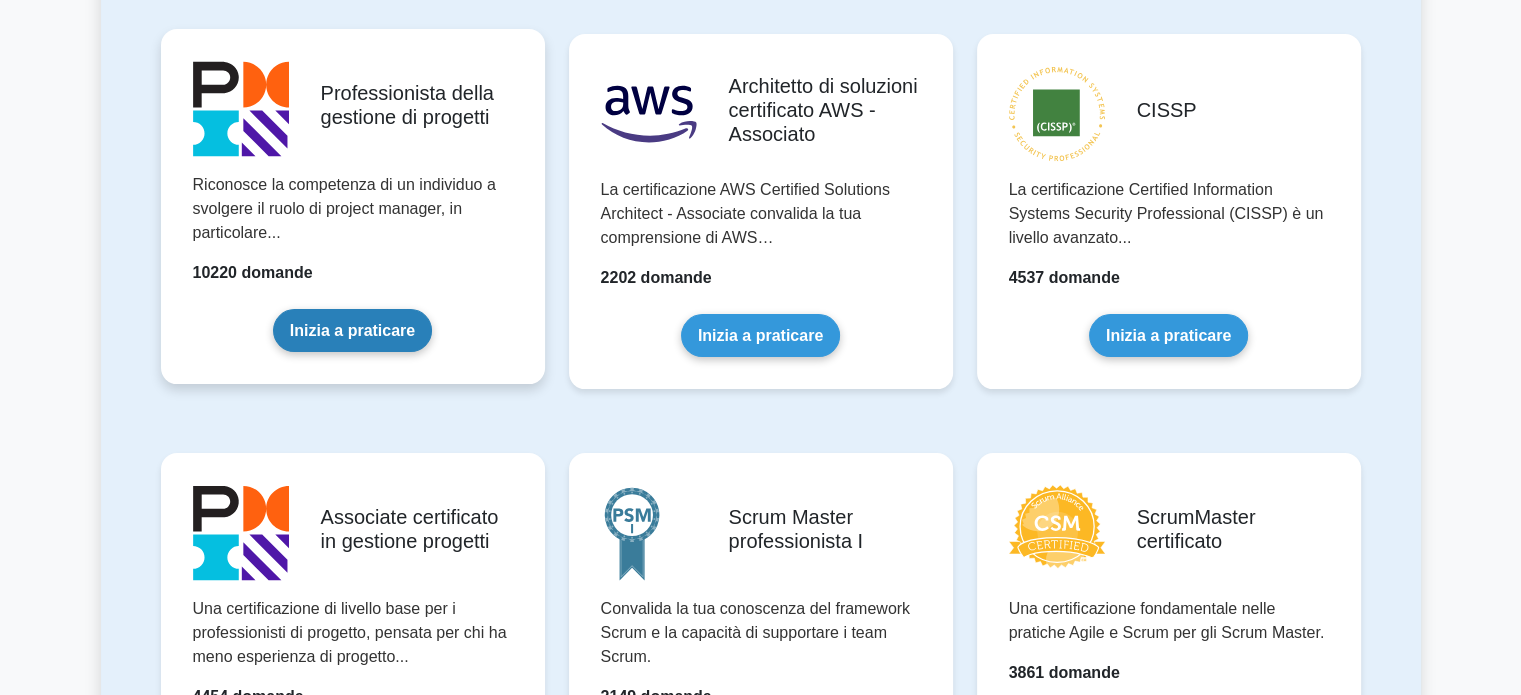 click on "Inizia a praticare" at bounding box center (352, 330) 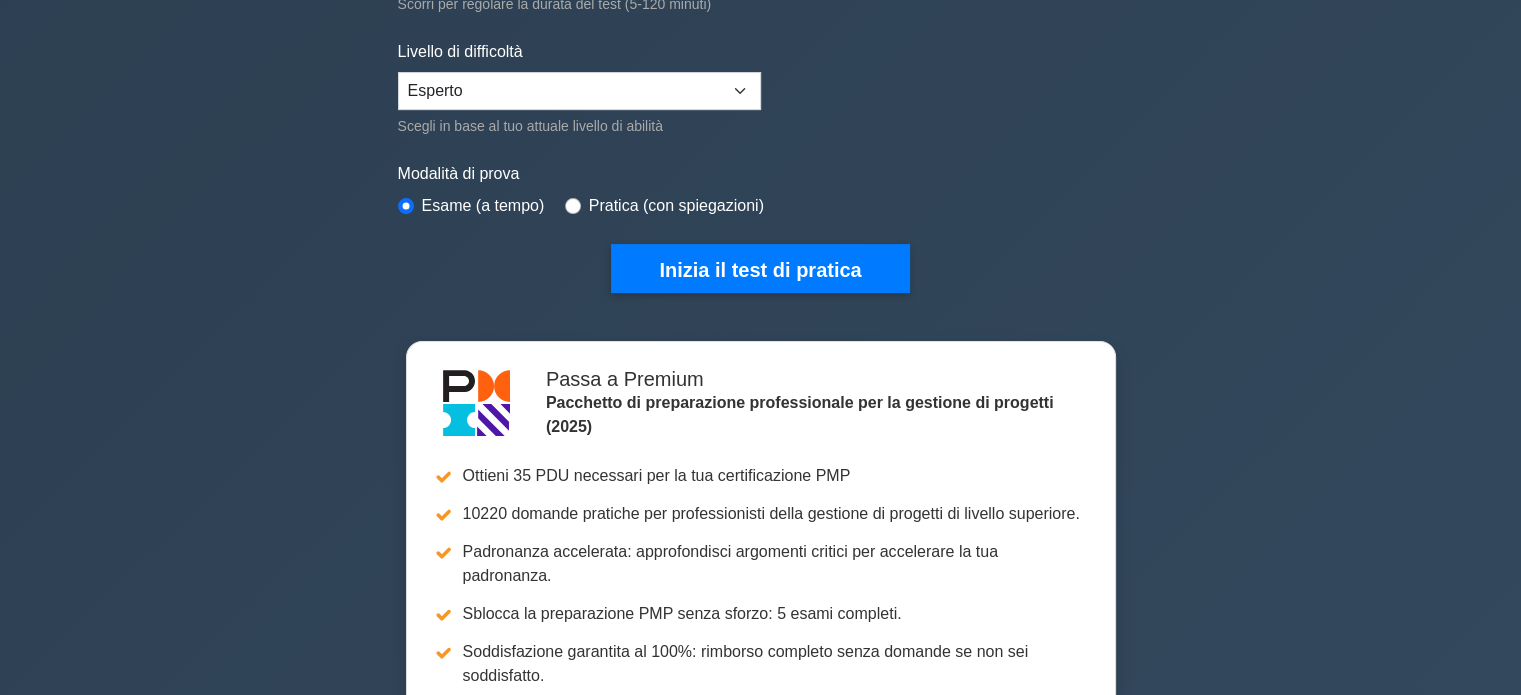 scroll, scrollTop: 940, scrollLeft: 0, axis: vertical 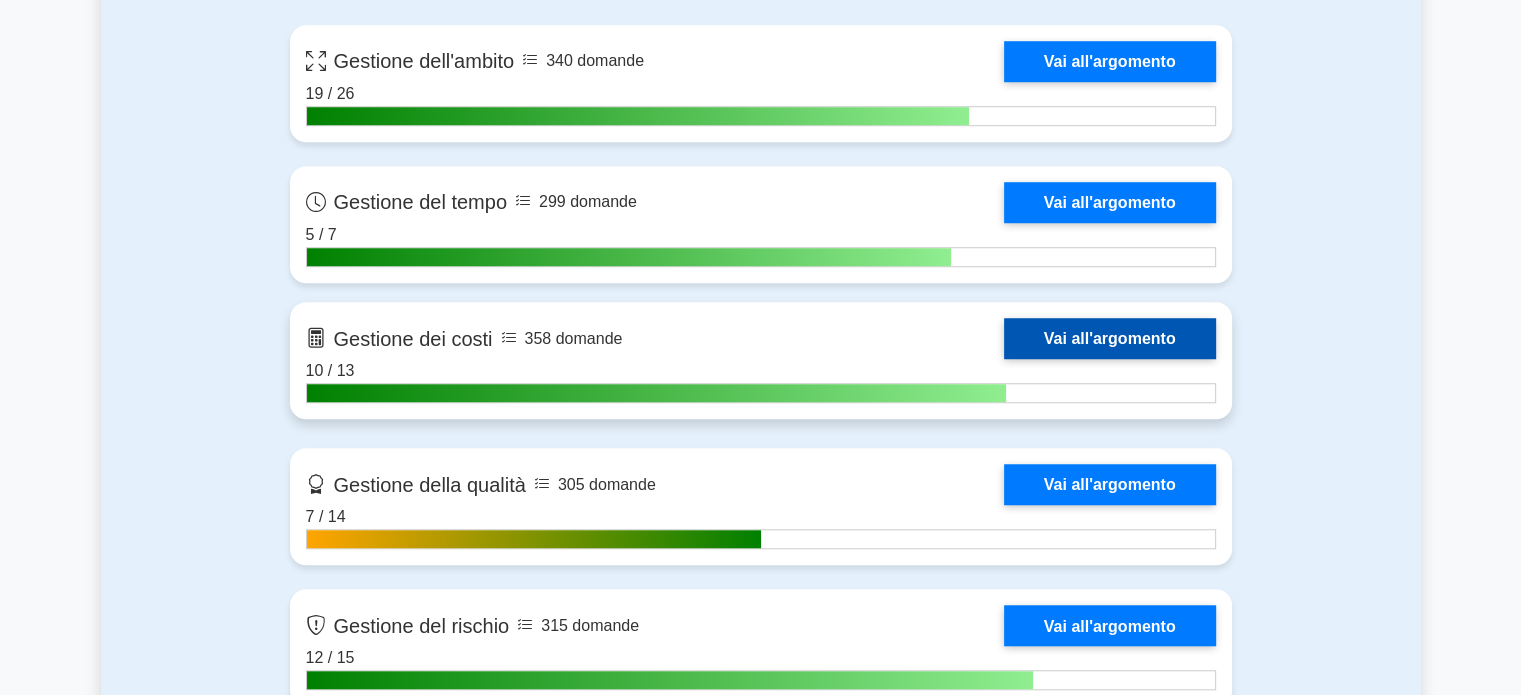 click on "Vai all'argomento" at bounding box center [1110, 338] 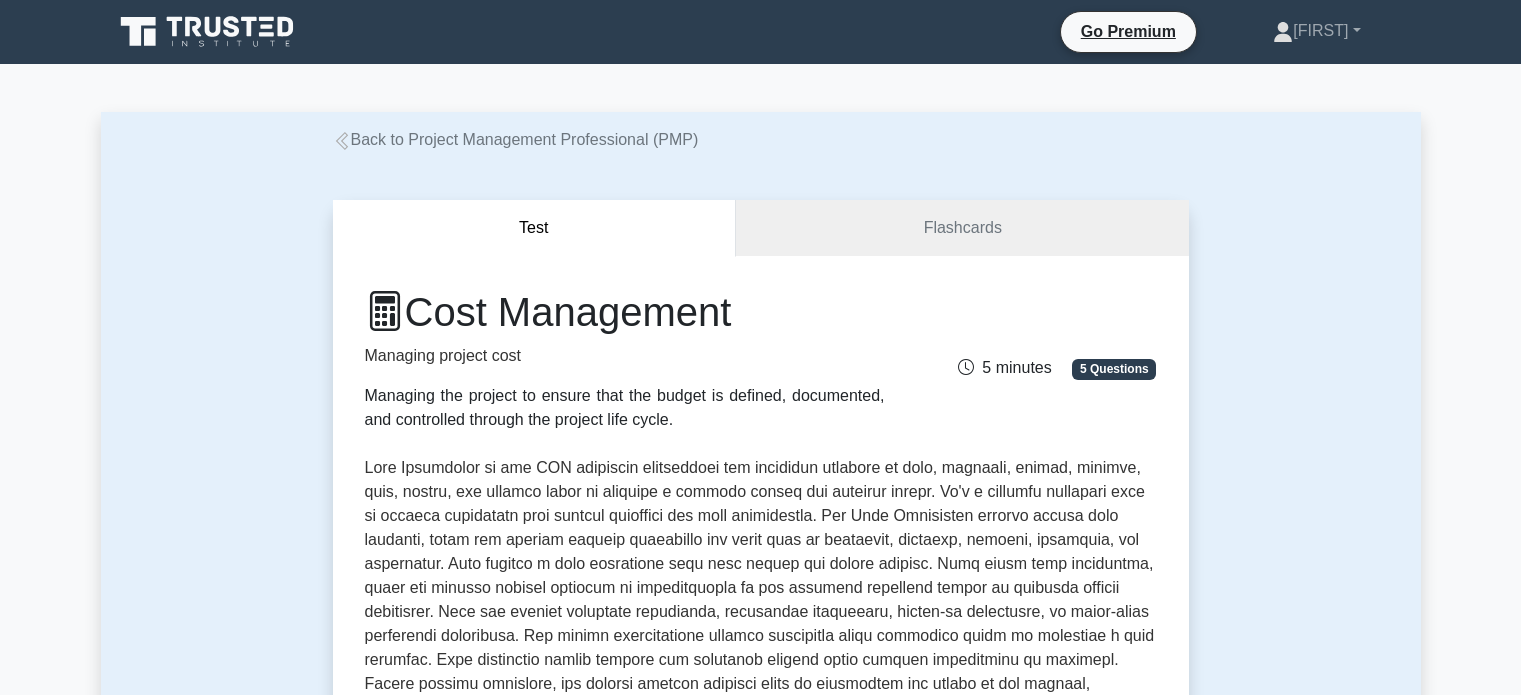 scroll, scrollTop: 0, scrollLeft: 0, axis: both 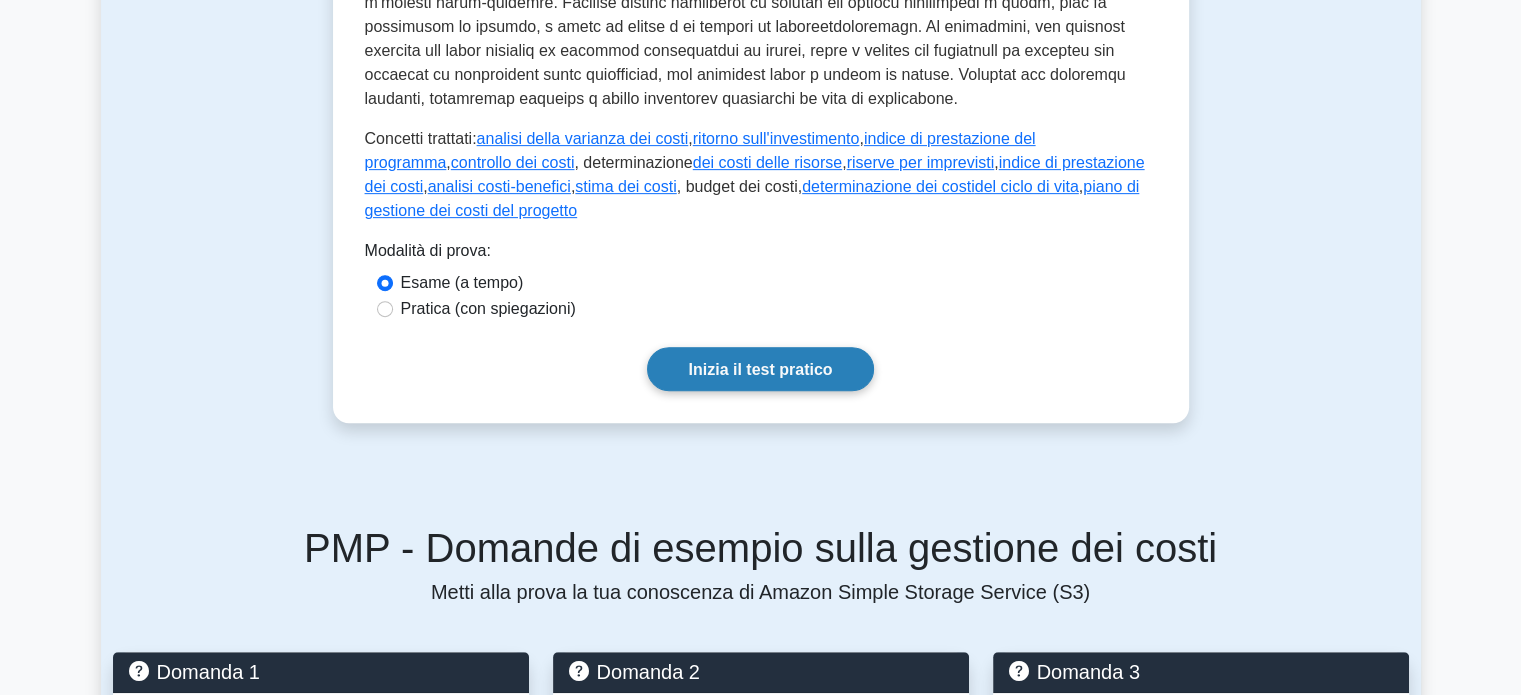 click on "Inizia il test pratico" at bounding box center (760, 368) 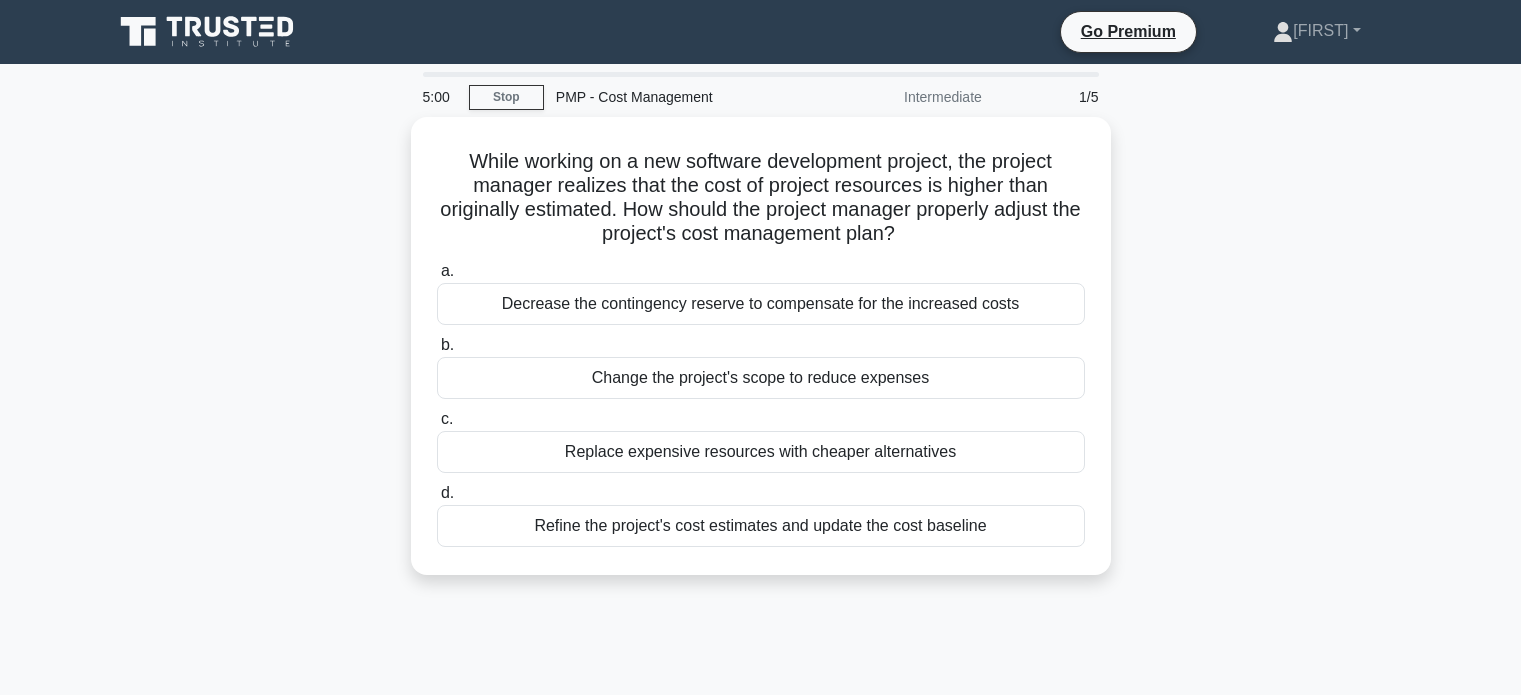 scroll, scrollTop: 0, scrollLeft: 0, axis: both 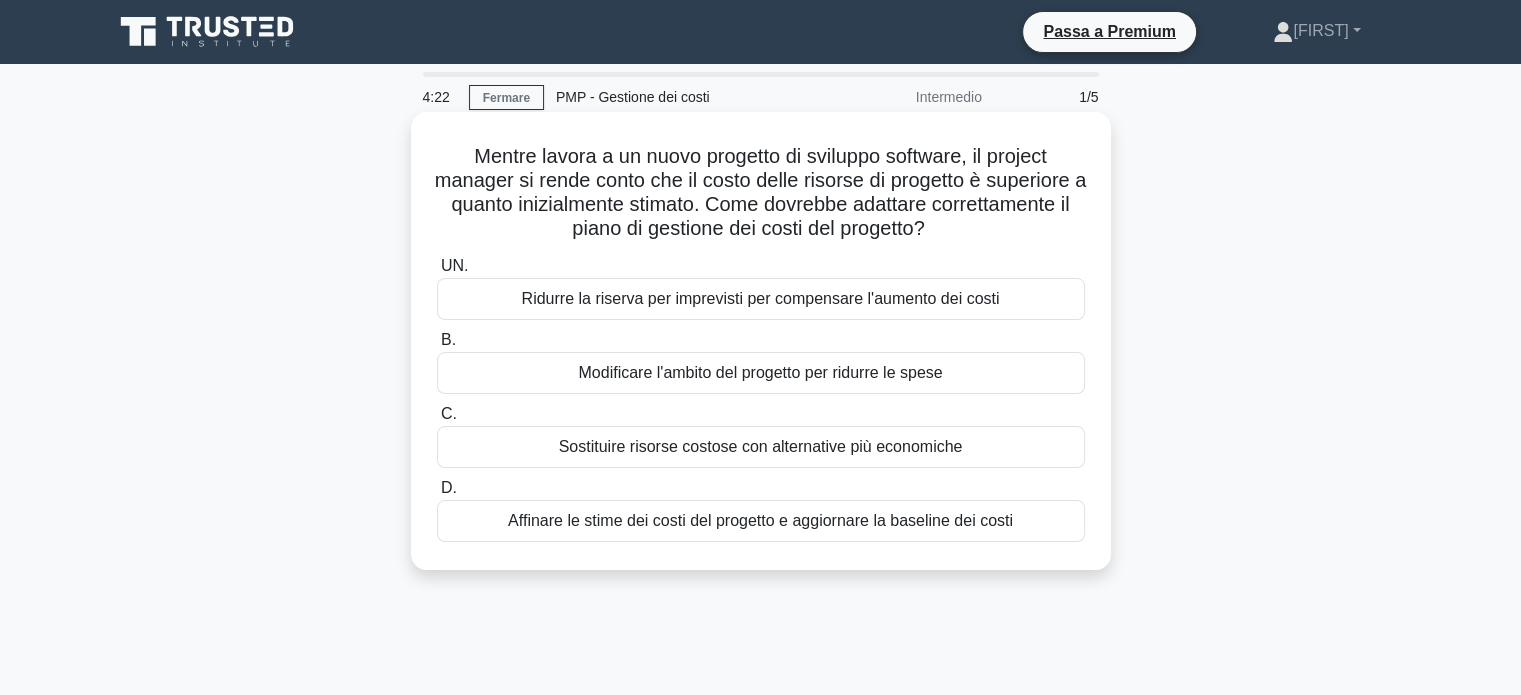 click on "Ridurre la riserva per imprevisti per compensare l'aumento dei costi" at bounding box center [761, 298] 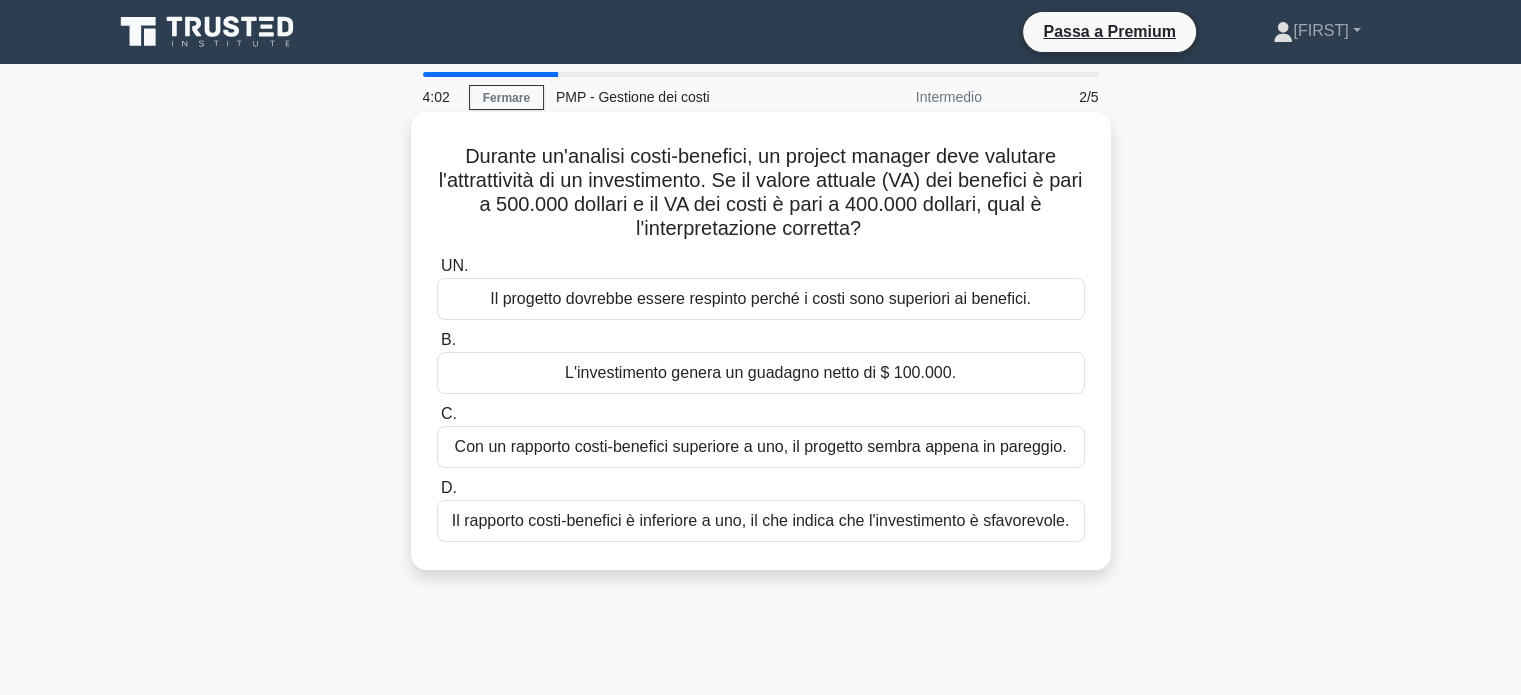 scroll, scrollTop: 16, scrollLeft: 0, axis: vertical 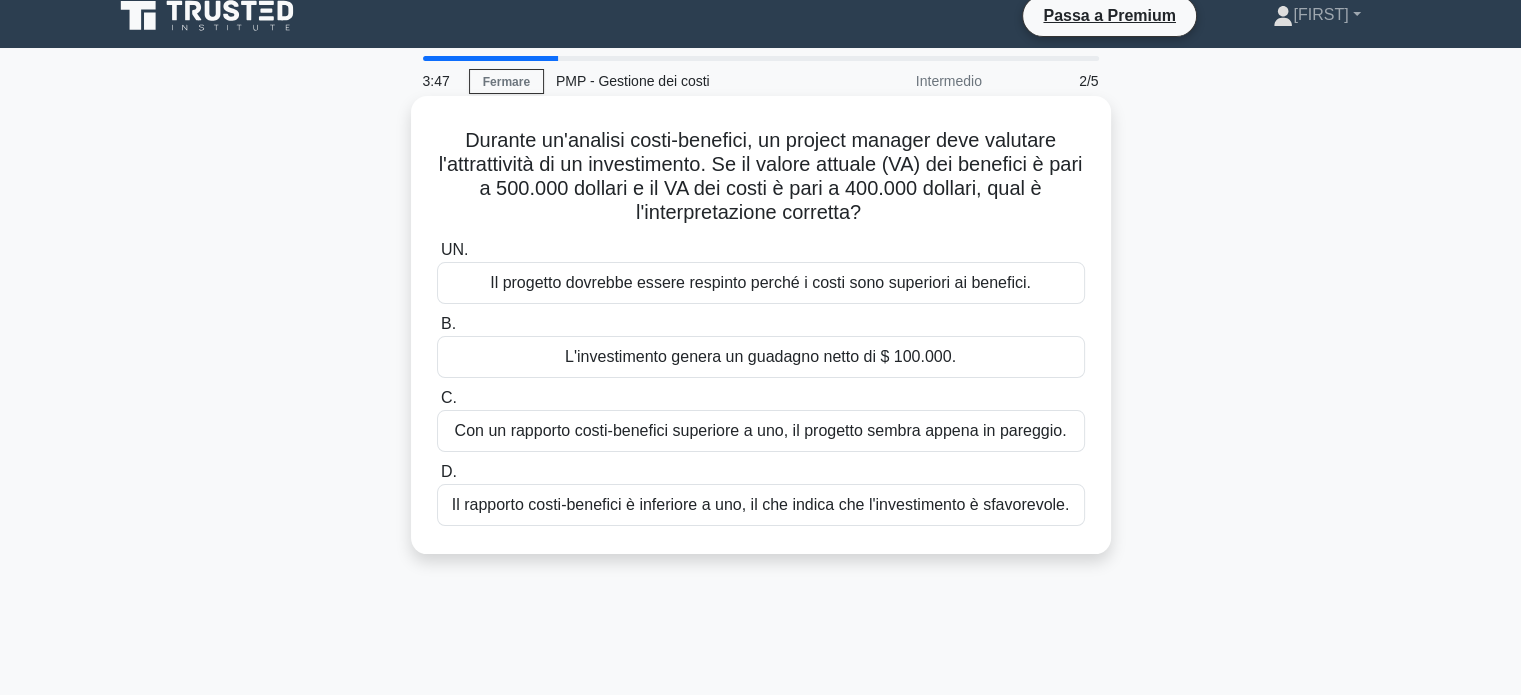 click on "L'investimento genera un guadagno netto di $ 100.000." at bounding box center [760, 356] 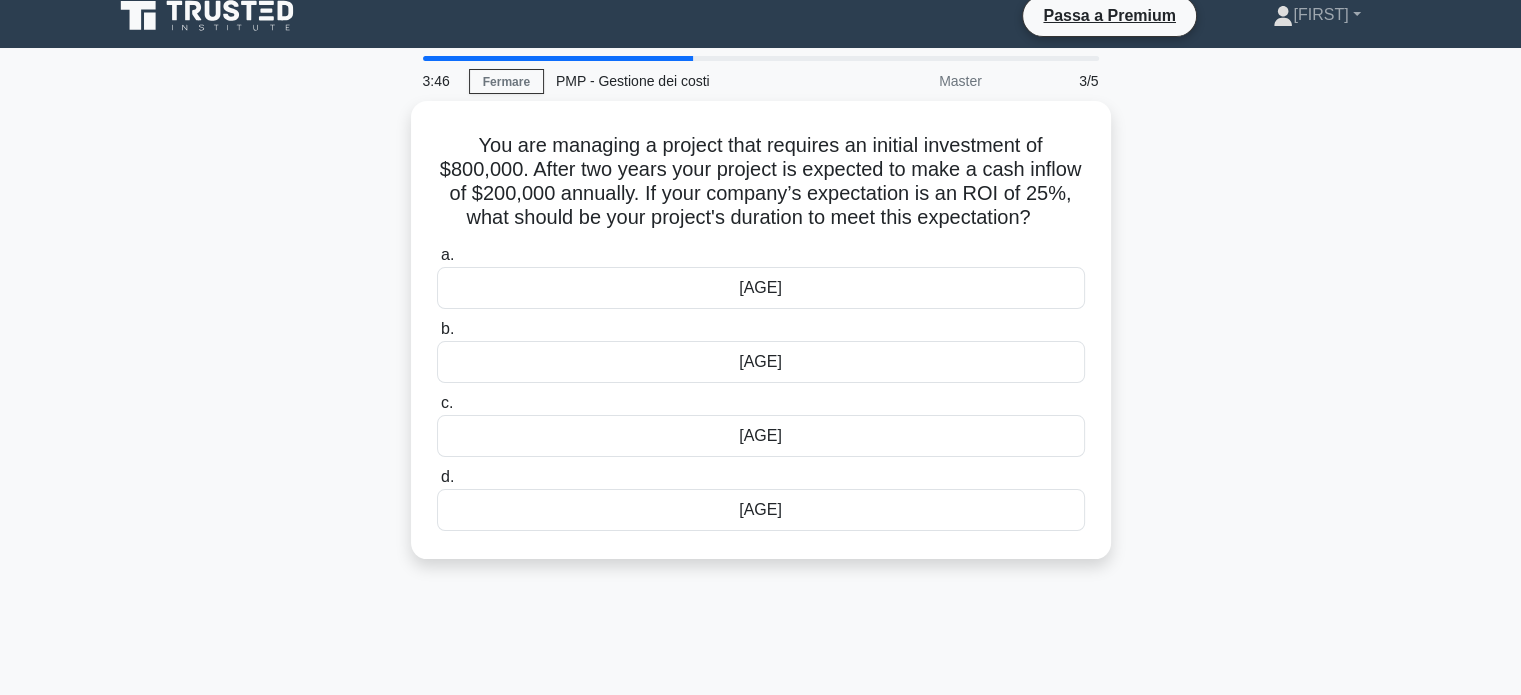 scroll, scrollTop: 0, scrollLeft: 0, axis: both 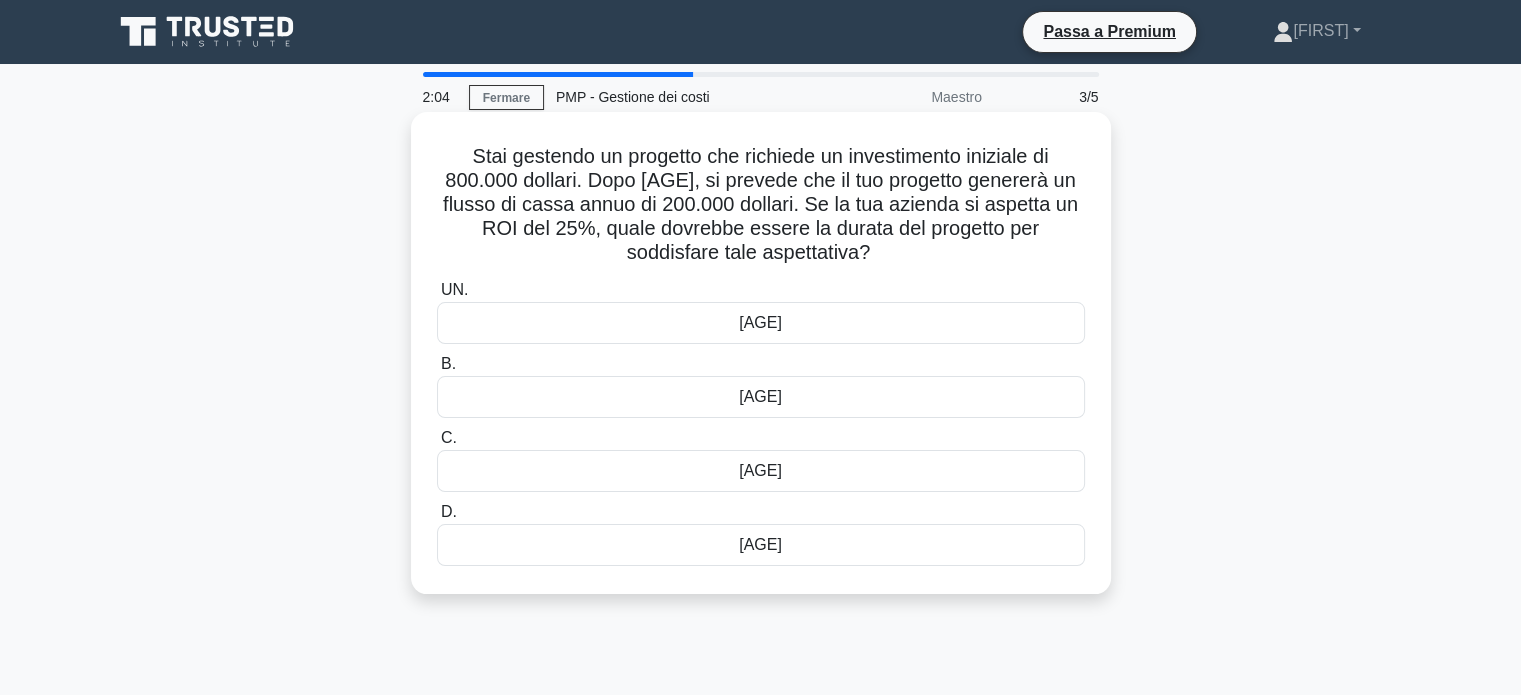 click on "12 anni" at bounding box center [761, 545] 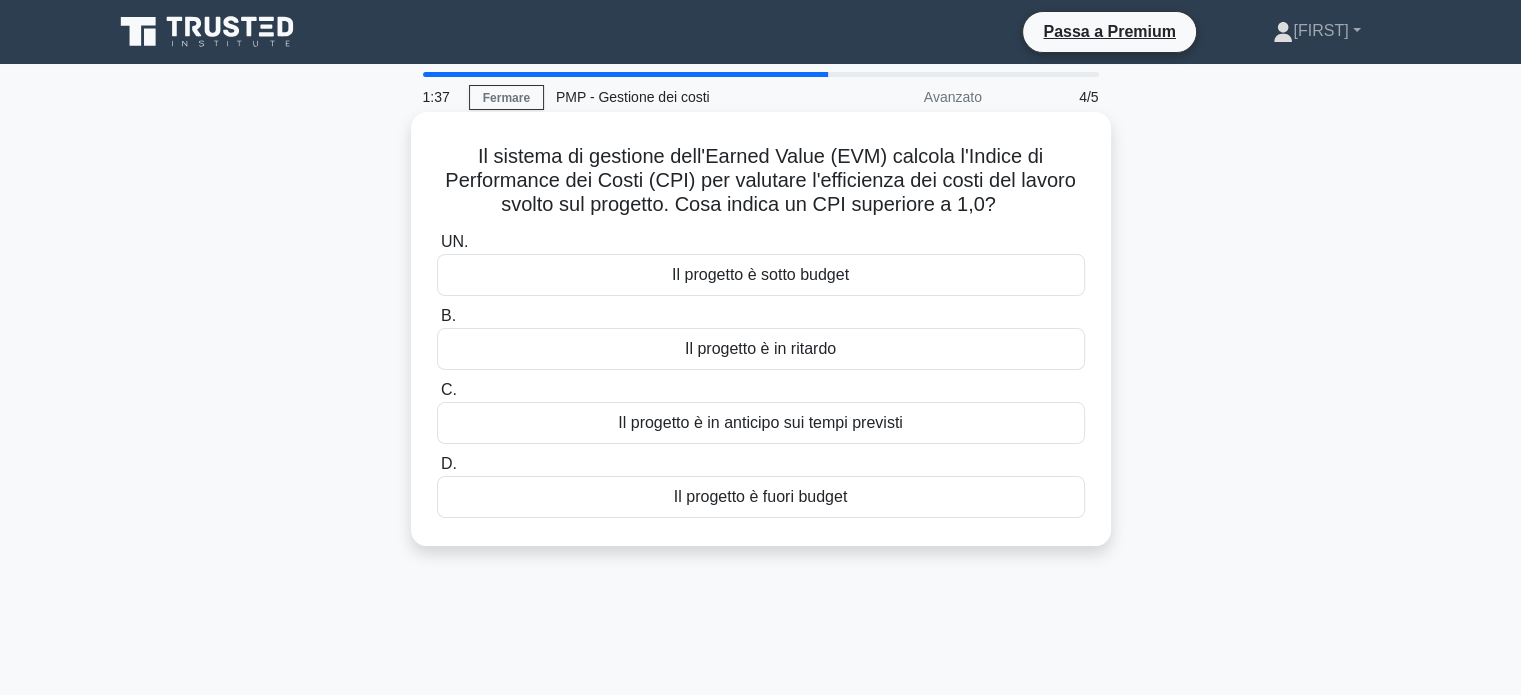 click on "Il progetto è sotto budget" at bounding box center (761, 275) 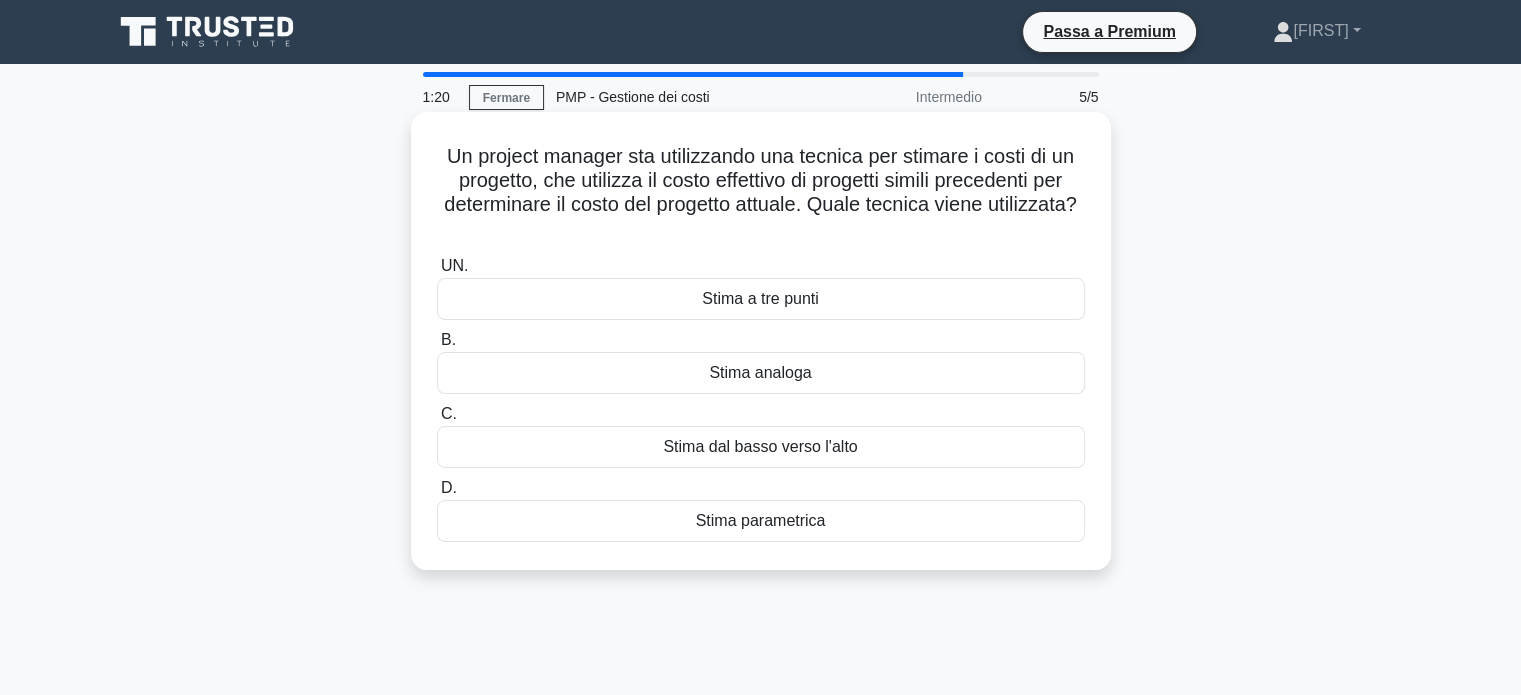 click on "Stima analoga" at bounding box center [761, 373] 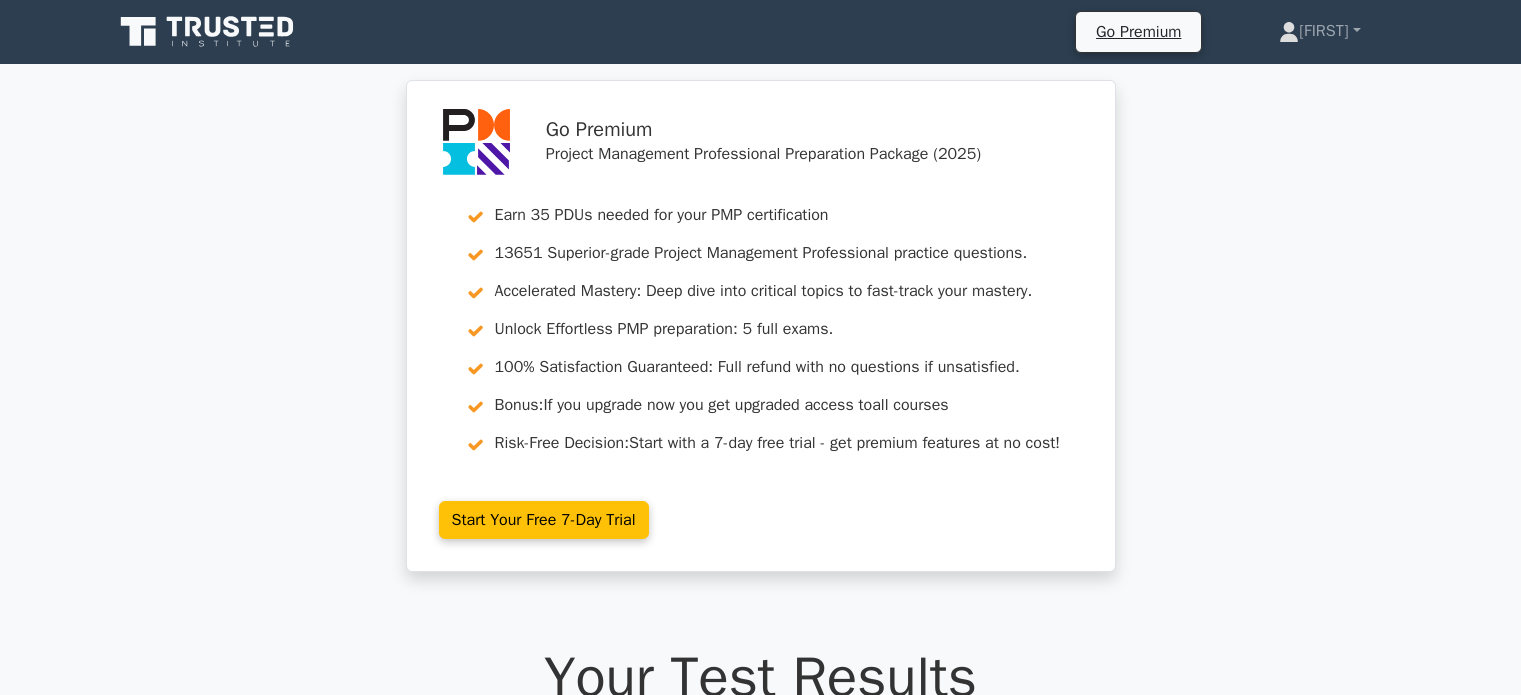 scroll, scrollTop: 0, scrollLeft: 0, axis: both 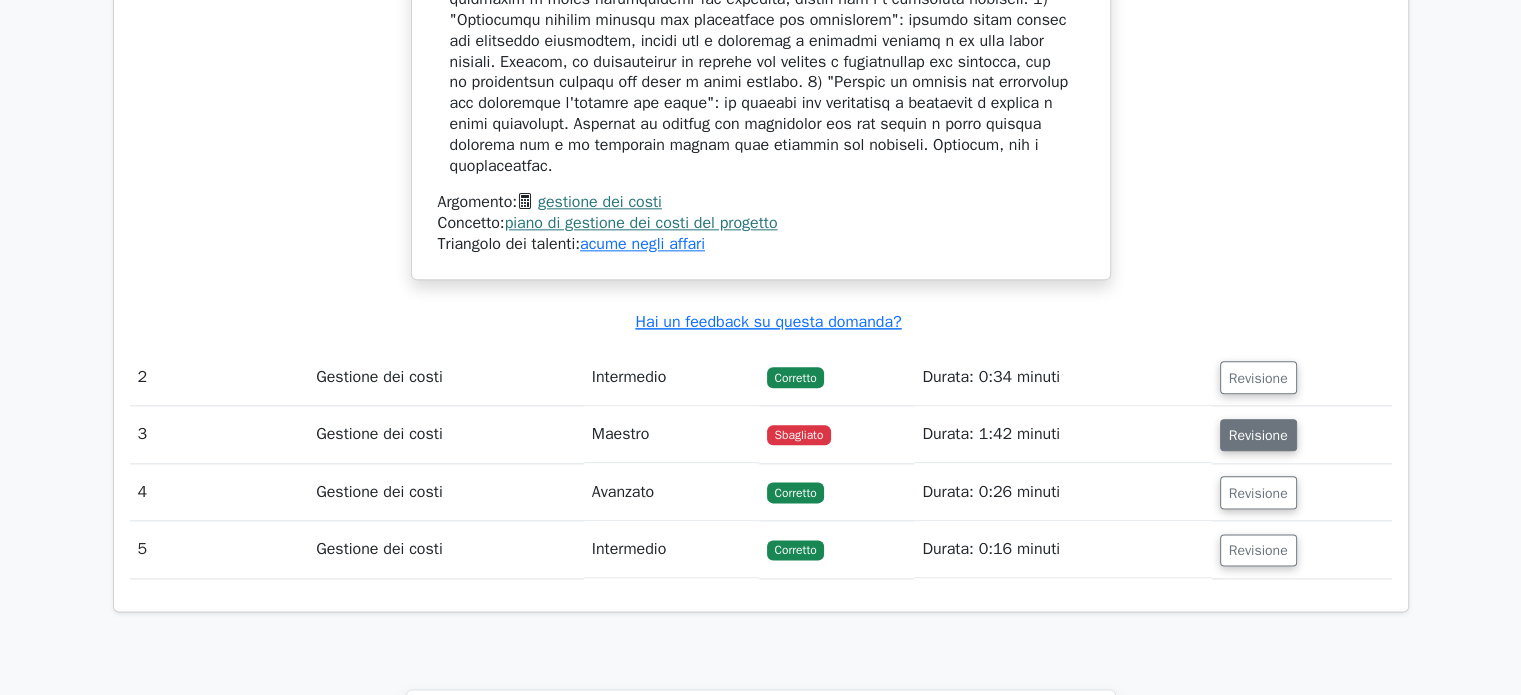 click on "Revisione" at bounding box center [1258, 435] 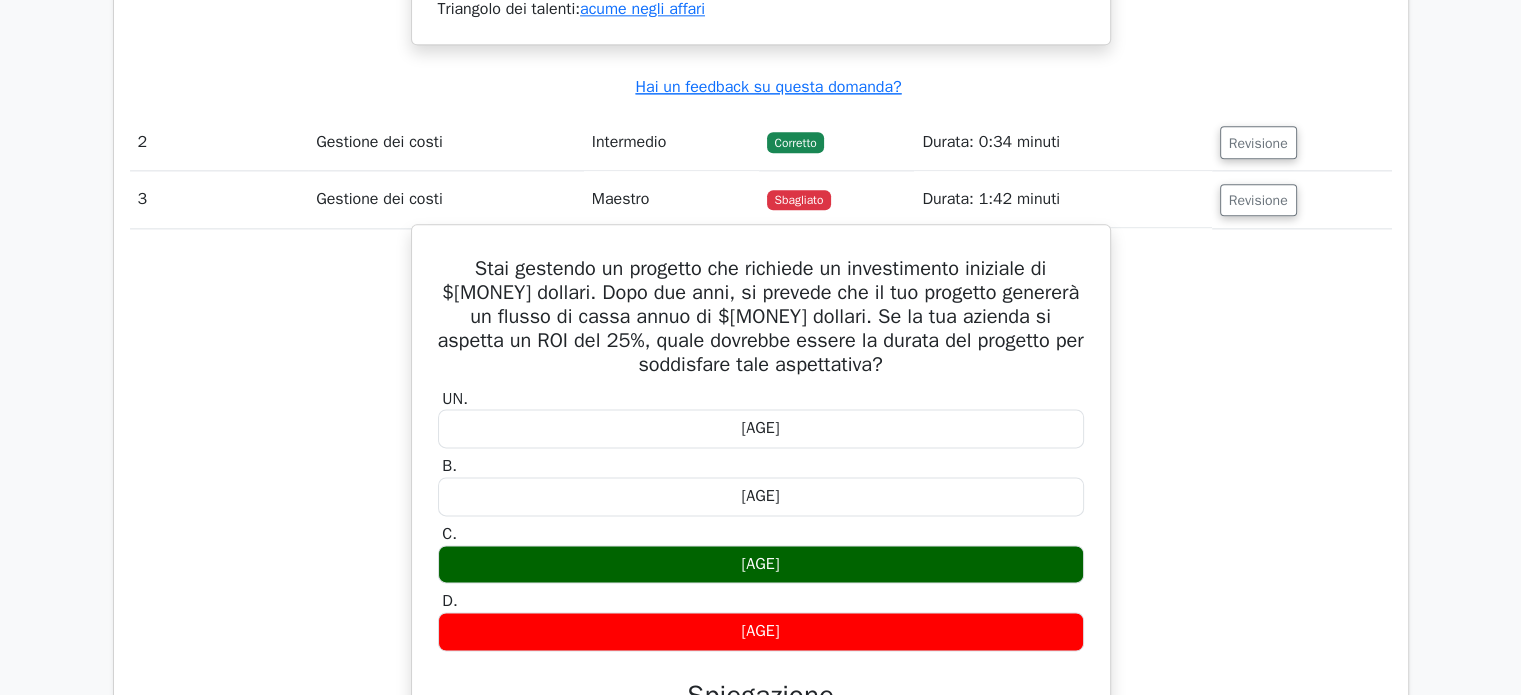 scroll, scrollTop: 2608, scrollLeft: 0, axis: vertical 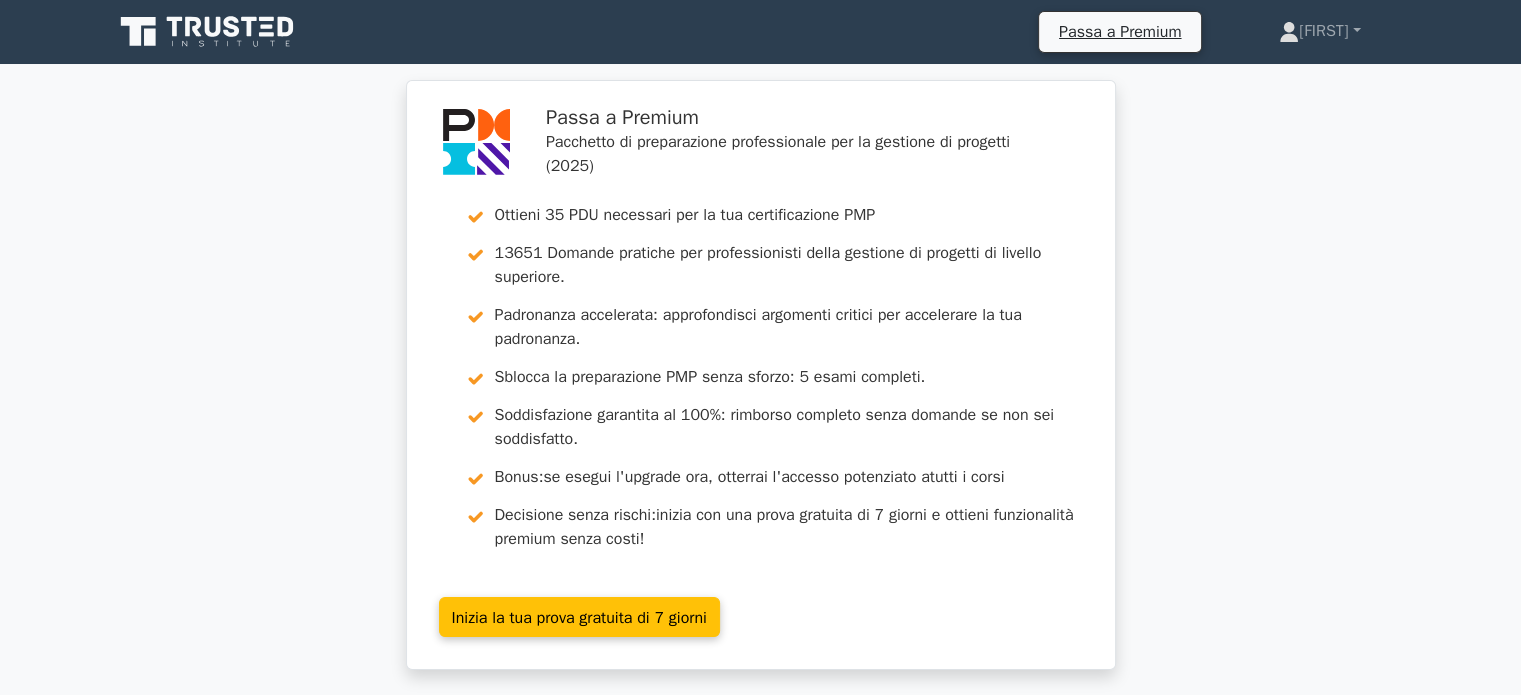 click 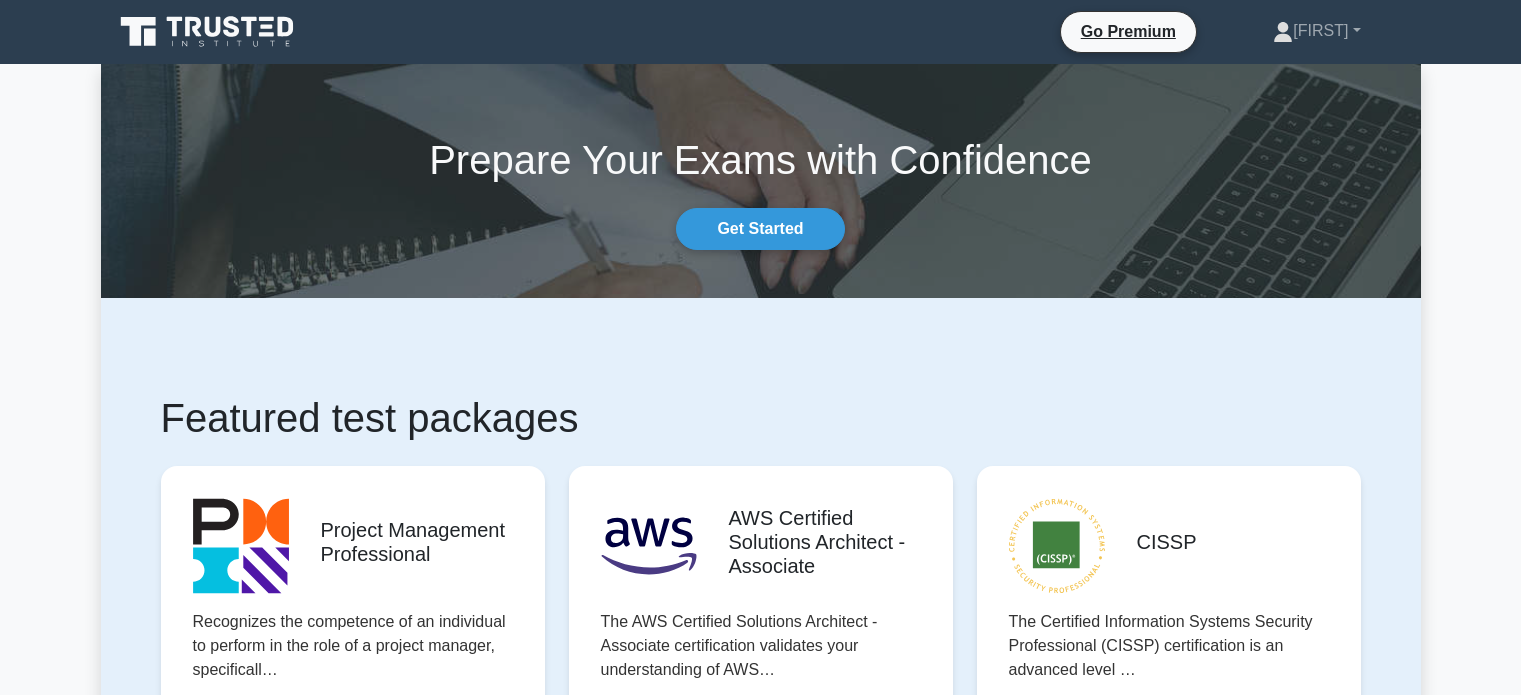 scroll, scrollTop: 0, scrollLeft: 0, axis: both 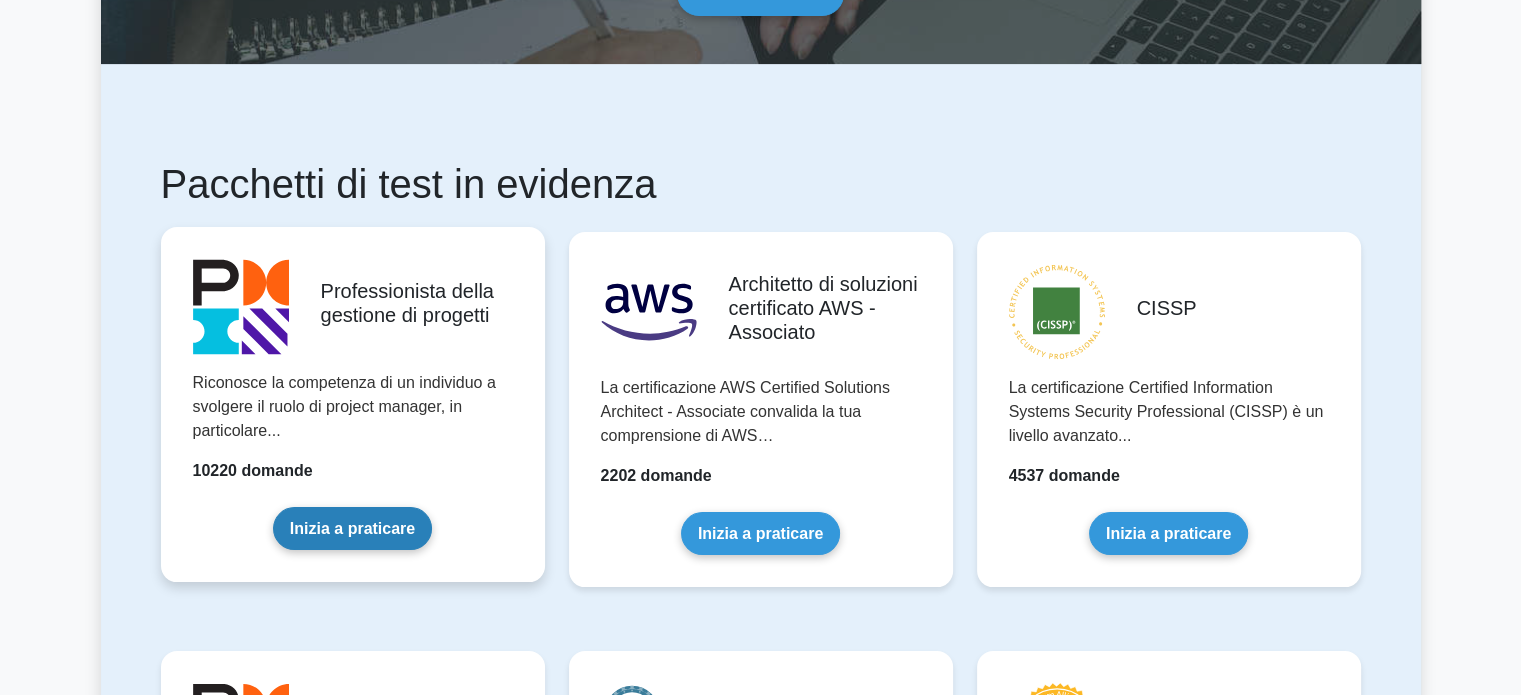 click on "Inizia a praticare" at bounding box center [352, 528] 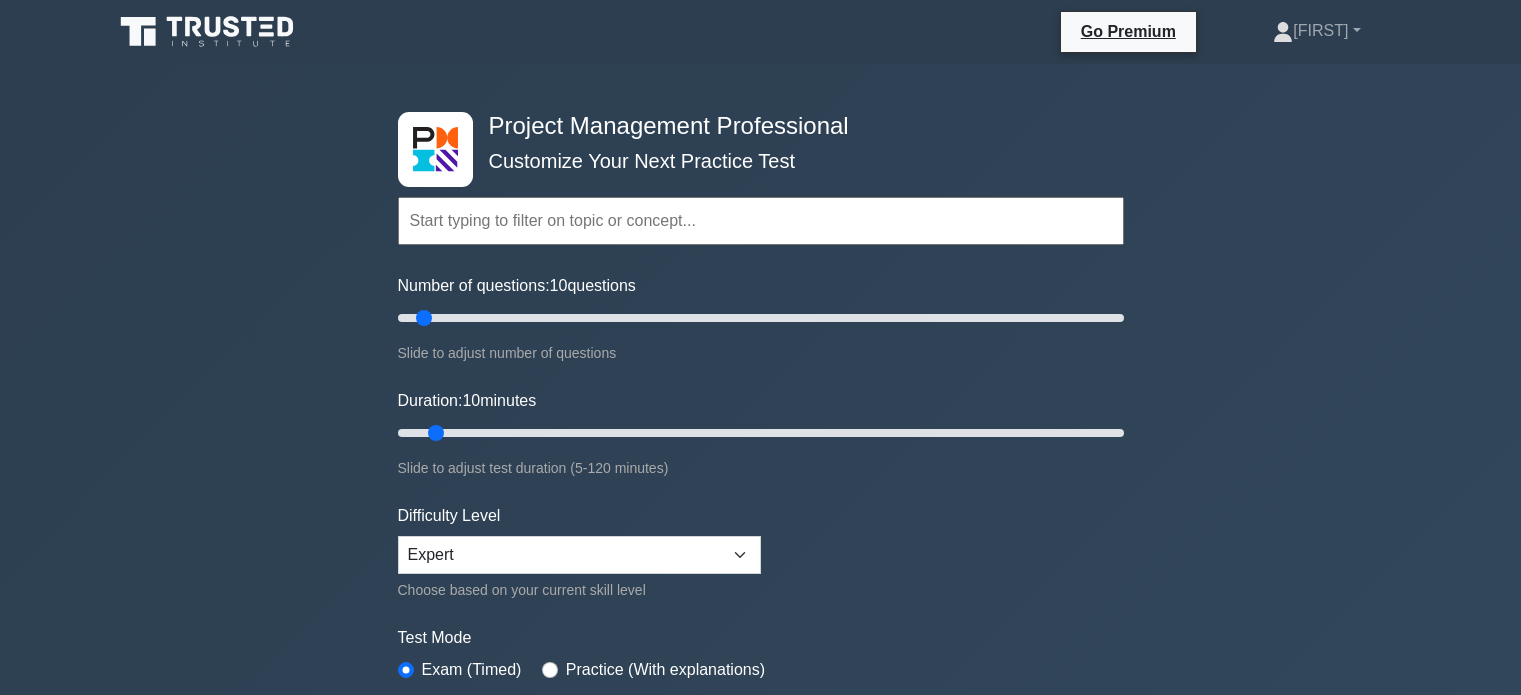 scroll, scrollTop: 190, scrollLeft: 0, axis: vertical 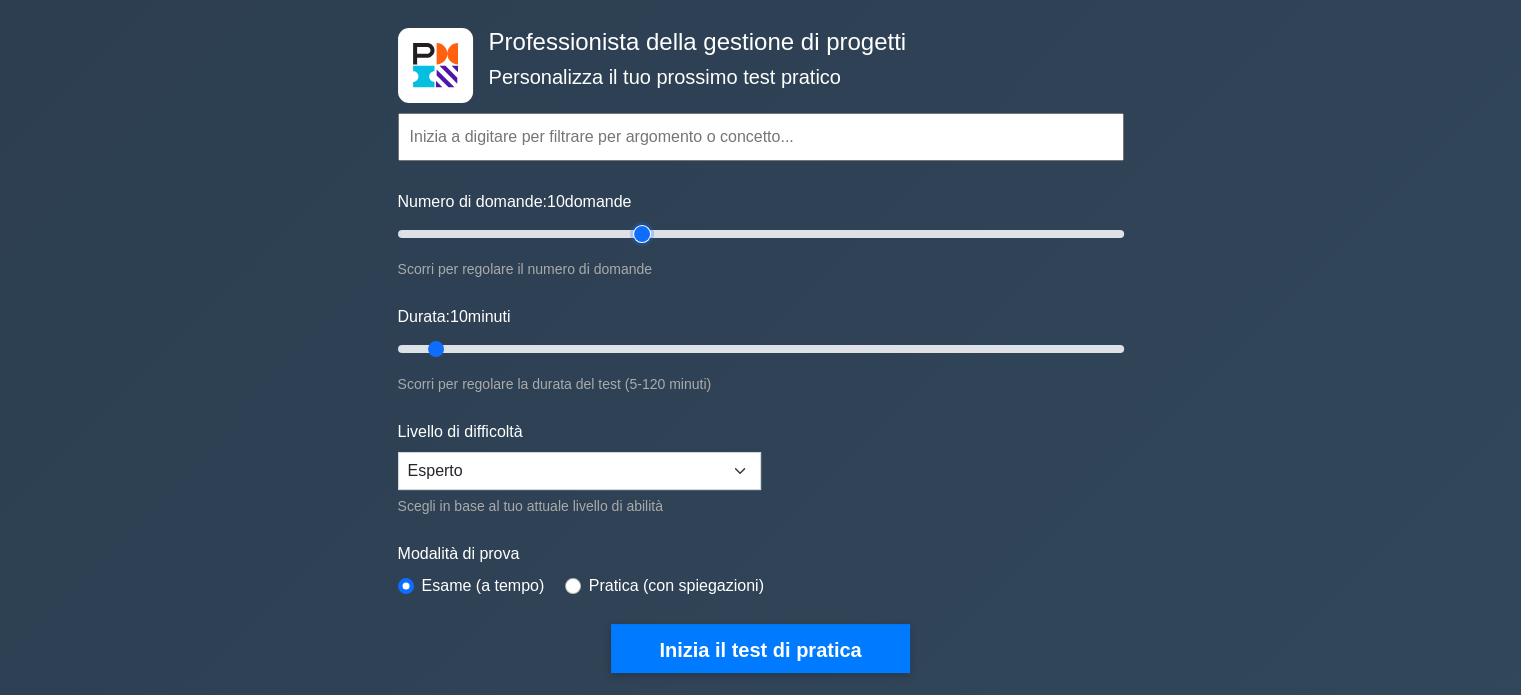 click on "Numero di domande:  10  domande" at bounding box center [761, 234] 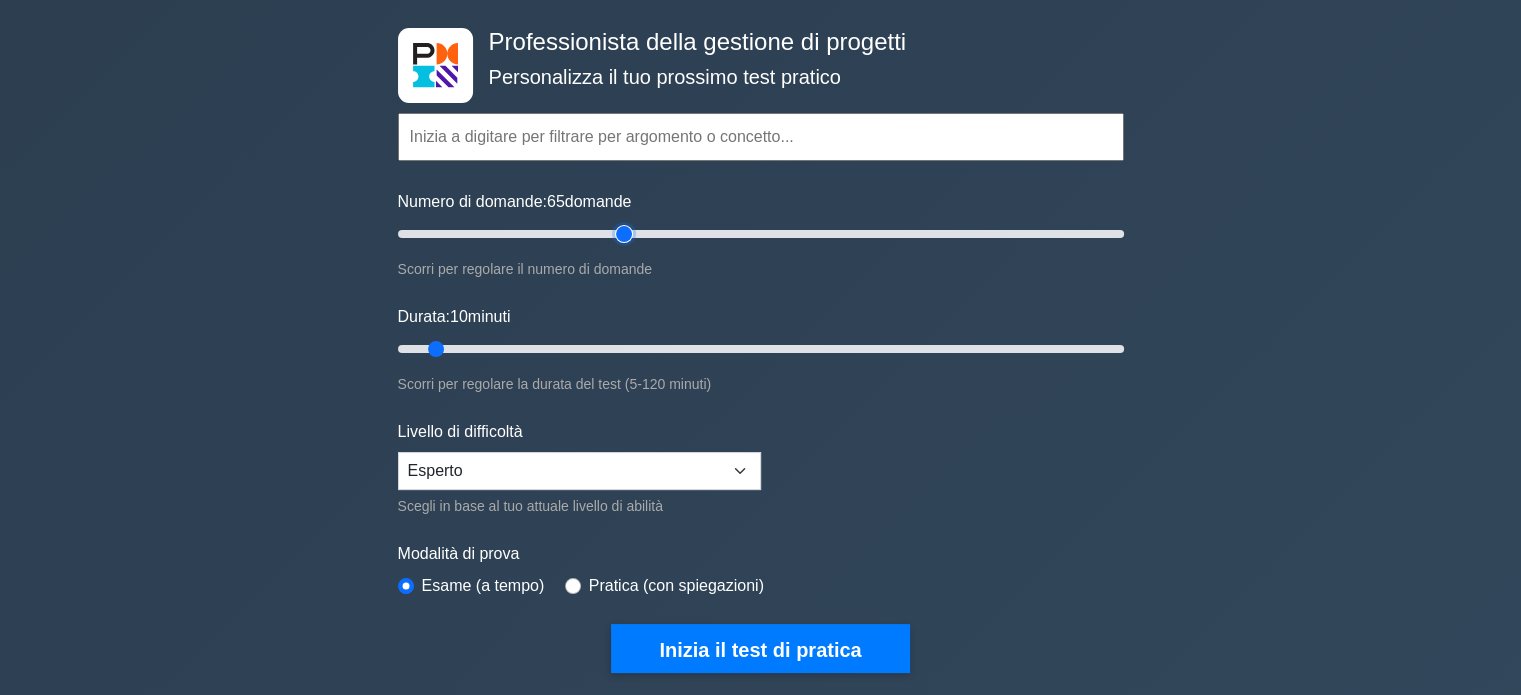 click on "Numero di domande:  65  domande" at bounding box center [761, 234] 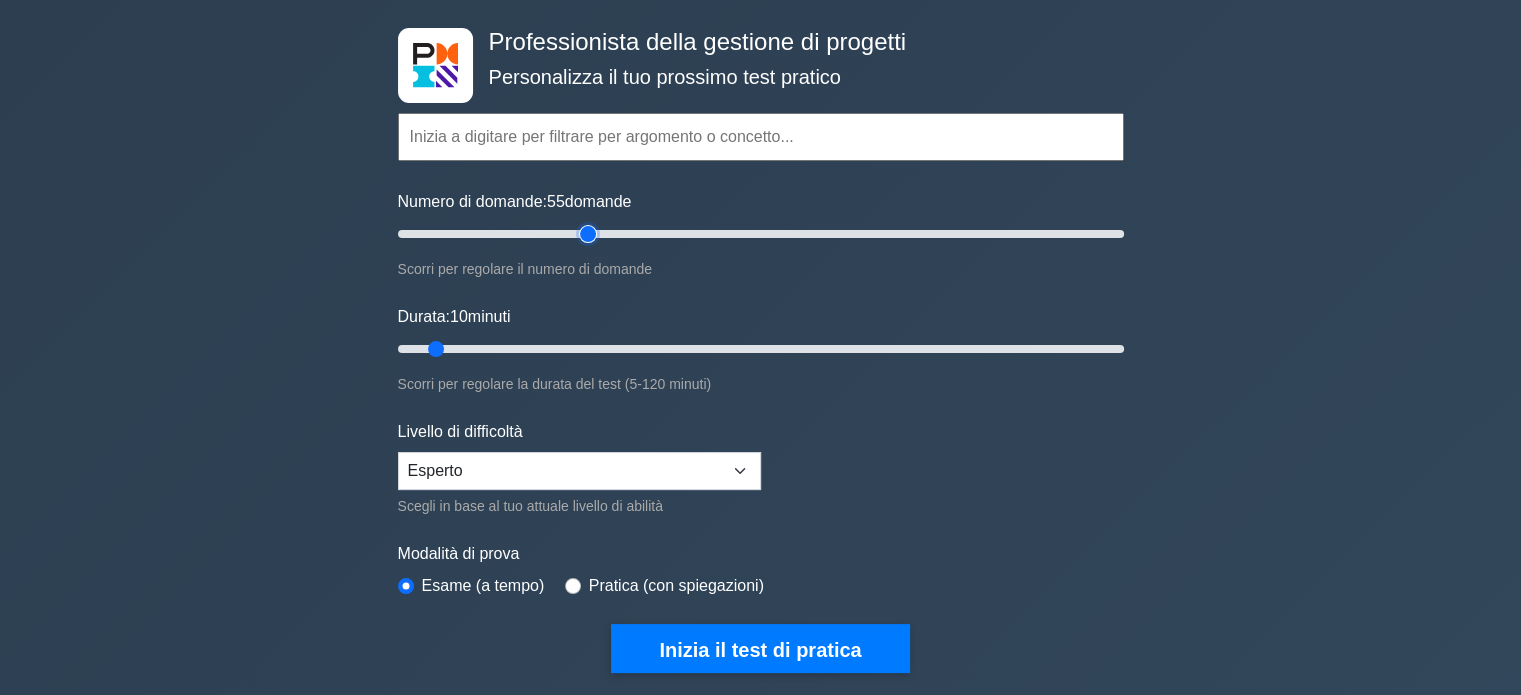 click on "Numero di domande:  55  domande" at bounding box center [761, 234] 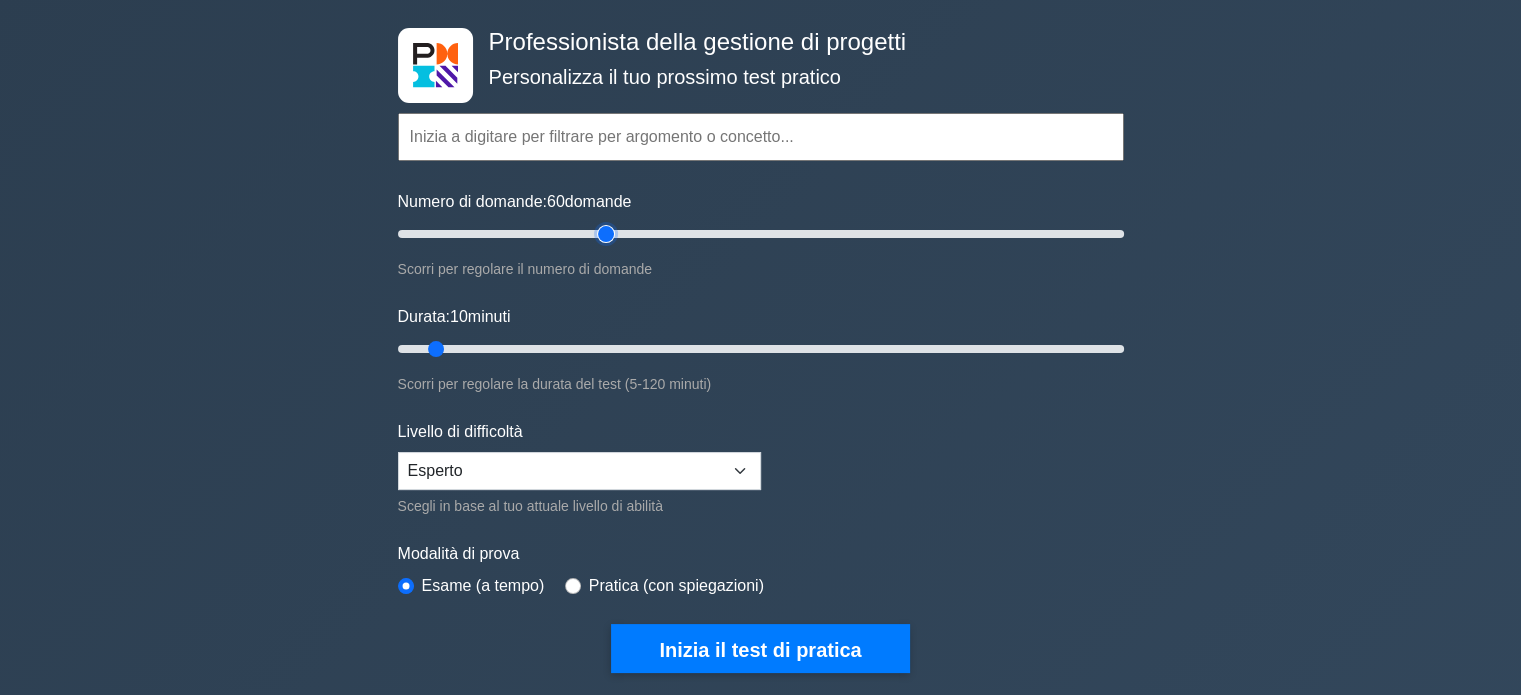 type on "60" 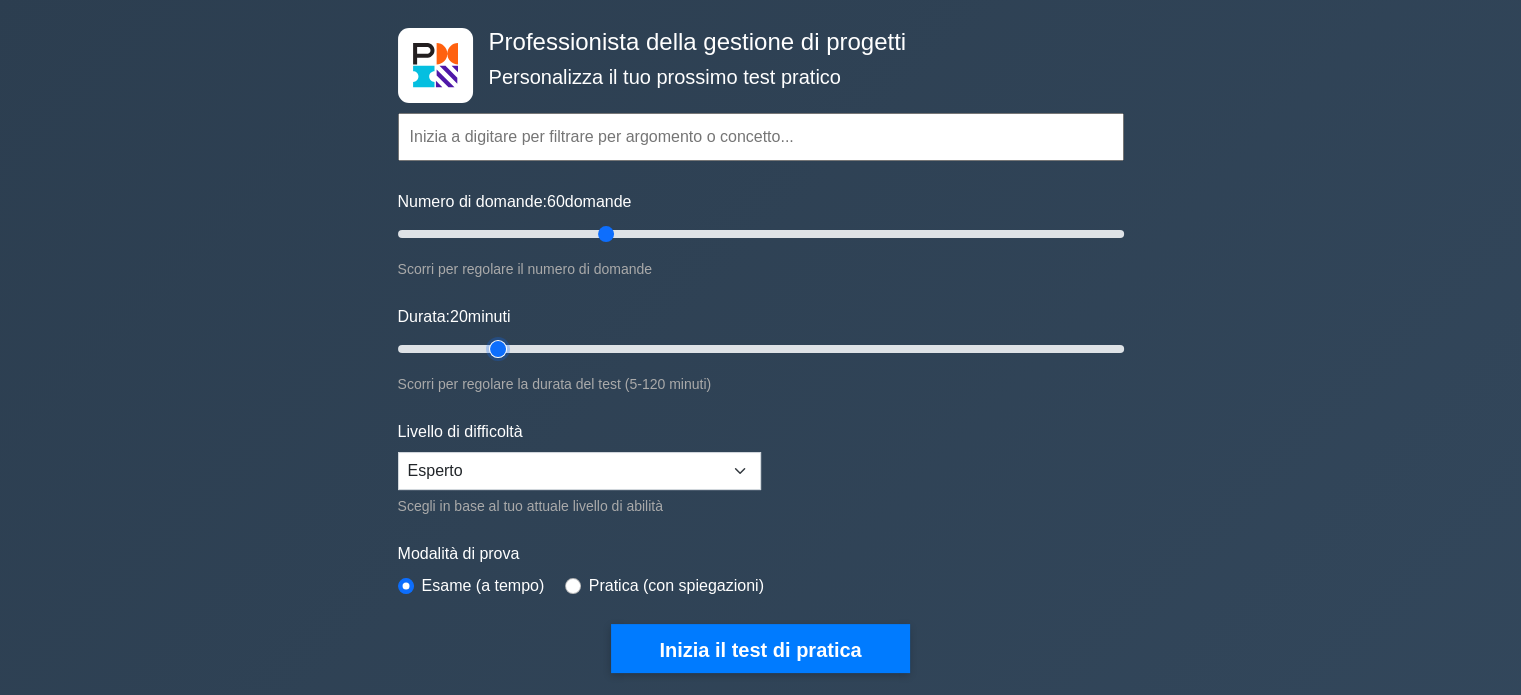 type on "20" 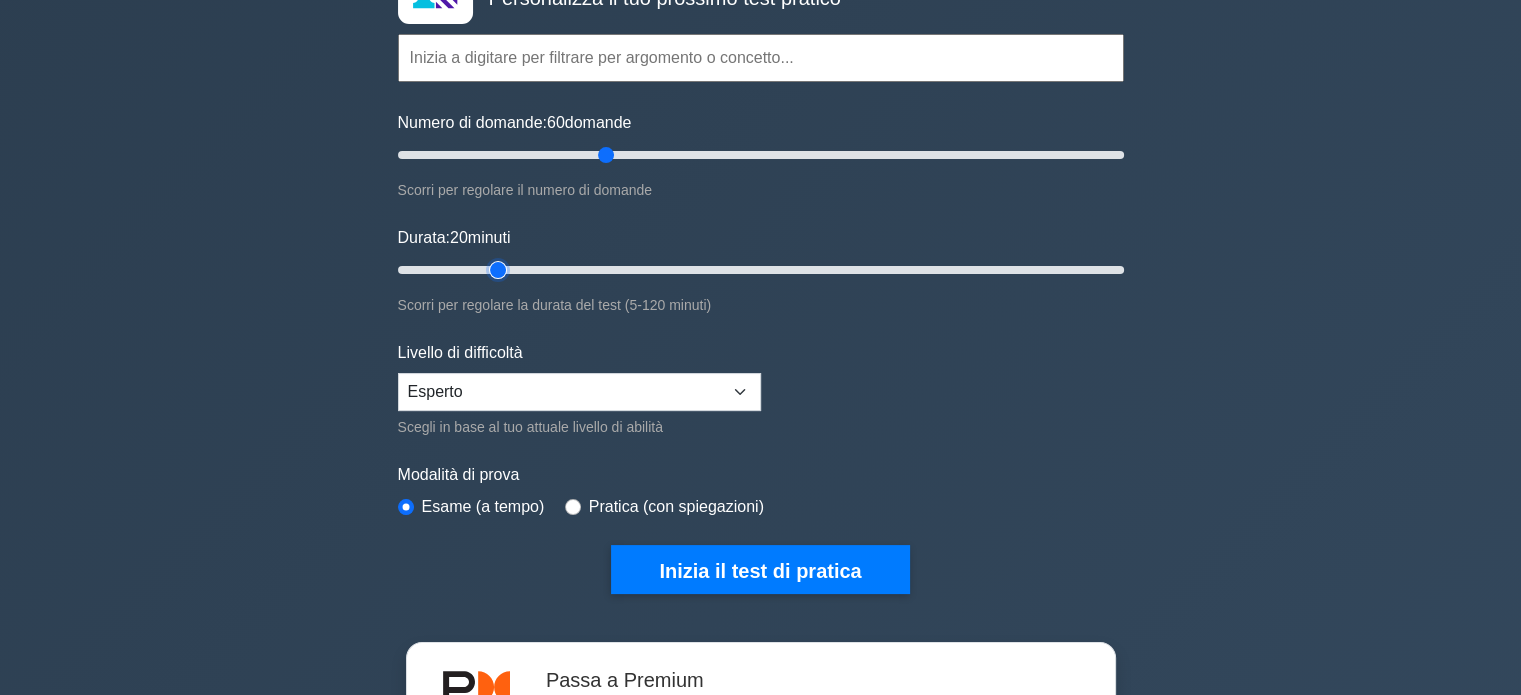 scroll, scrollTop: 164, scrollLeft: 0, axis: vertical 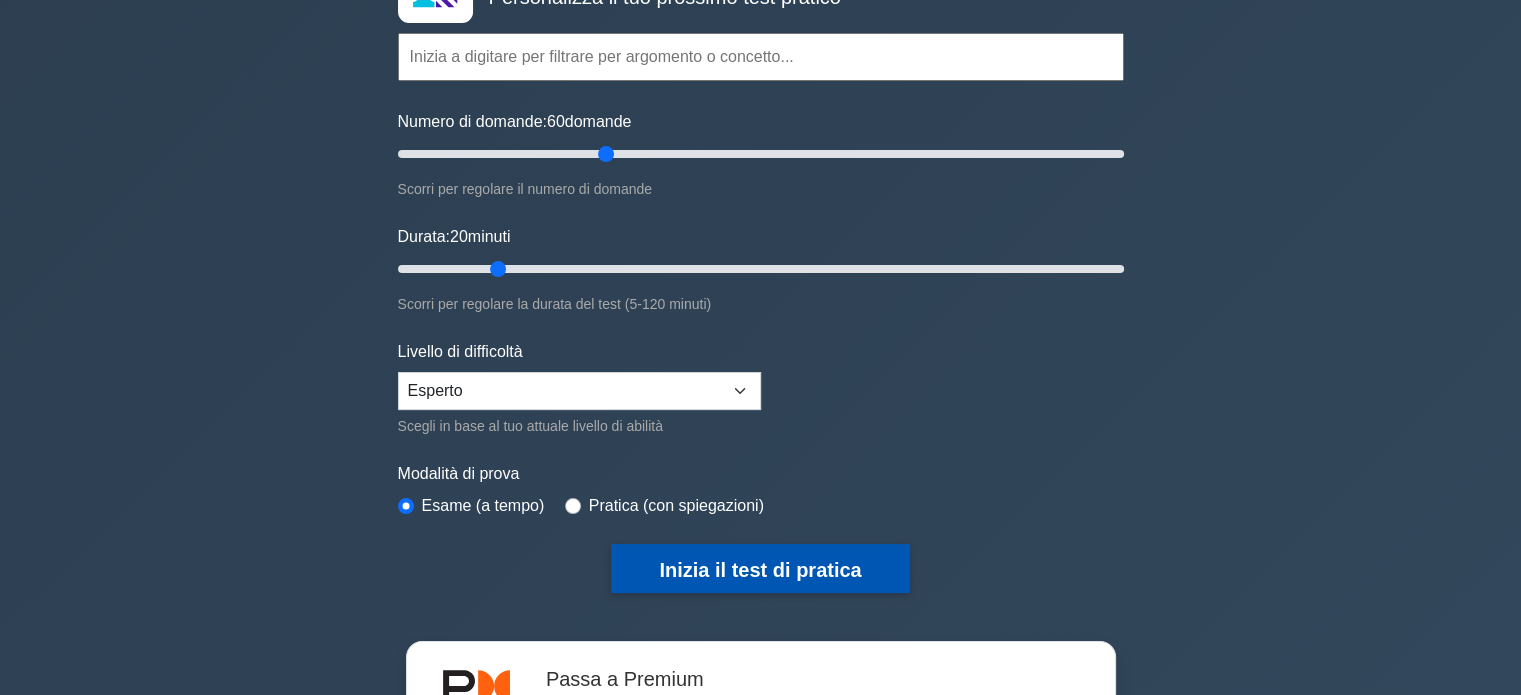 click on "Inizia il test di pratica" at bounding box center [760, 570] 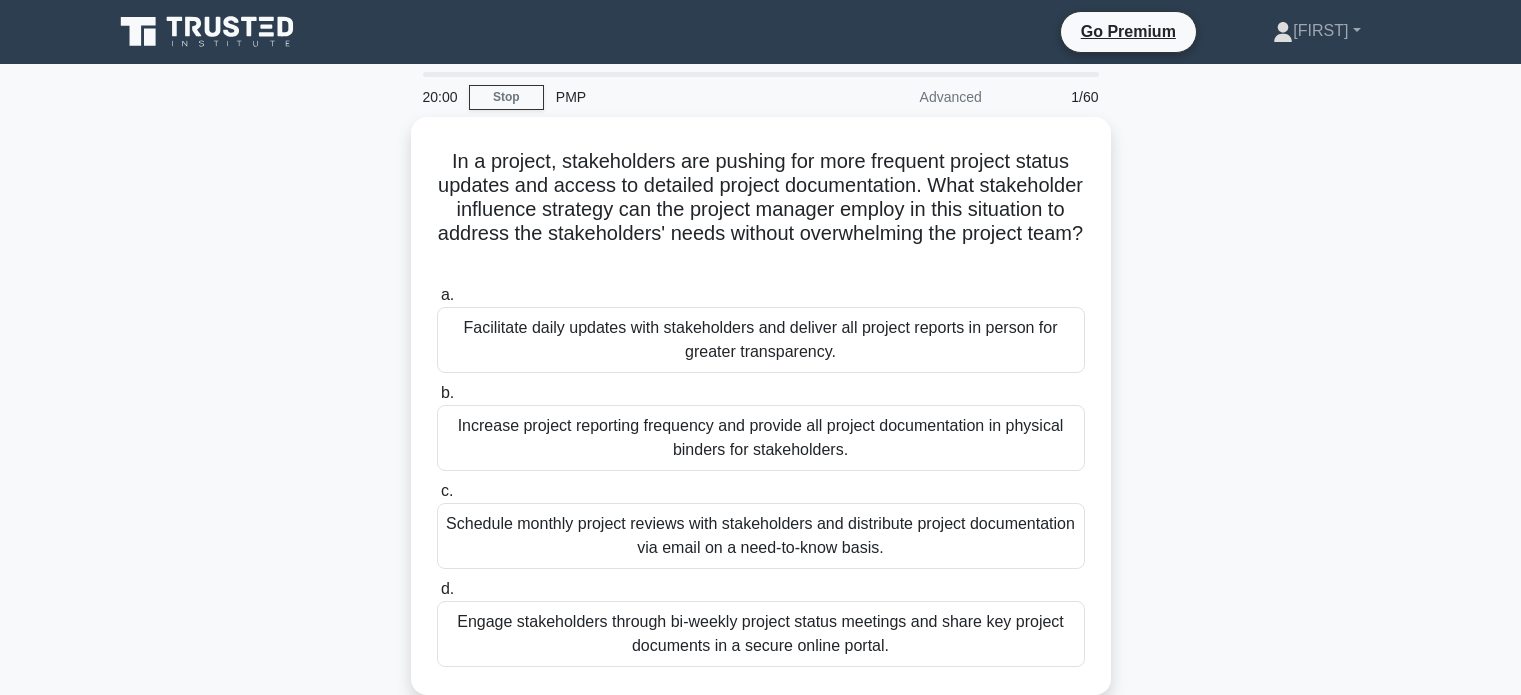 scroll, scrollTop: 0, scrollLeft: 0, axis: both 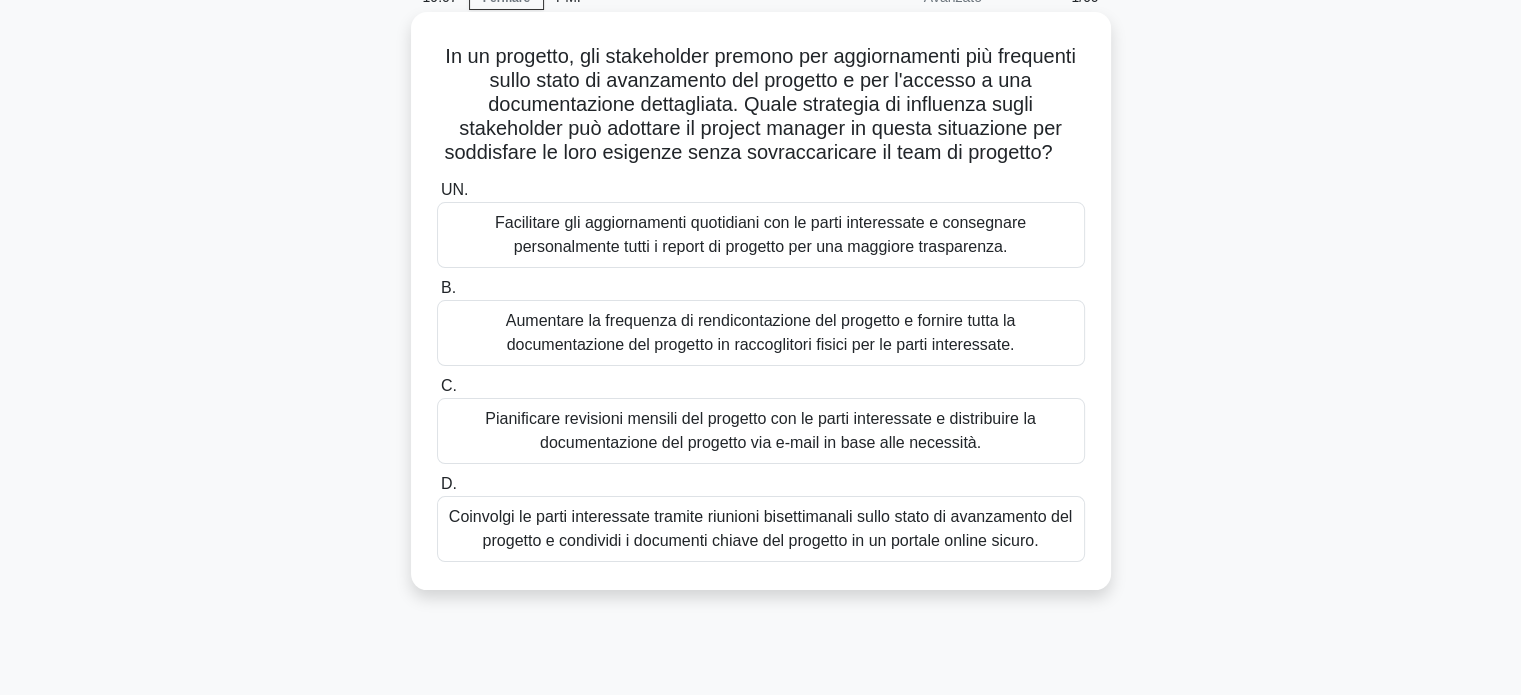 click on "Coinvolgi le parti interessate tramite riunioni bisettimanali sullo stato di avanzamento del progetto e condividi i documenti chiave del progetto in un portale online sicuro." at bounding box center (761, 529) 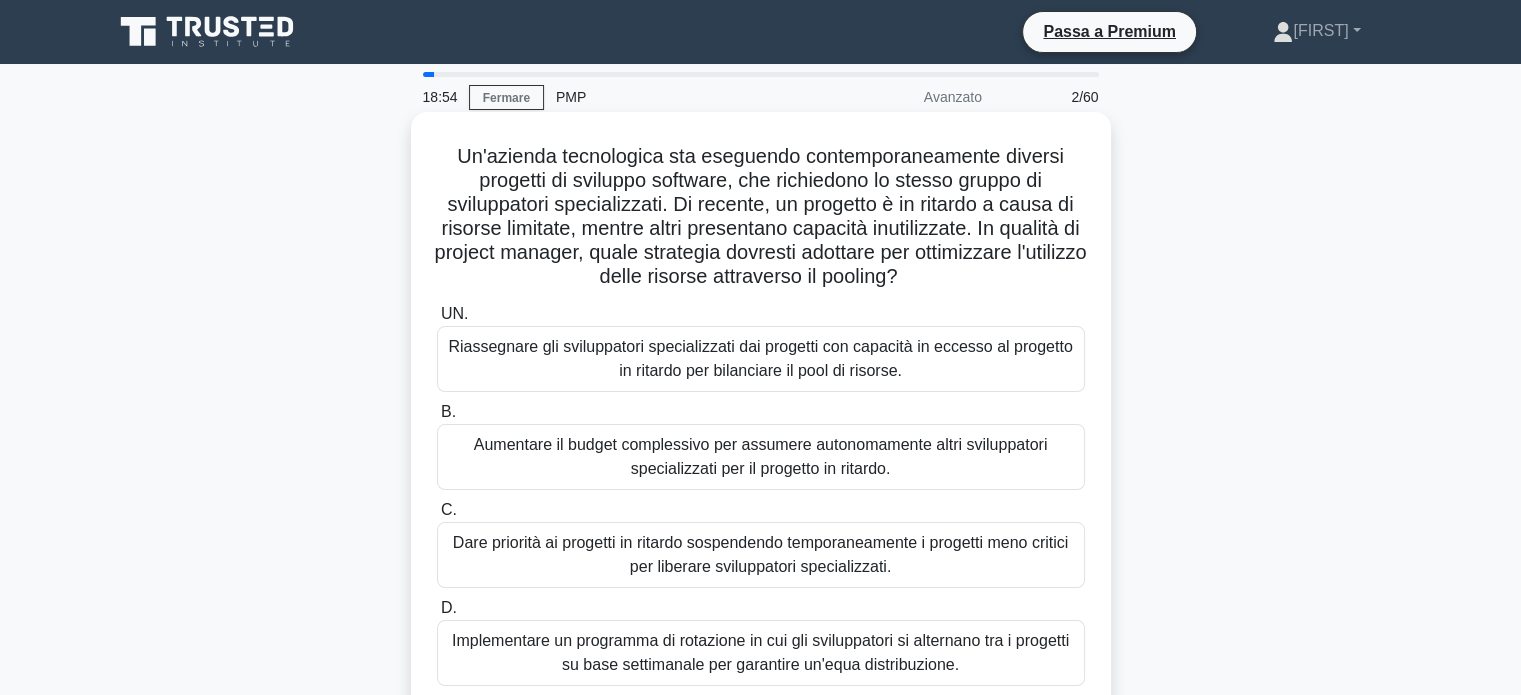 scroll, scrollTop: 100, scrollLeft: 0, axis: vertical 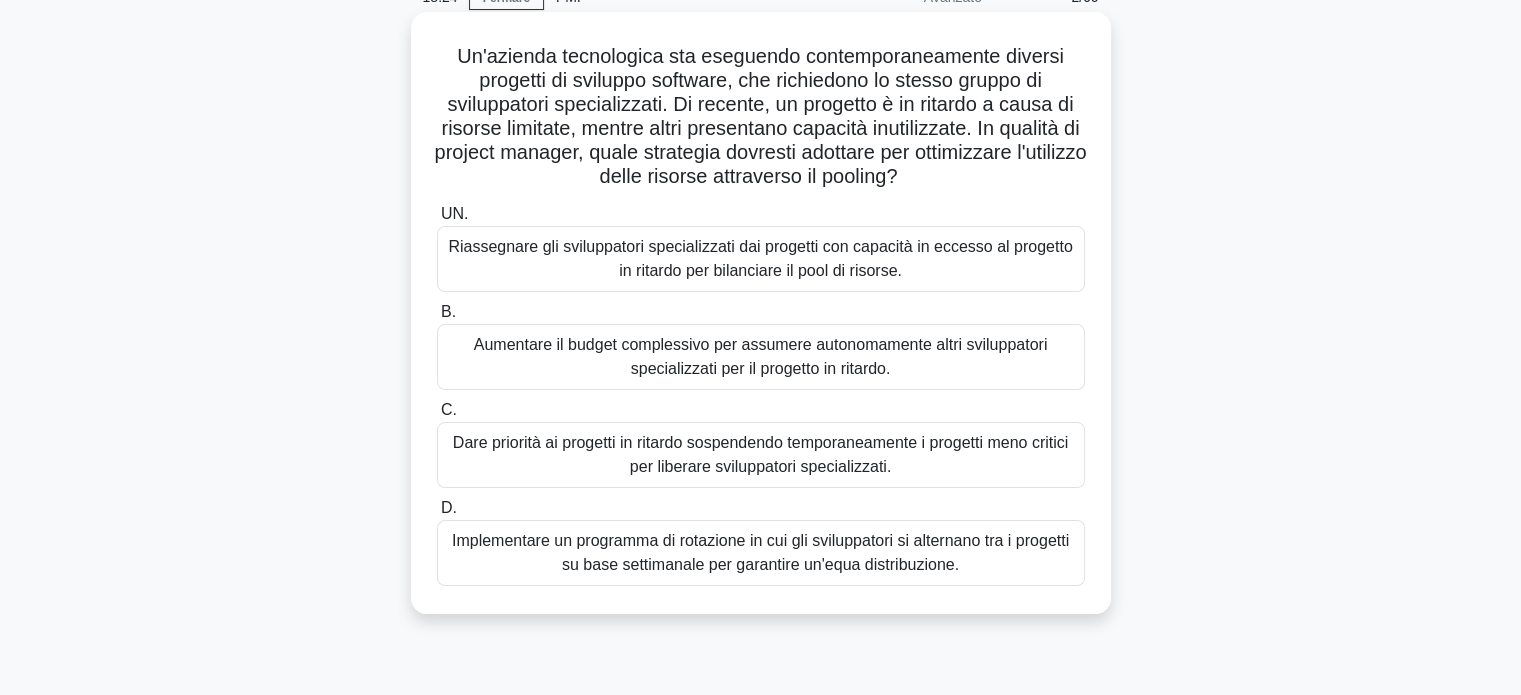 click on "Riassegnare gli sviluppatori specializzati dai progetti con capacità in eccesso al progetto in ritardo per bilanciare il pool di risorse." at bounding box center (760, 258) 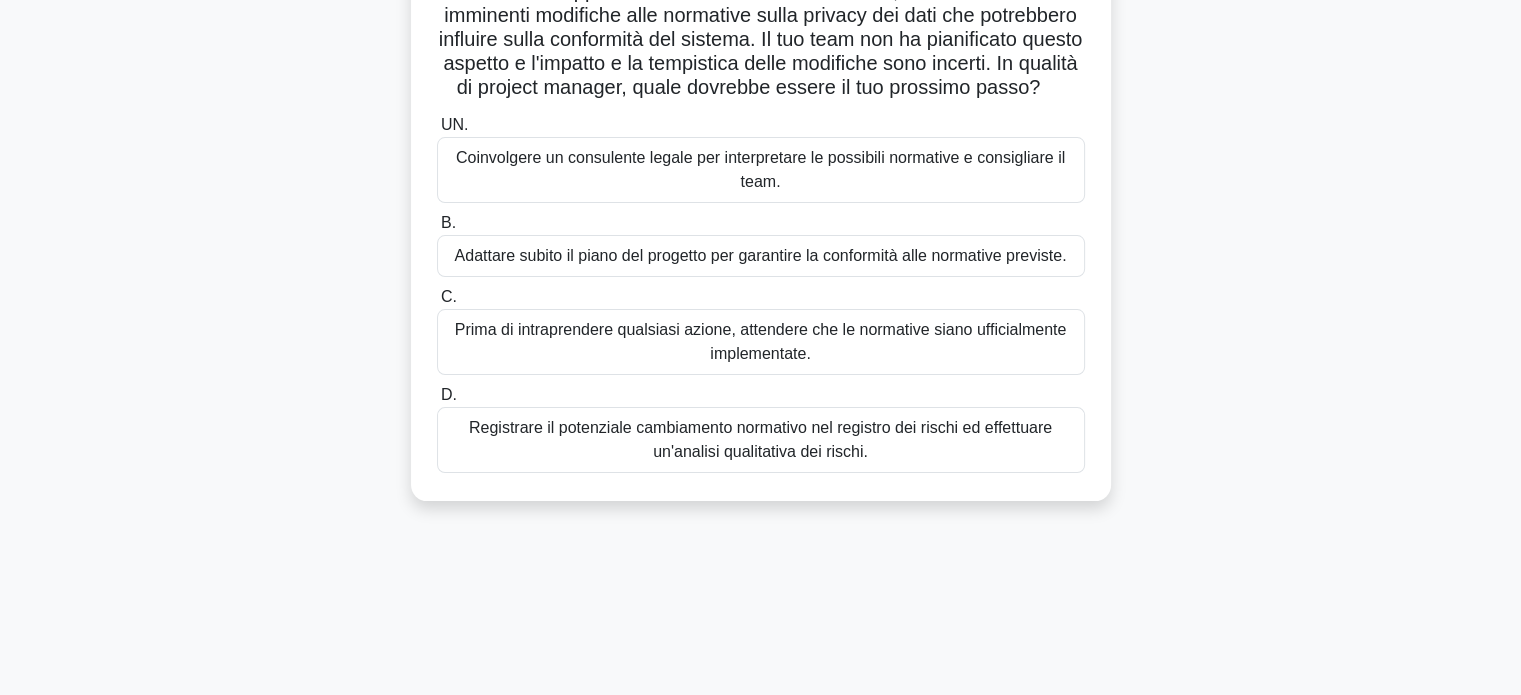 scroll, scrollTop: 200, scrollLeft: 0, axis: vertical 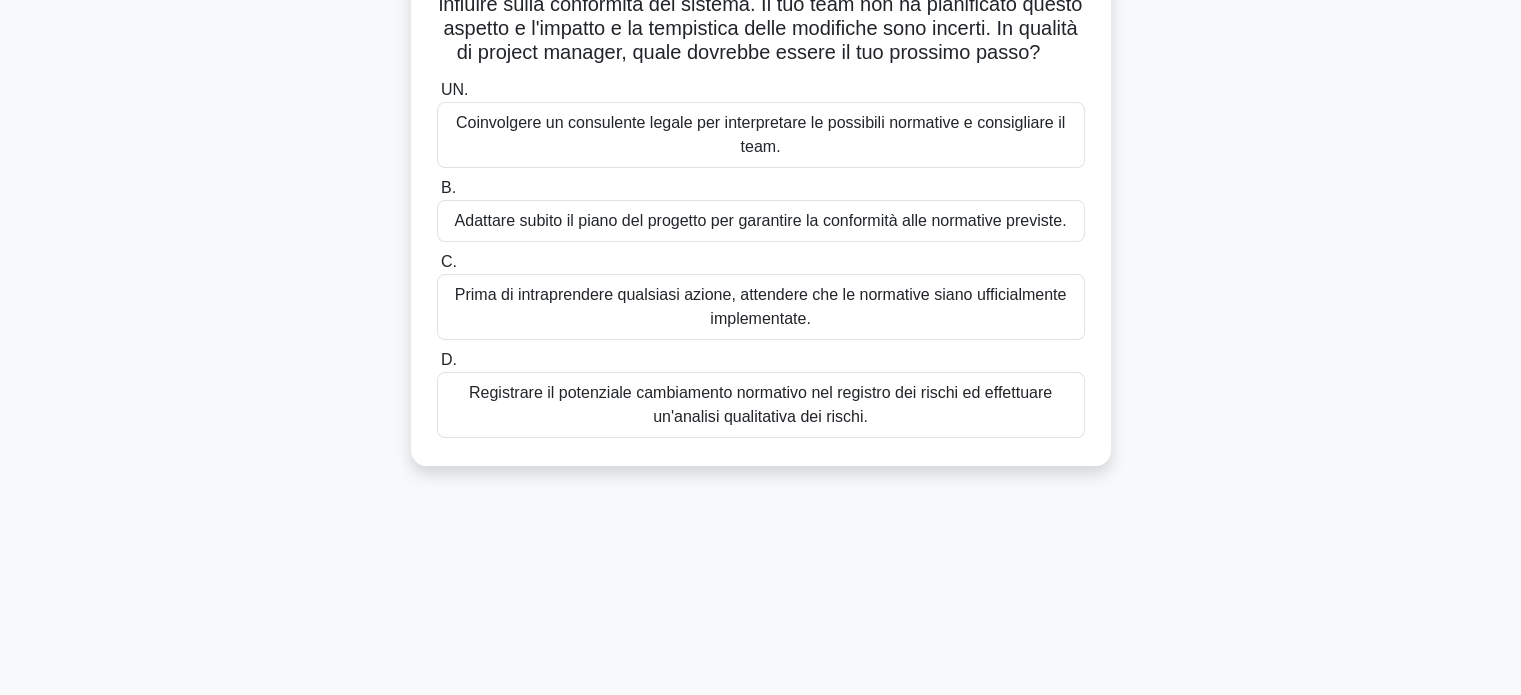 click on "Registrare il potenziale cambiamento normativo nel registro dei rischi ed effettuare un'analisi qualitativa dei rischi." at bounding box center [760, 404] 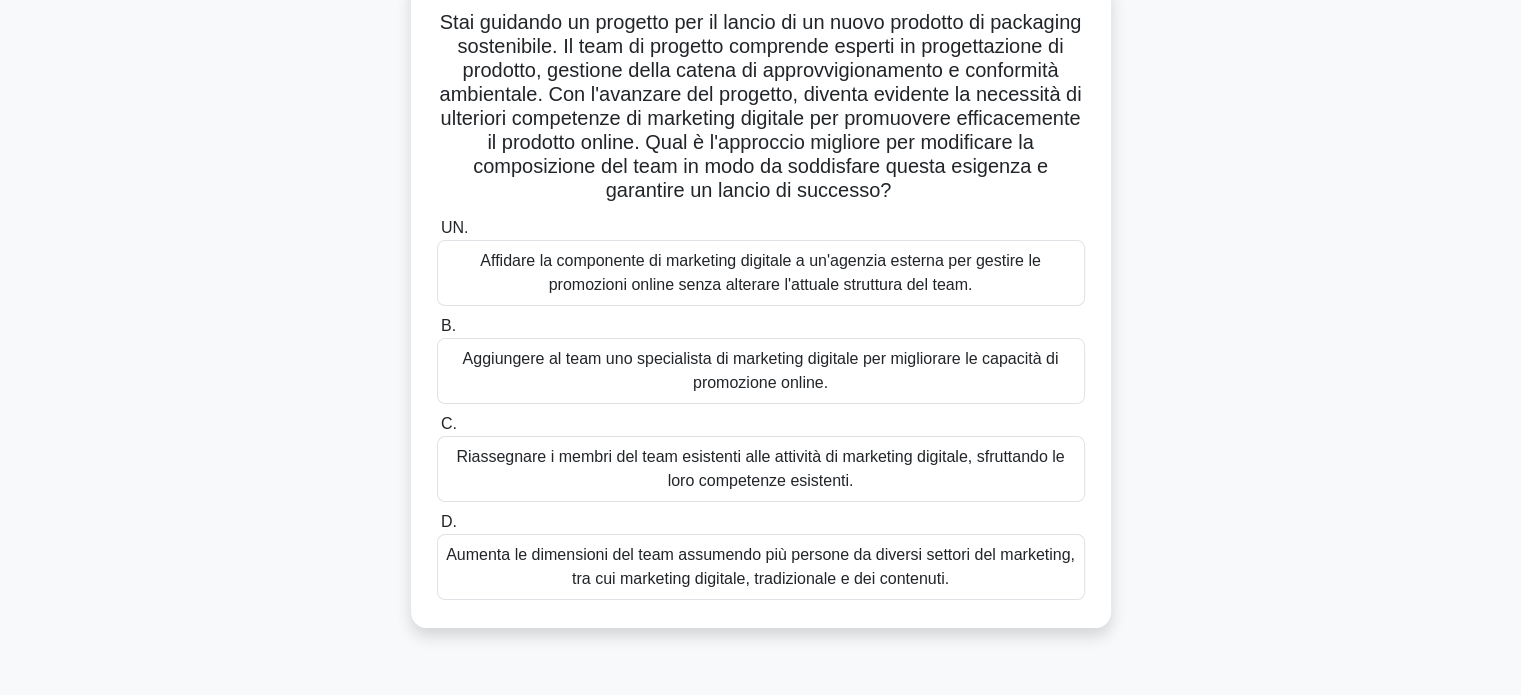 scroll, scrollTop: 100, scrollLeft: 0, axis: vertical 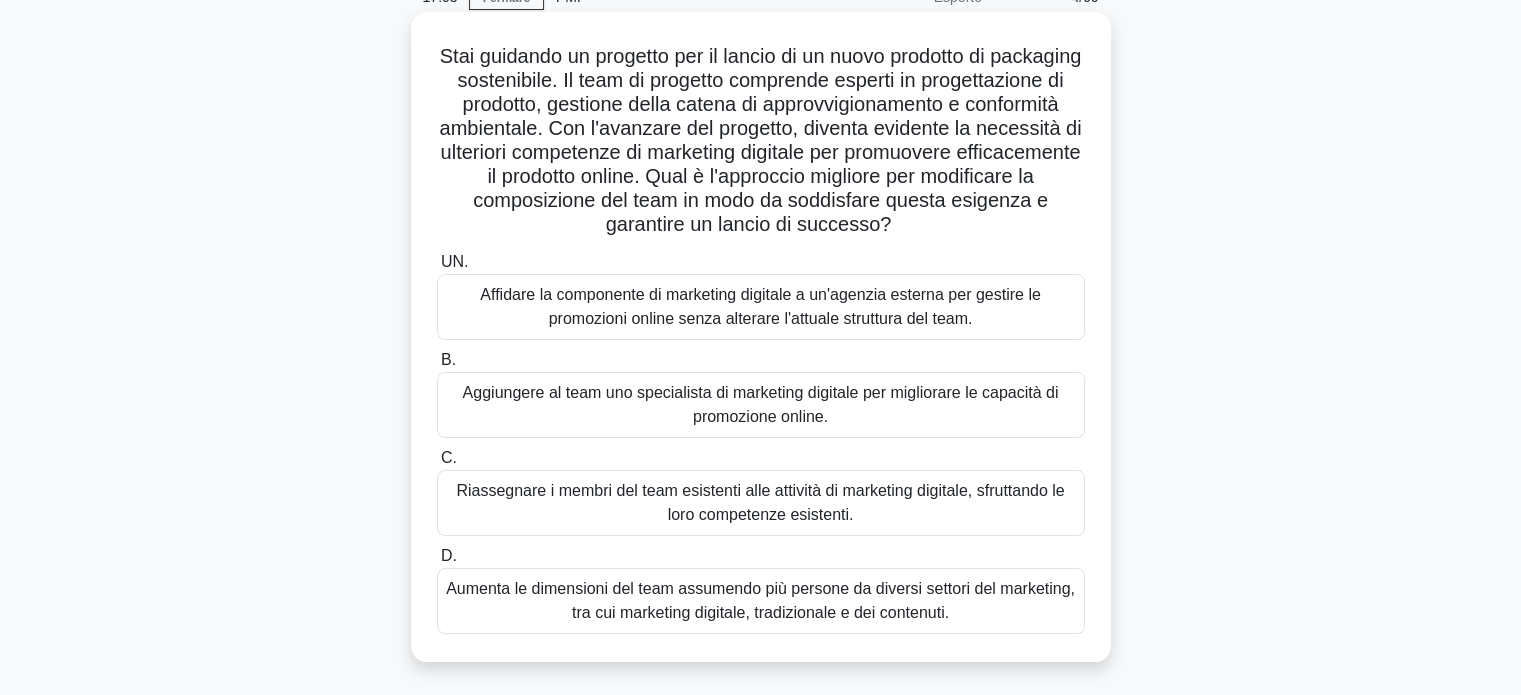 click on "Aggiungere al team uno specialista di marketing digitale per migliorare le capacità di promozione online." at bounding box center [761, 404] 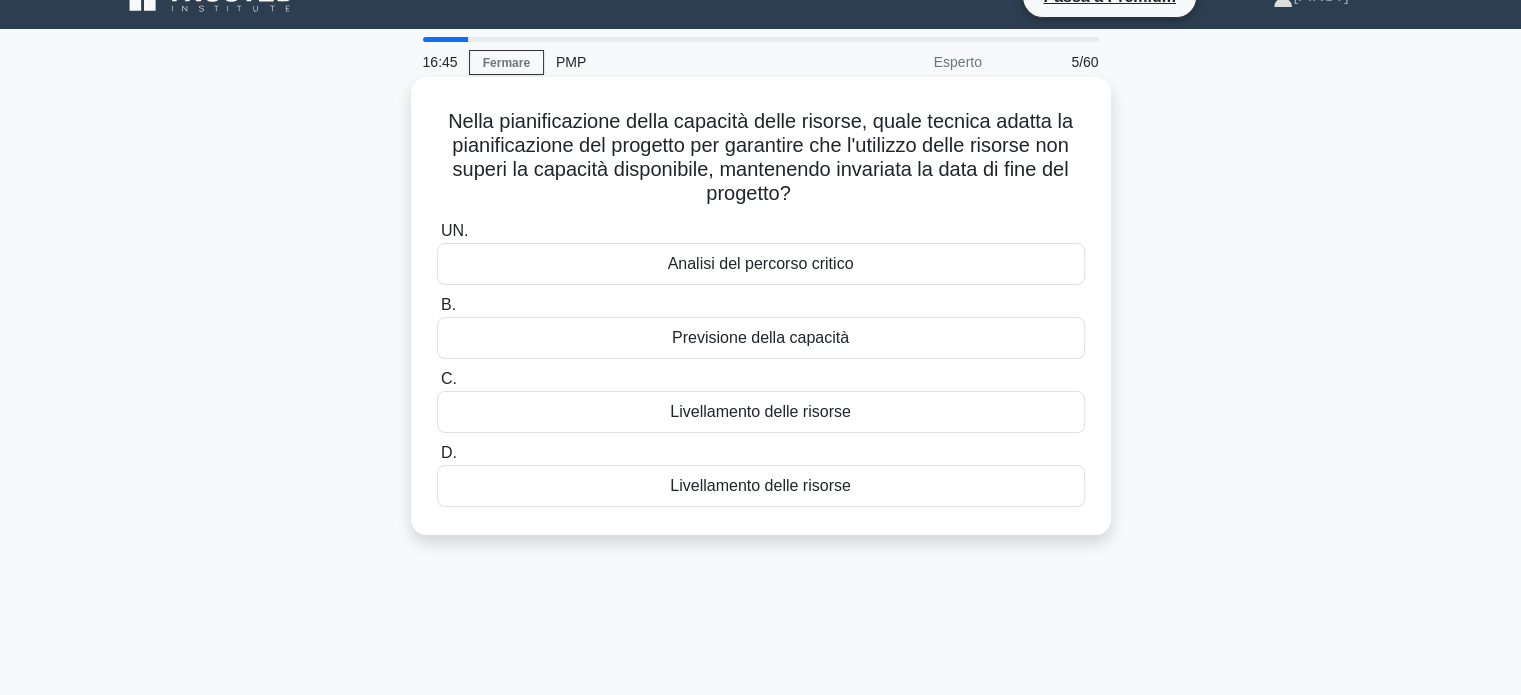 scroll, scrollTop: 0, scrollLeft: 0, axis: both 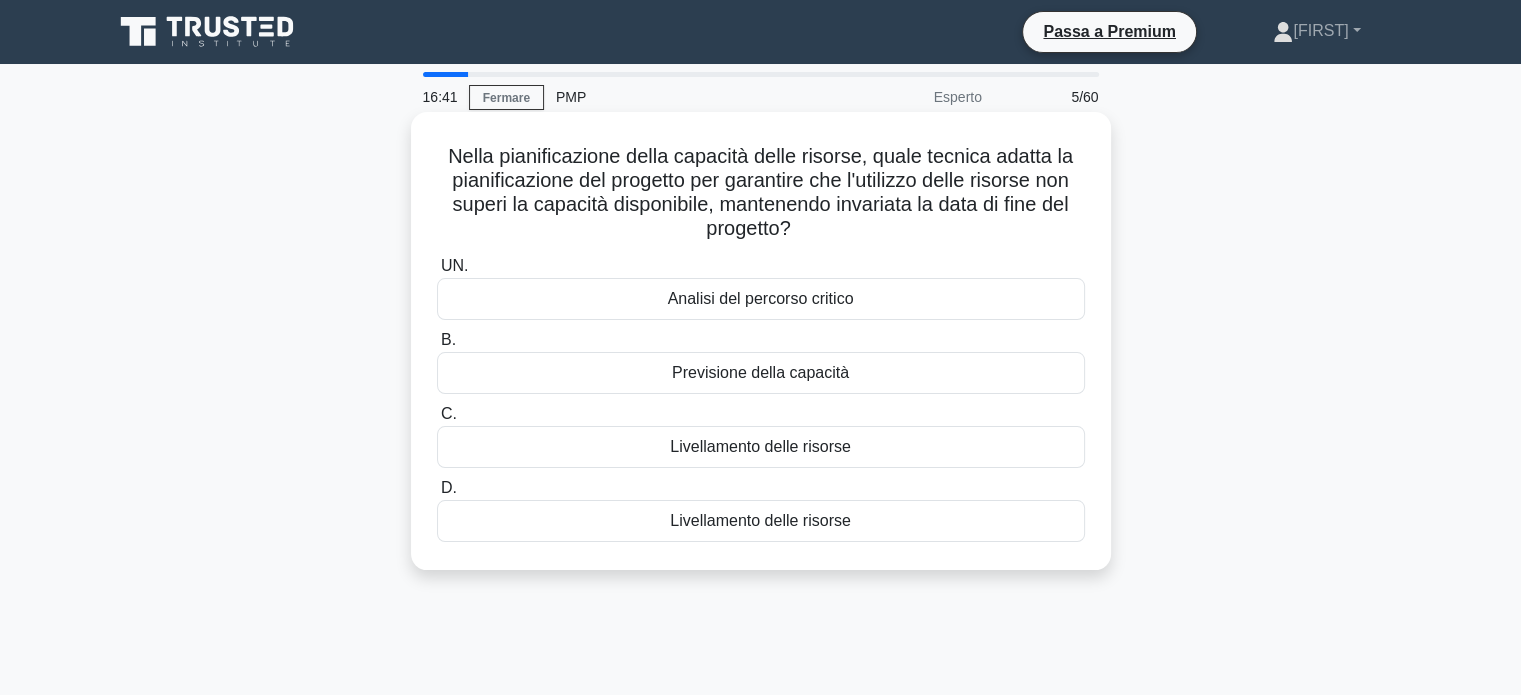 click on "Livellamento delle risorse" at bounding box center [761, 447] 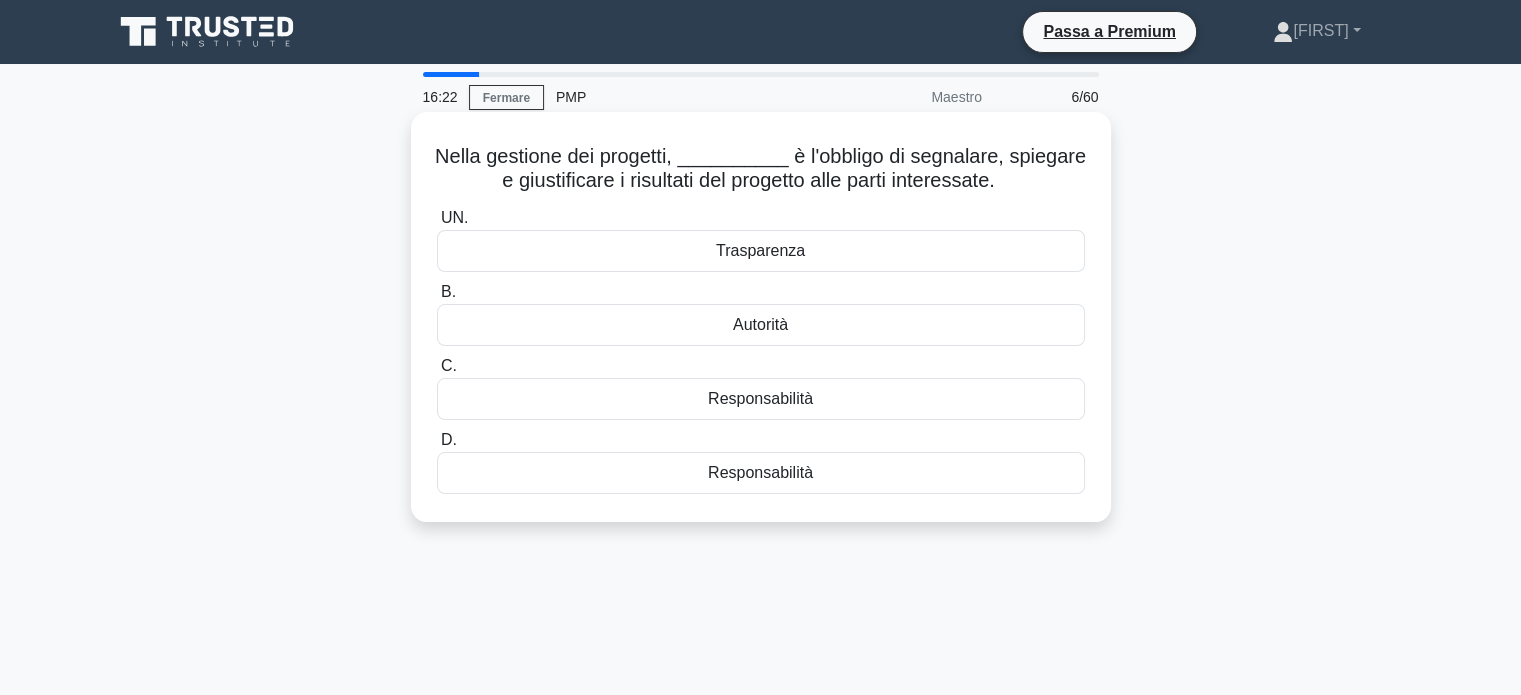 click on "Trasparenza" at bounding box center (761, 251) 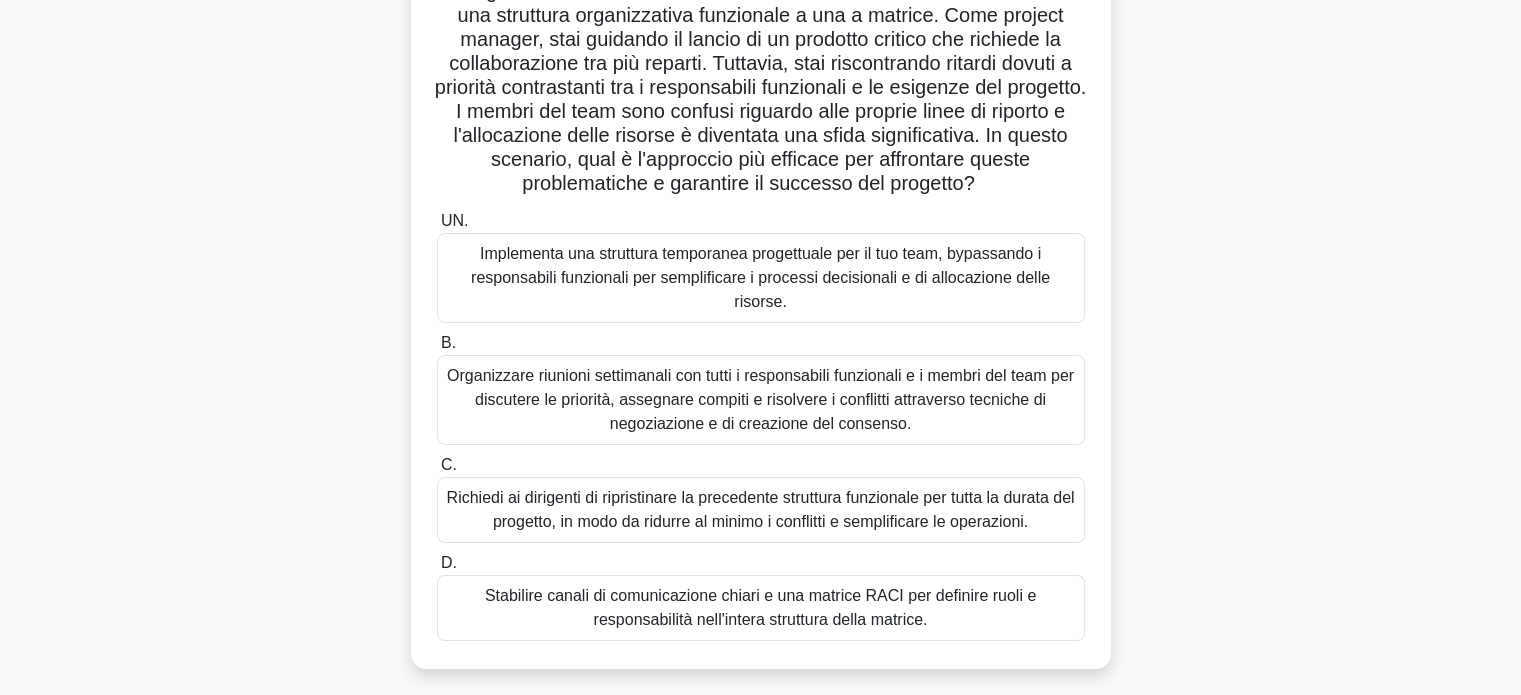 scroll, scrollTop: 200, scrollLeft: 0, axis: vertical 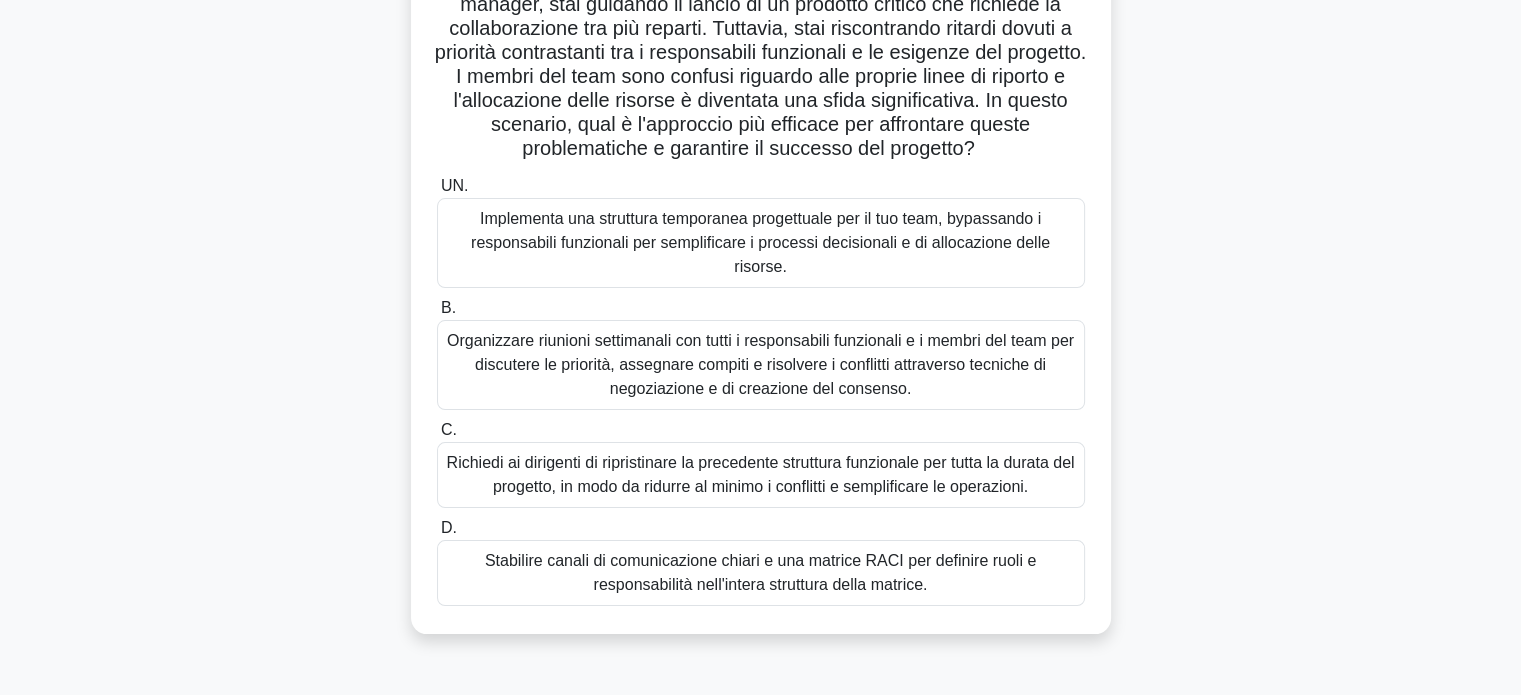 click on "Stabilire canali di comunicazione chiari e una matrice RACI per definire ruoli e responsabilità nell'intera struttura della matrice." at bounding box center [760, 572] 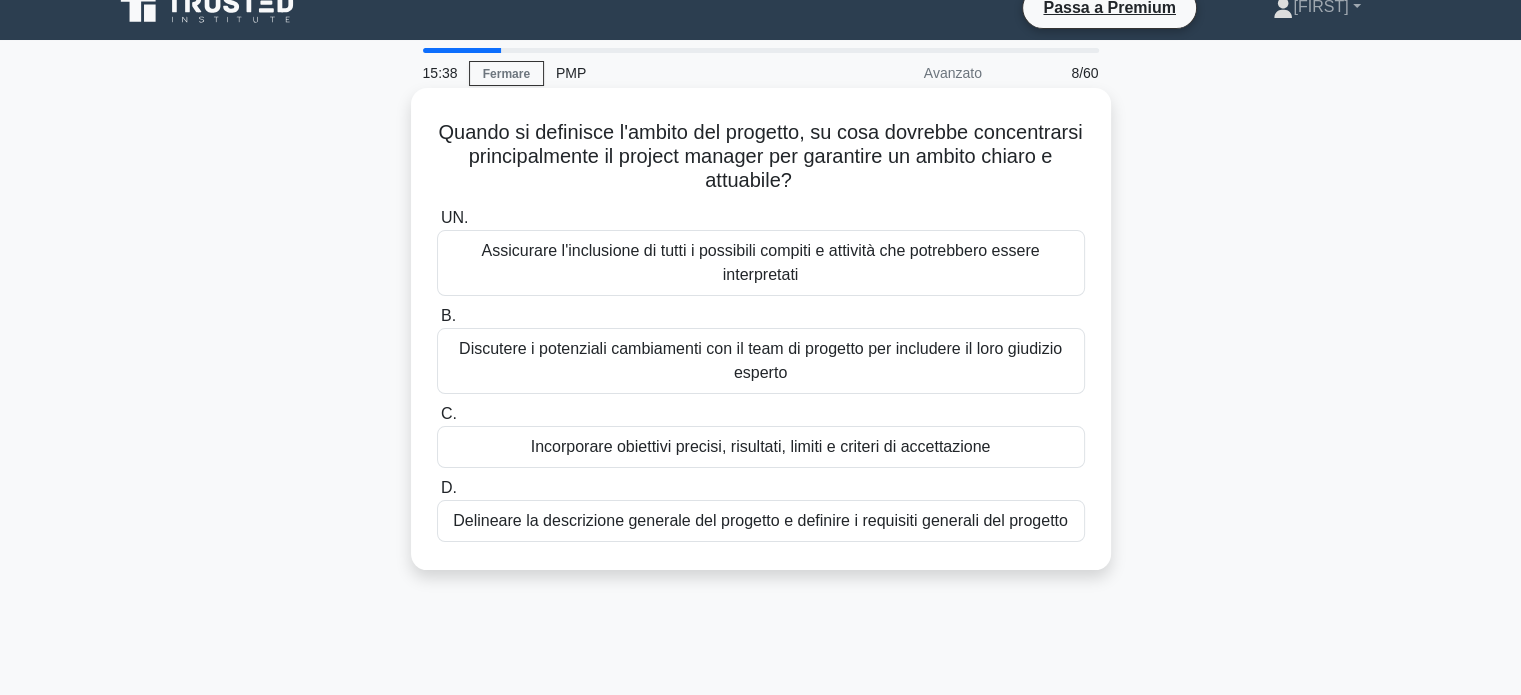 scroll, scrollTop: 0, scrollLeft: 0, axis: both 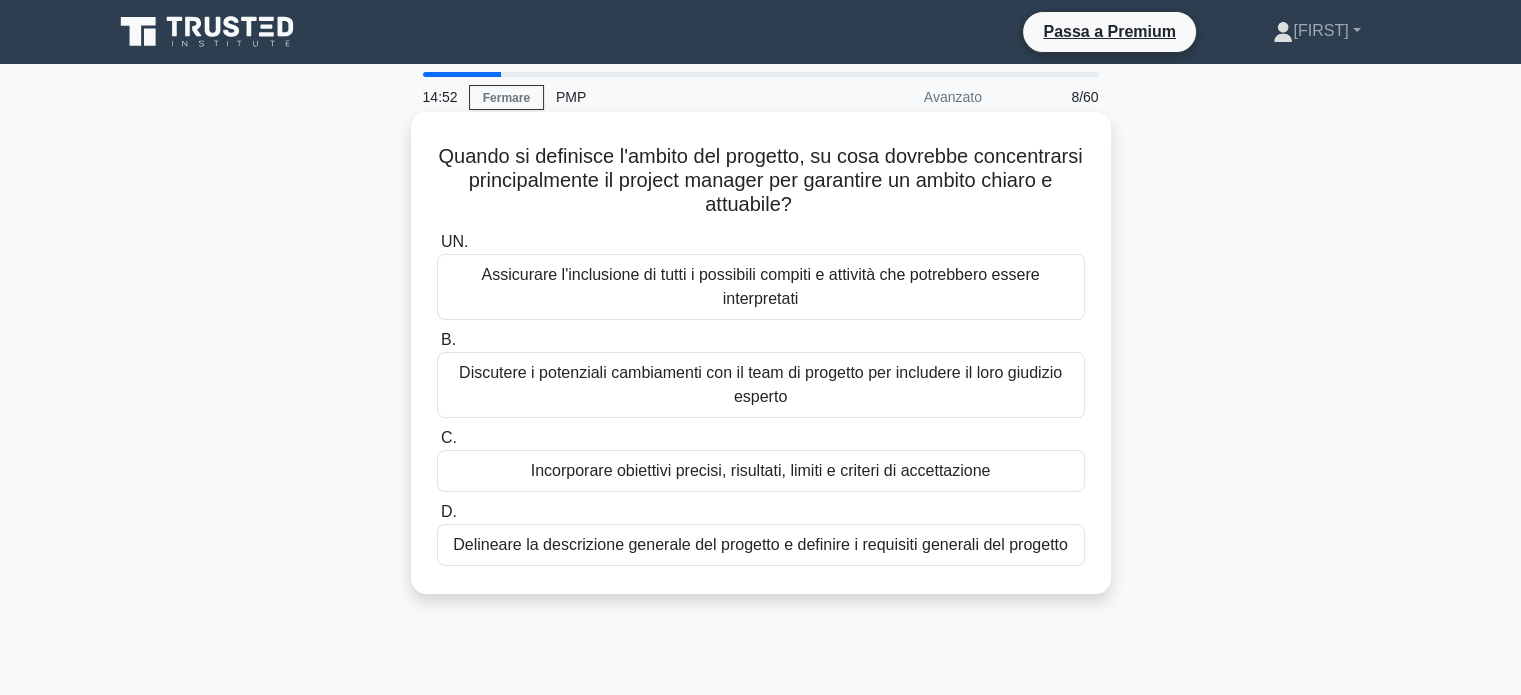 click on "Incorporare obiettivi precisi, risultati, limiti e criteri di accettazione" at bounding box center (761, 470) 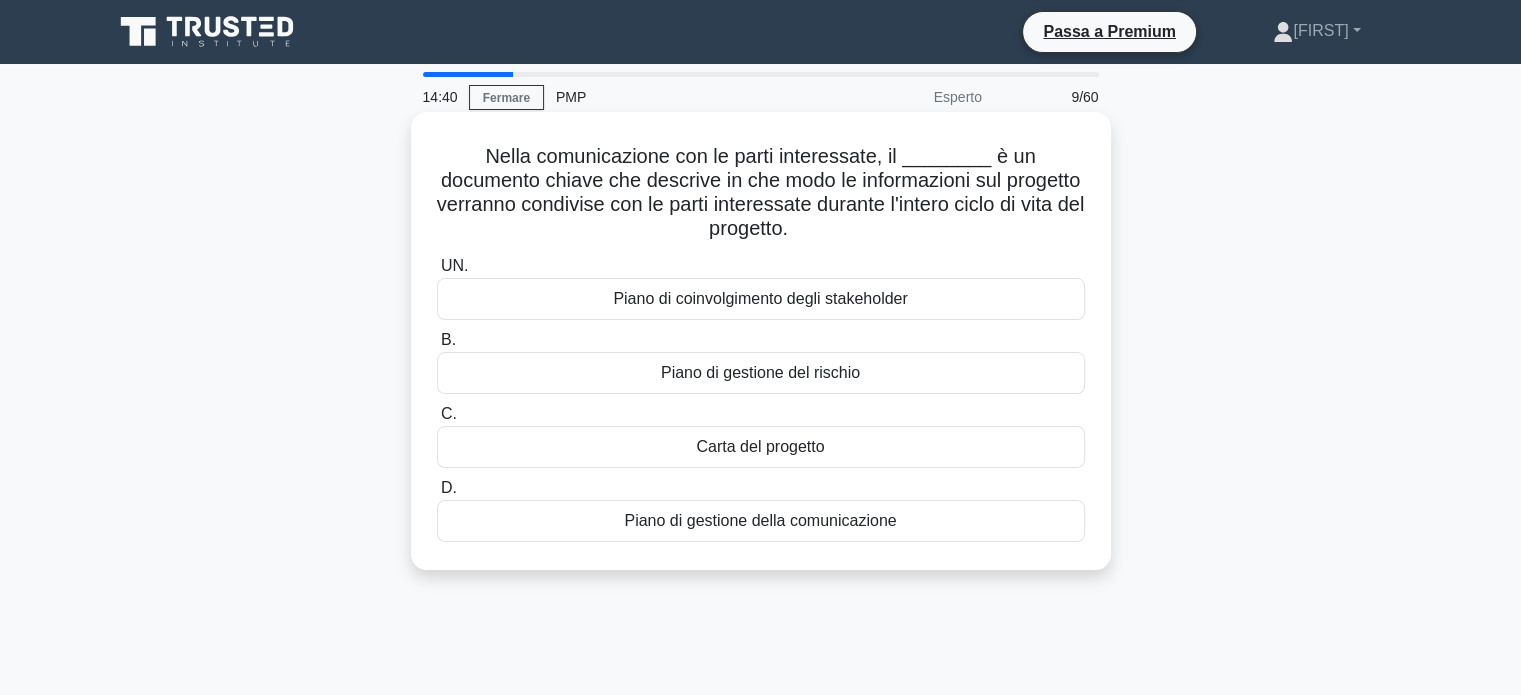 click on "Piano di gestione della comunicazione" at bounding box center [761, 521] 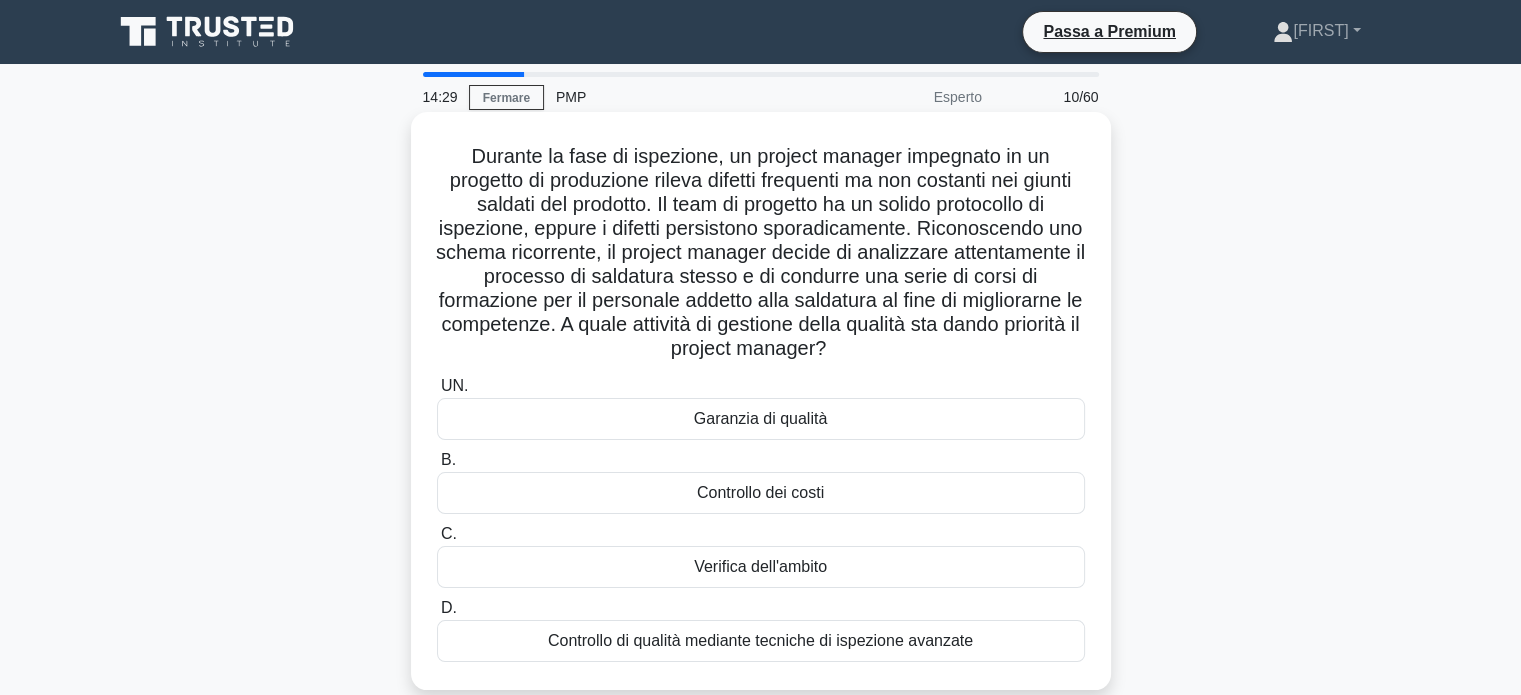 scroll, scrollTop: 100, scrollLeft: 0, axis: vertical 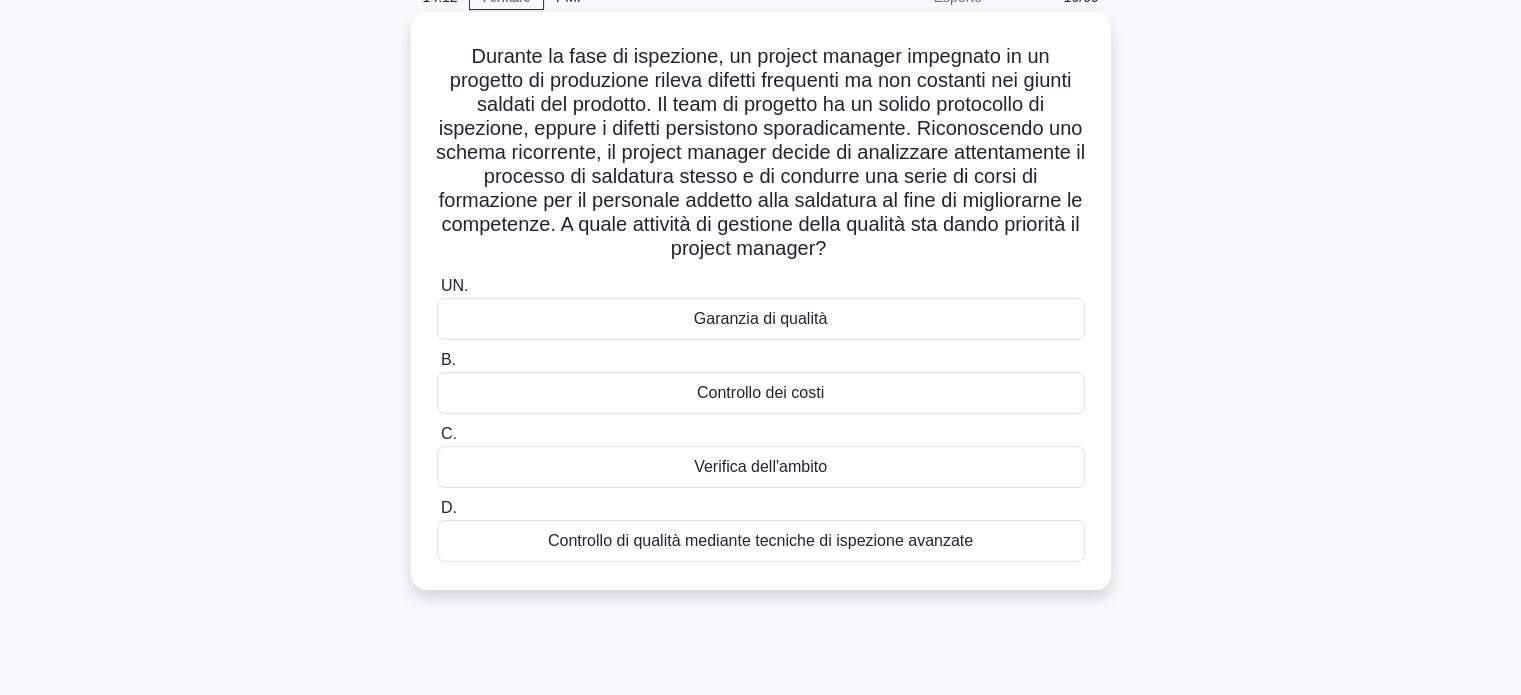 click on "Controllo di qualità mediante tecniche di ispezione avanzate" at bounding box center [761, 541] 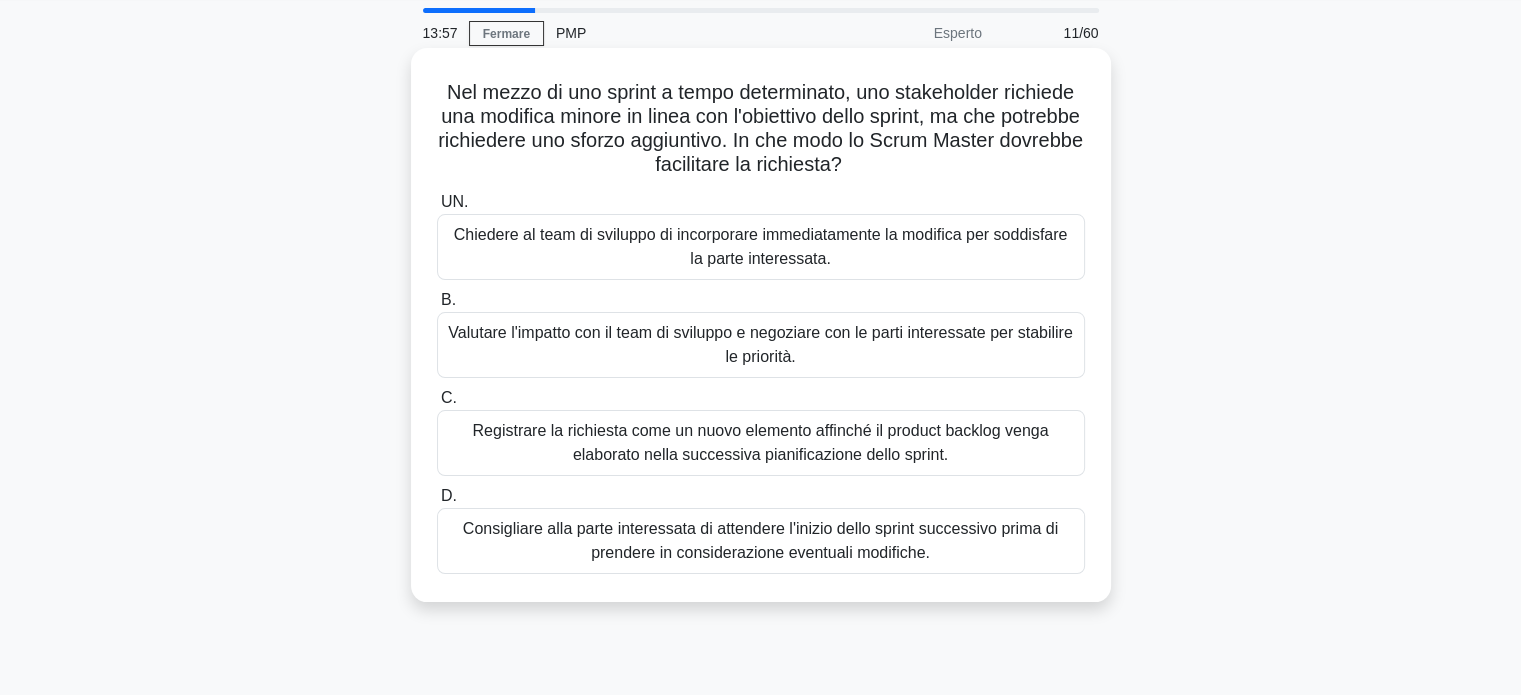 scroll, scrollTop: 100, scrollLeft: 0, axis: vertical 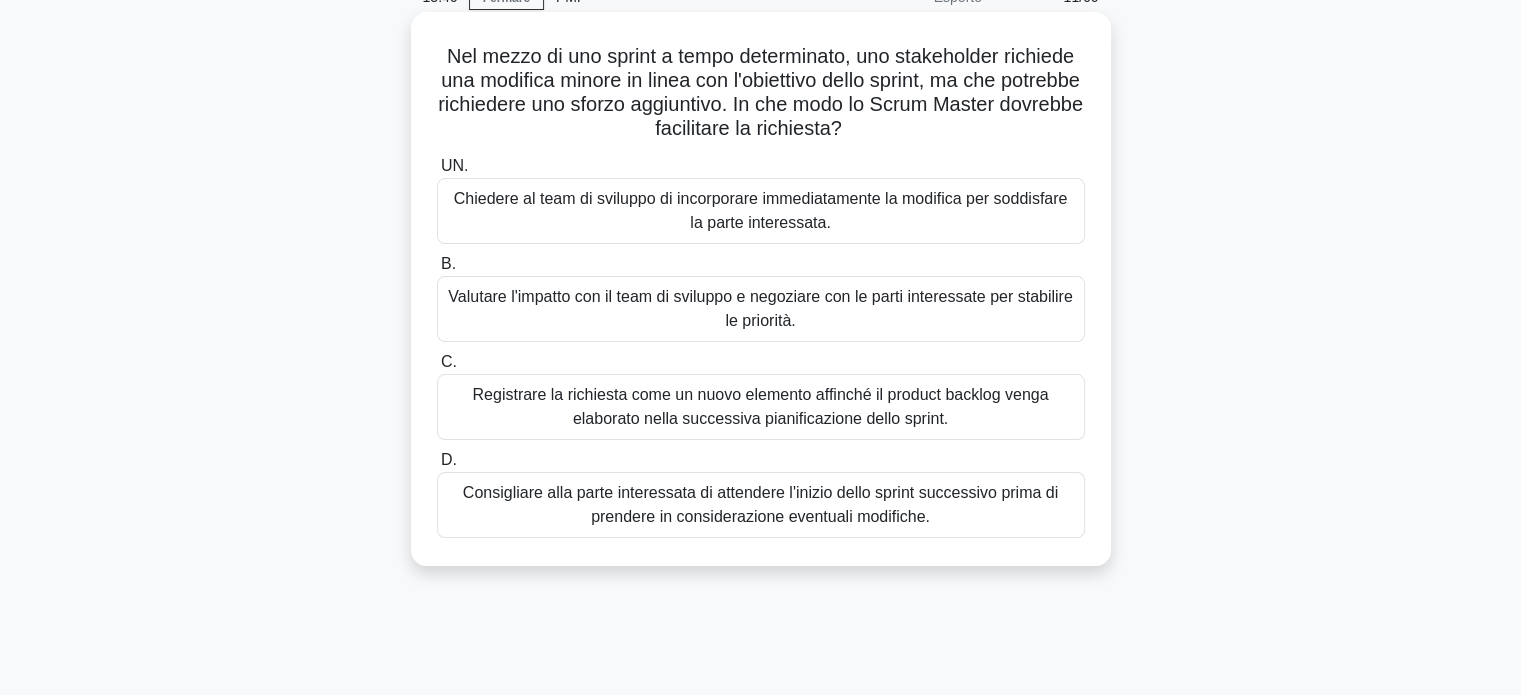 click on "Registrare la richiesta come un nuovo elemento affinché il product backlog venga elaborato nella successiva pianificazione dello sprint." at bounding box center (761, 407) 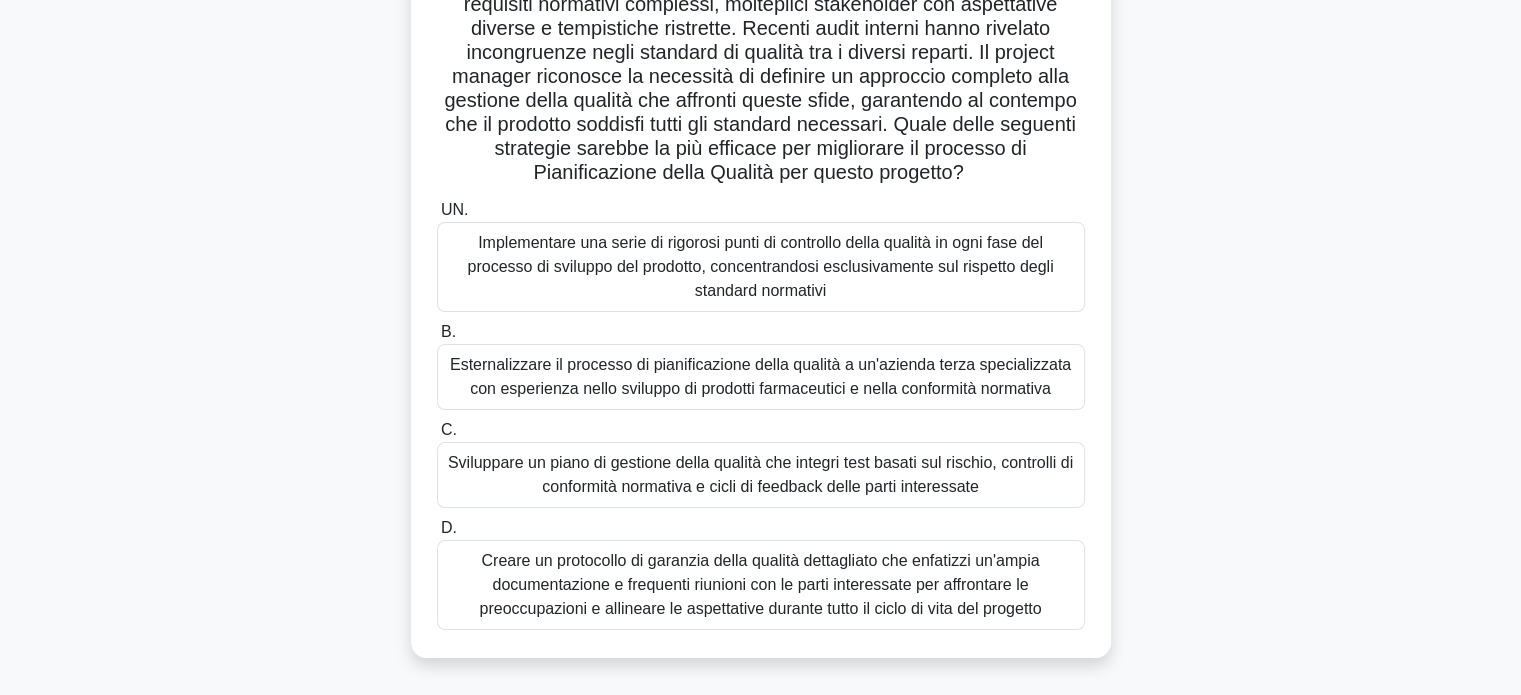 scroll, scrollTop: 300, scrollLeft: 0, axis: vertical 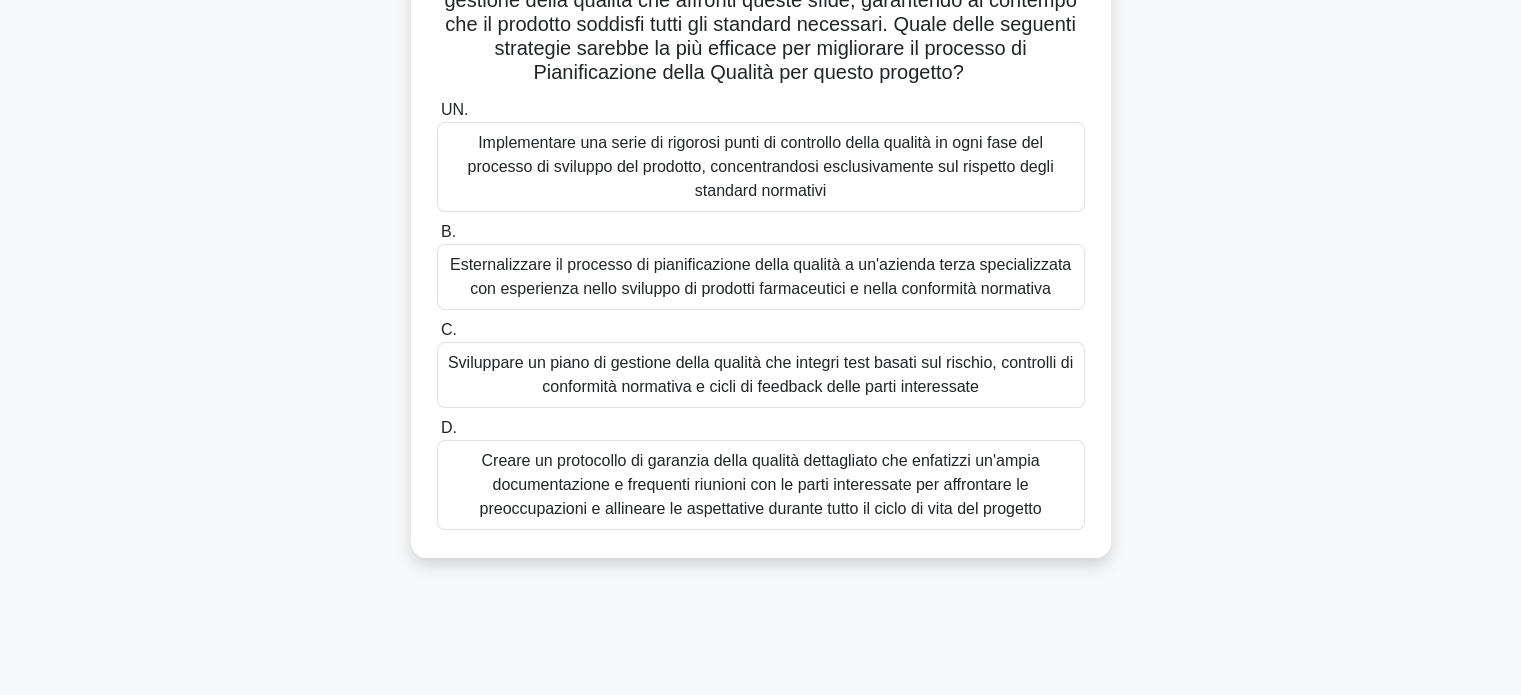 click on "Creare un protocollo di garanzia della qualità dettagliato che enfatizzi un'ampia documentazione e frequenti riunioni con le parti interessate per affrontare le preoccupazioni e allineare le aspettative durante tutto il ciclo di vita del progetto" at bounding box center (760, 484) 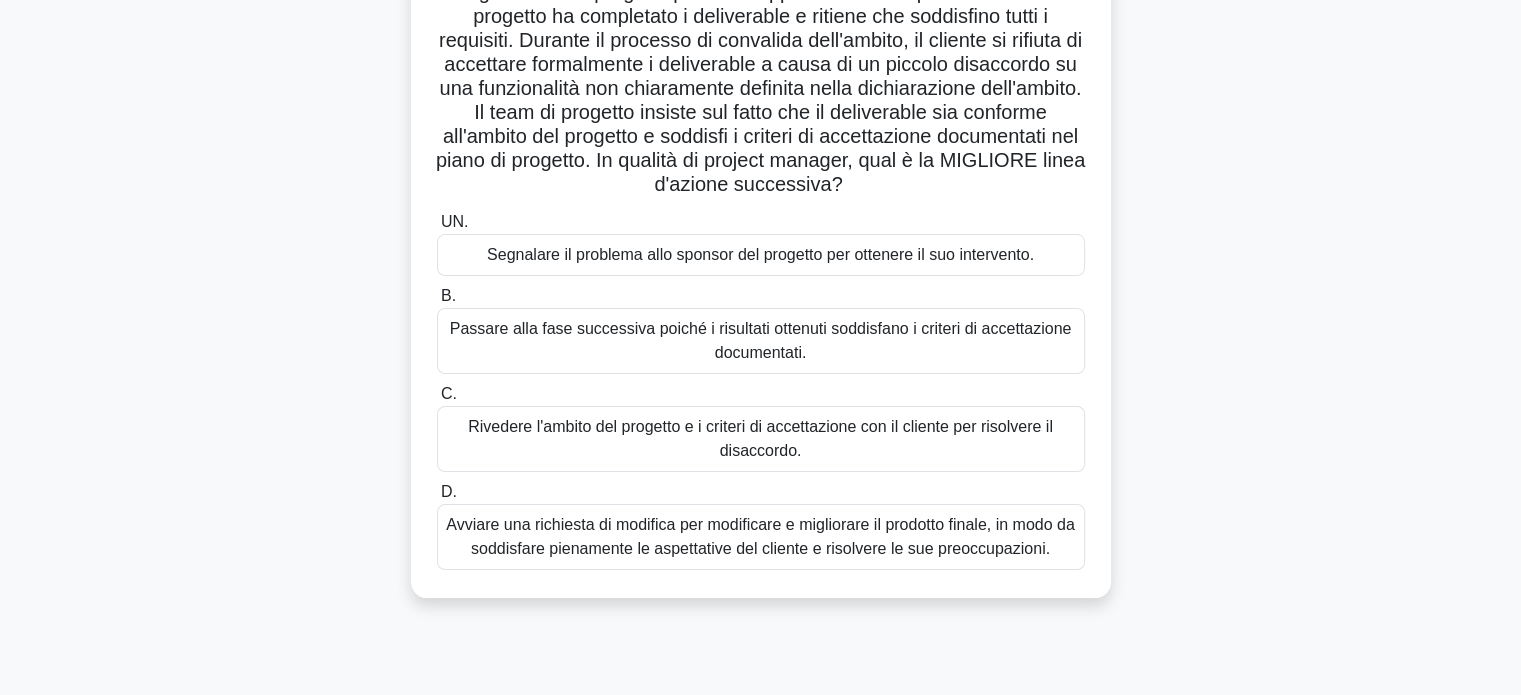 scroll, scrollTop: 200, scrollLeft: 0, axis: vertical 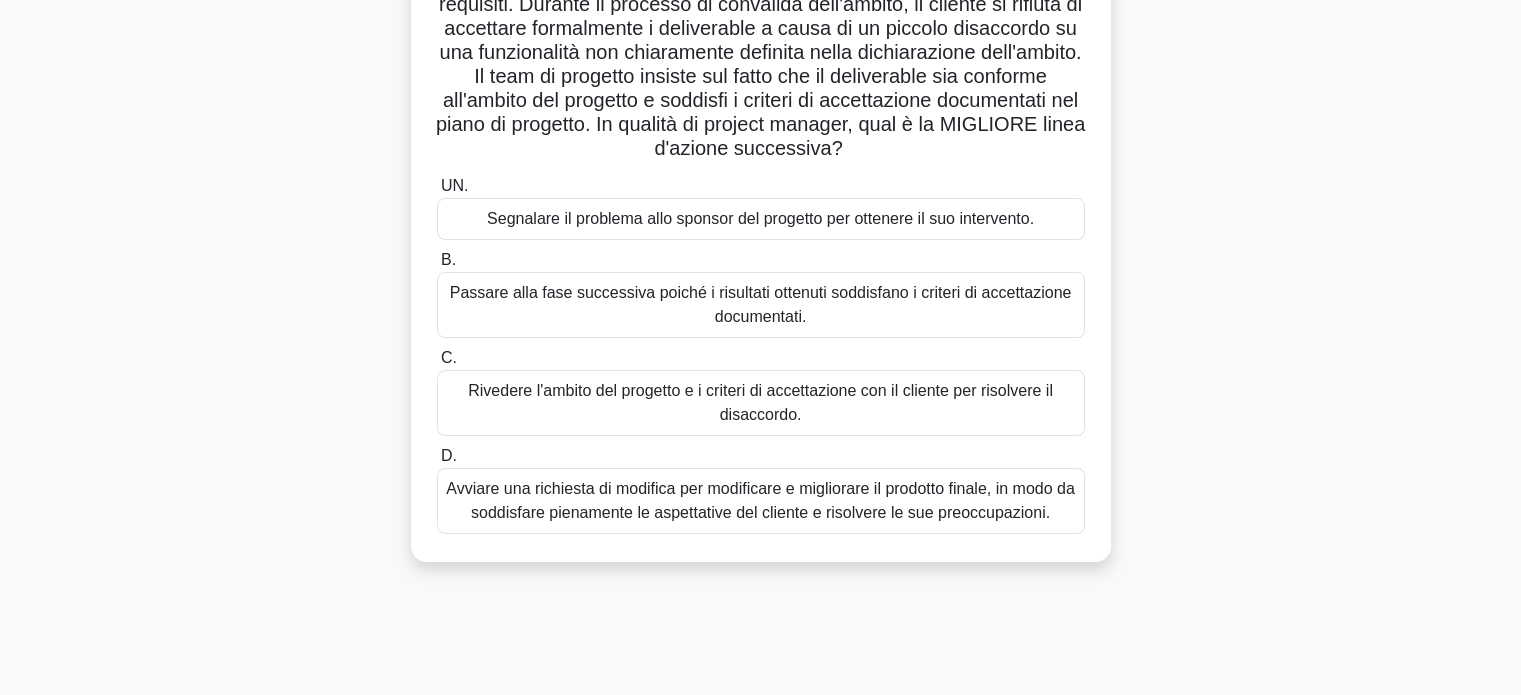 click on "Rivedere l'ambito del progetto e i criteri di accettazione con il cliente per risolvere il disaccordo." at bounding box center [761, 403] 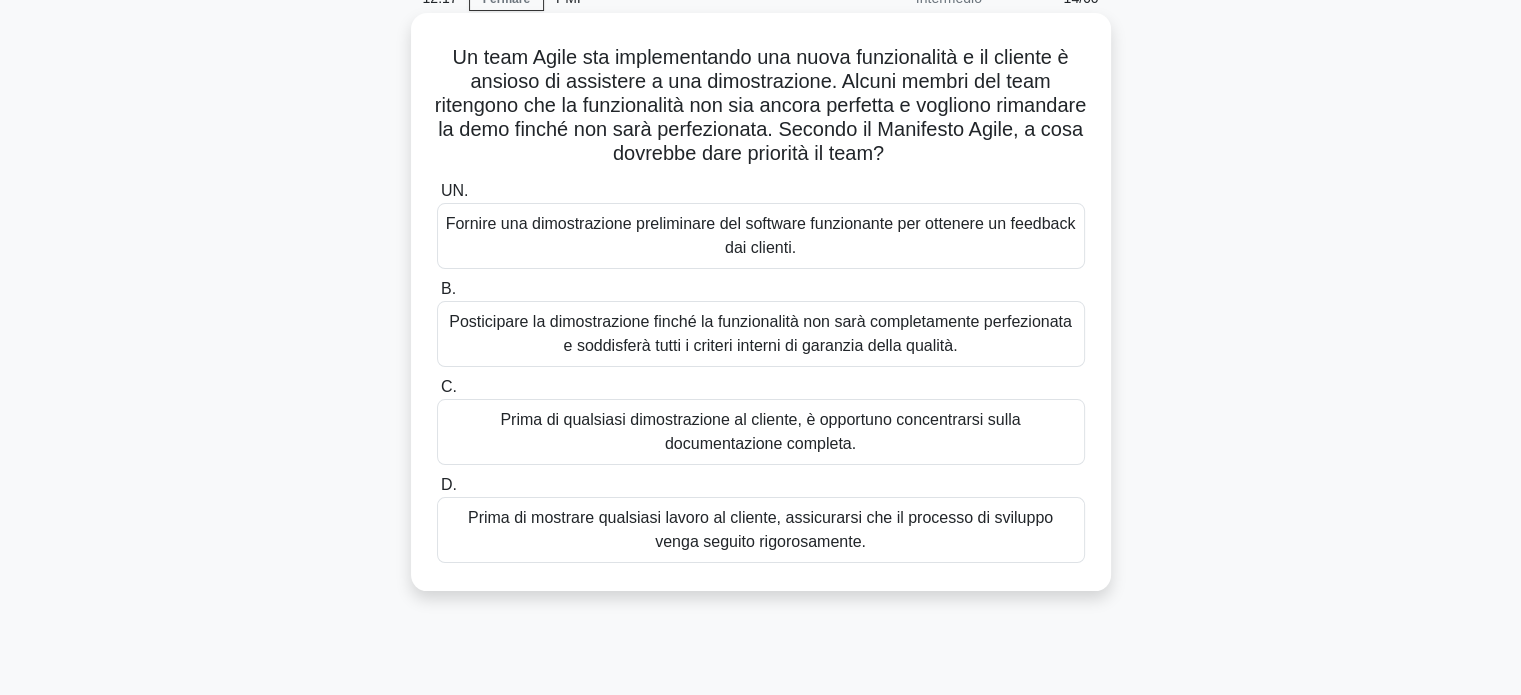 scroll, scrollTop: 100, scrollLeft: 0, axis: vertical 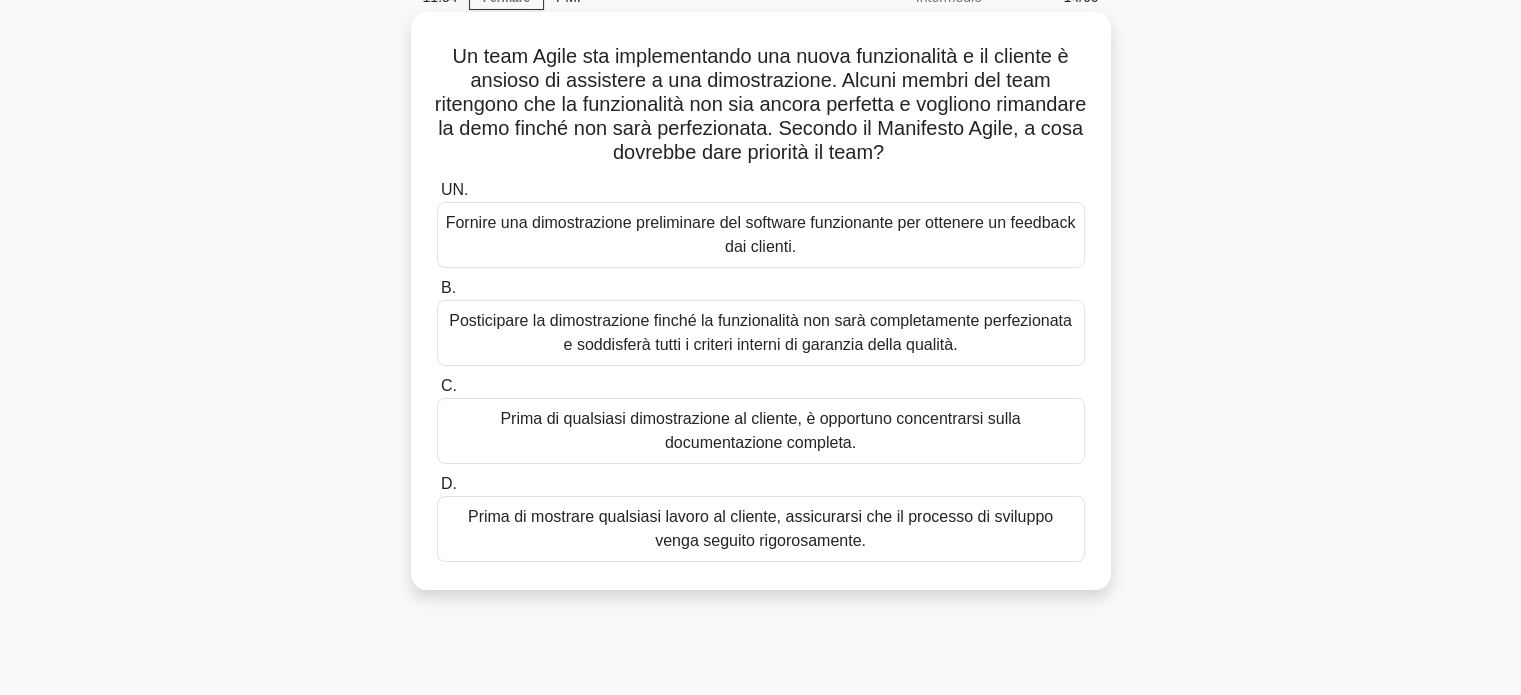 click on "Fornire una dimostrazione preliminare del software funzionante per ottenere un feedback dai clienti." at bounding box center [761, 235] 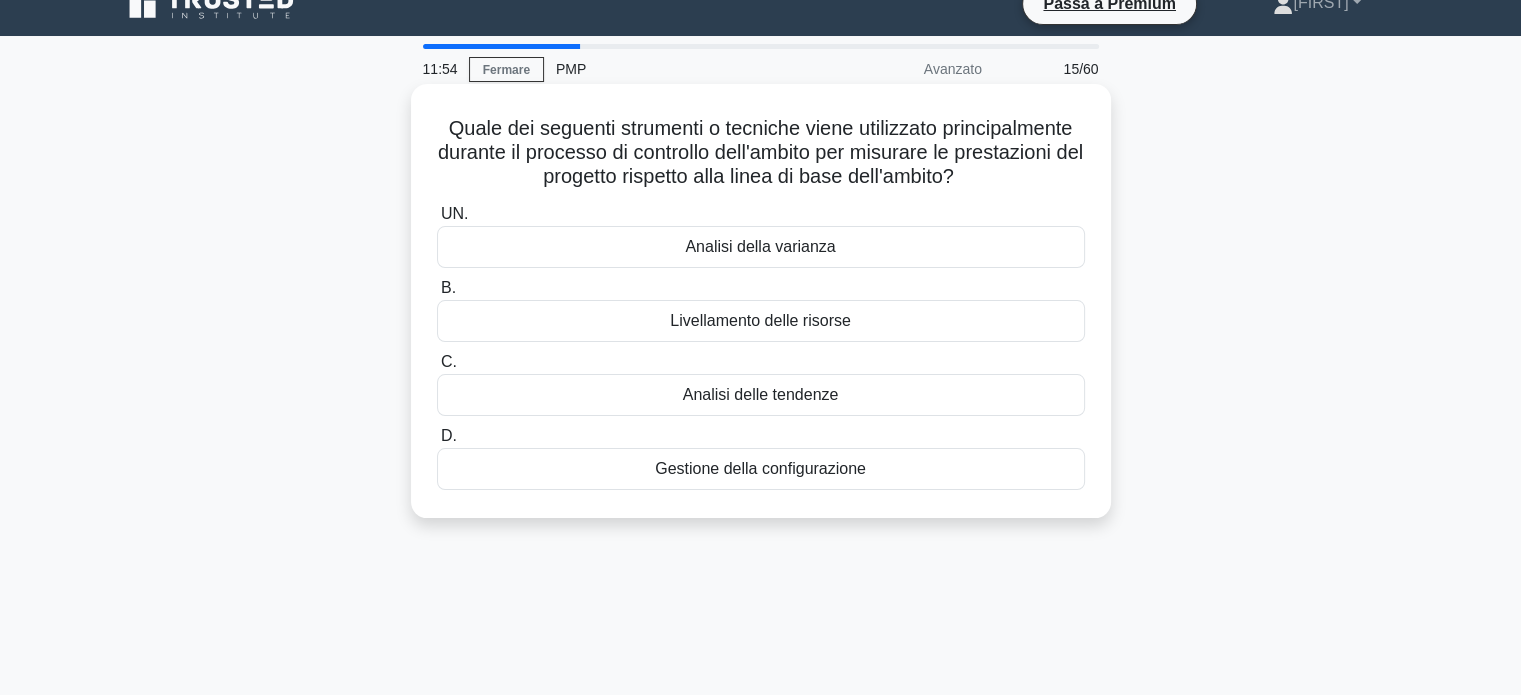 scroll, scrollTop: 0, scrollLeft: 0, axis: both 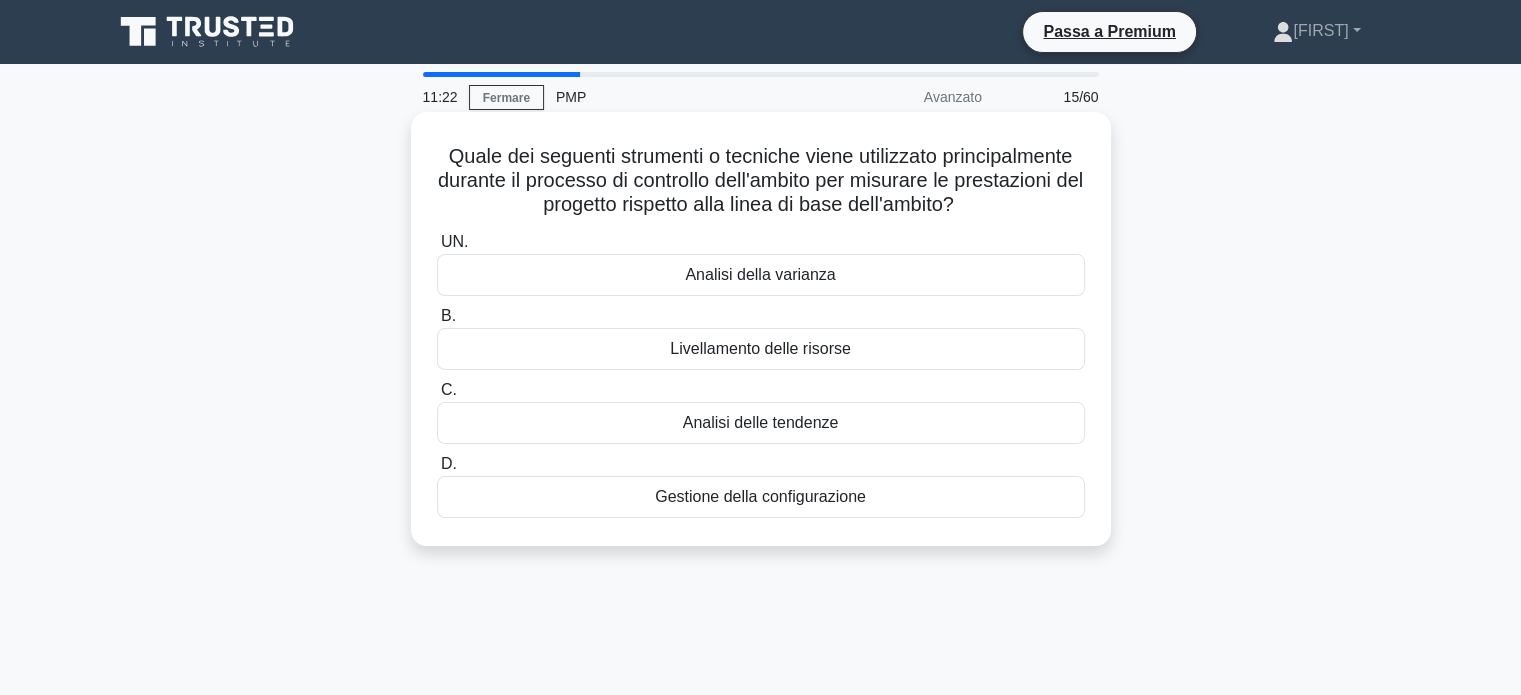 click on "Analisi della varianza" at bounding box center [761, 275] 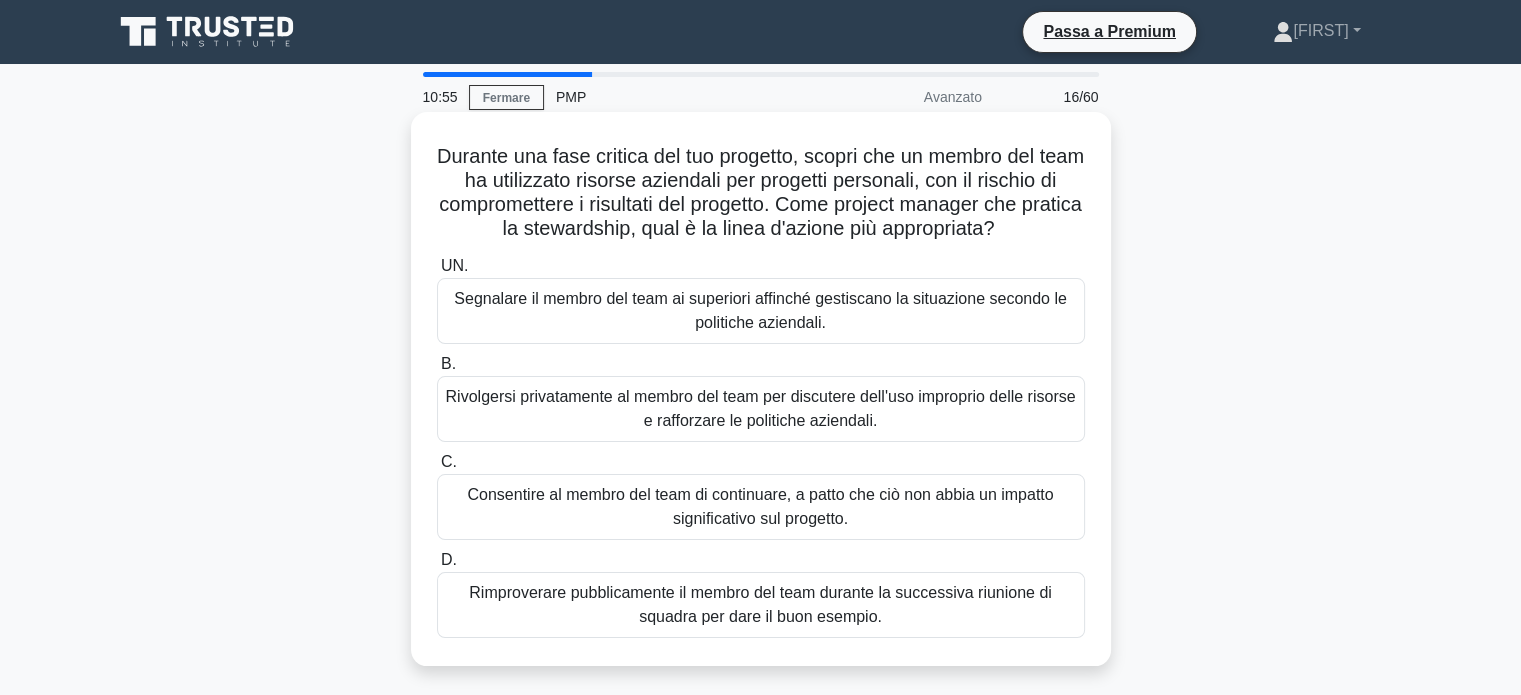 click on "Rivolgersi privatamente al membro del team per discutere dell'uso improprio delle risorse e rafforzare le politiche aziendali." at bounding box center [761, 409] 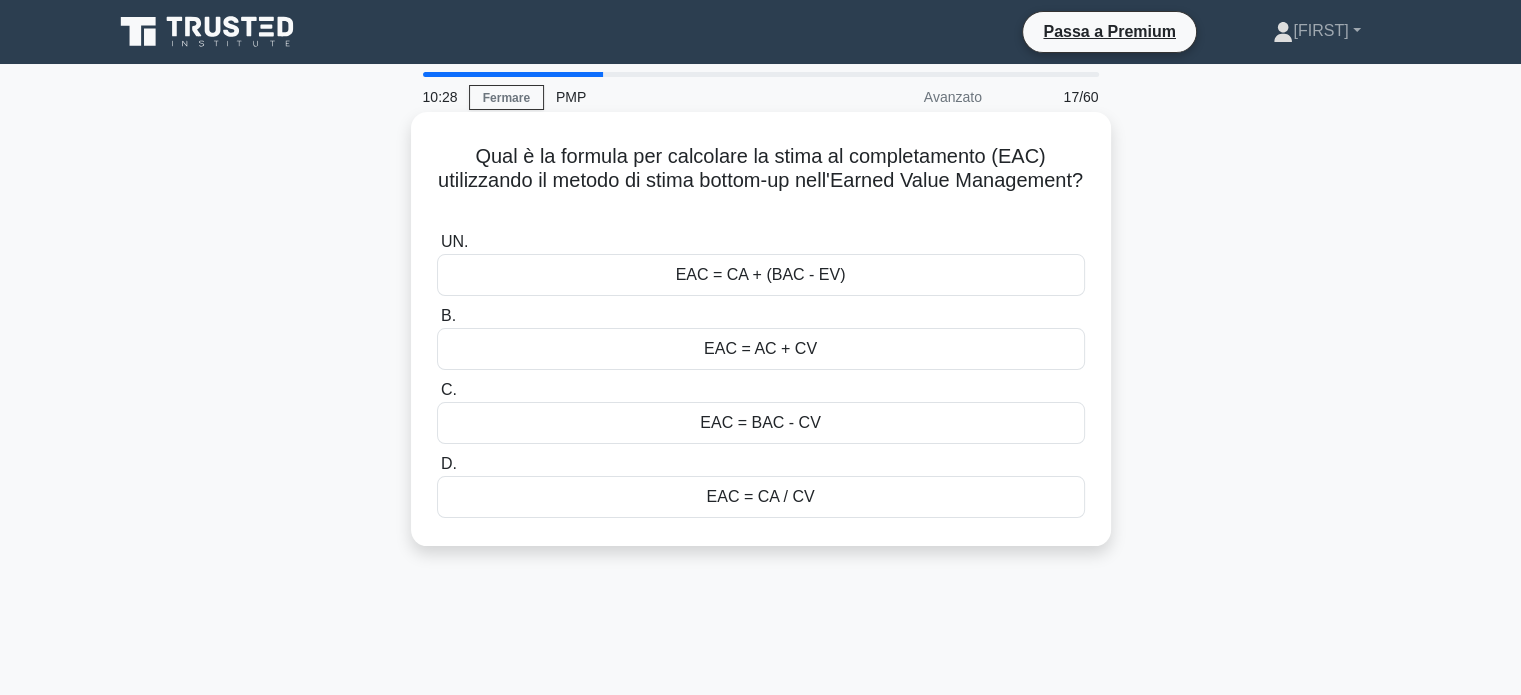 click on "EAC = BAC - CV" at bounding box center (761, 423) 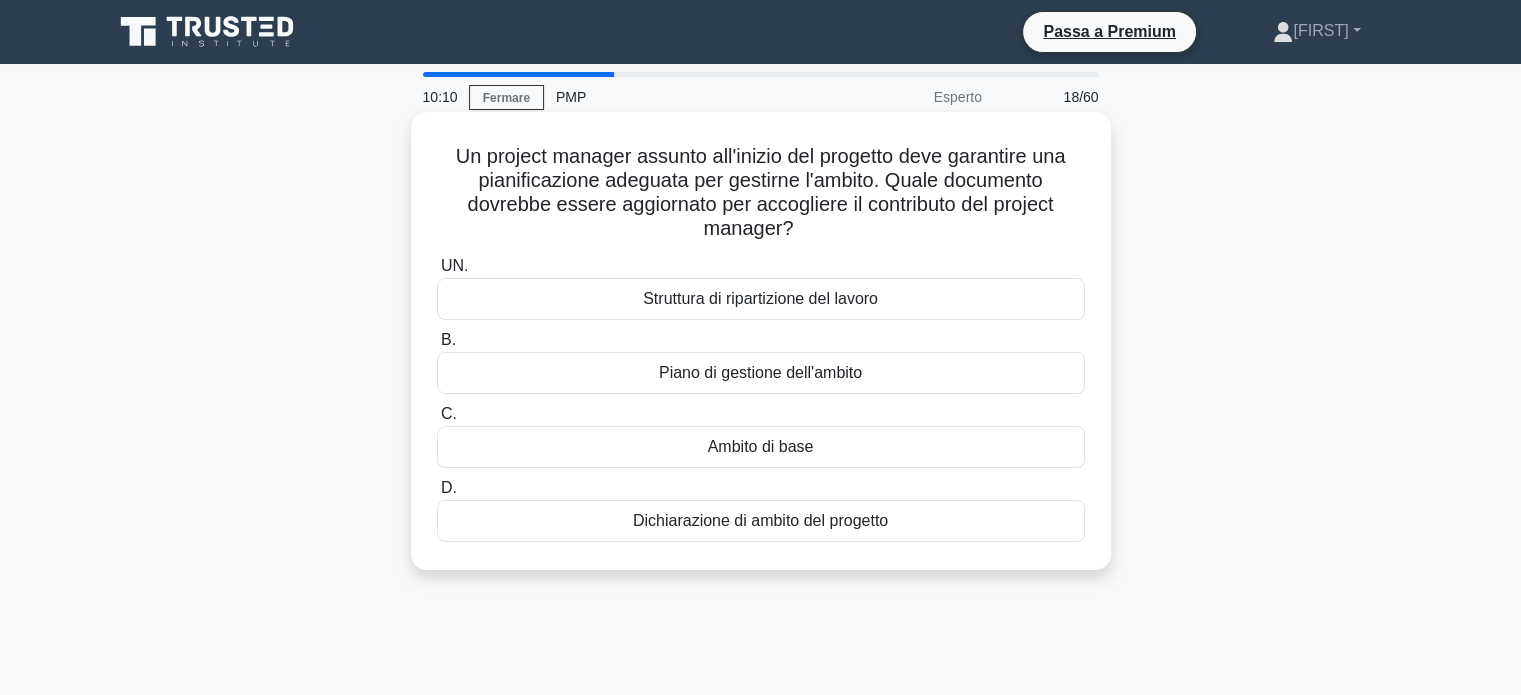 click on "Piano di gestione dell'ambito" at bounding box center [761, 373] 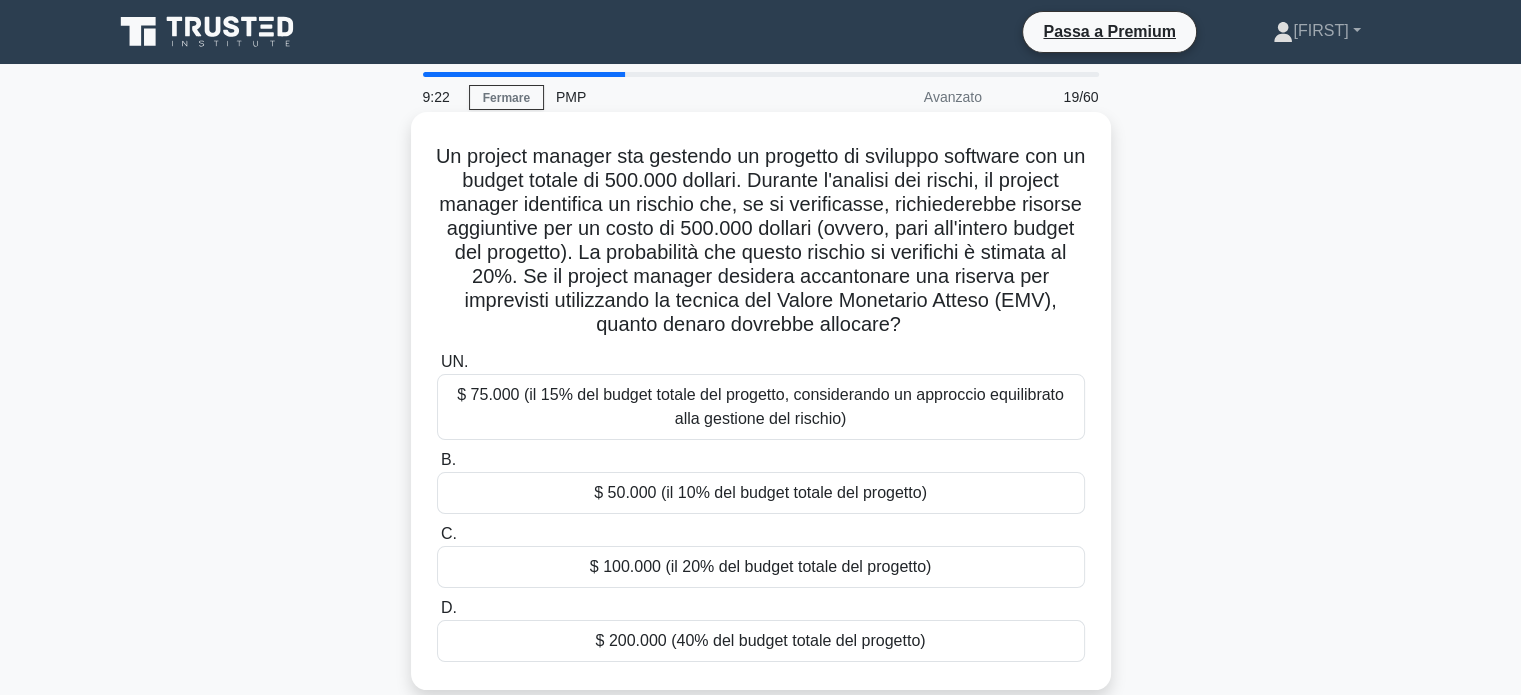 scroll, scrollTop: 100, scrollLeft: 0, axis: vertical 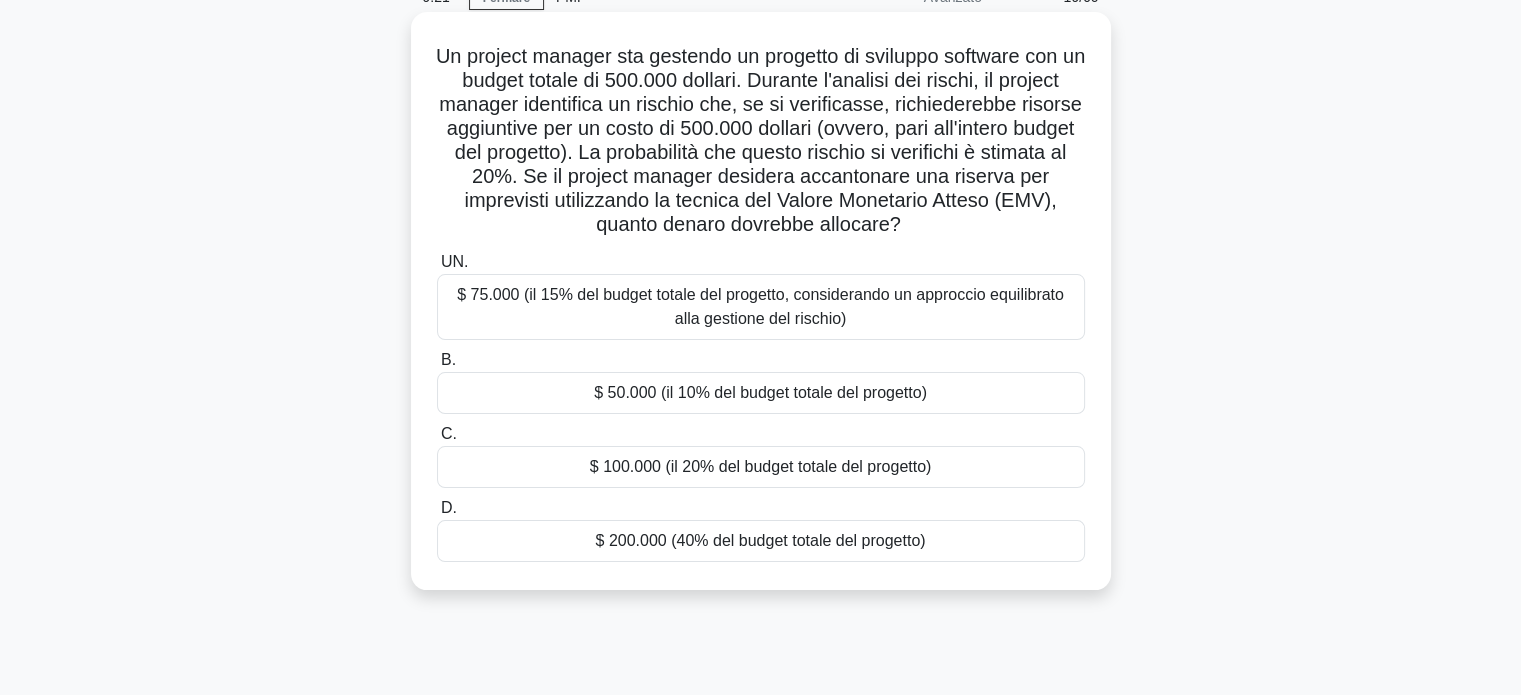 click on "$ 100.000 (il 20% del budget totale del progetto)" at bounding box center [761, 466] 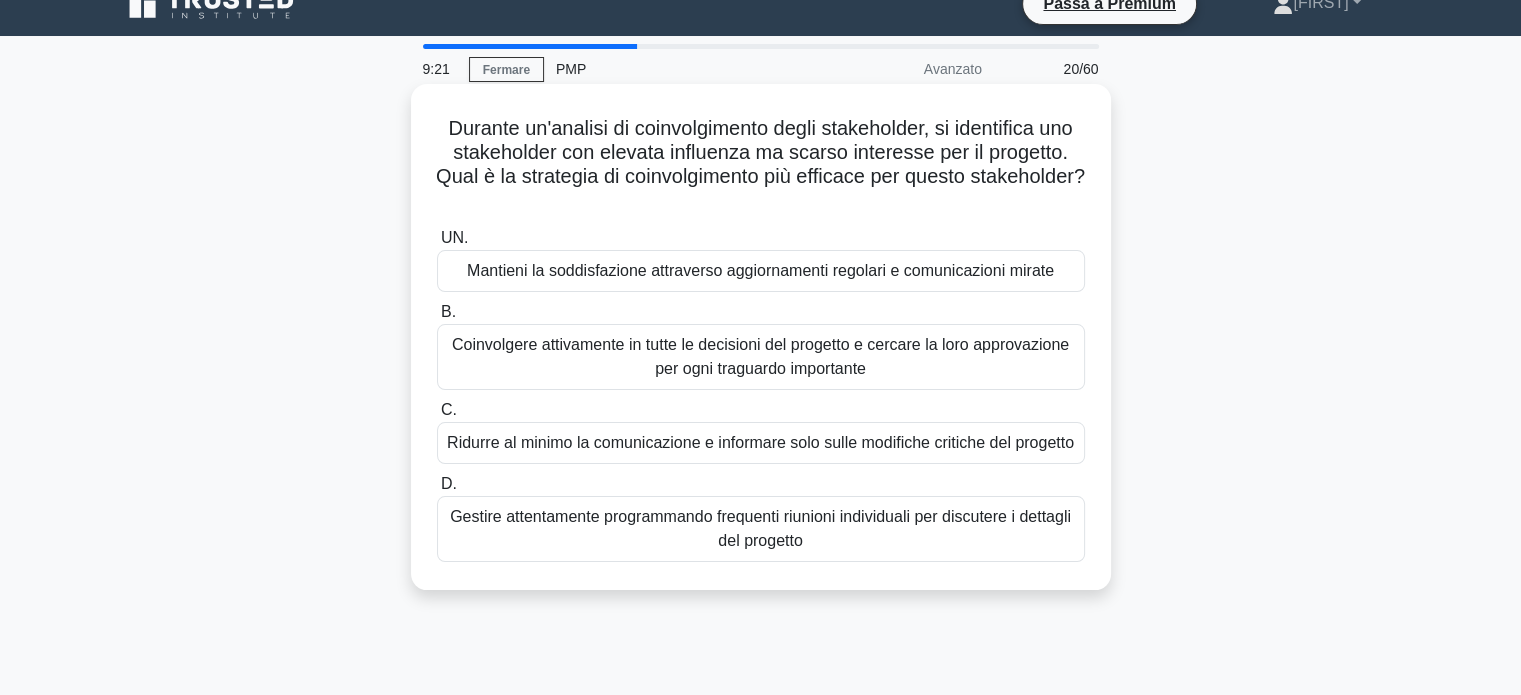 scroll, scrollTop: 0, scrollLeft: 0, axis: both 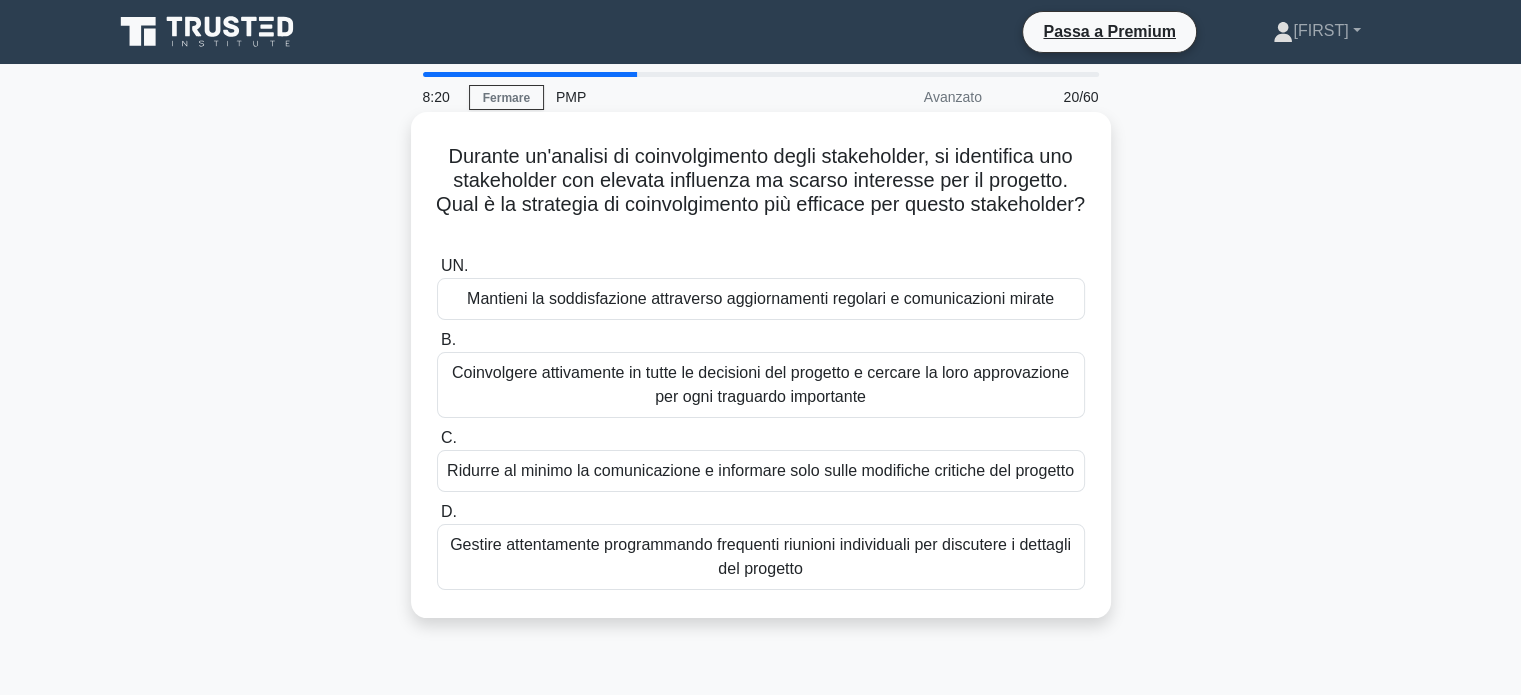 click on "Coinvolgere attivamente in tutte le decisioni del progetto e cercare la loro approvazione per ogni traguardo importante" at bounding box center [760, 384] 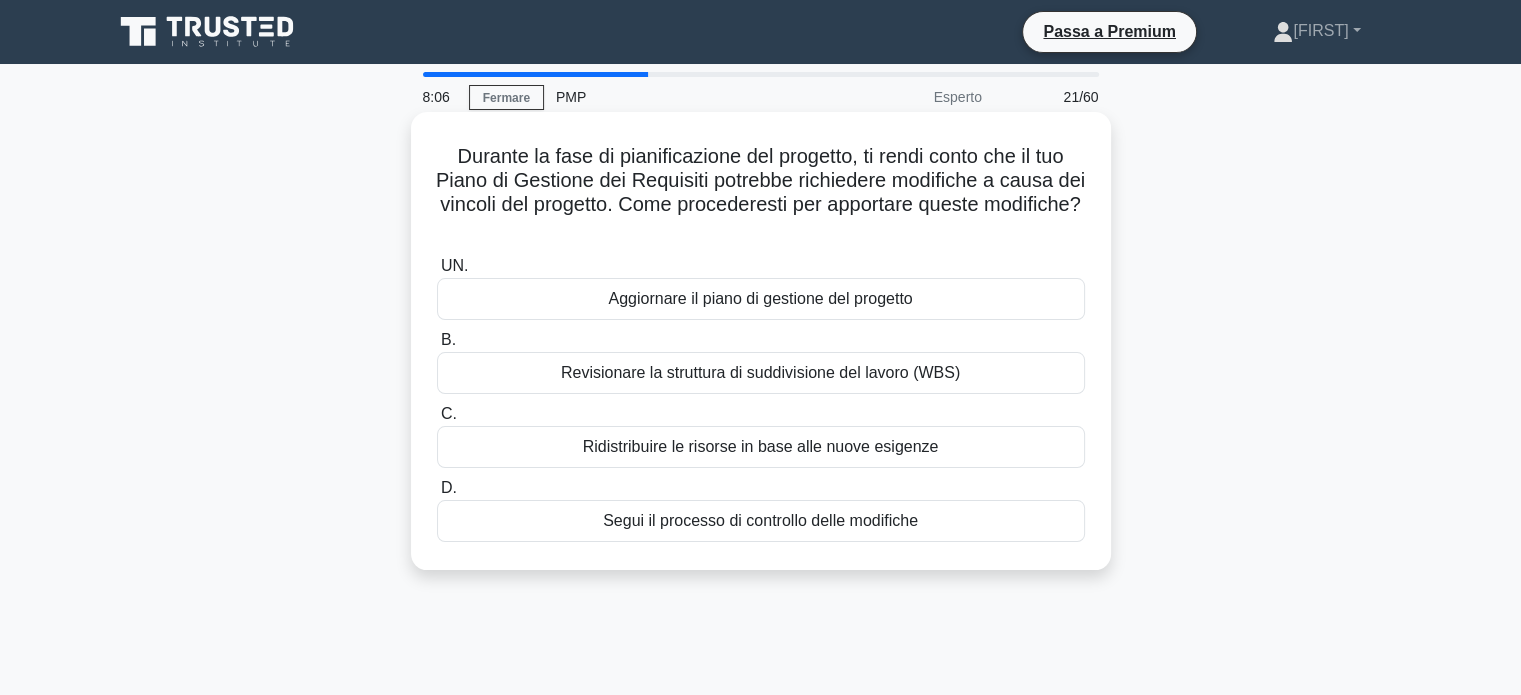 click on "Segui il processo di controllo delle modifiche" at bounding box center (761, 521) 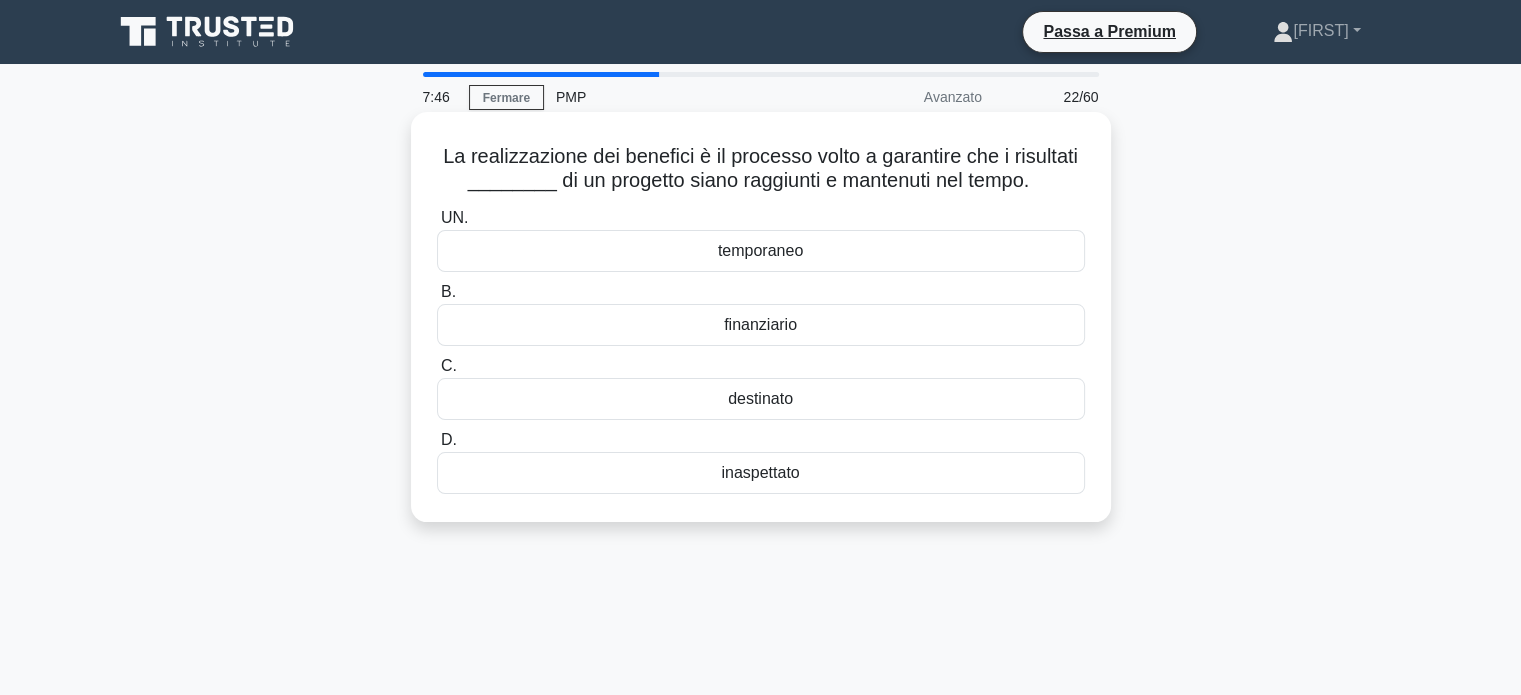 click on "destinato" at bounding box center [761, 399] 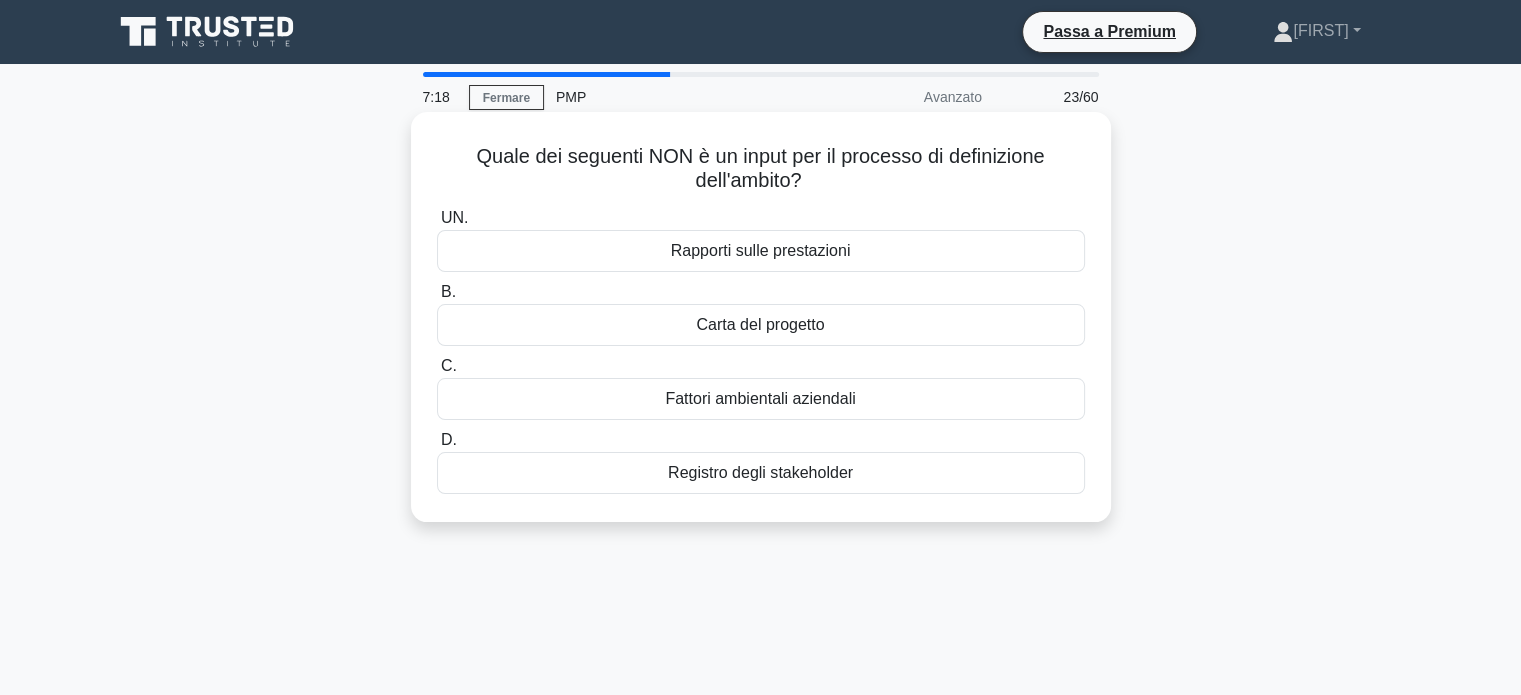 click on "Registro degli stakeholder" at bounding box center [760, 473] 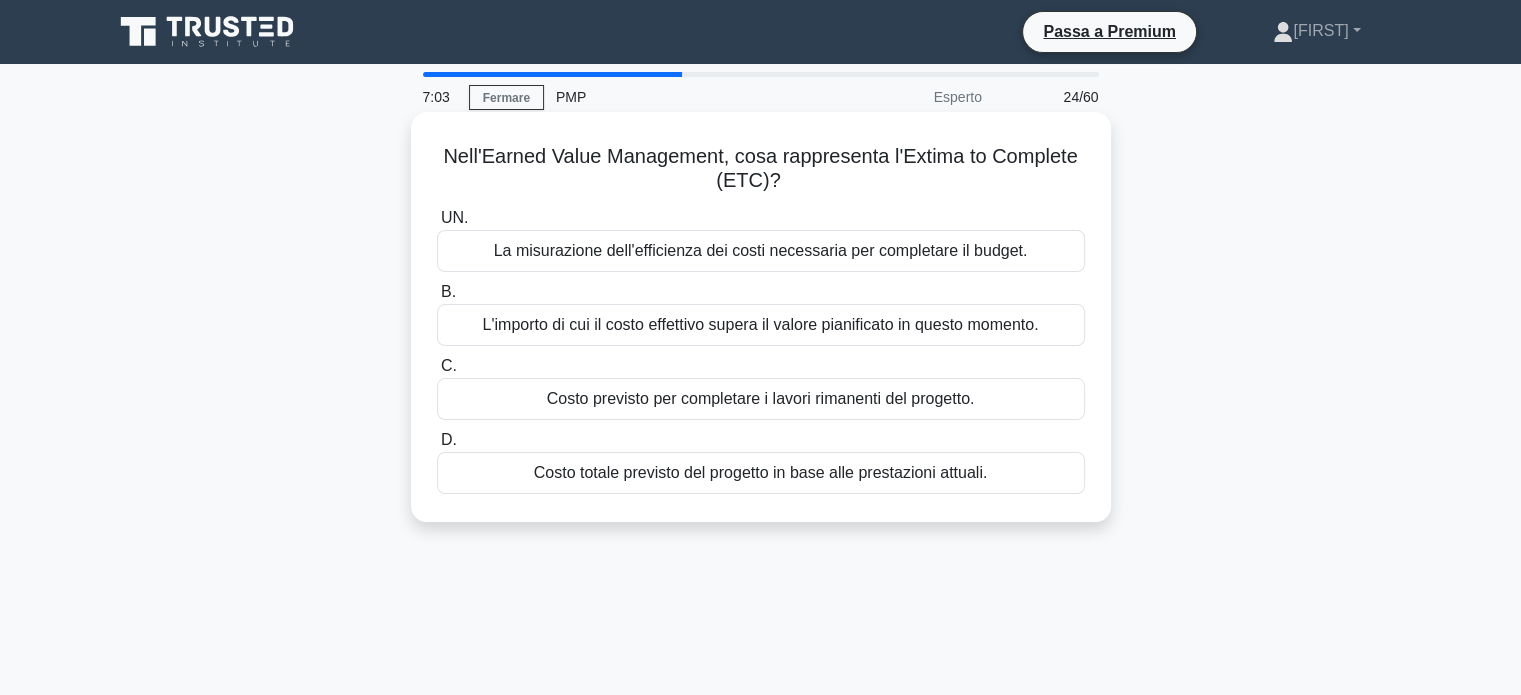 click on "Costo previsto per completare i lavori rimanenti del progetto." at bounding box center (761, 399) 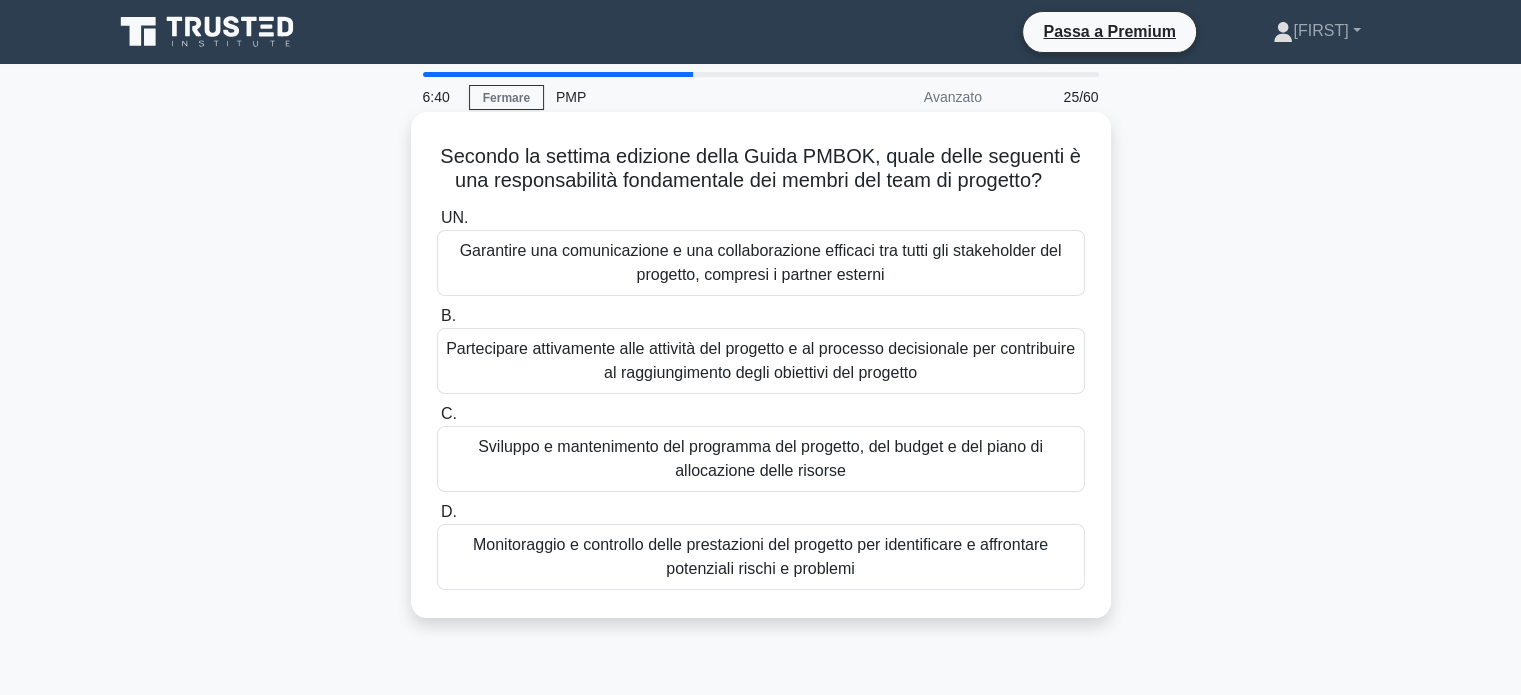 click on "Partecipare attivamente alle attività del progetto e al processo decisionale per contribuire al raggiungimento degli obiettivi del progetto" at bounding box center (761, 361) 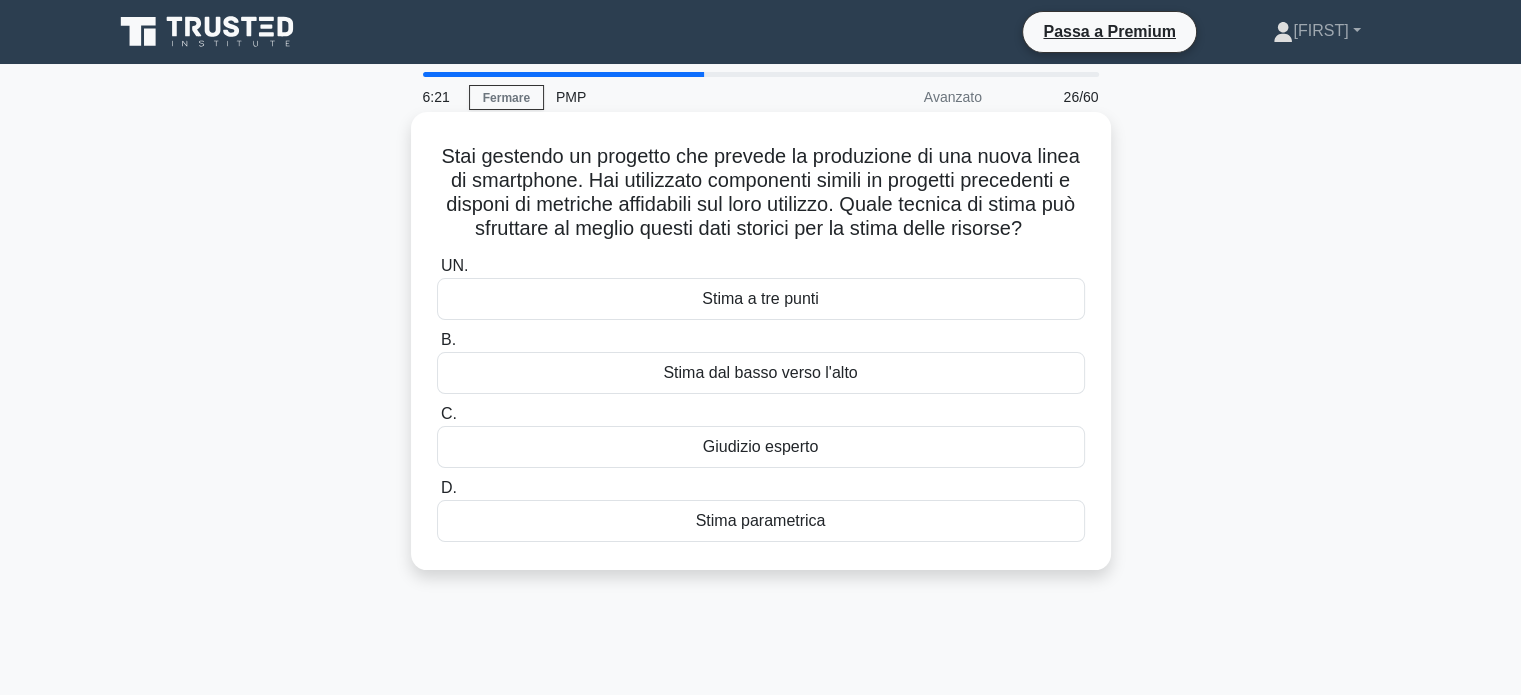 click on "D.
Stima parametrica" at bounding box center (761, 509) 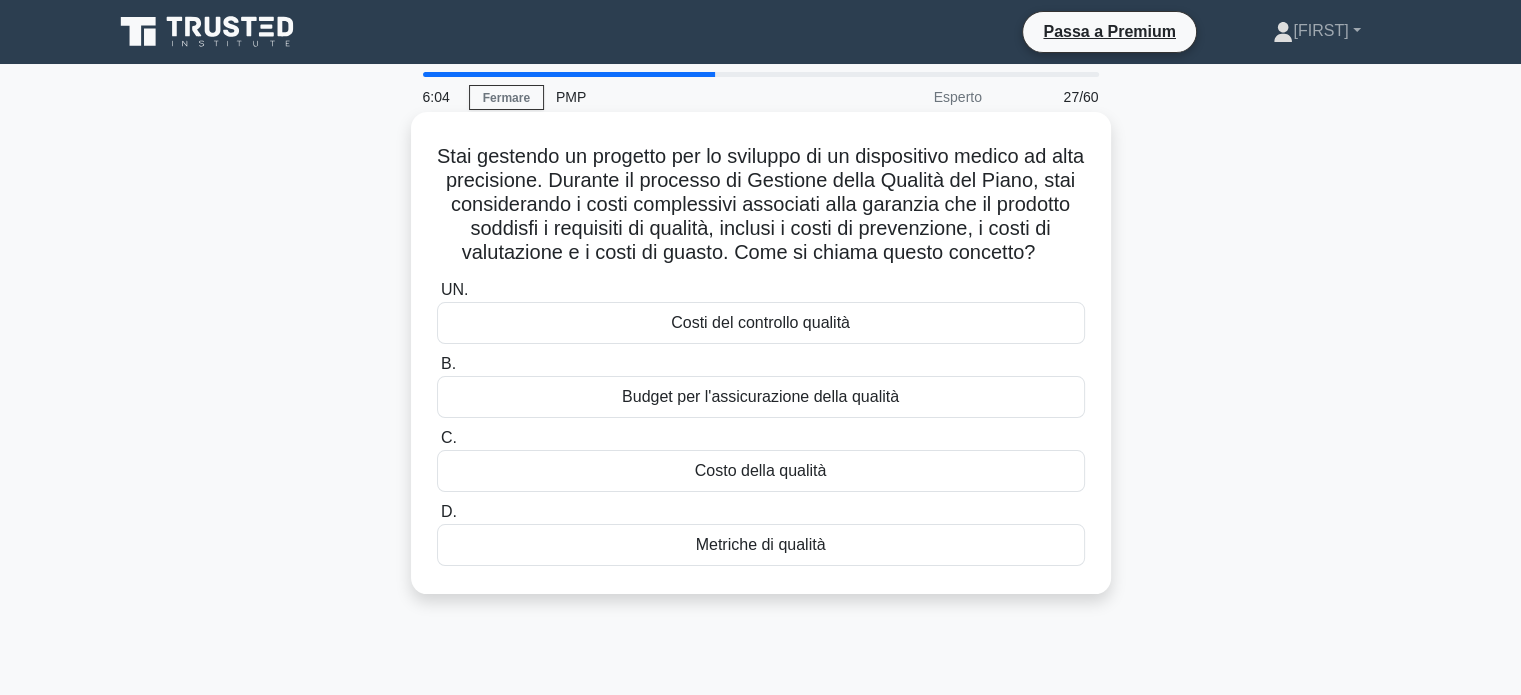 click on "Costo della qualità" at bounding box center (761, 471) 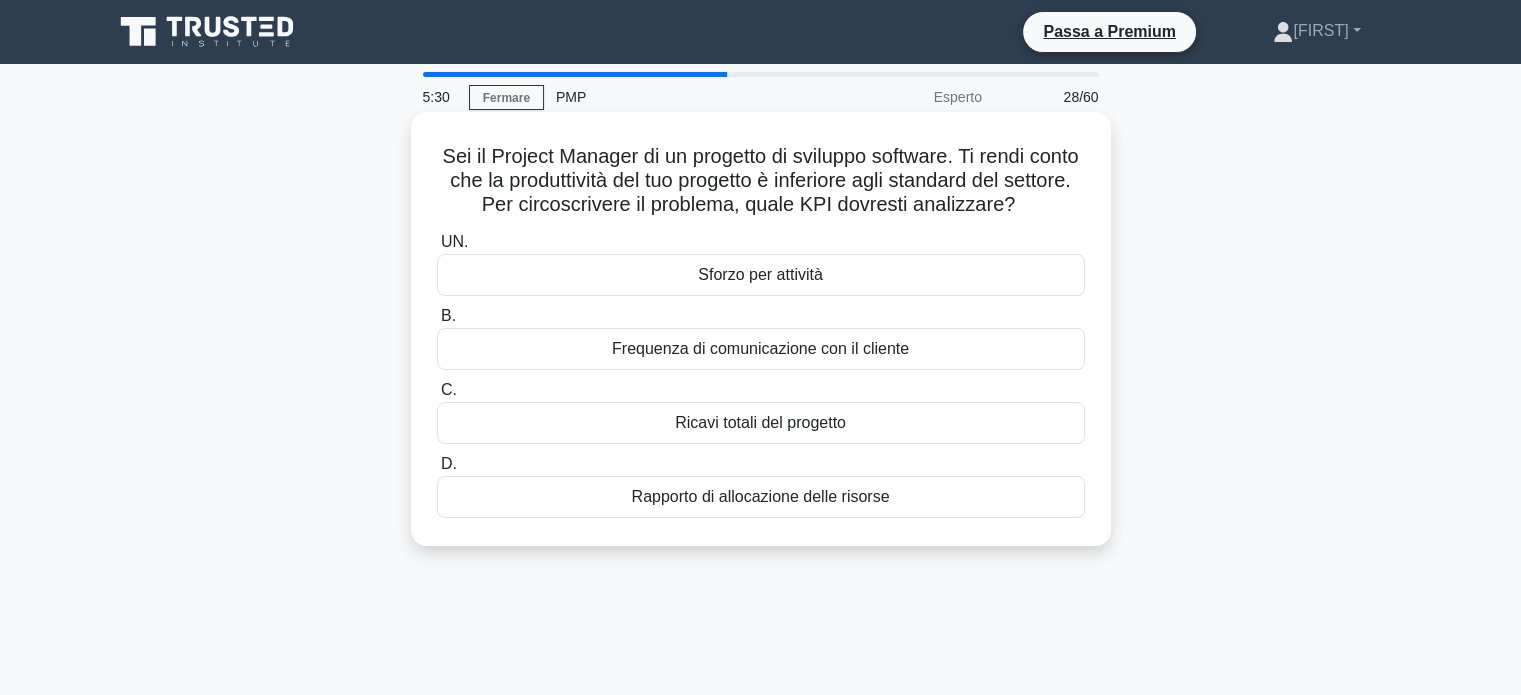 click on "Rapporto di allocazione delle risorse" at bounding box center [761, 497] 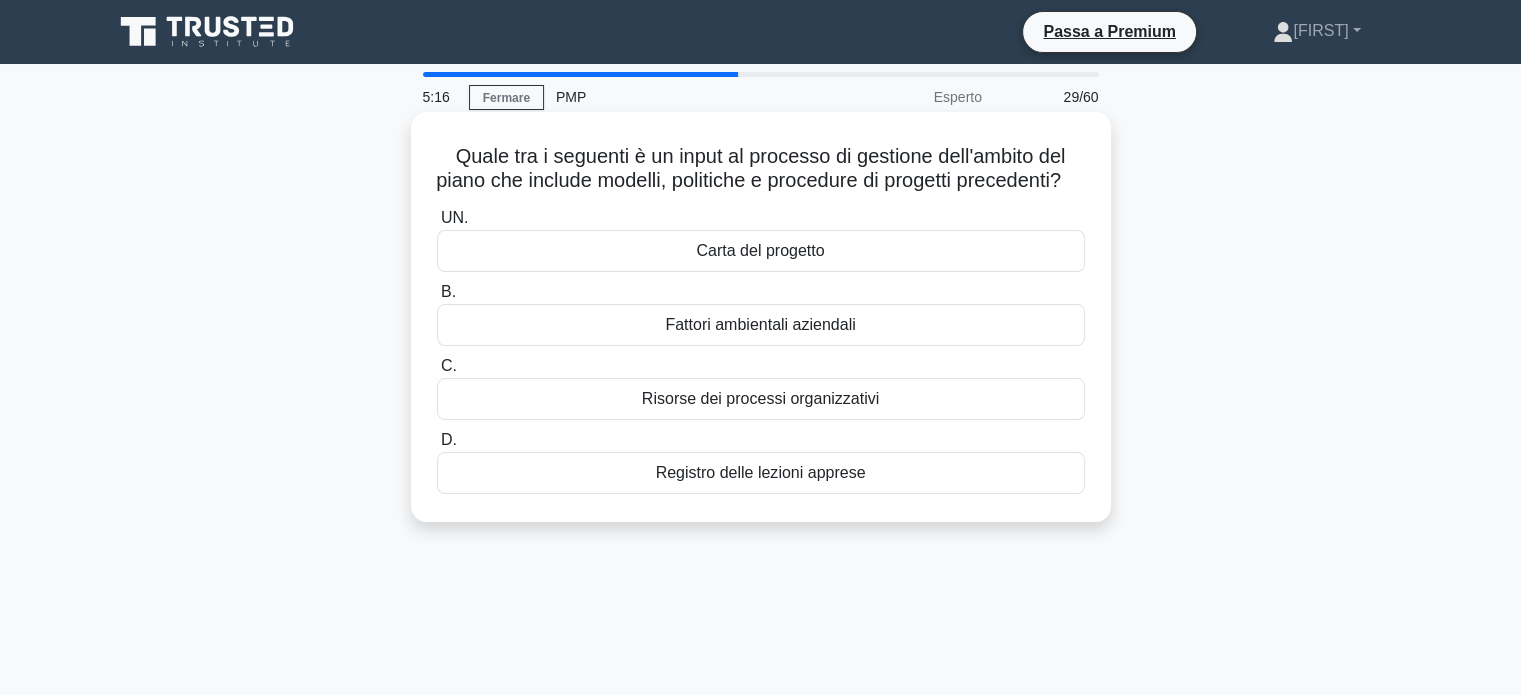 click on "Registro delle lezioni apprese" at bounding box center [761, 472] 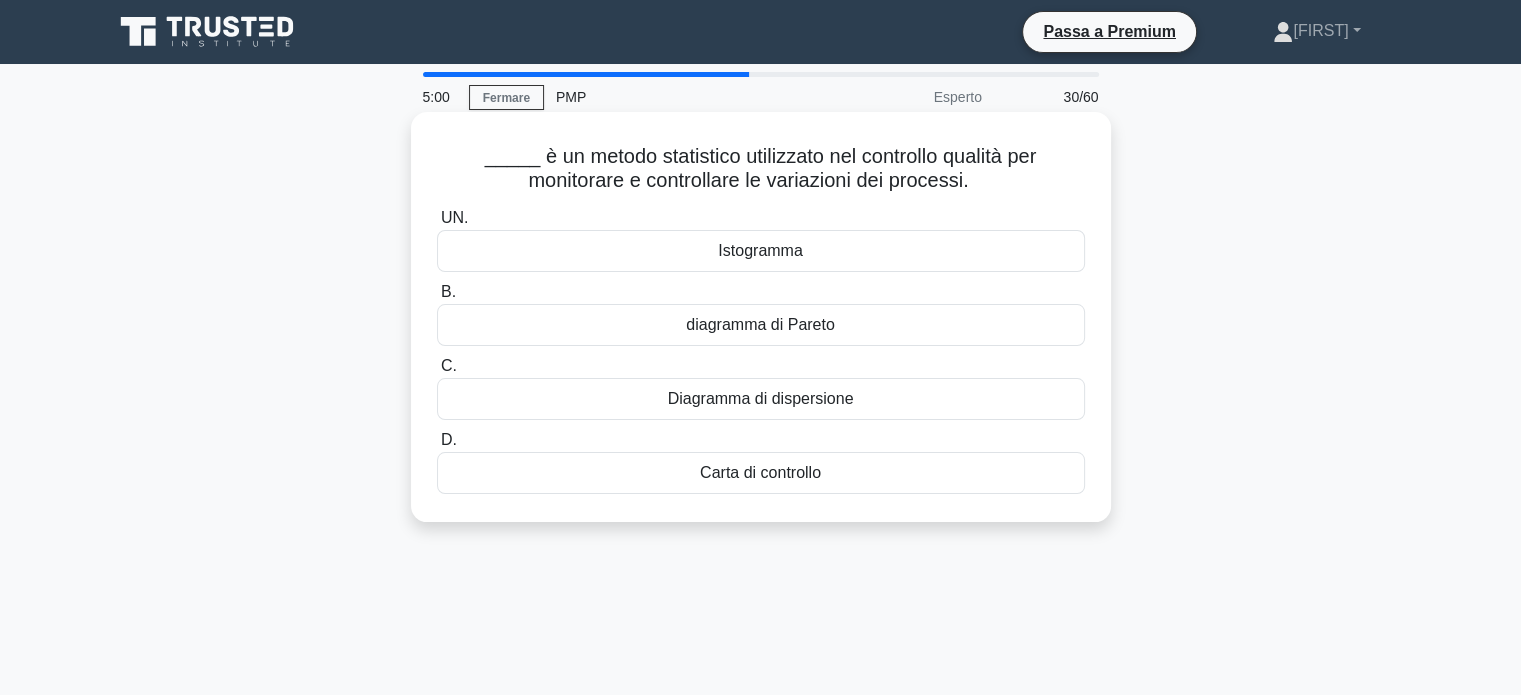 click on "diagramma di Pareto" at bounding box center (761, 325) 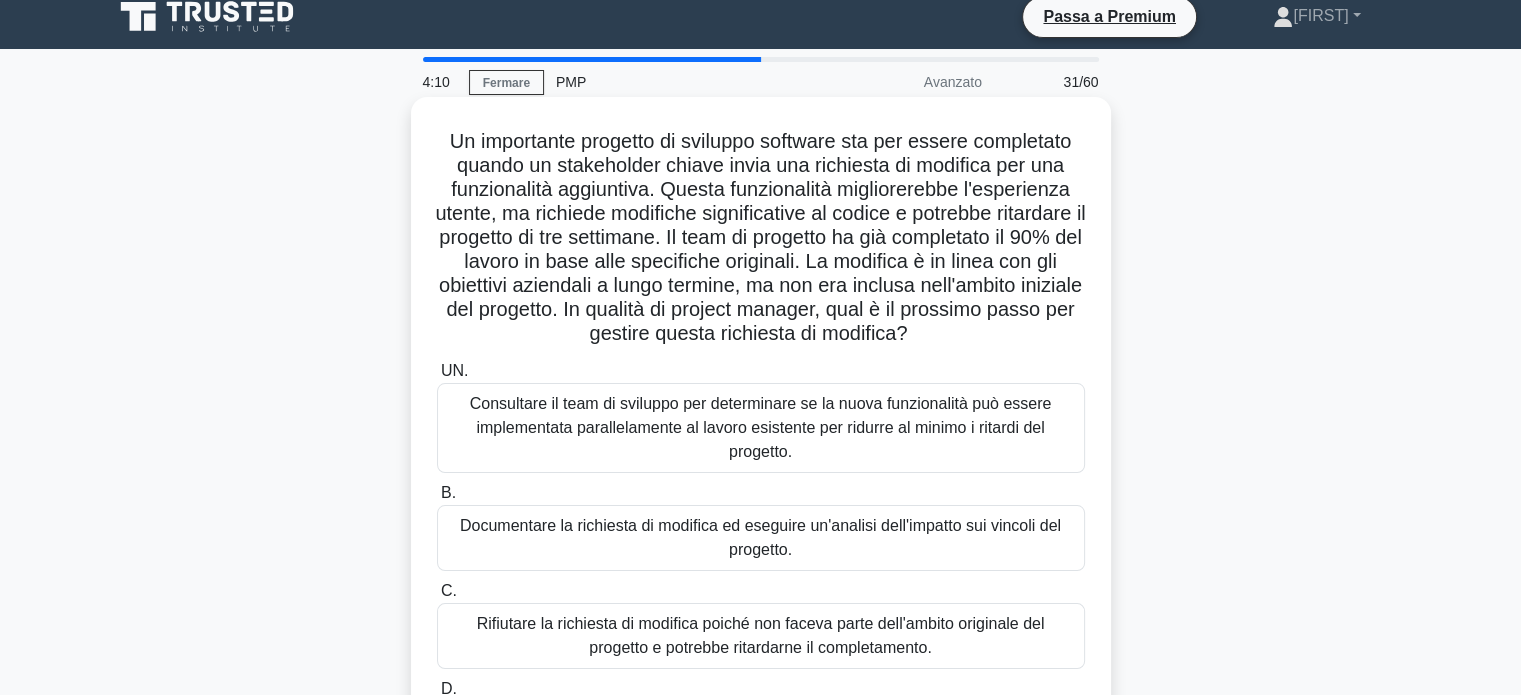 scroll, scrollTop: 14, scrollLeft: 0, axis: vertical 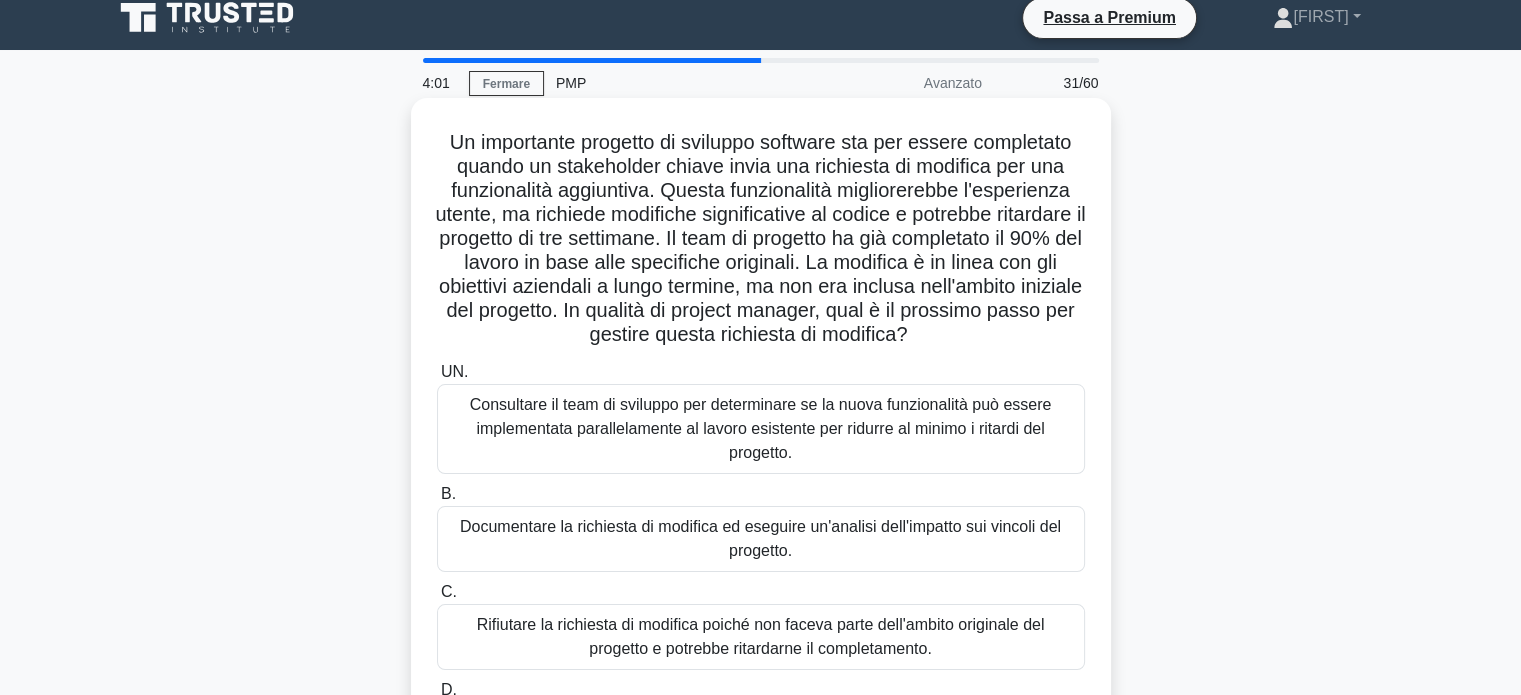 click on "Consultare il team di sviluppo per determinare se la nuova funzionalità può essere implementata parallelamente al lavoro esistente per ridurre al minimo i ritardi del progetto." at bounding box center (761, 428) 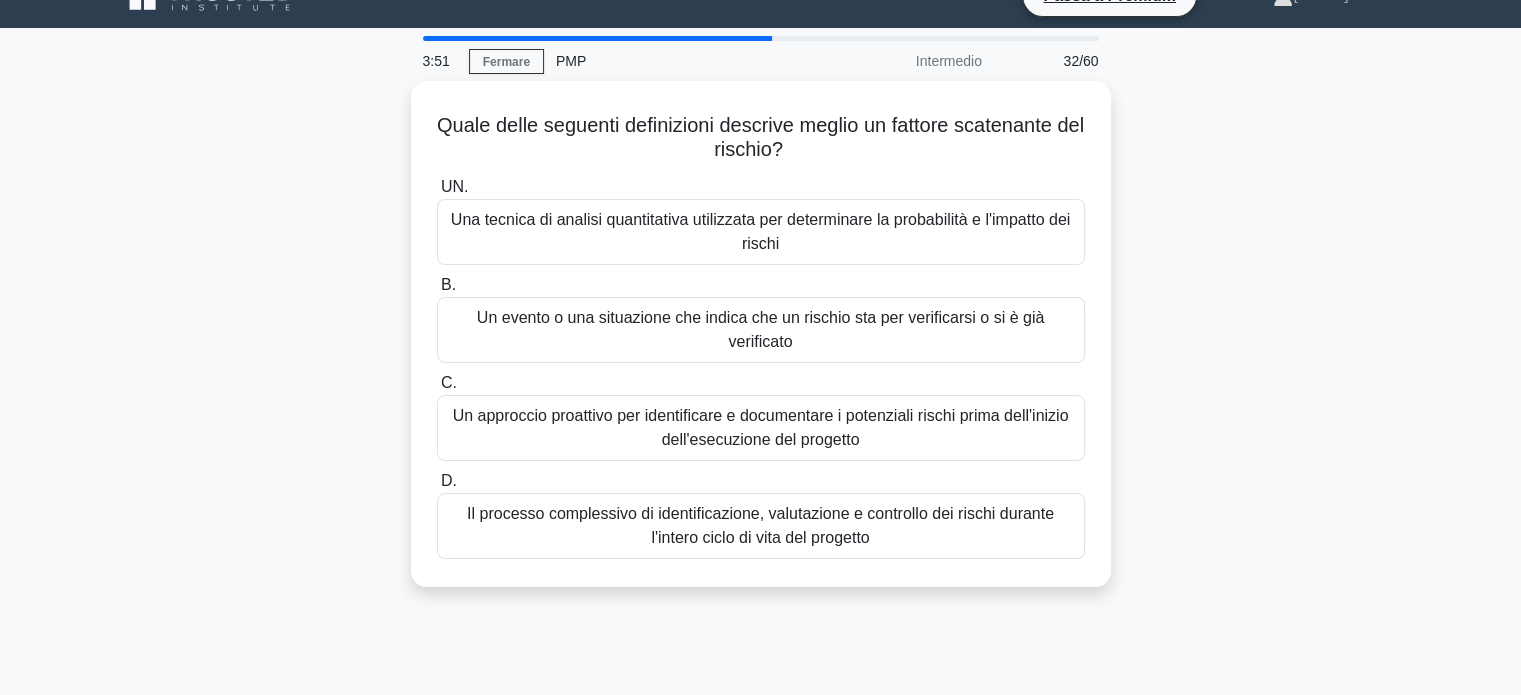 scroll, scrollTop: 12, scrollLeft: 0, axis: vertical 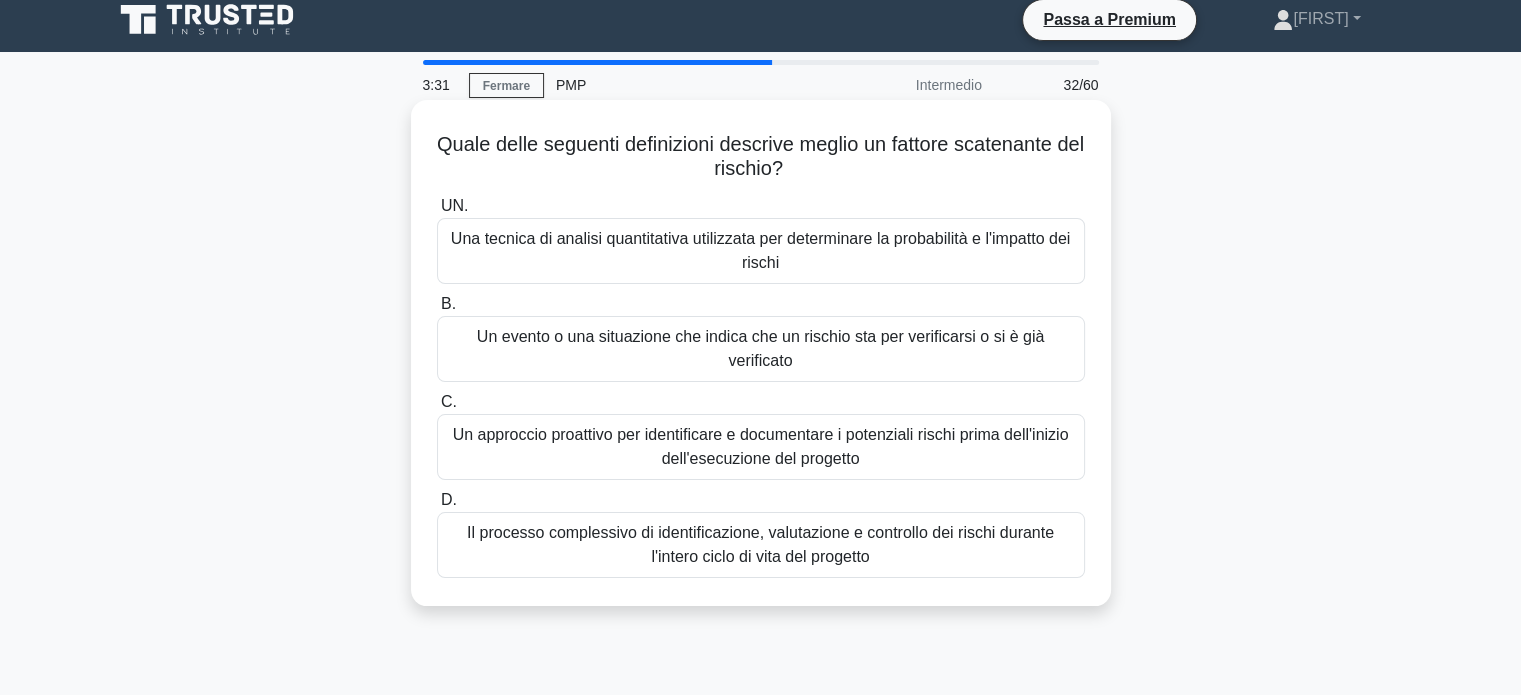 click on "Un evento o una situazione che indica che un rischio sta per verificarsi o si è già verificato" at bounding box center (760, 348) 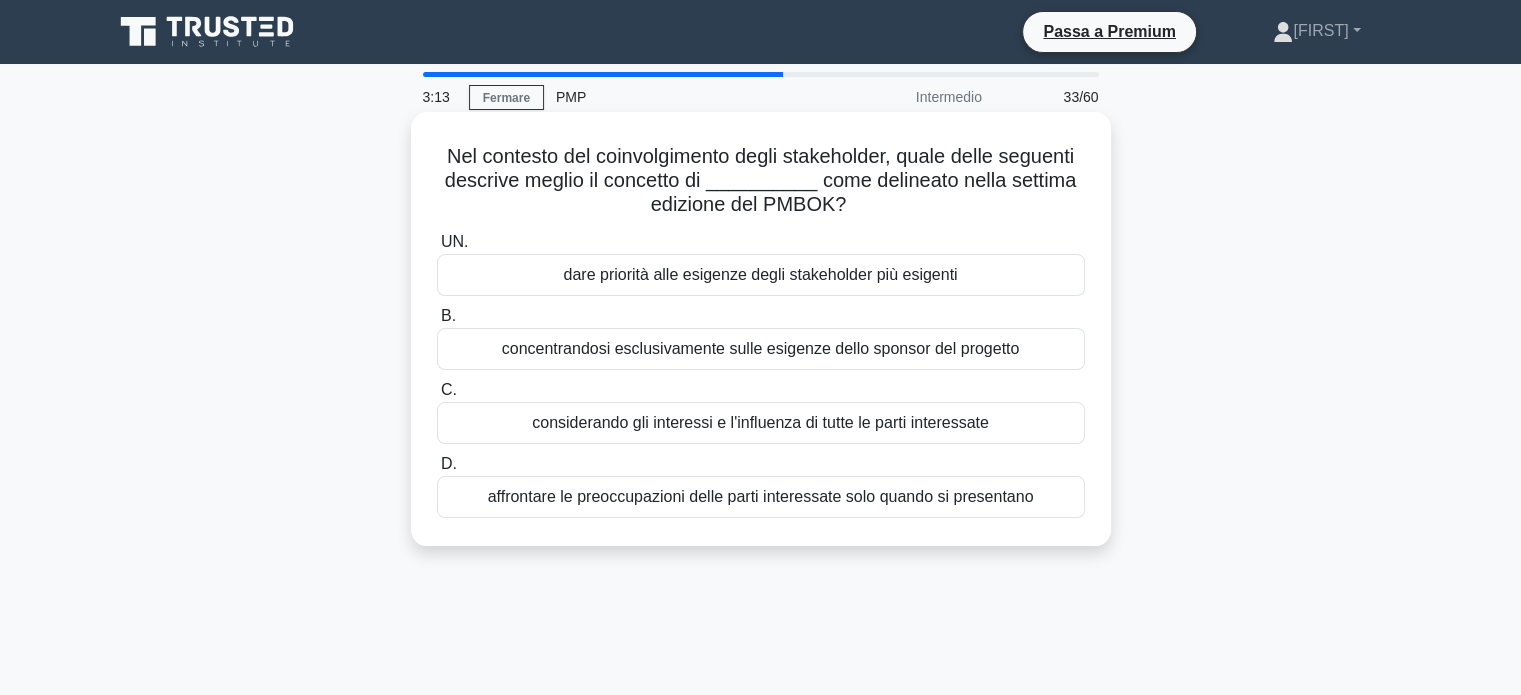 scroll, scrollTop: 0, scrollLeft: 0, axis: both 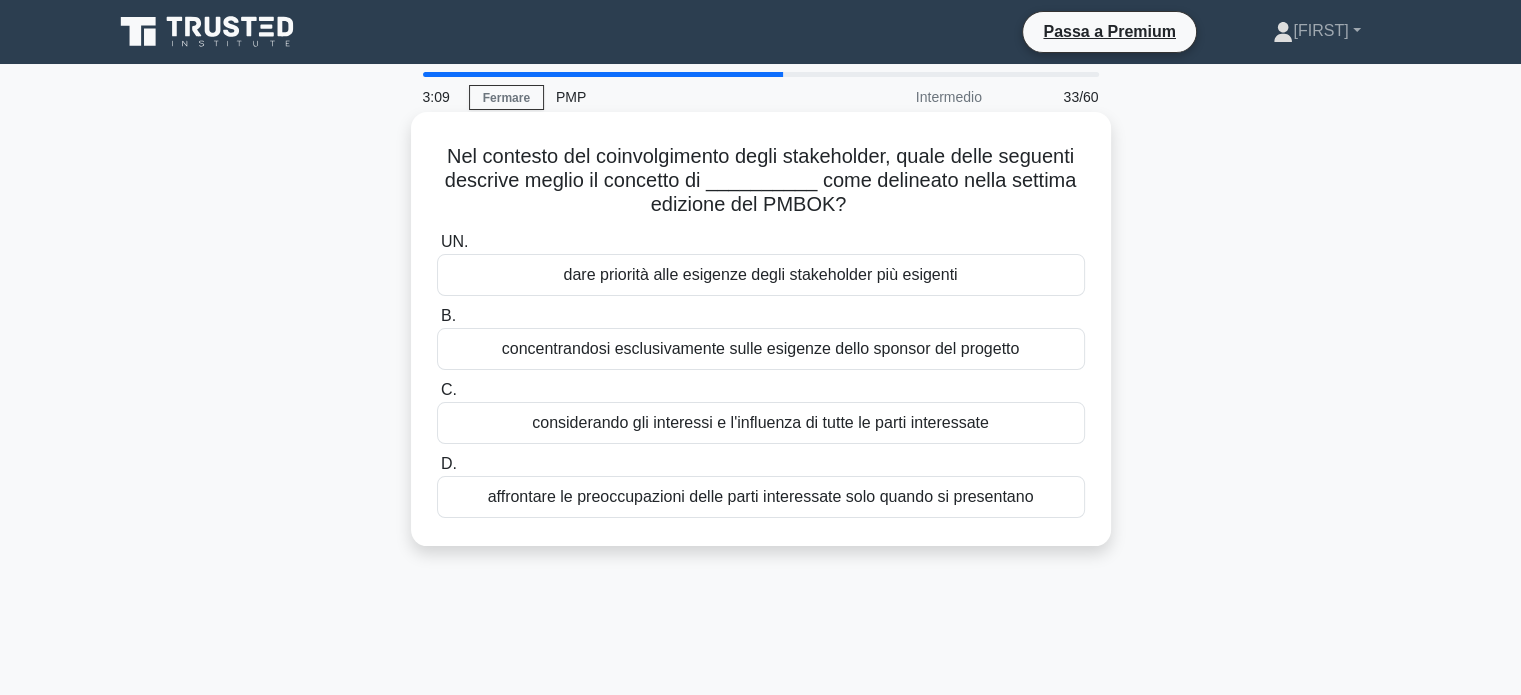 click on "considerando gli interessi e l'influenza di tutte le parti interessate" at bounding box center [761, 423] 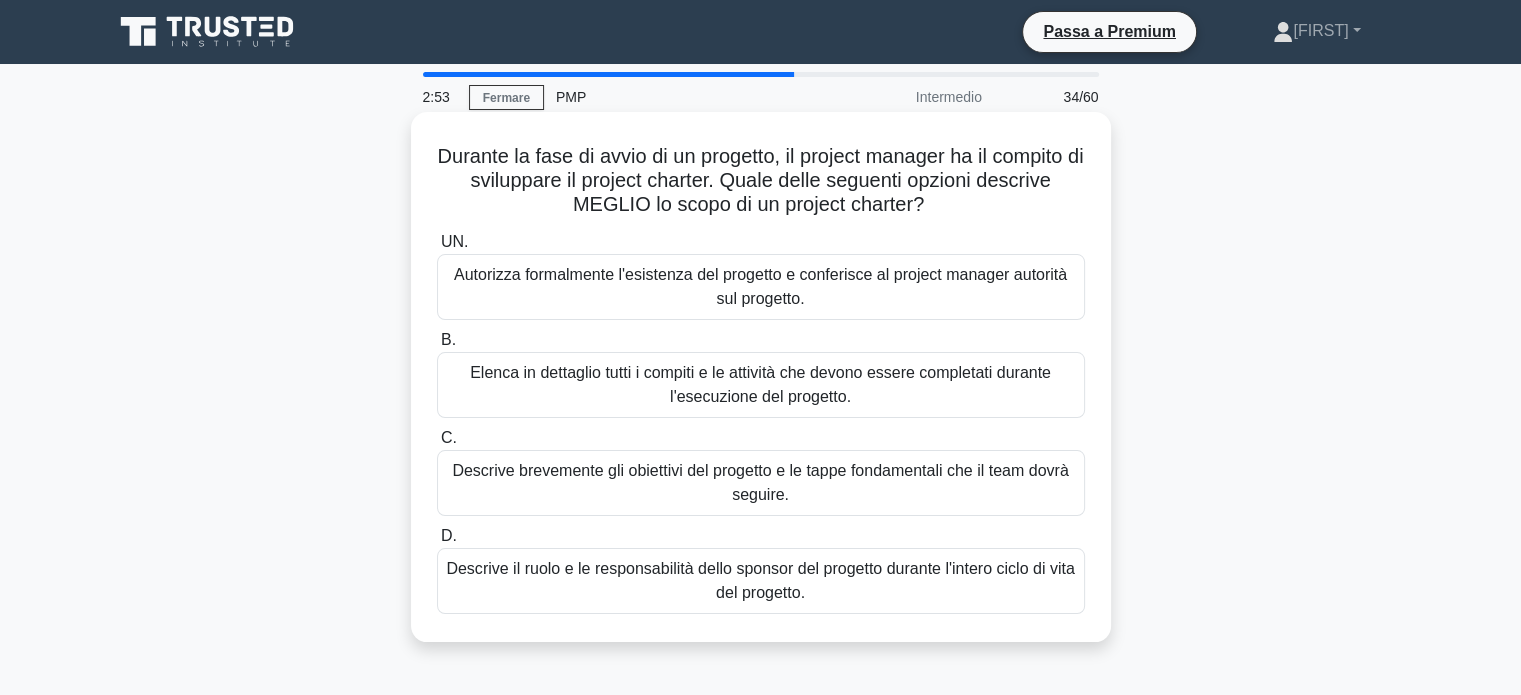 click on "Autorizza formalmente l'esistenza del progetto e conferisce al project manager autorità sul progetto." at bounding box center [761, 287] 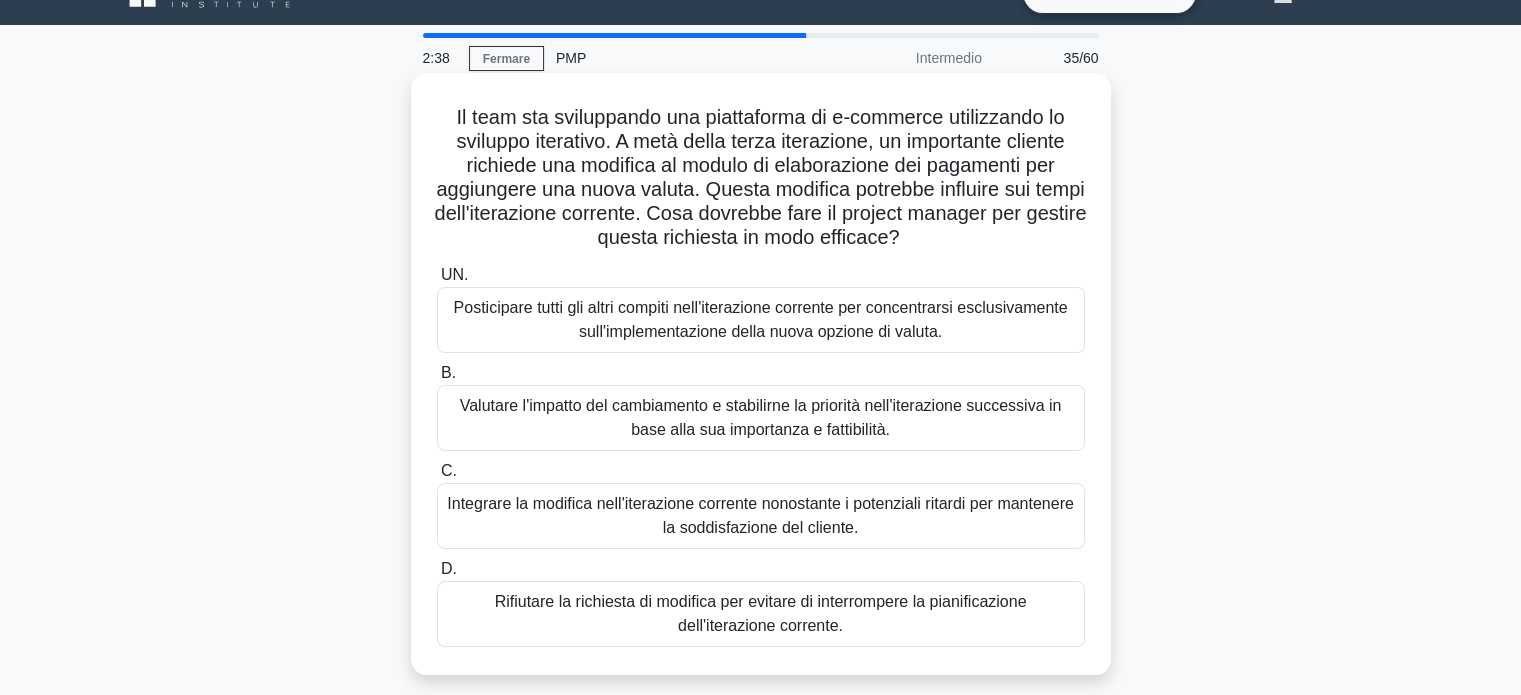 scroll, scrollTop: 40, scrollLeft: 0, axis: vertical 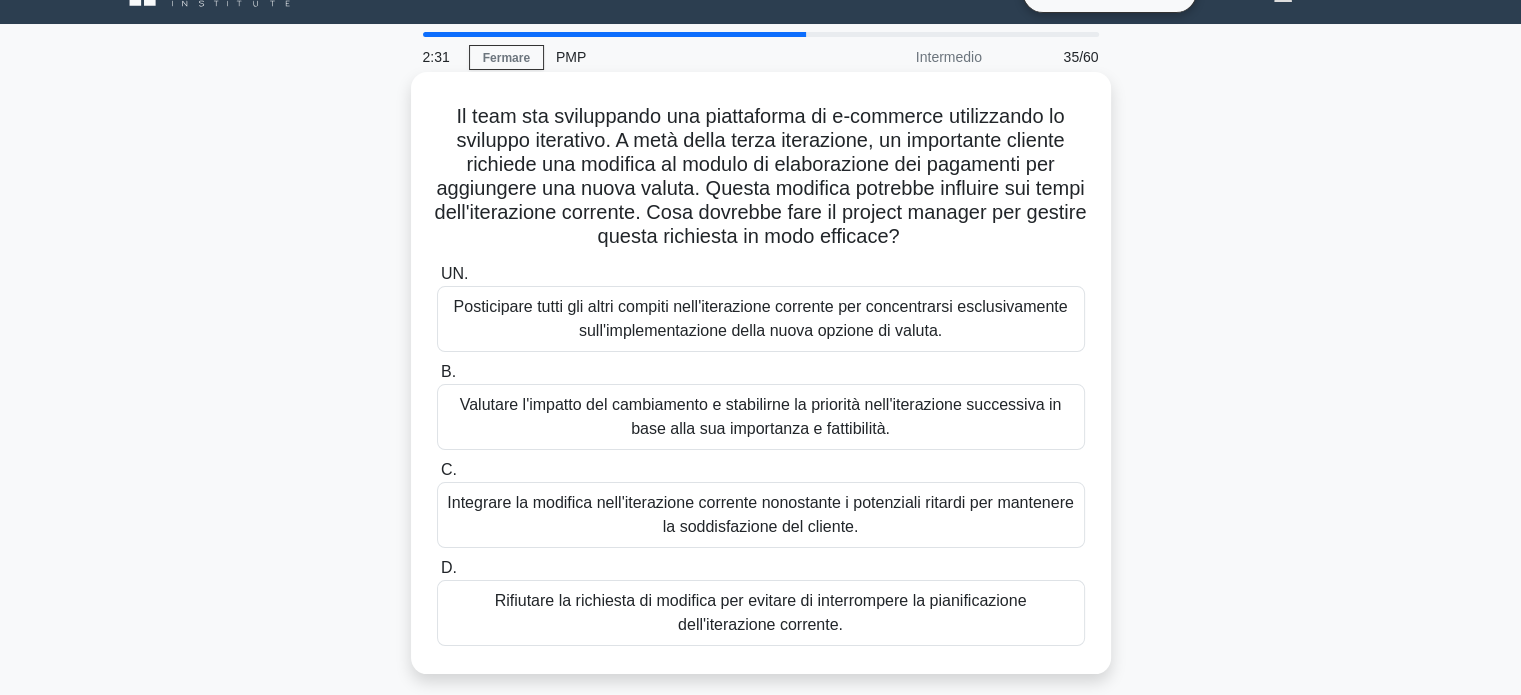 click on "Valutare l'impatto del cambiamento e stabilirne la priorità nell'iterazione successiva in base alla sua importanza e fattibilità." at bounding box center [761, 417] 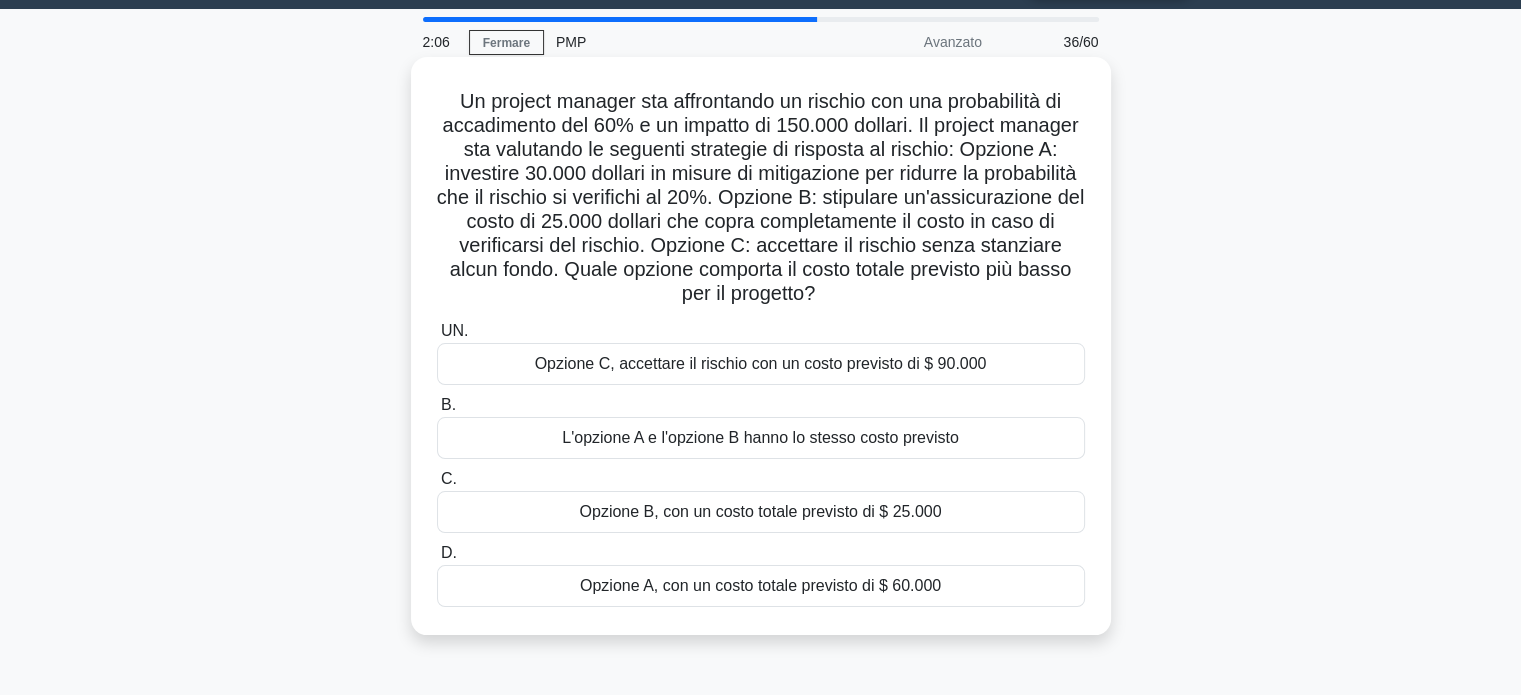 scroll, scrollTop: 7, scrollLeft: 0, axis: vertical 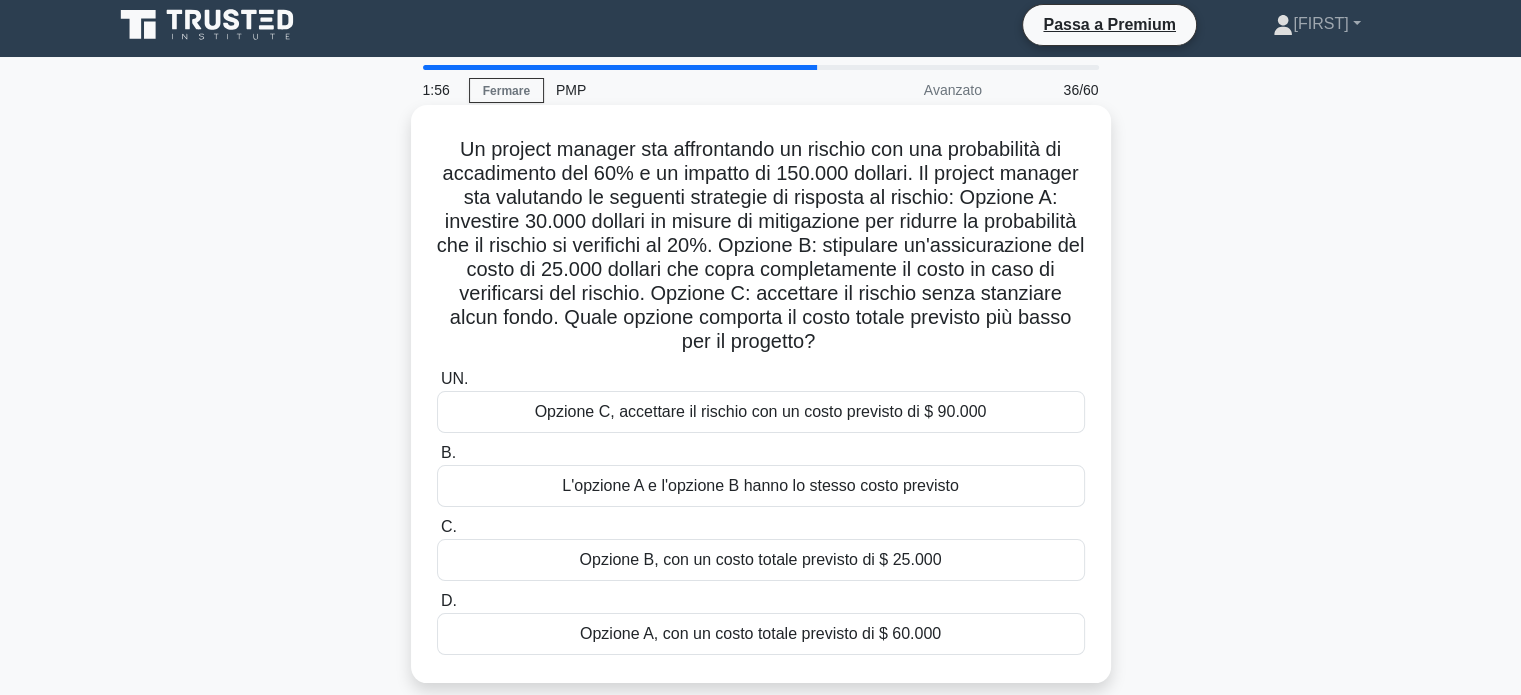 click on "Opzione B, con un costo totale previsto di $ 25.000" at bounding box center [760, 559] 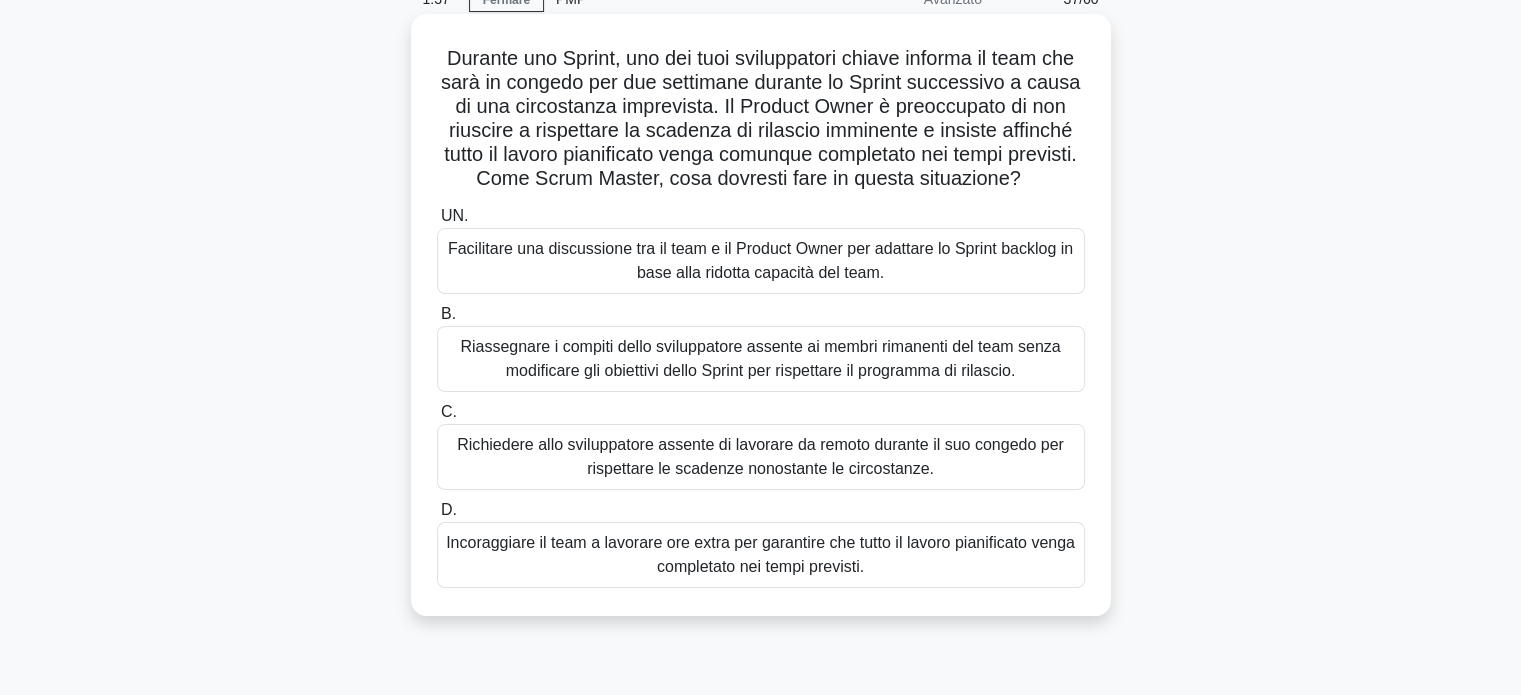 scroll, scrollTop: 99, scrollLeft: 0, axis: vertical 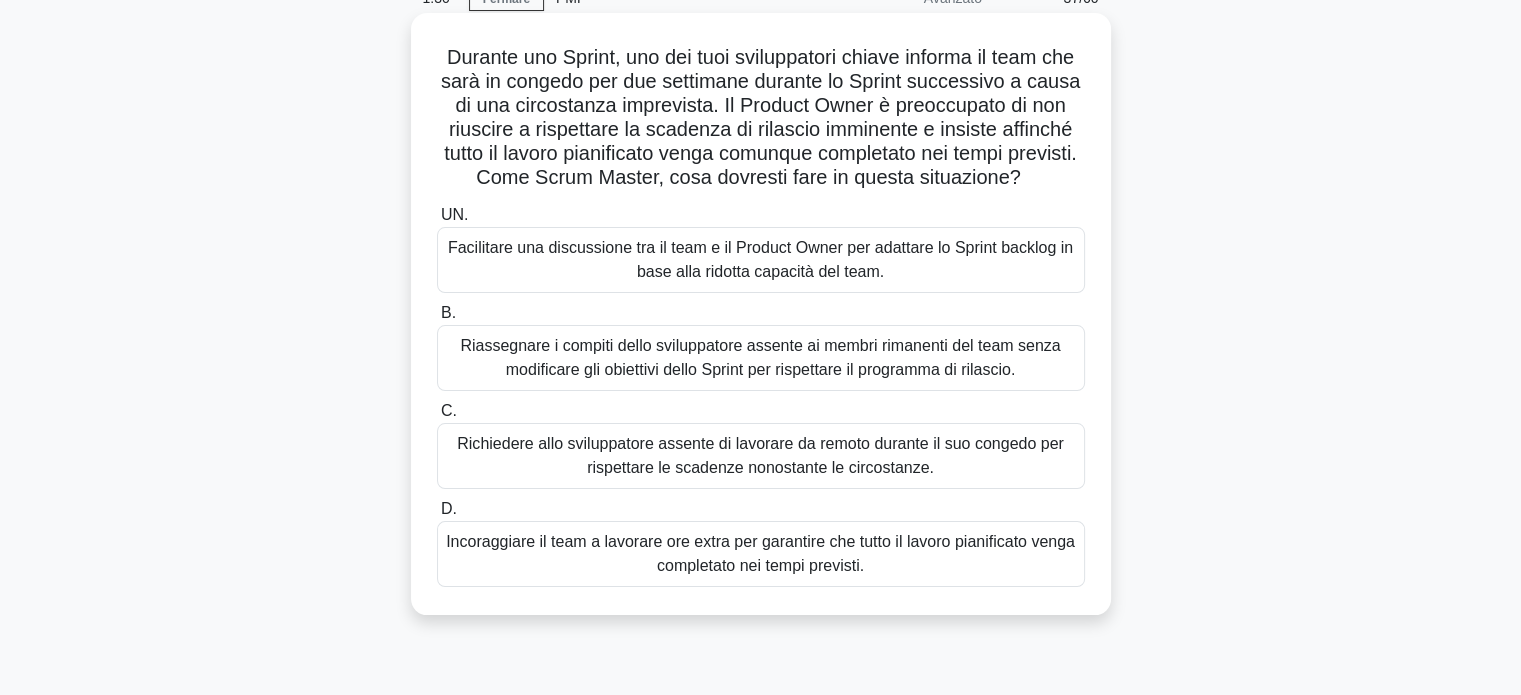click on "Facilitare una discussione tra il team e il Product Owner per adattare lo Sprint backlog in base alla ridotta capacità del team." at bounding box center [761, 260] 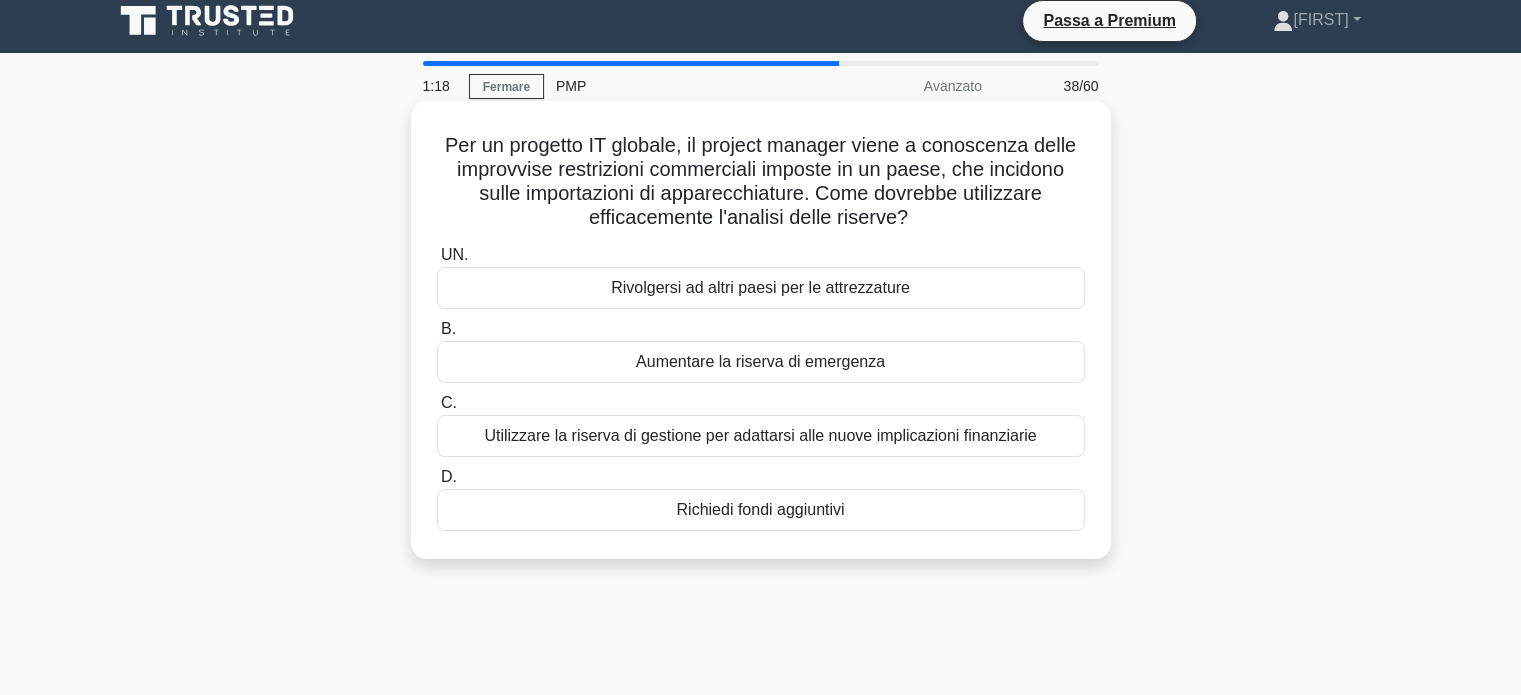 scroll, scrollTop: 12, scrollLeft: 0, axis: vertical 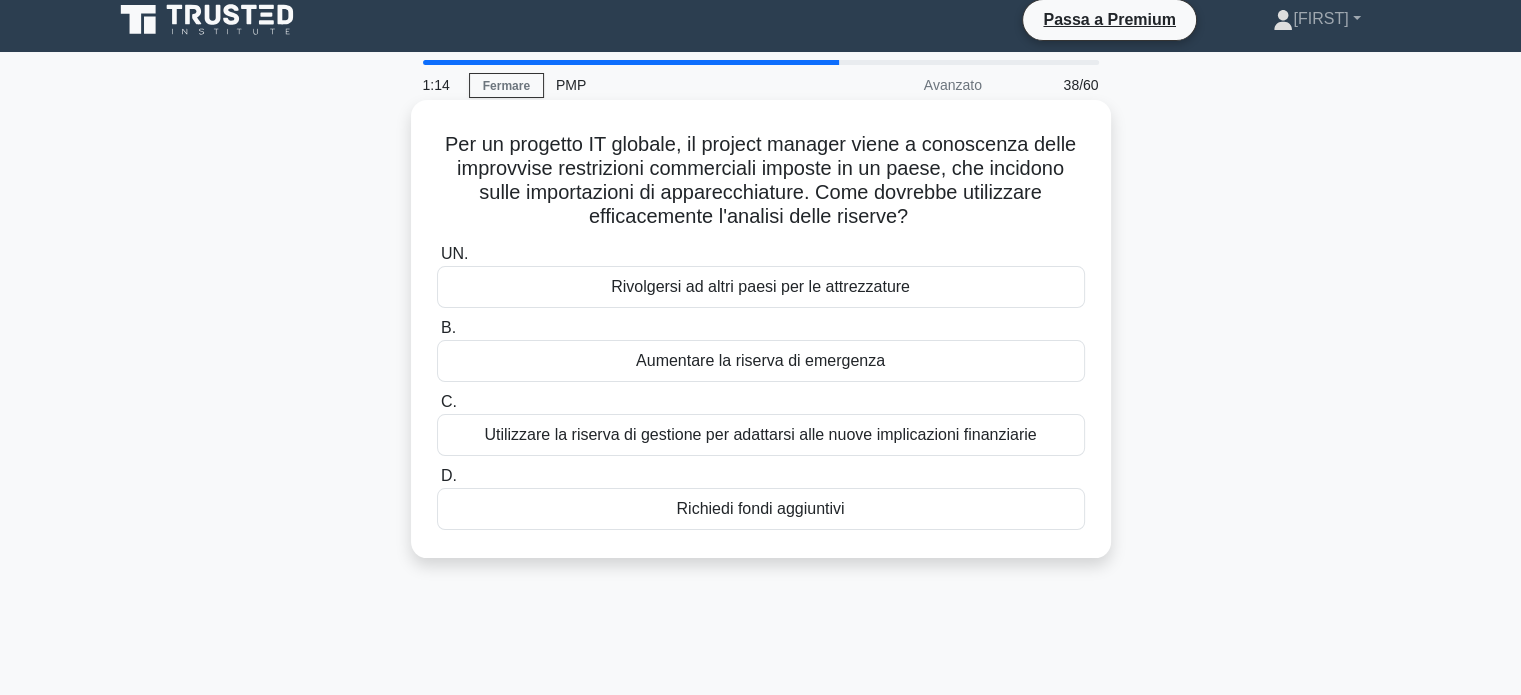 click on "Utilizzare la riserva di gestione per adattarsi alle nuove implicazioni finanziarie" at bounding box center (760, 435) 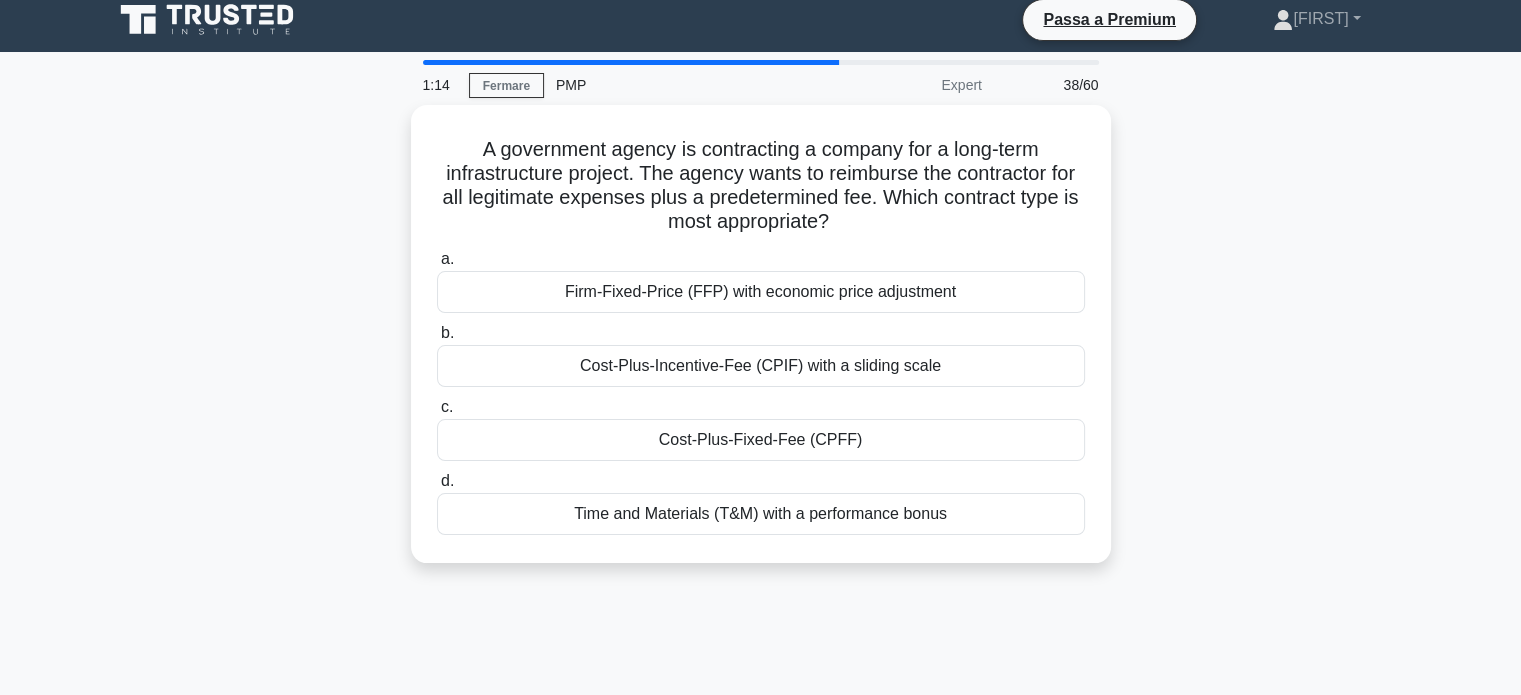 scroll, scrollTop: 0, scrollLeft: 0, axis: both 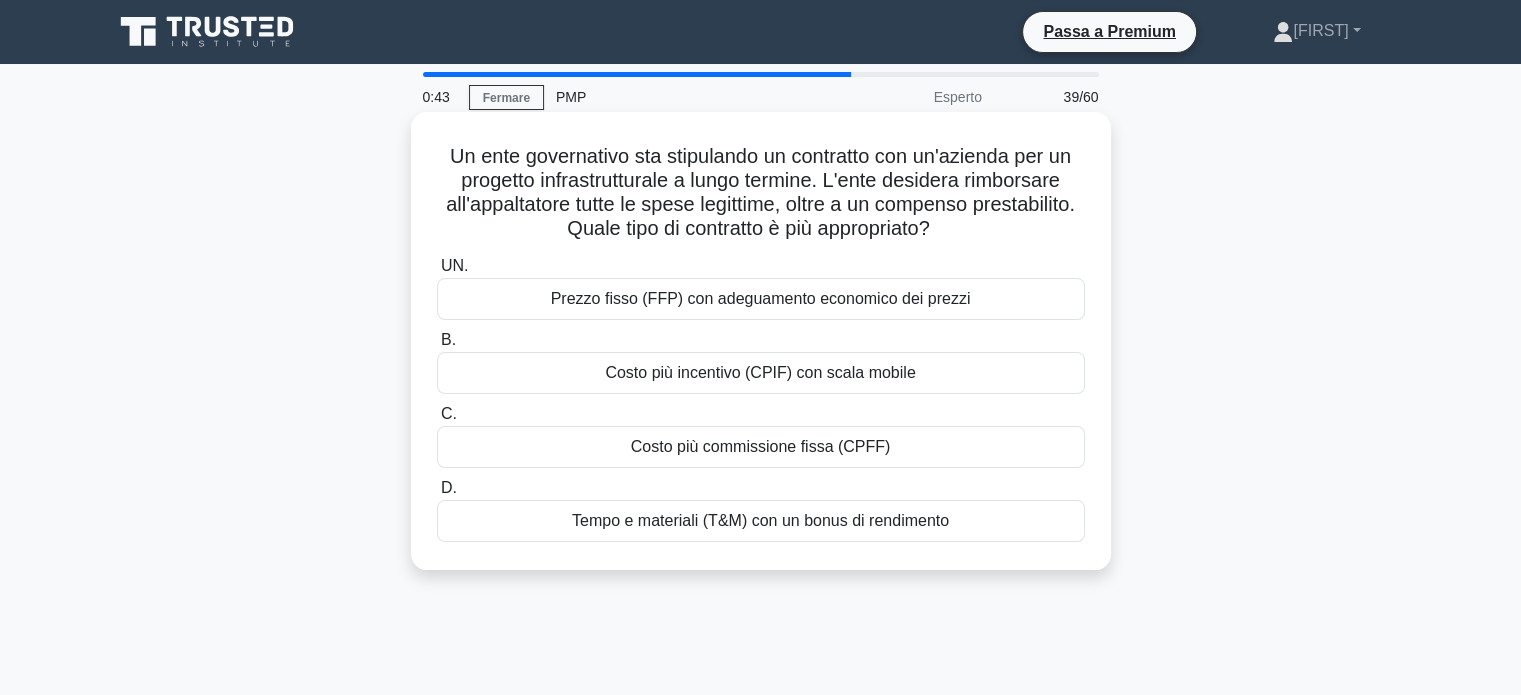 click on "Costo più commissione fissa (CPFF)" at bounding box center (761, 447) 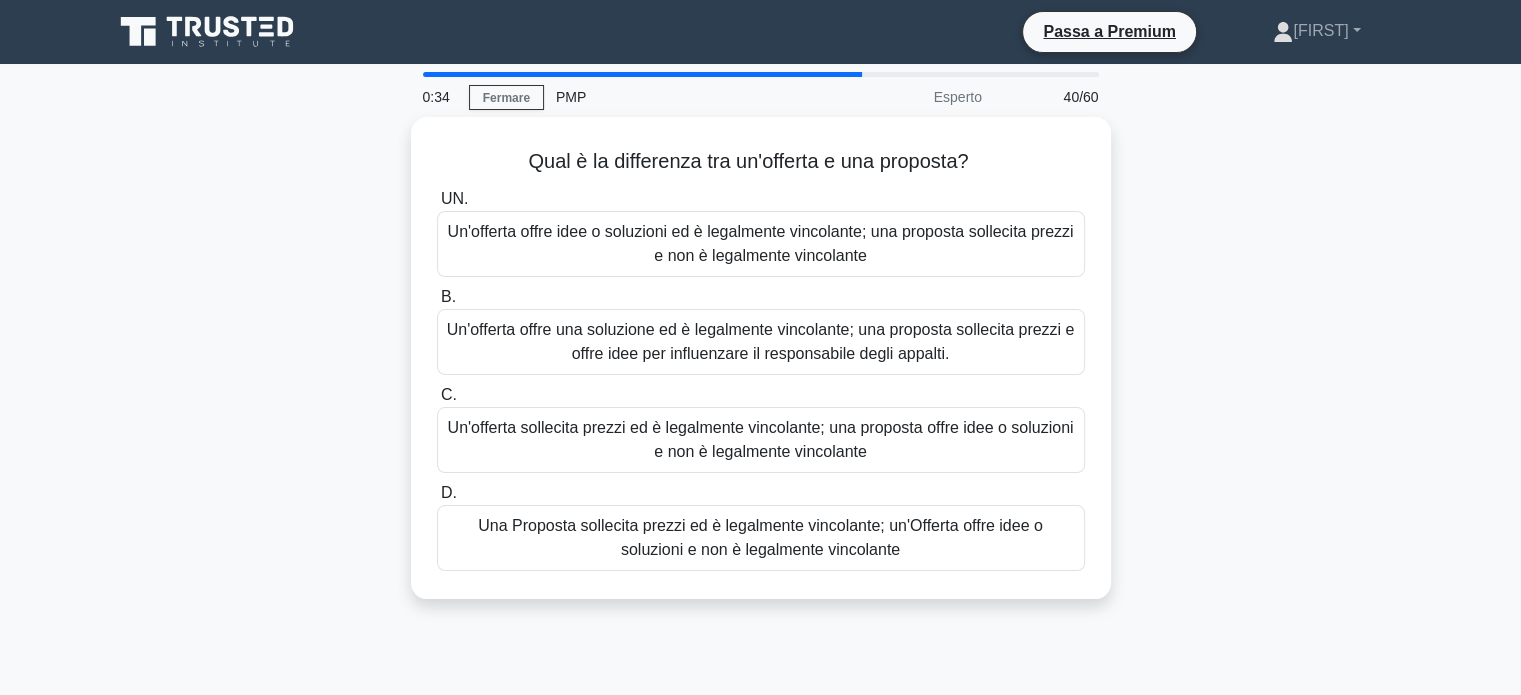 scroll, scrollTop: 0, scrollLeft: 0, axis: both 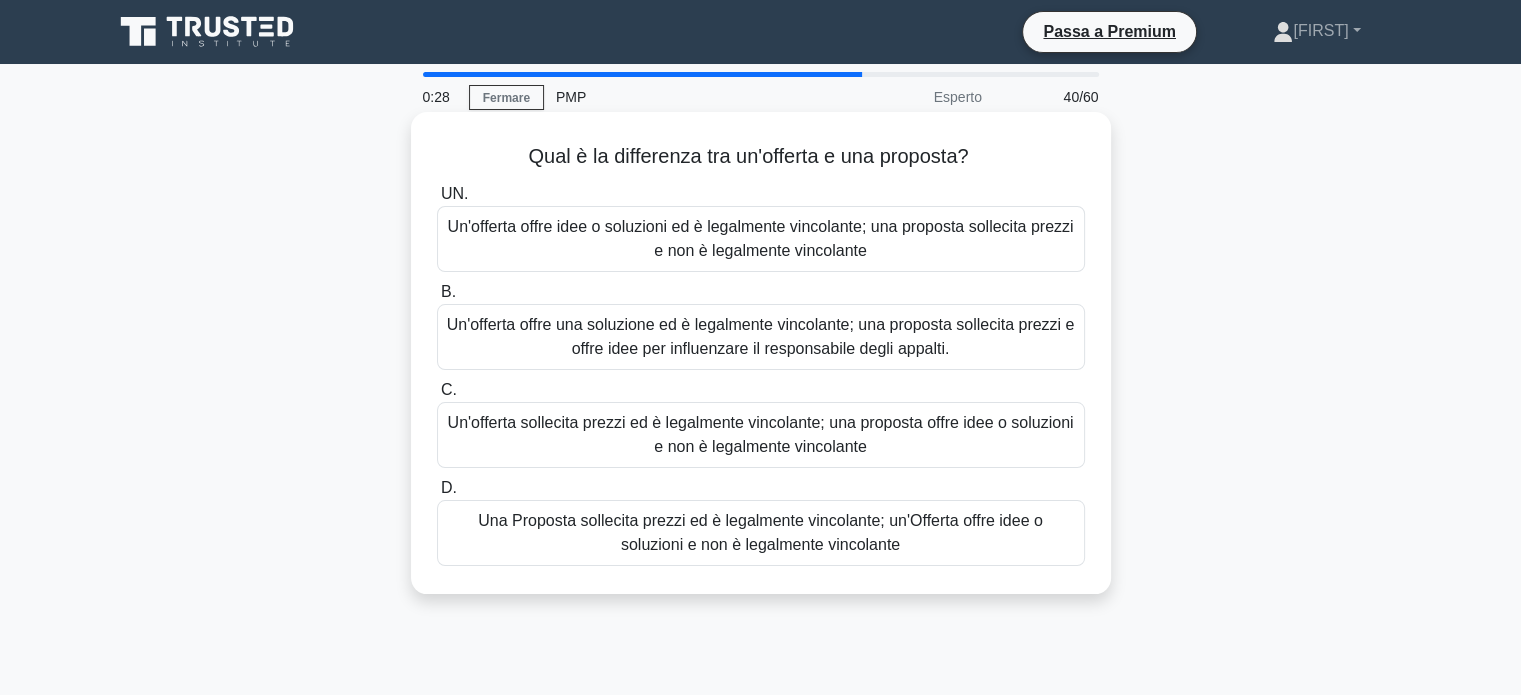 click on "Un'offerta sollecita prezzi ed è legalmente vincolante; una proposta offre idee o soluzioni e non è legalmente vincolante" at bounding box center [761, 435] 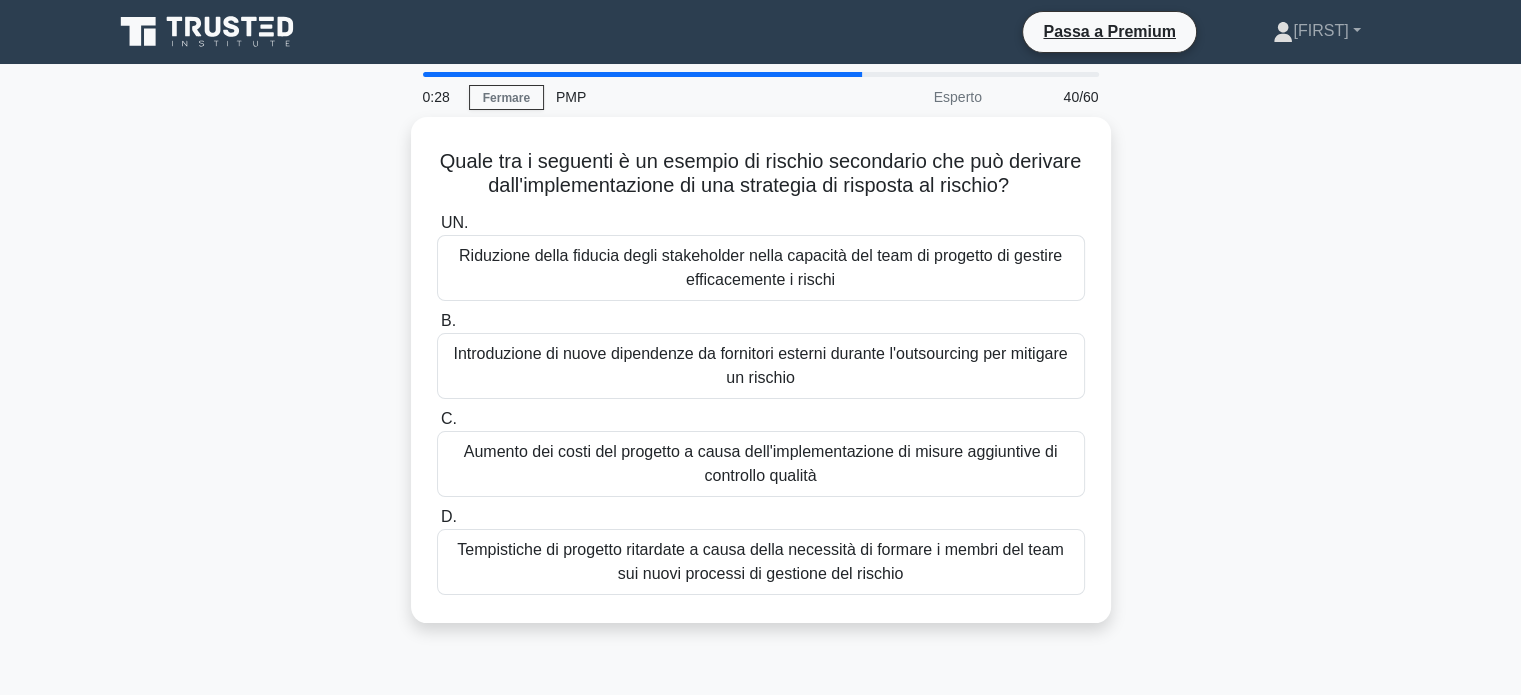 scroll, scrollTop: 0, scrollLeft: 0, axis: both 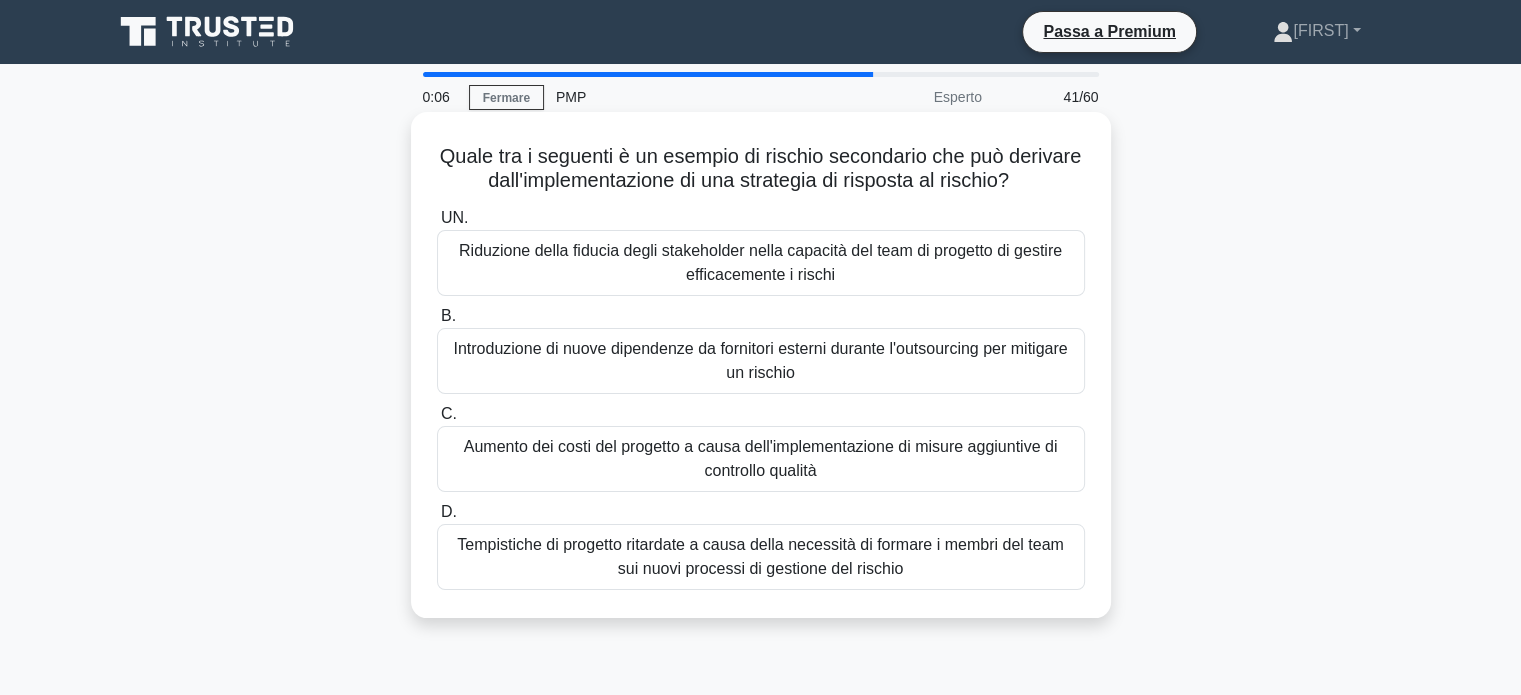 click on "Introduzione di nuove dipendenze da fornitori esterni durante l'outsourcing per mitigare un rischio" at bounding box center (761, 361) 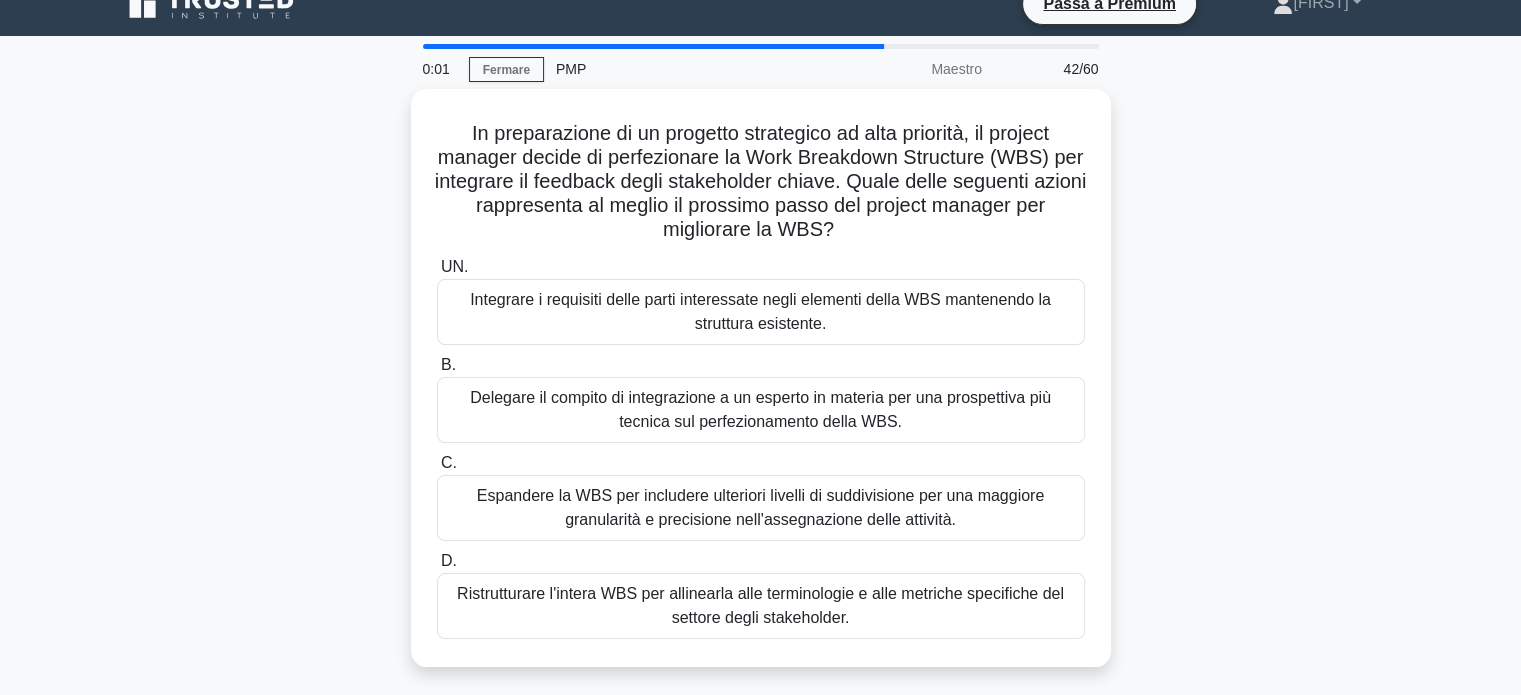 scroll, scrollTop: 28, scrollLeft: 0, axis: vertical 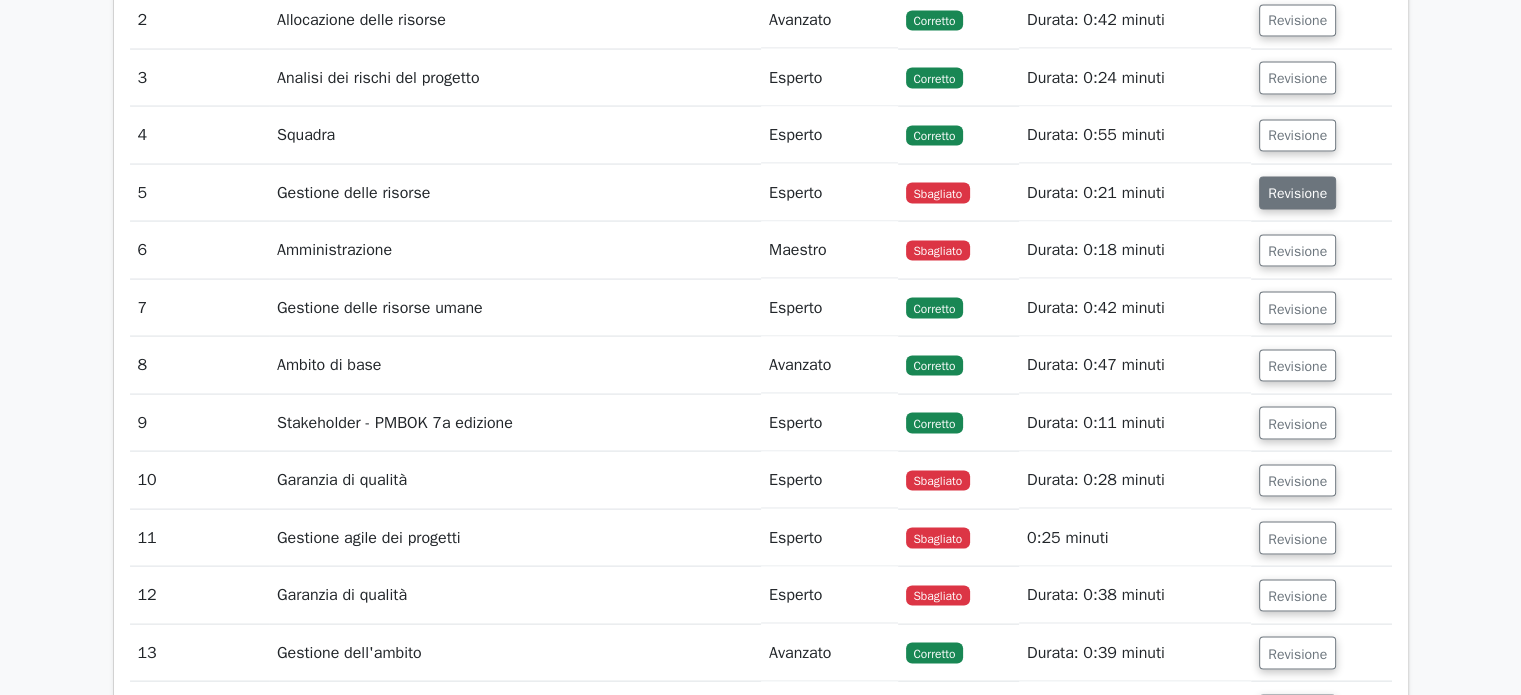 click on "Revisione" at bounding box center (1297, 194) 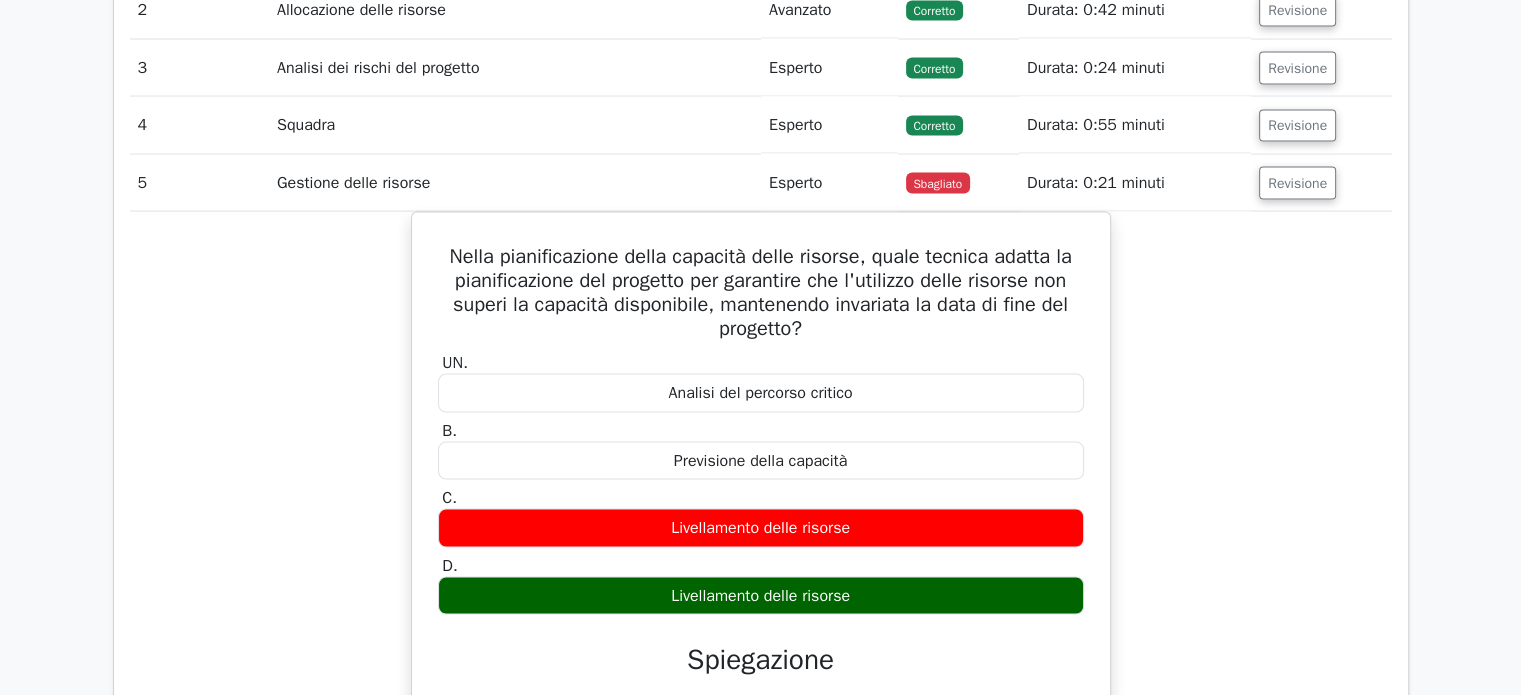 scroll, scrollTop: 3976, scrollLeft: 0, axis: vertical 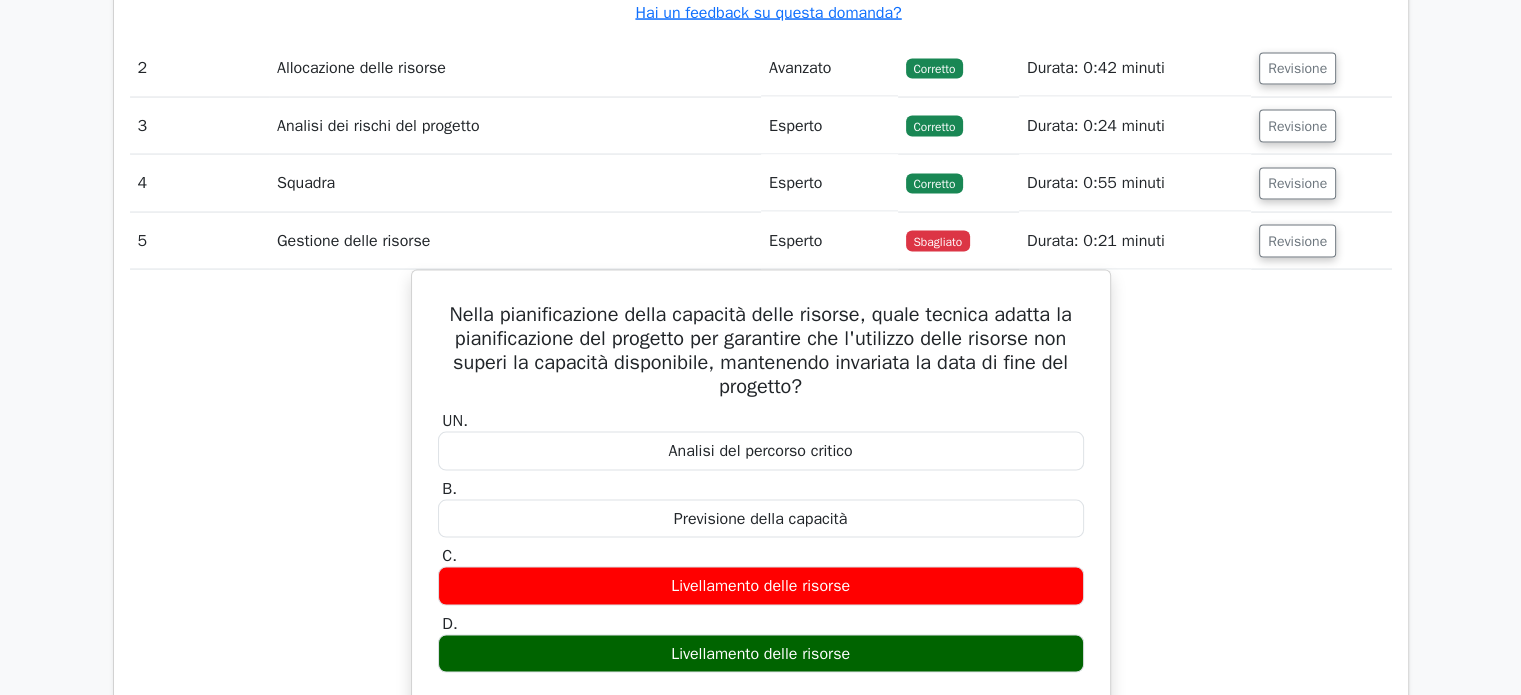 click on "Durata: 0:21 minuti" at bounding box center [1135, 241] 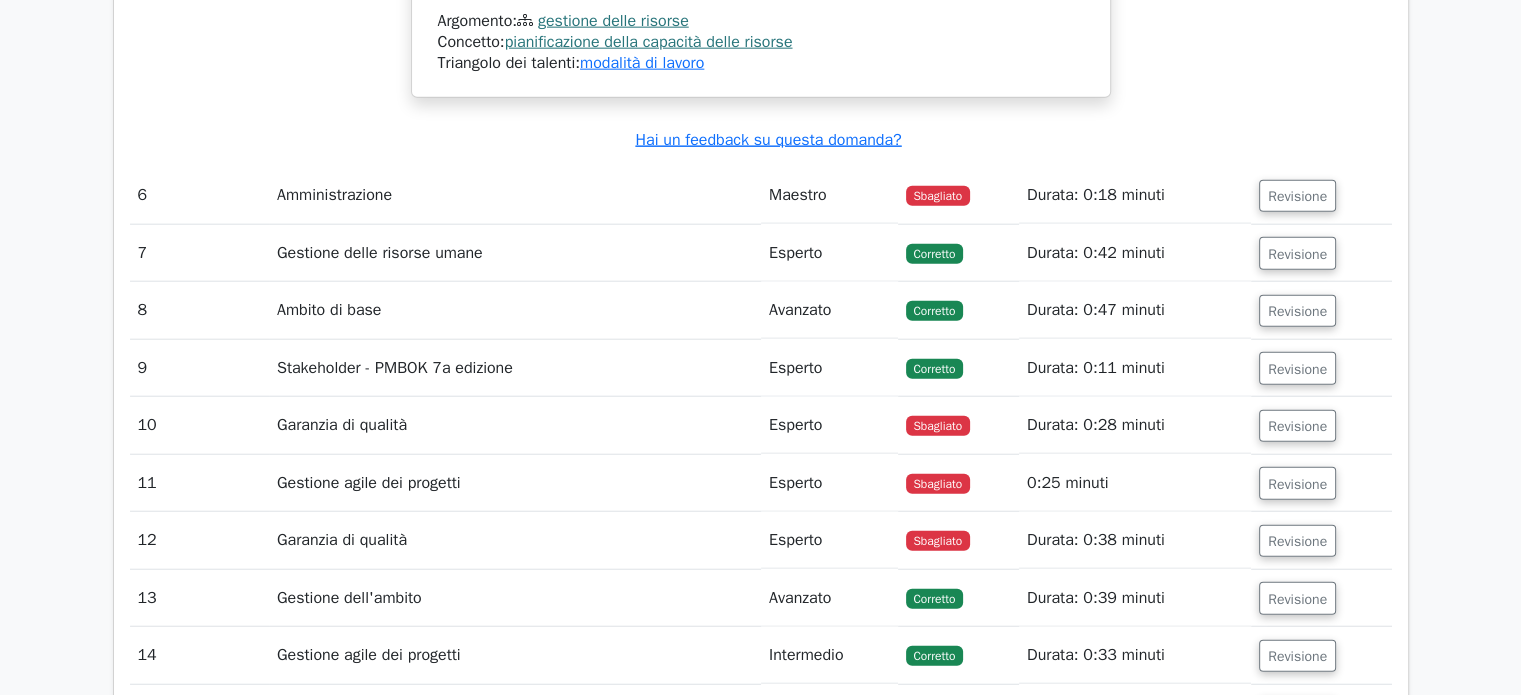 scroll, scrollTop: 4892, scrollLeft: 0, axis: vertical 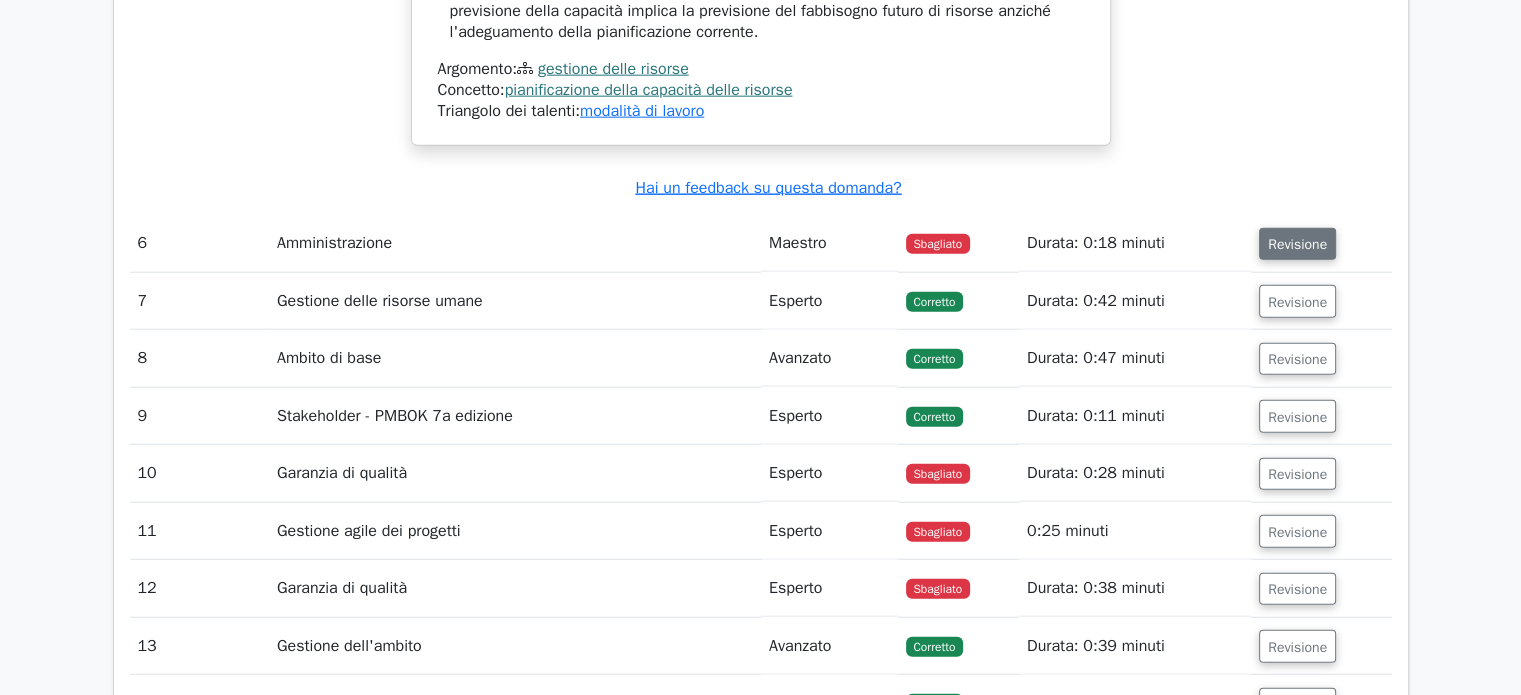 click on "Revisione" at bounding box center [1297, 244] 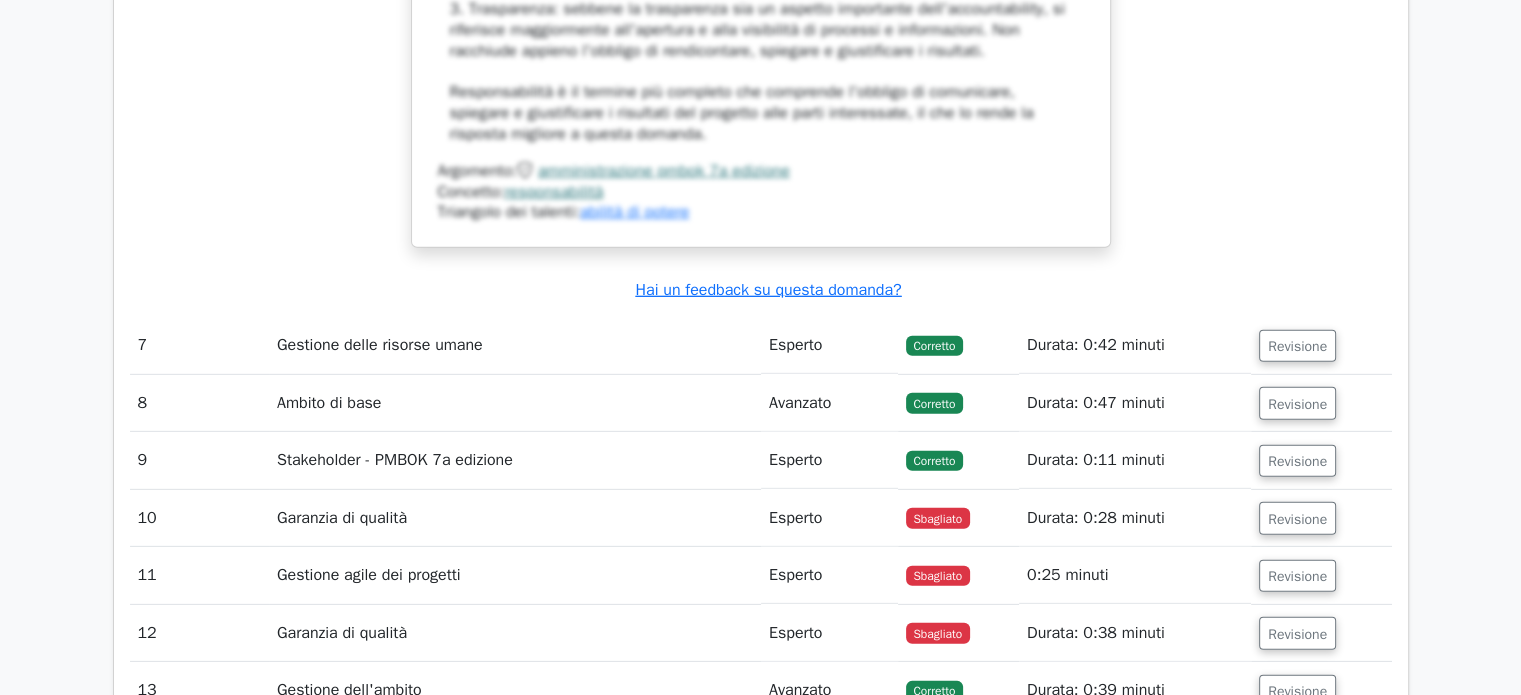scroll, scrollTop: 6010, scrollLeft: 0, axis: vertical 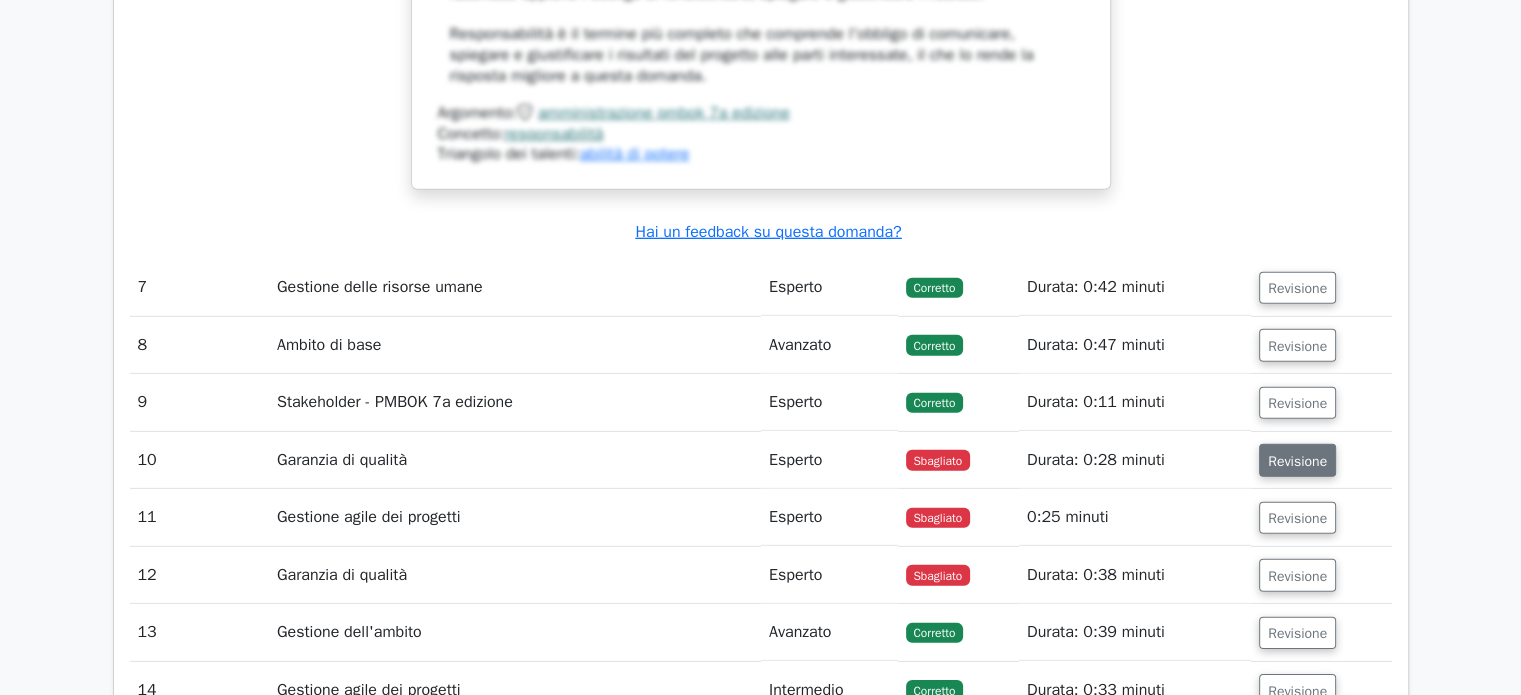 click on "Revisione" at bounding box center [1297, 461] 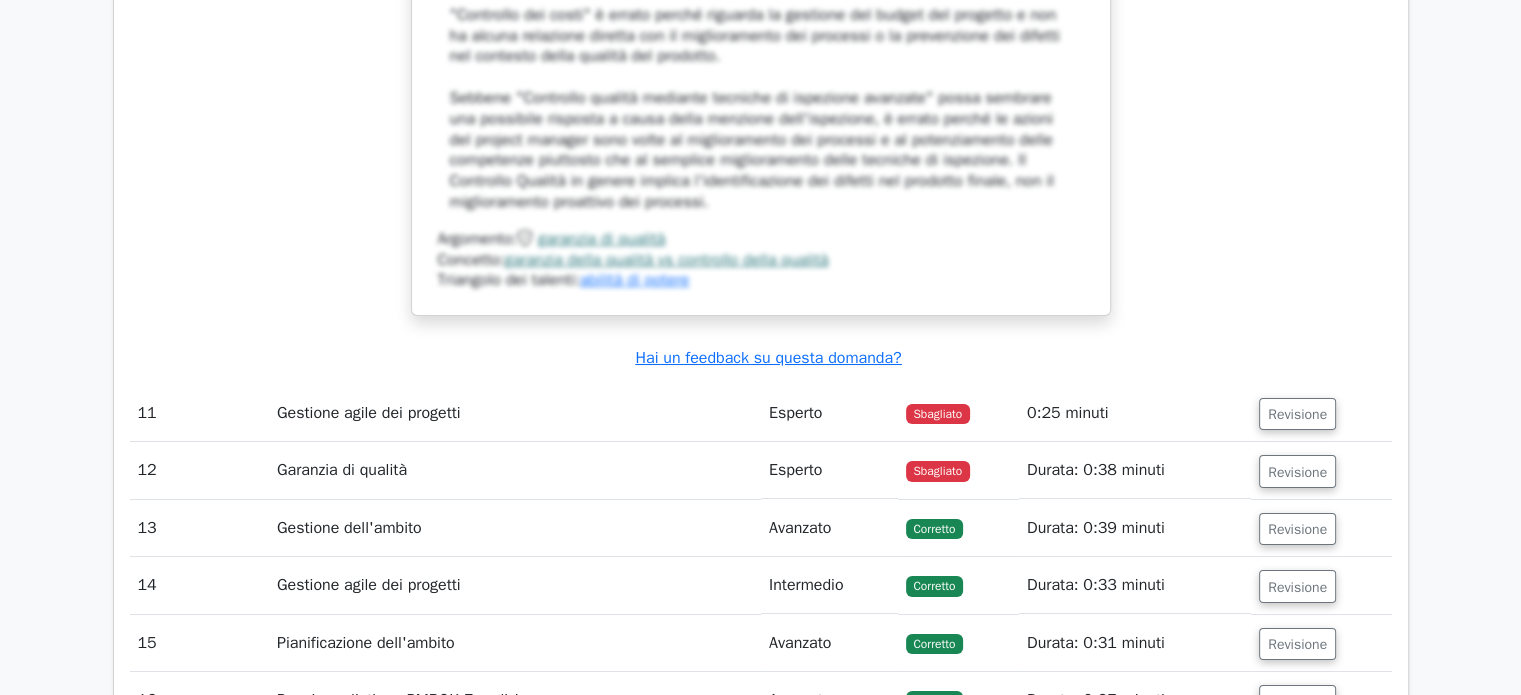 scroll, scrollTop: 7408, scrollLeft: 0, axis: vertical 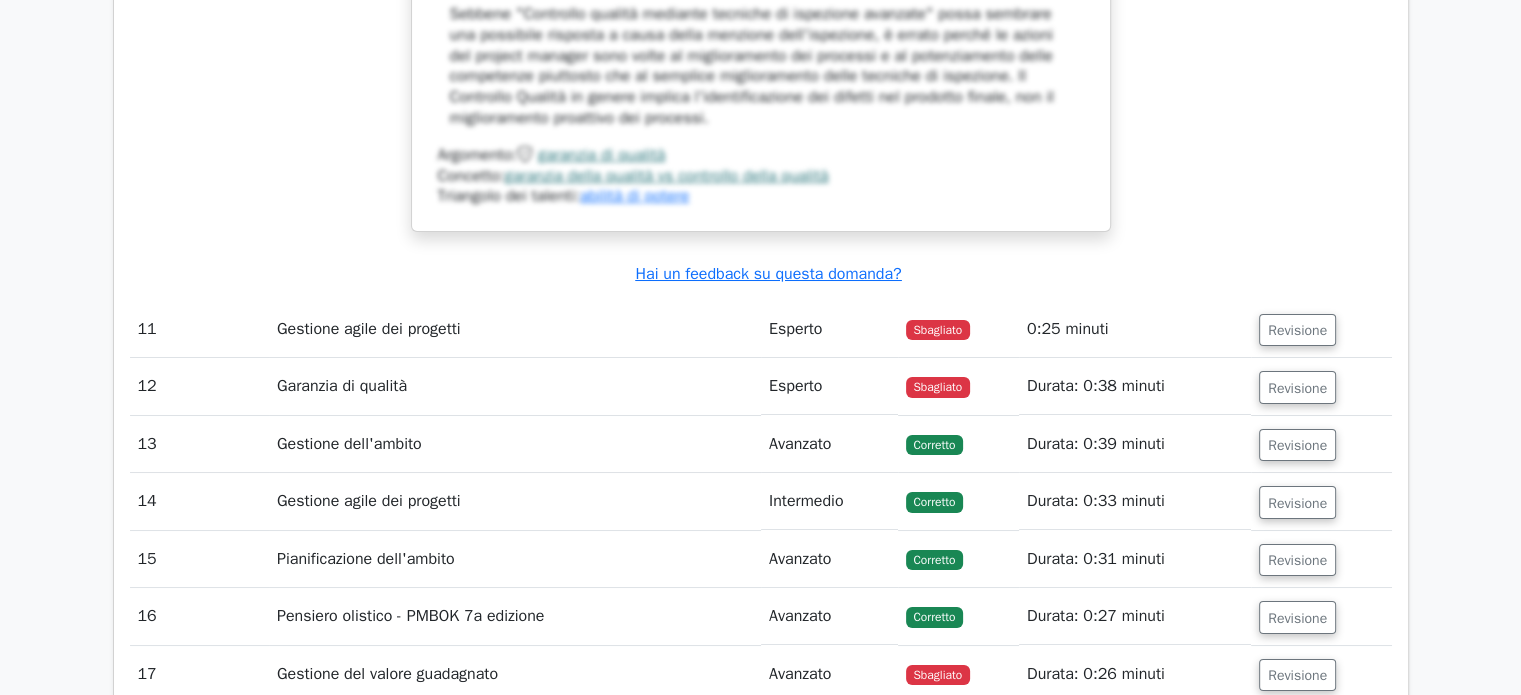 click on "Revisione" at bounding box center [1321, 329] 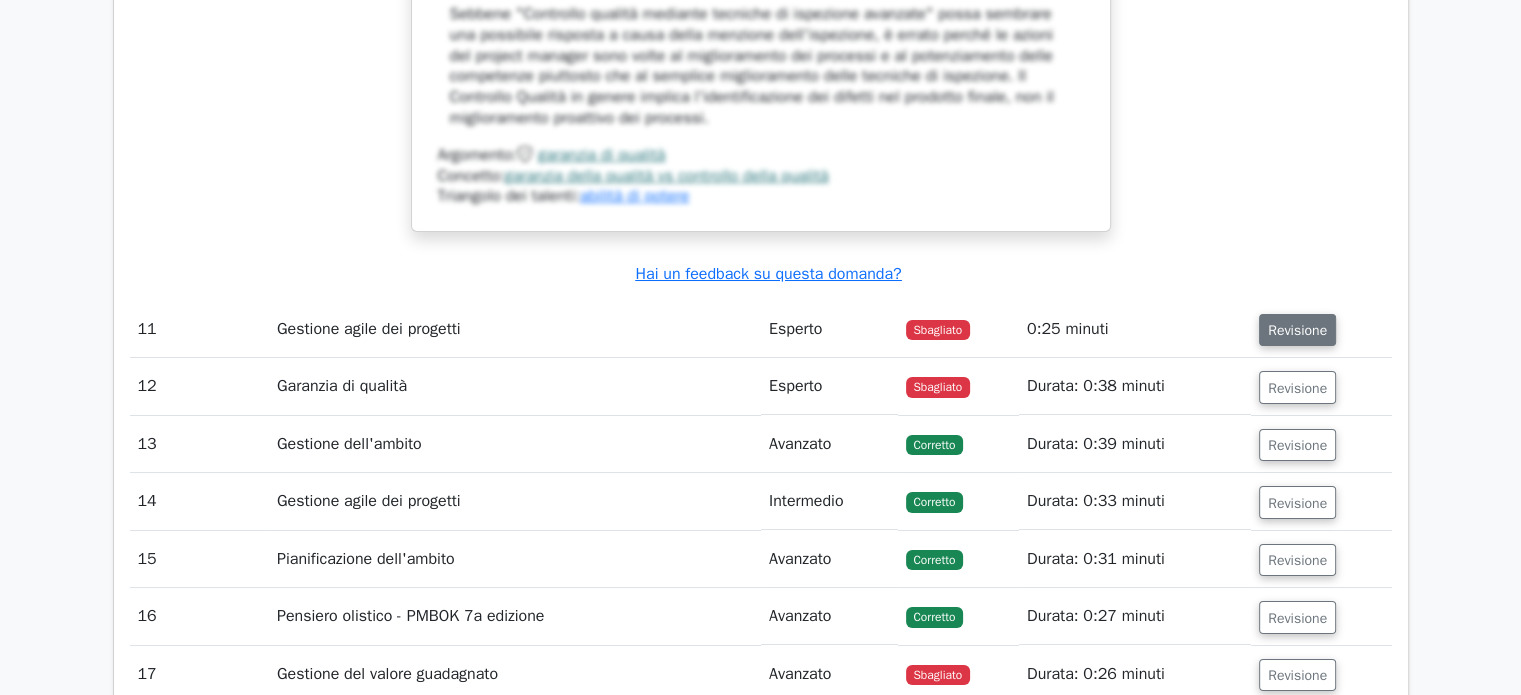 click on "Revisione" at bounding box center [1297, 330] 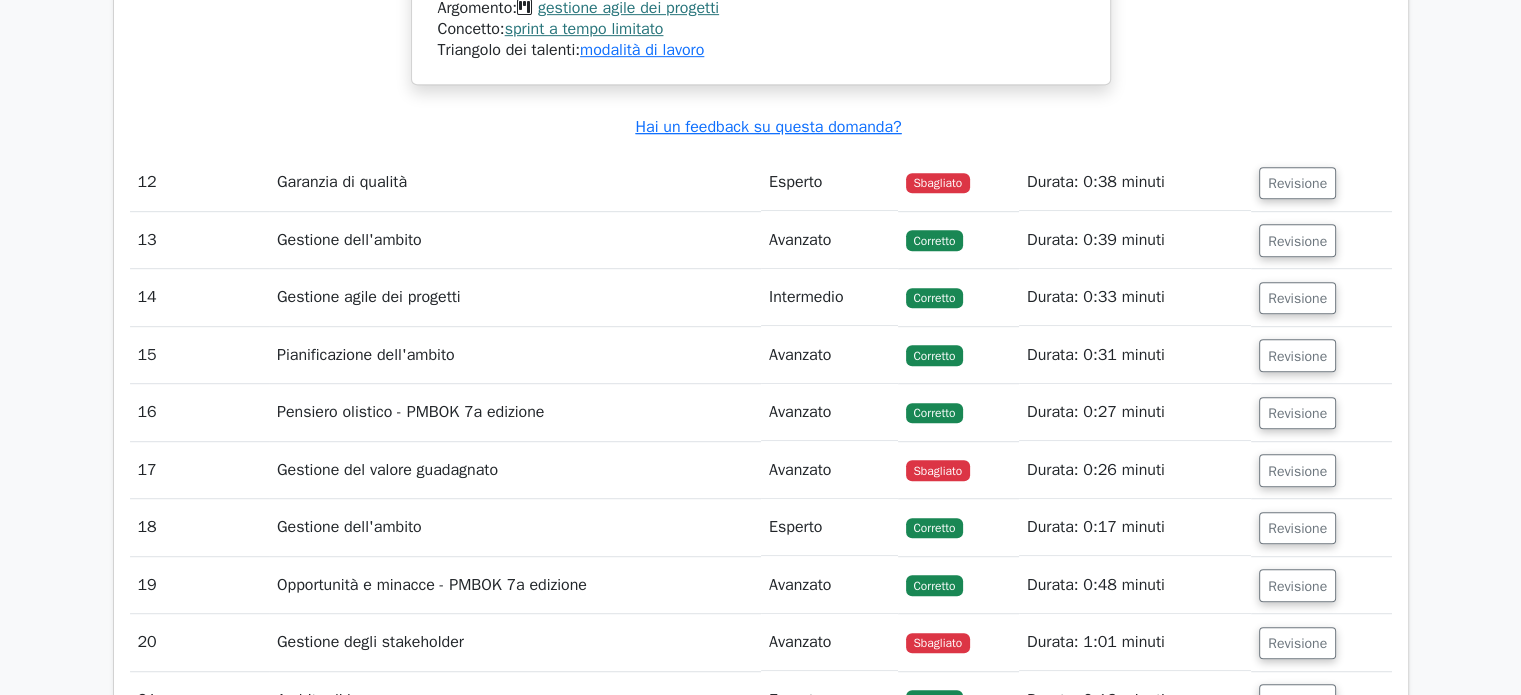 scroll, scrollTop: 8724, scrollLeft: 0, axis: vertical 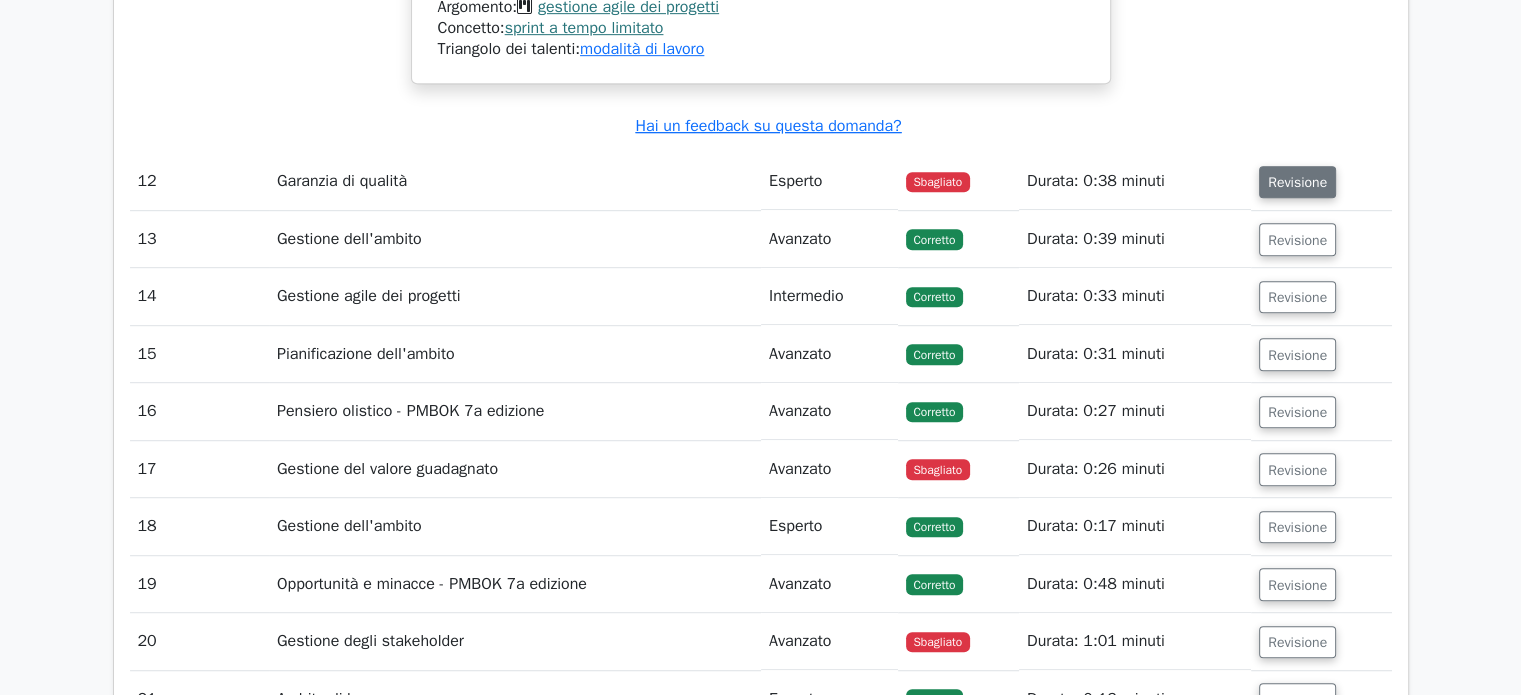 click on "Revisione" at bounding box center [1297, 182] 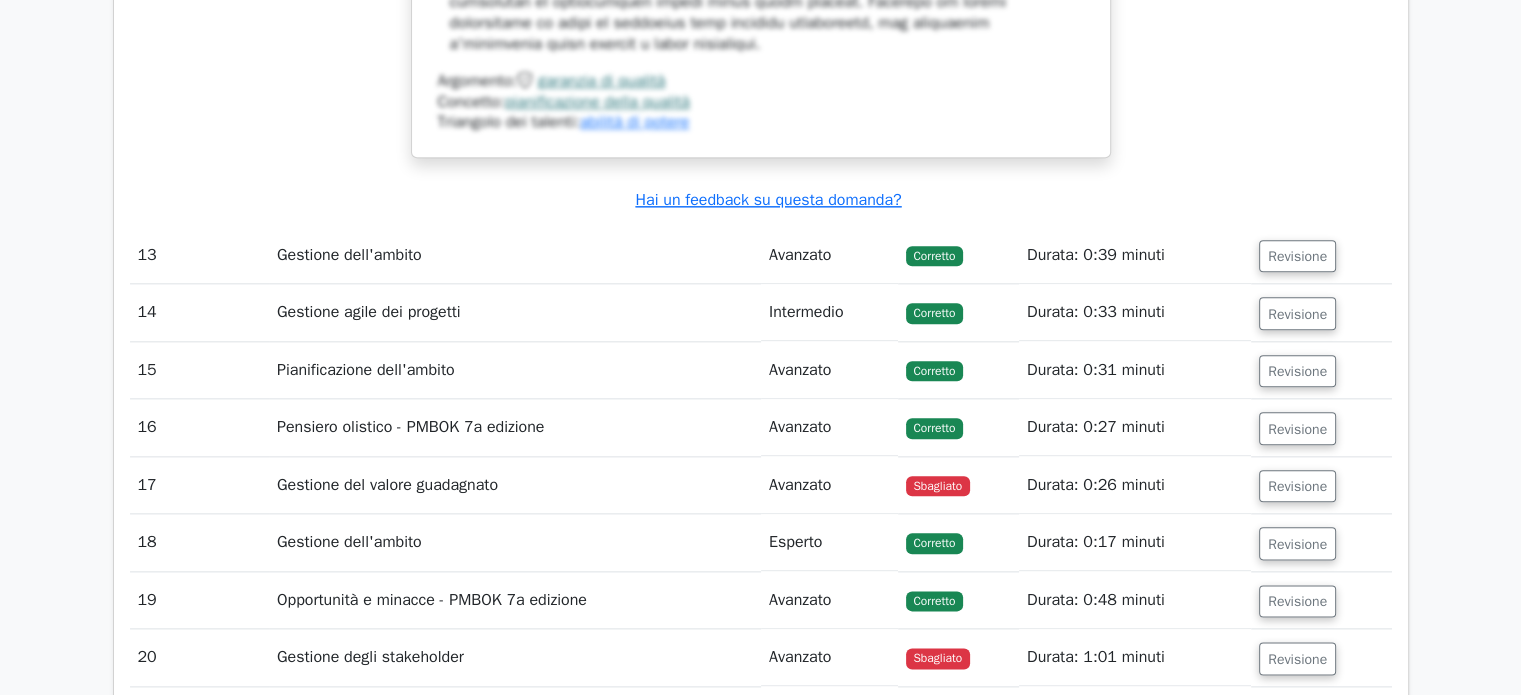 scroll, scrollTop: 9900, scrollLeft: 0, axis: vertical 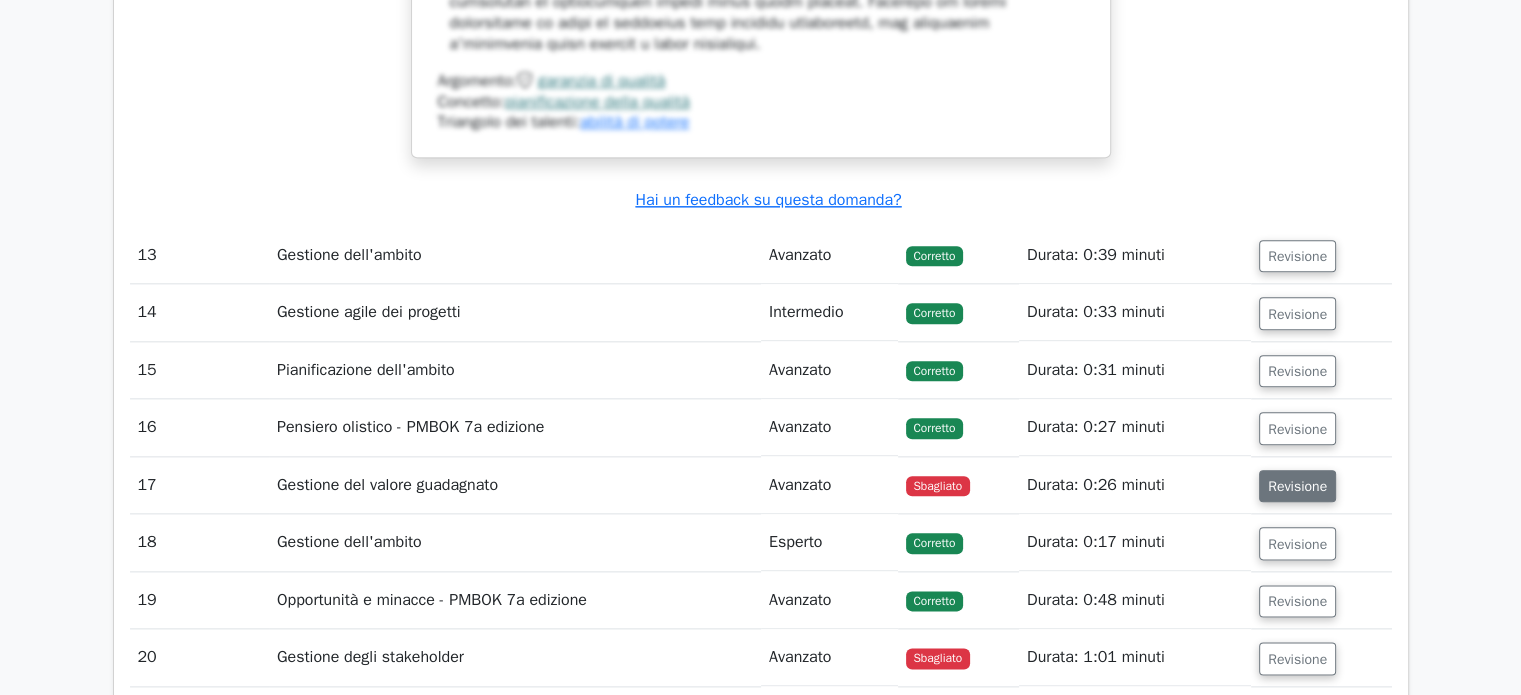 click on "Revisione" at bounding box center (1297, 486) 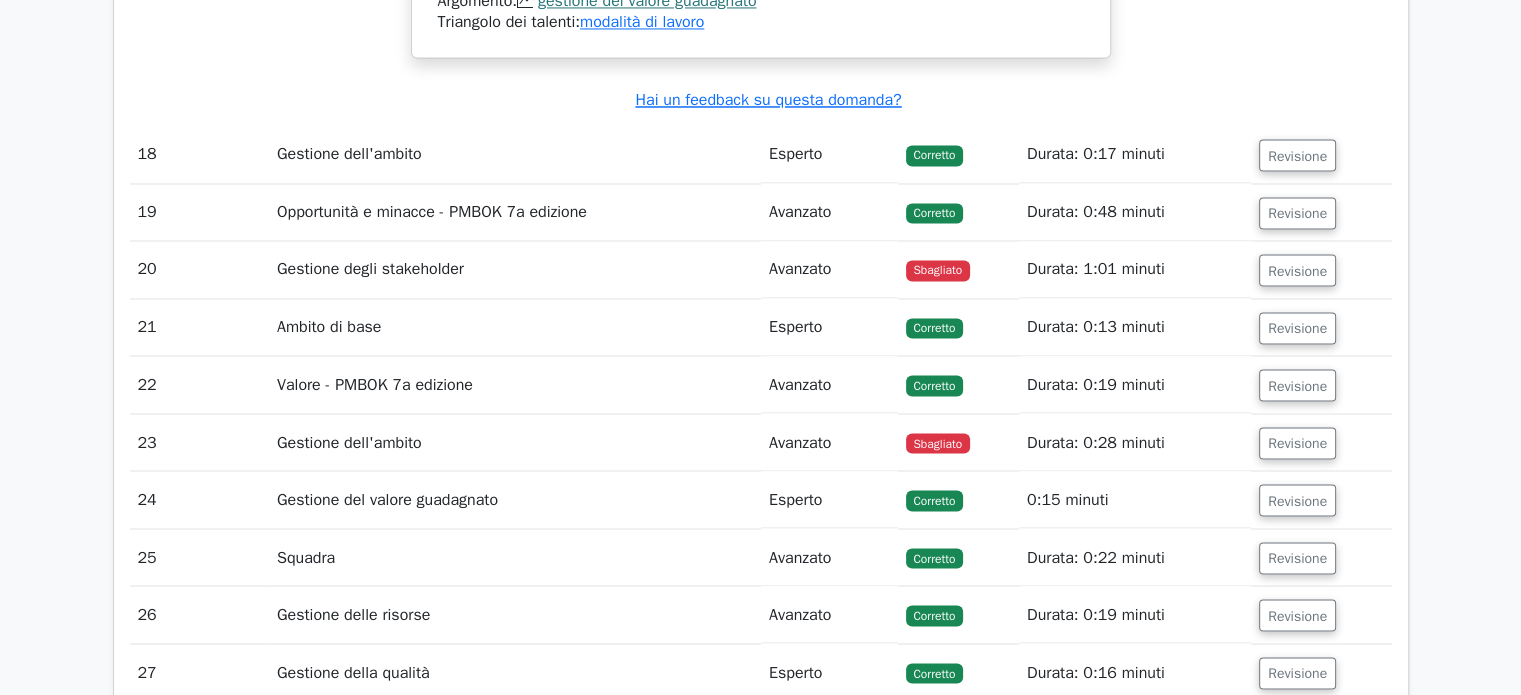 scroll, scrollTop: 11050, scrollLeft: 0, axis: vertical 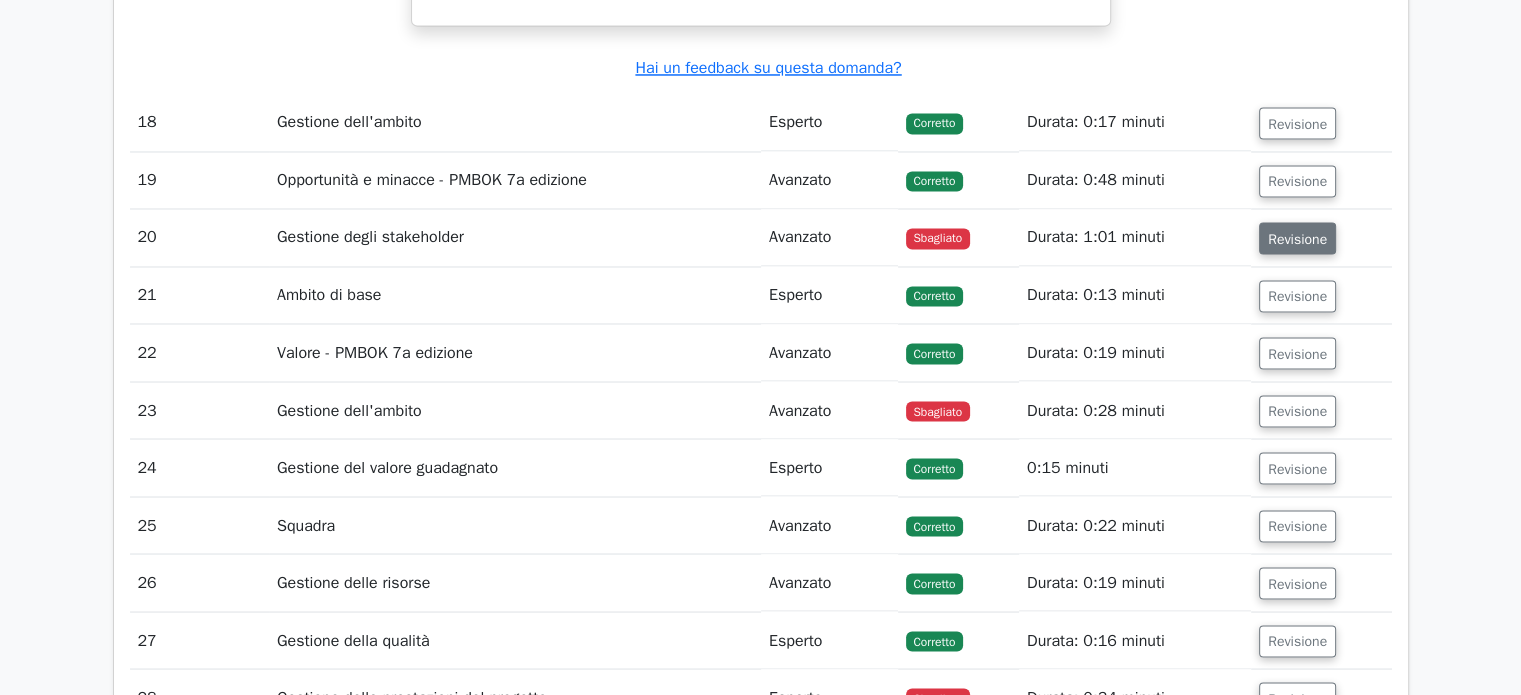 click on "Revisione" at bounding box center (1297, 238) 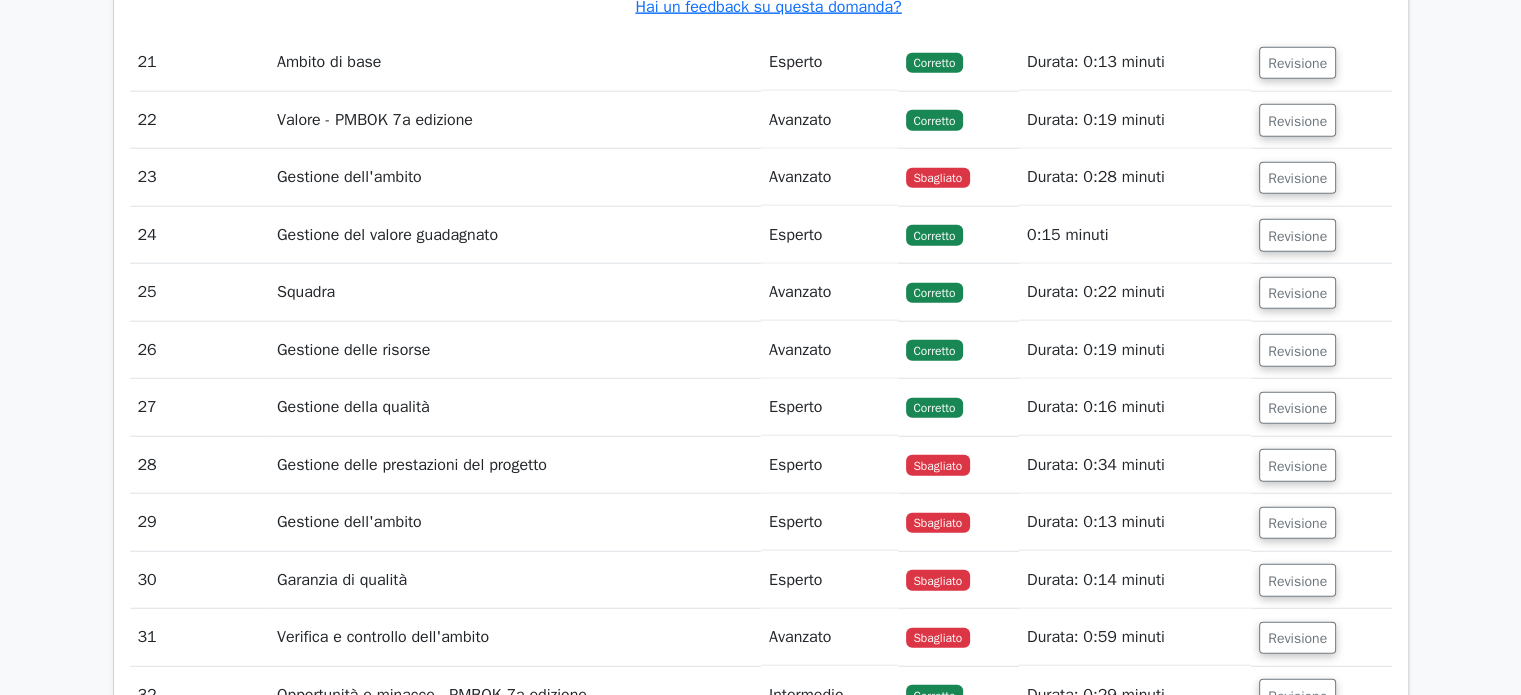 scroll, scrollTop: 12620, scrollLeft: 0, axis: vertical 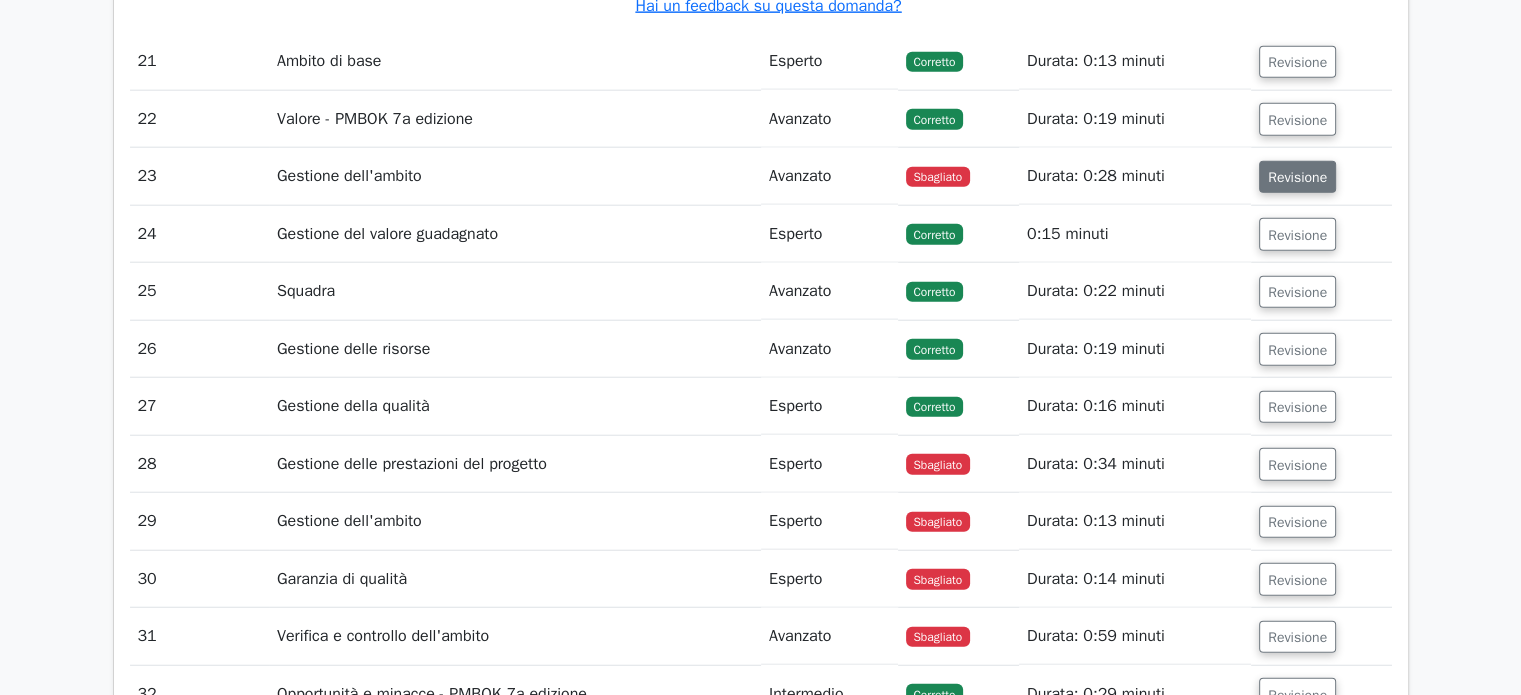 click on "Revisione" at bounding box center (1297, 177) 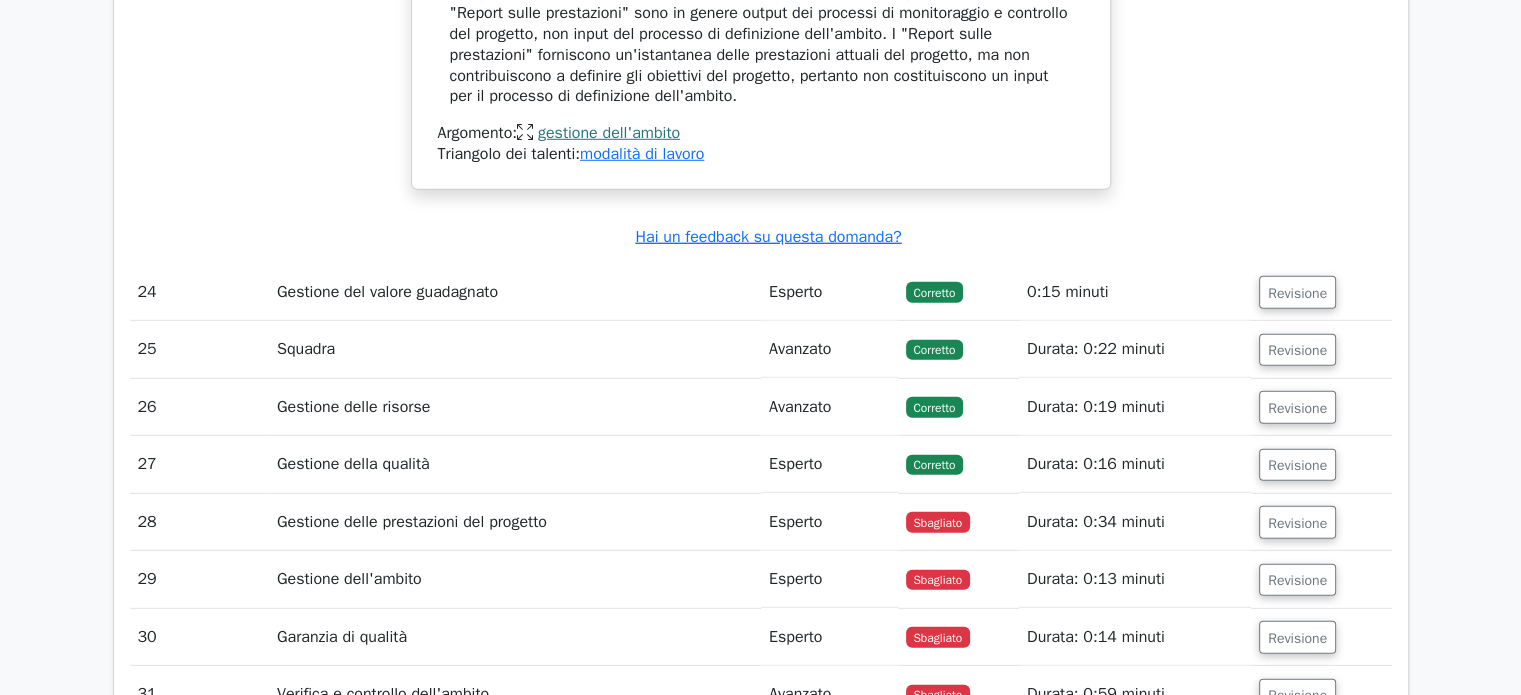 scroll, scrollTop: 13568, scrollLeft: 0, axis: vertical 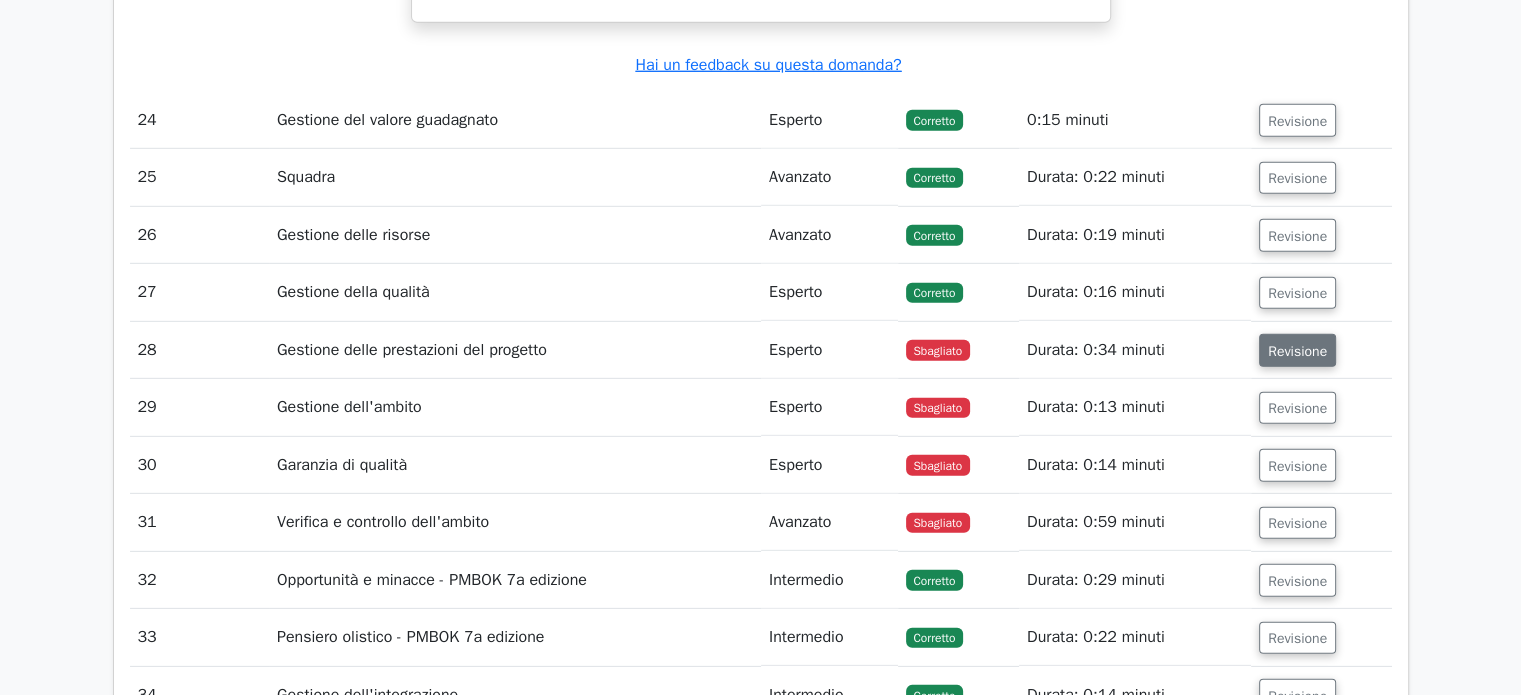 click on "Revisione" at bounding box center (1297, 351) 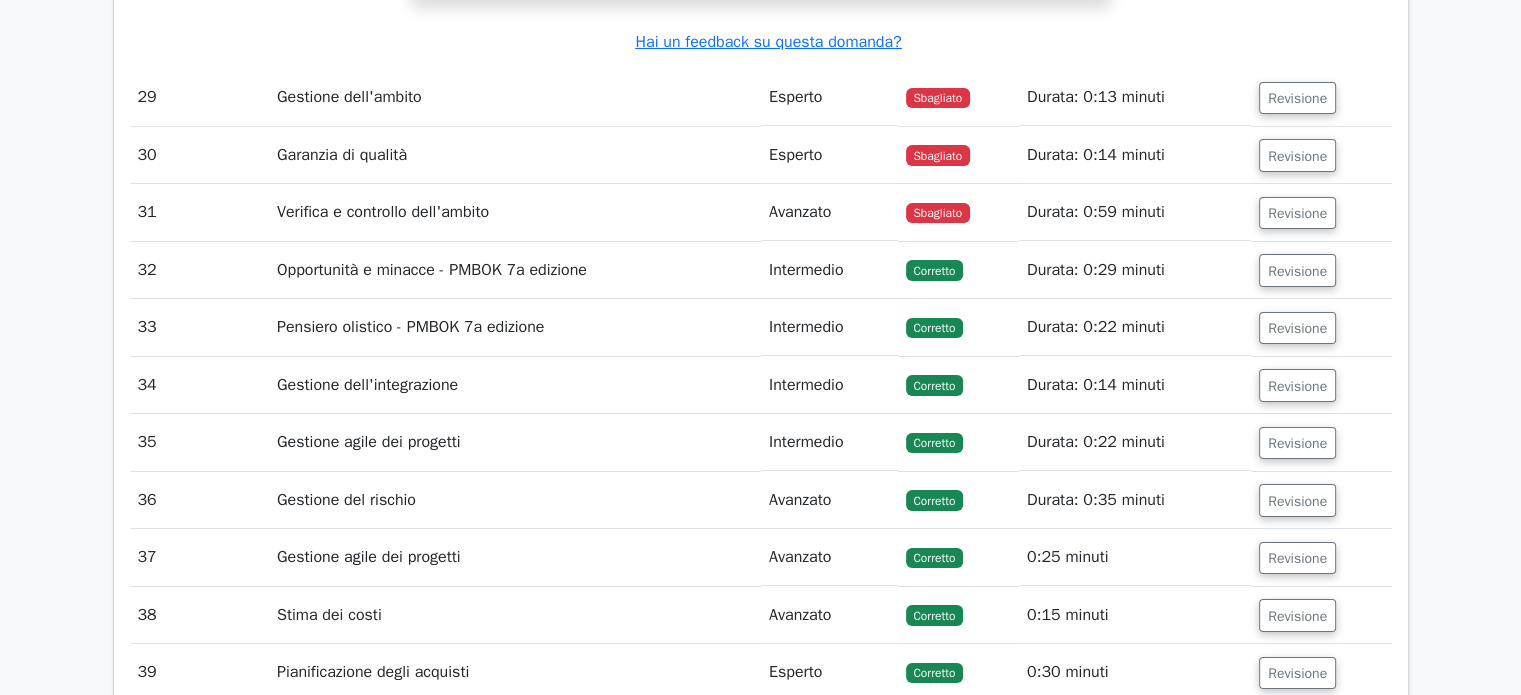 scroll, scrollTop: 14839, scrollLeft: 0, axis: vertical 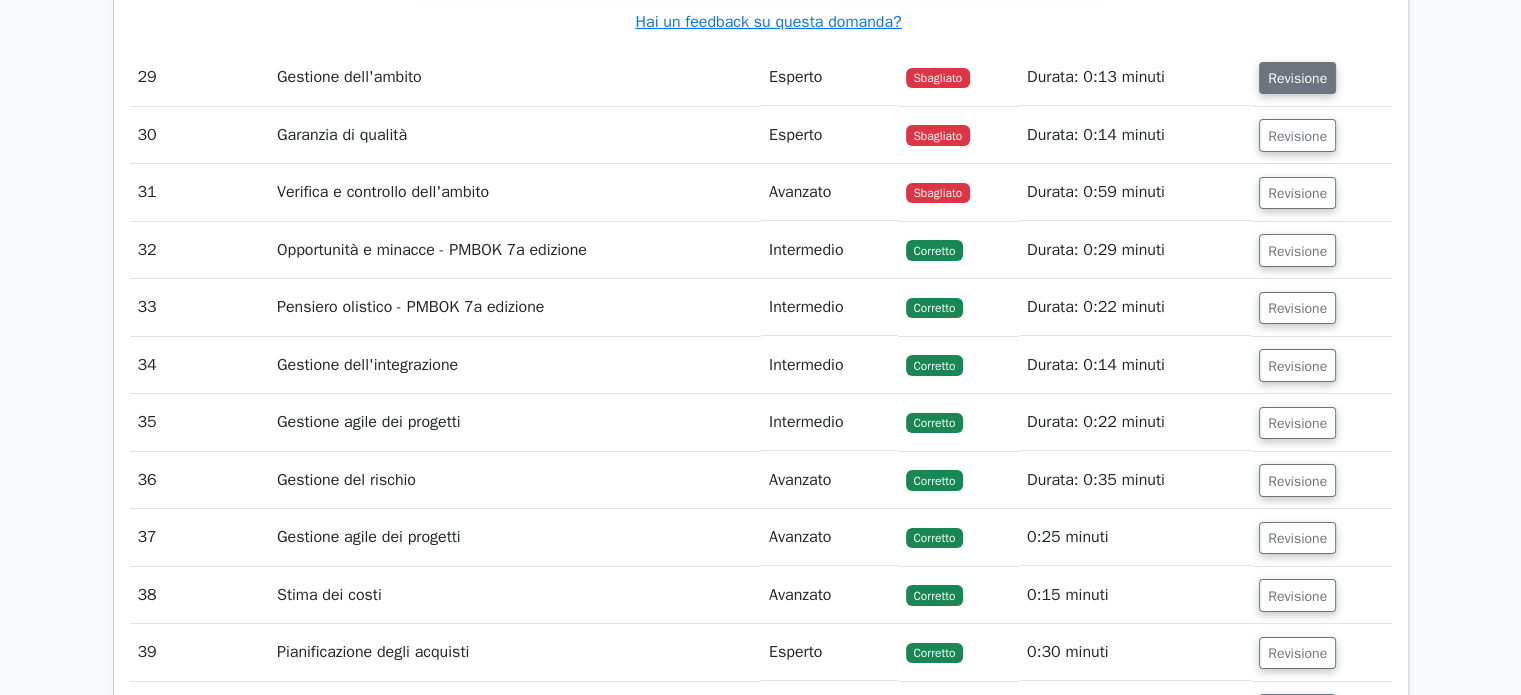click on "Revisione" at bounding box center (1297, 78) 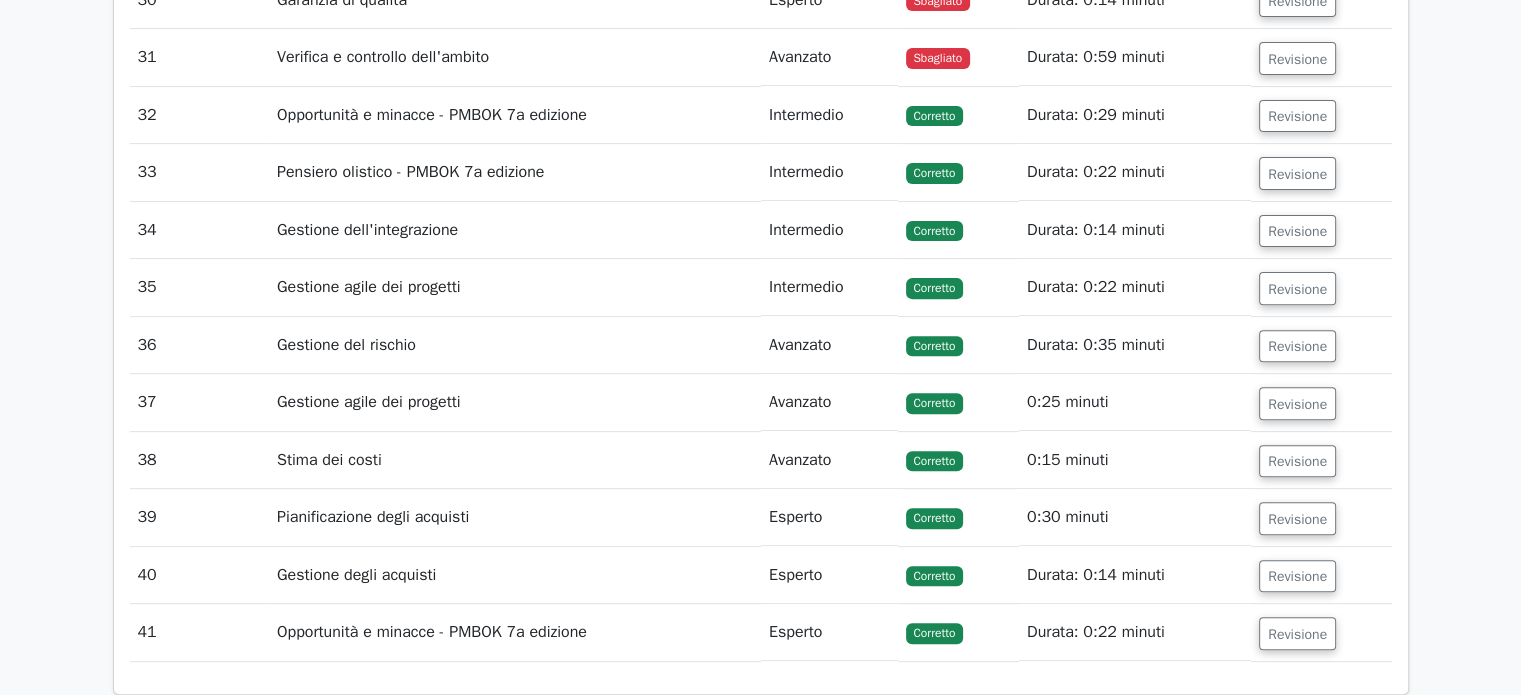 scroll, scrollTop: 15884, scrollLeft: 0, axis: vertical 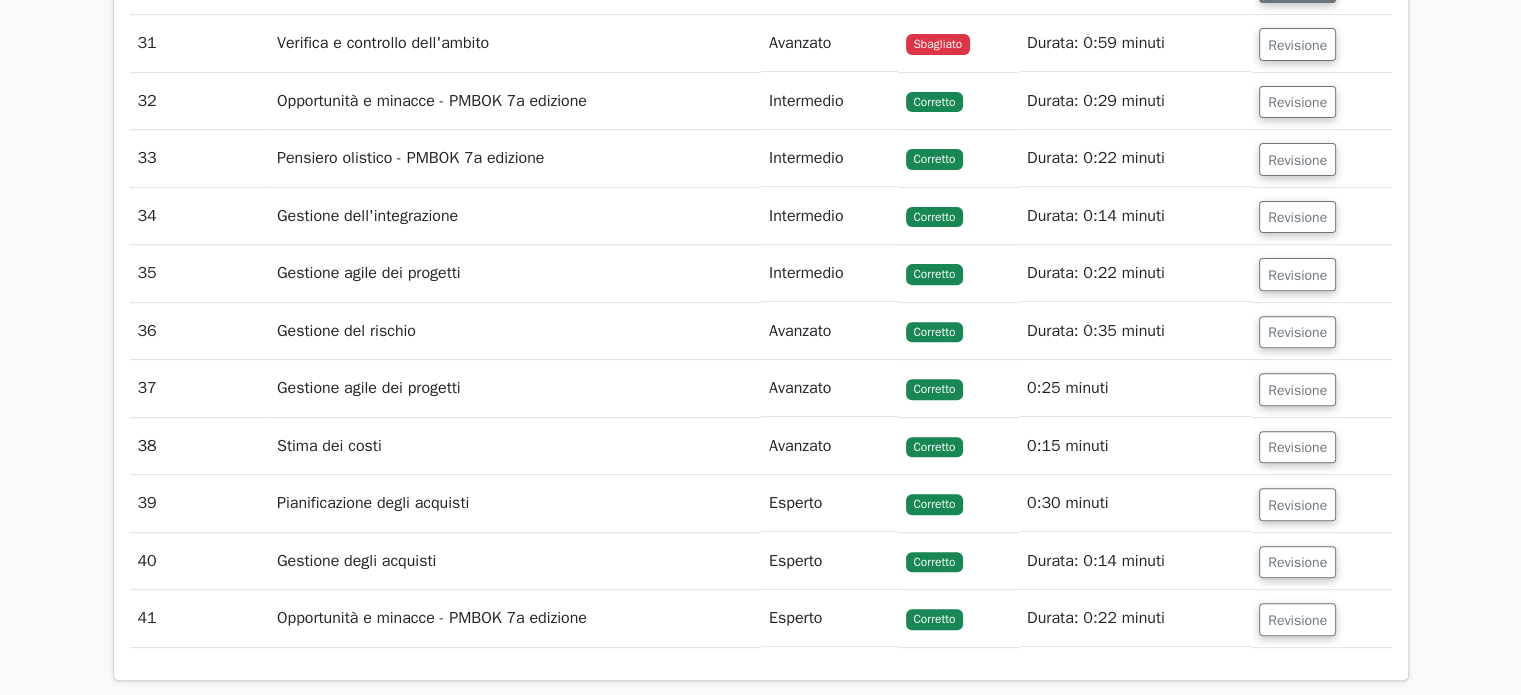 click on "Revisione" at bounding box center (1297, -13) 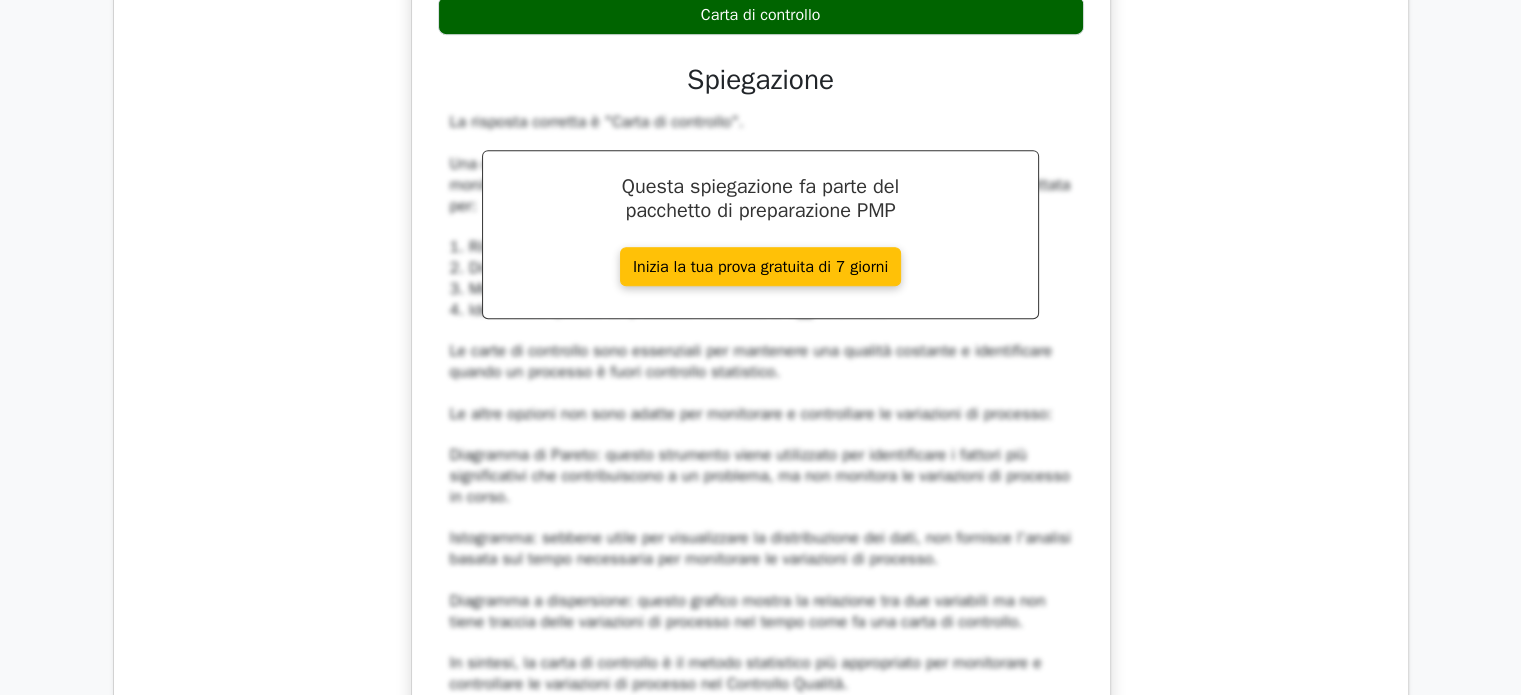 scroll, scrollTop: 16316, scrollLeft: 0, axis: vertical 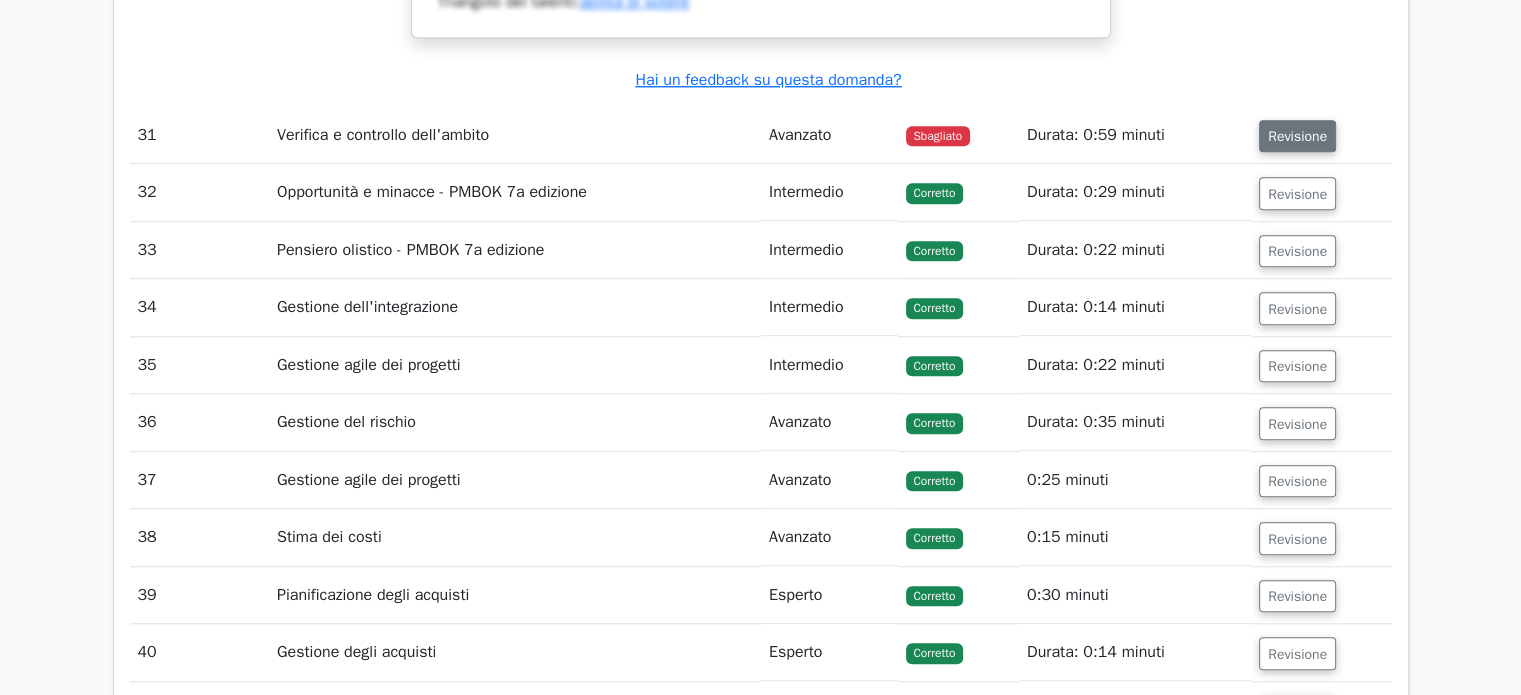 click on "Revisione" at bounding box center (1297, 136) 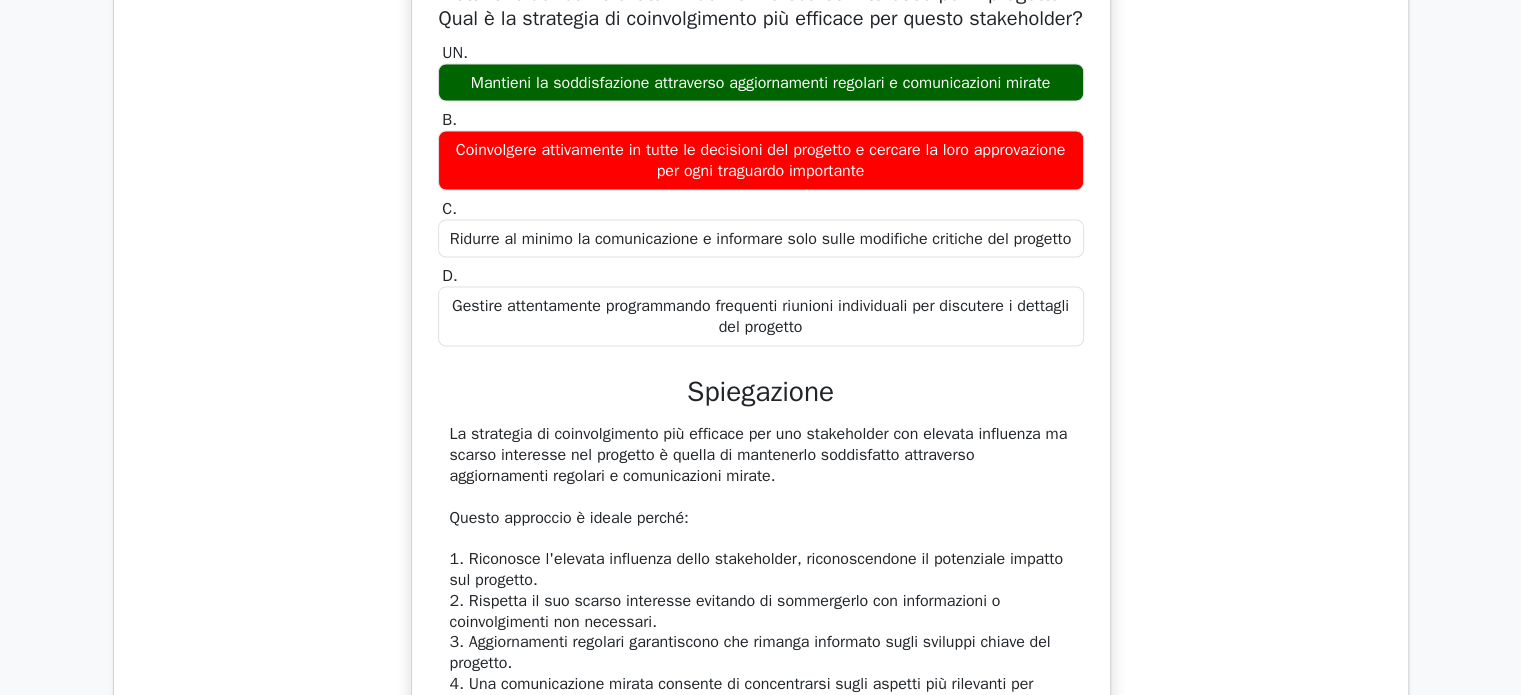 scroll, scrollTop: 11280, scrollLeft: 0, axis: vertical 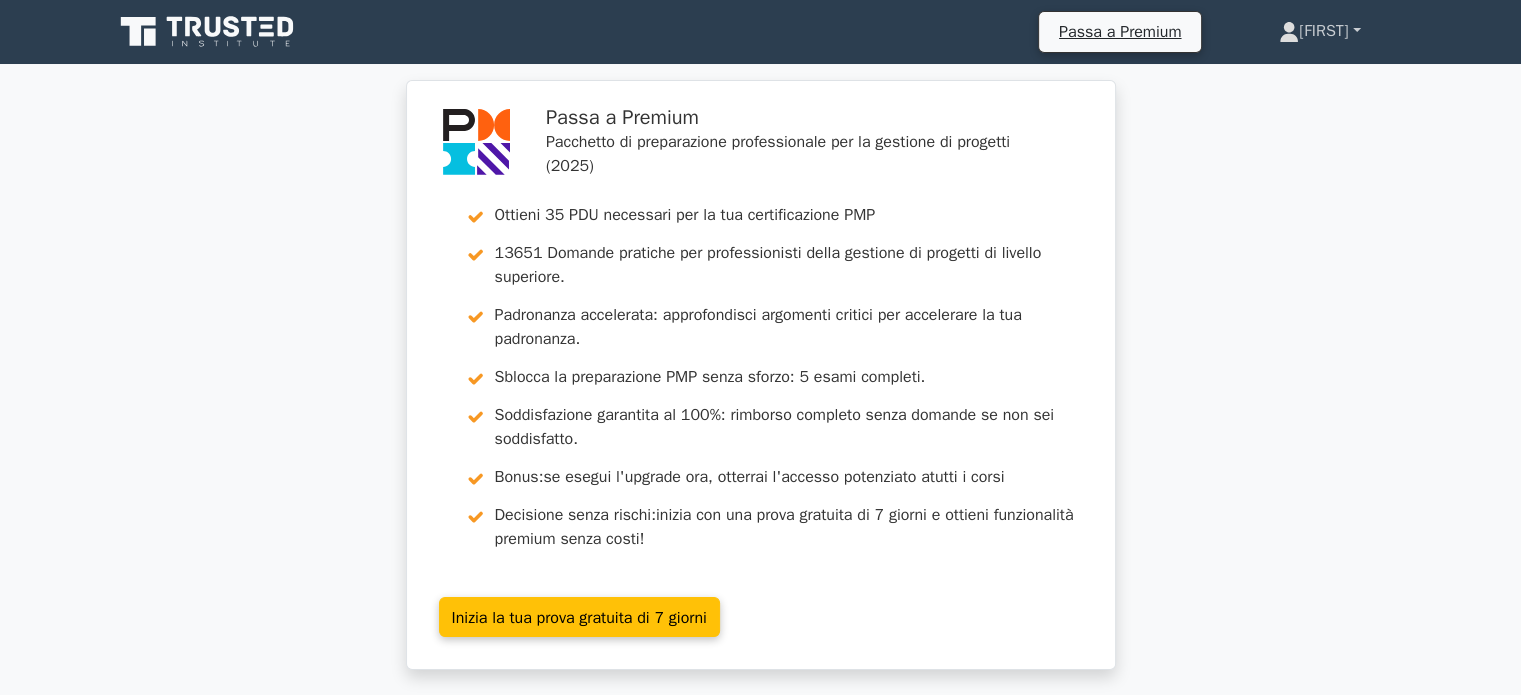click on "Sandra" at bounding box center (1319, 31) 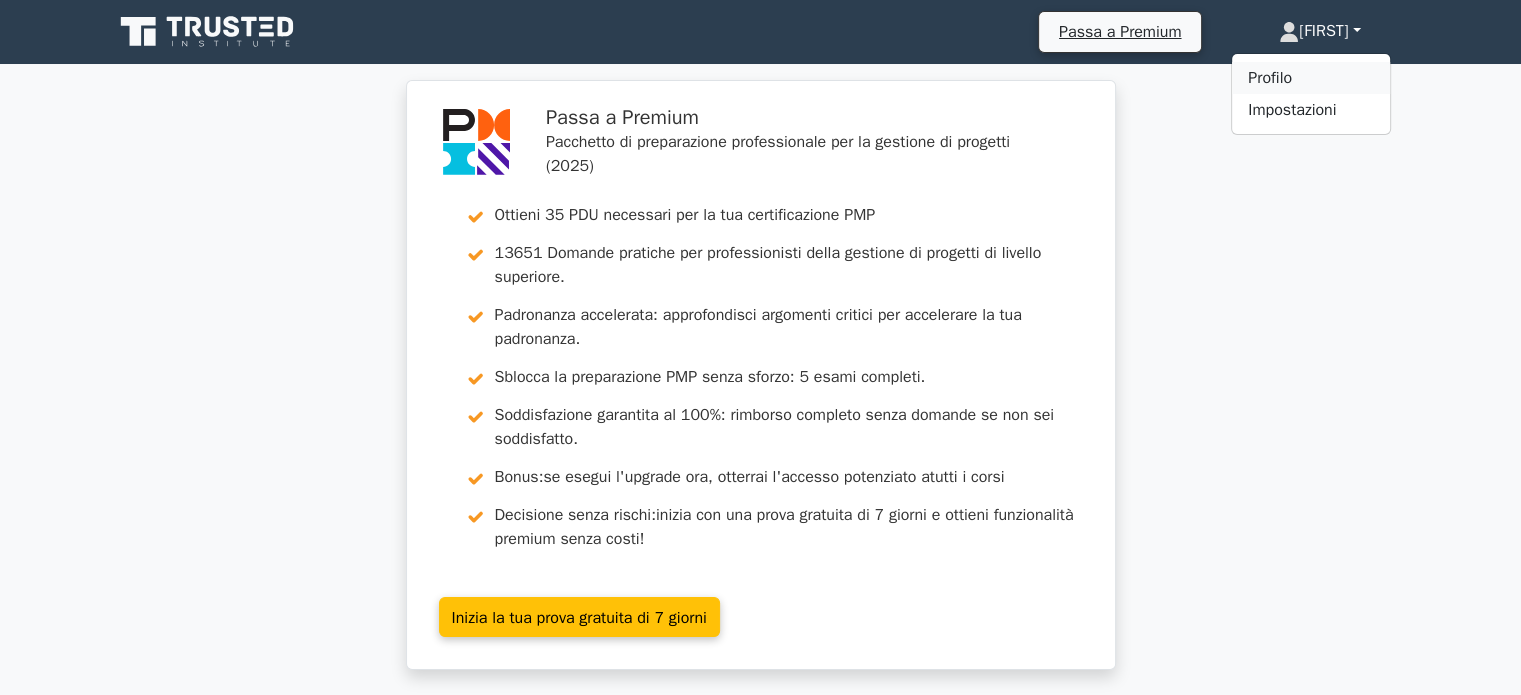 click on "Profilo" at bounding box center [1270, 78] 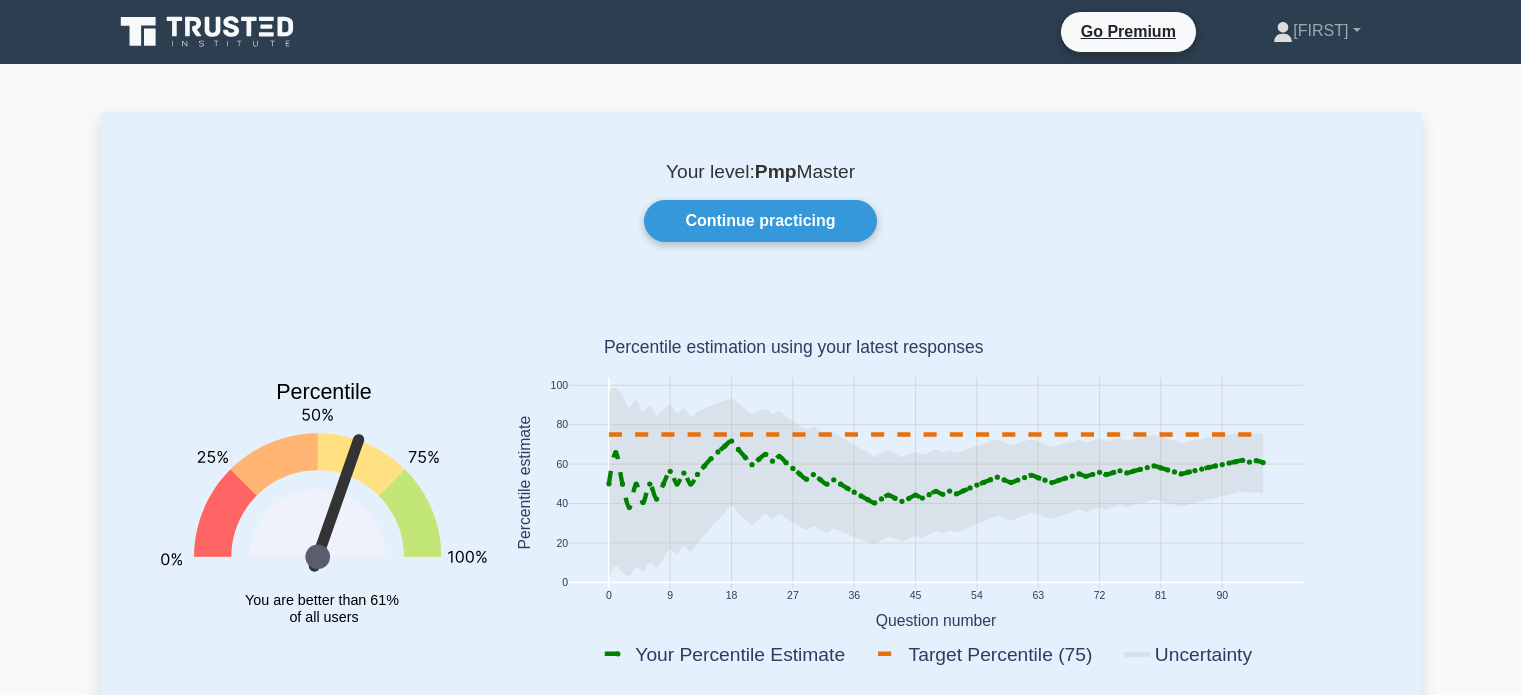 scroll, scrollTop: 0, scrollLeft: 0, axis: both 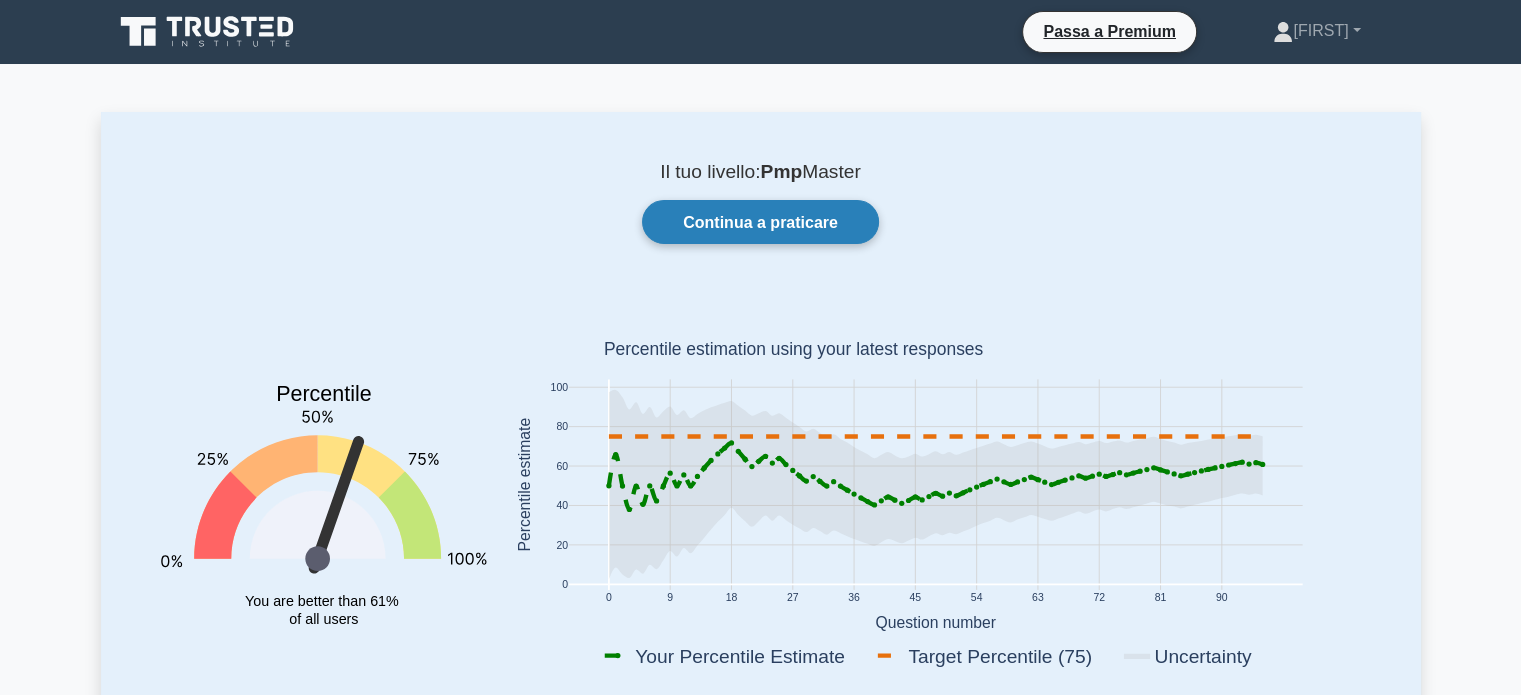 click on "Continua a praticare" at bounding box center [760, 221] 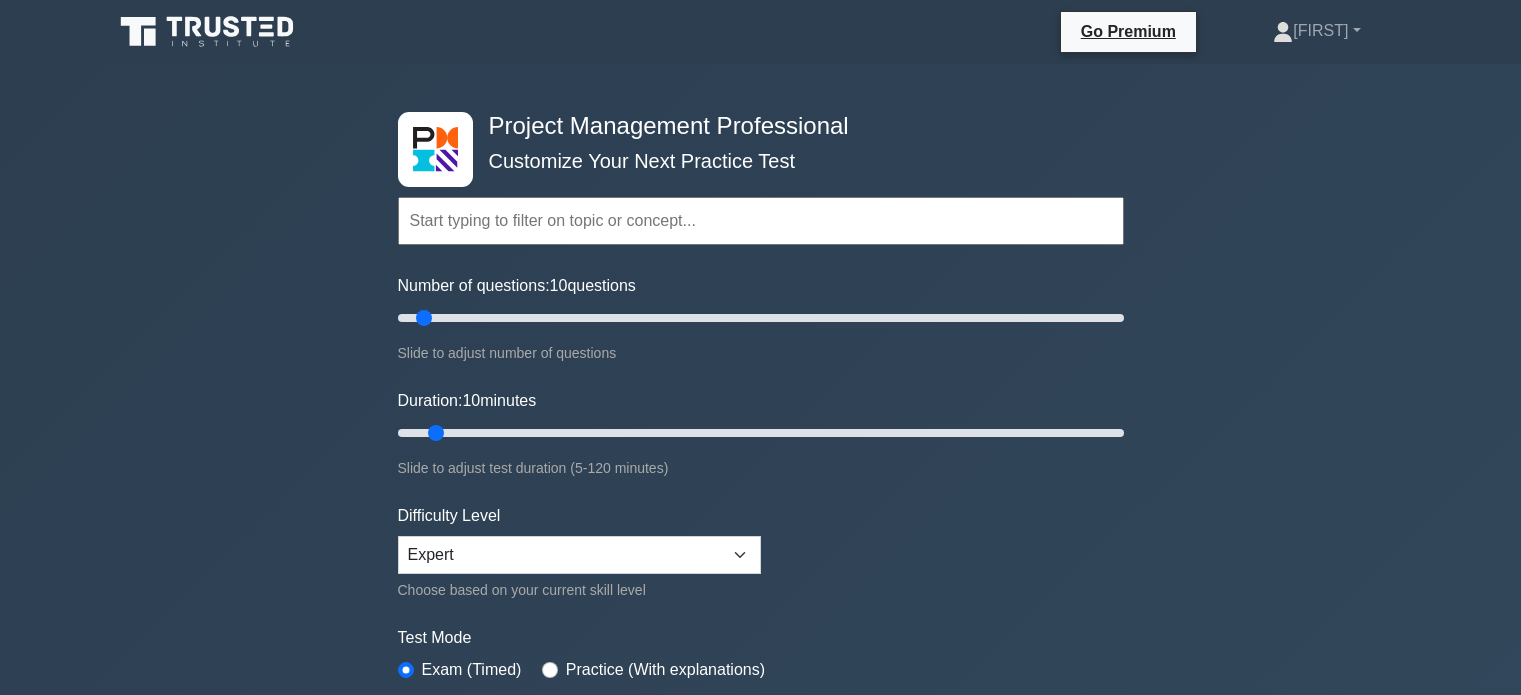 scroll, scrollTop: 0, scrollLeft: 0, axis: both 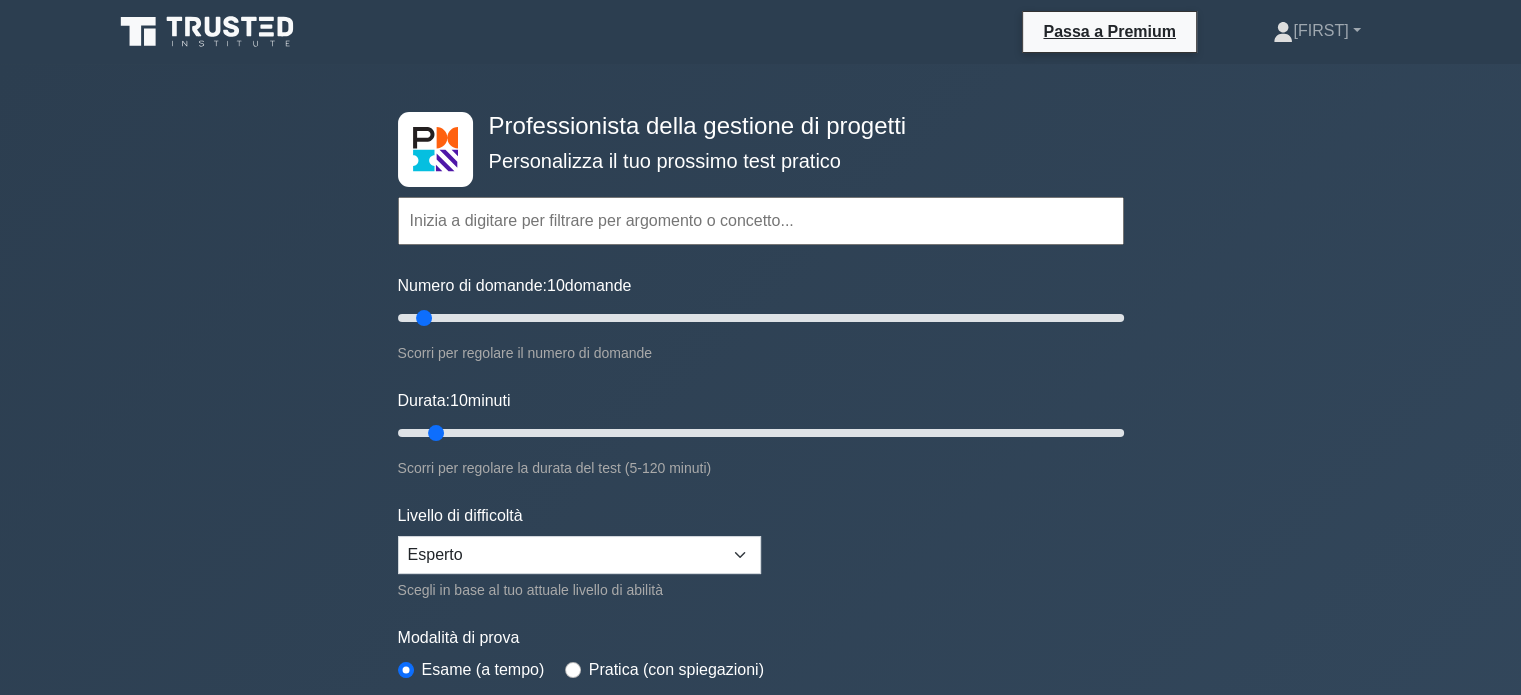 click on "Durata:  [NUMBER]  minuti
Scorri per regolare la durata del test ([NUMBER]-[NUMBER] minuti)" at bounding box center [761, 434] 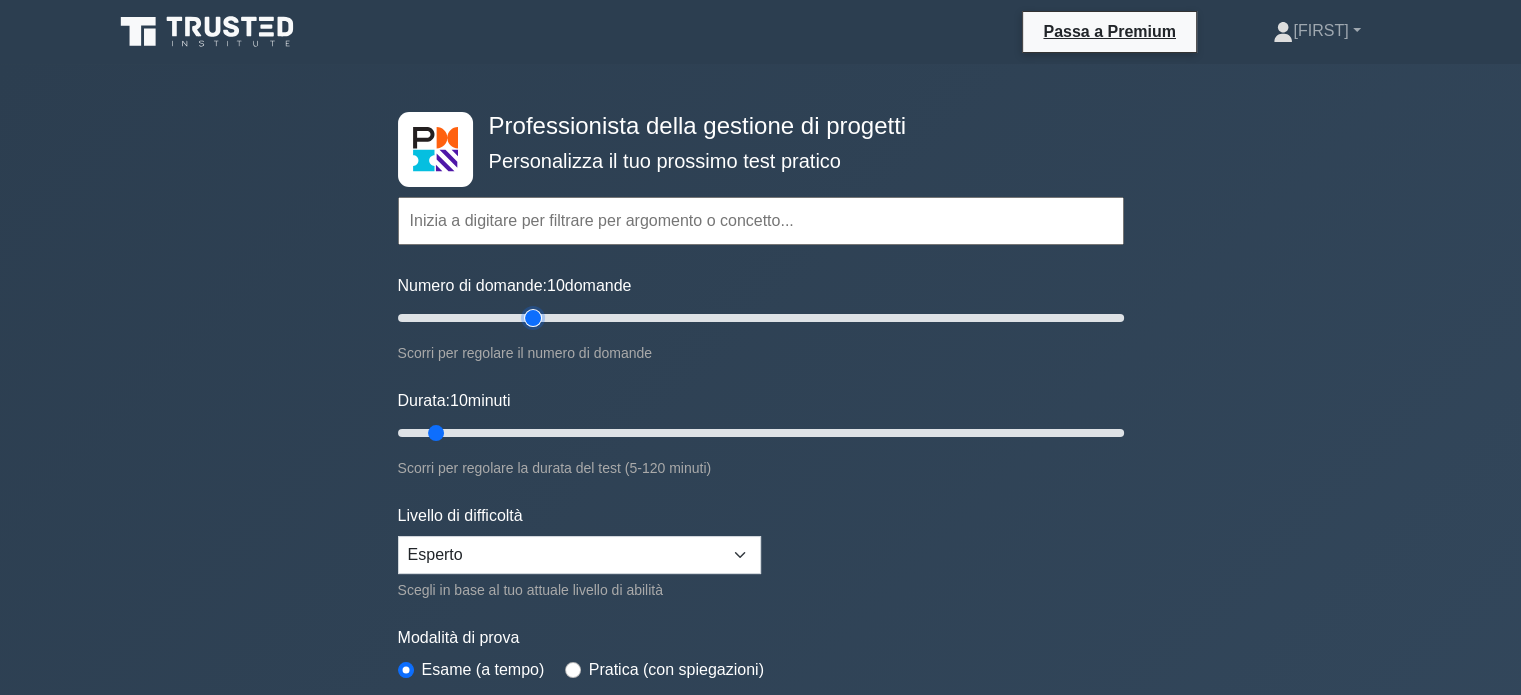 click on "Numero di domande:  10  domande" at bounding box center [761, 318] 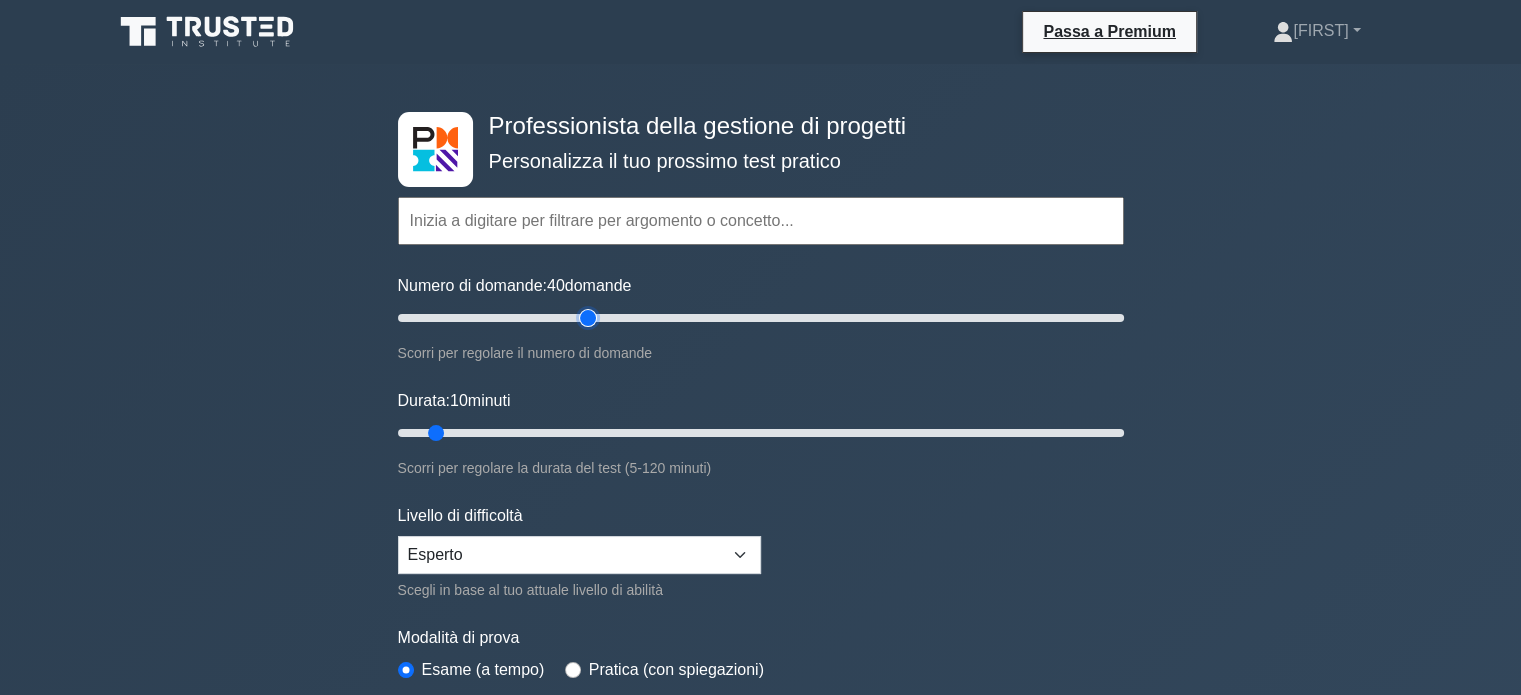 click on "Numero di domande:  40  domande" at bounding box center [761, 318] 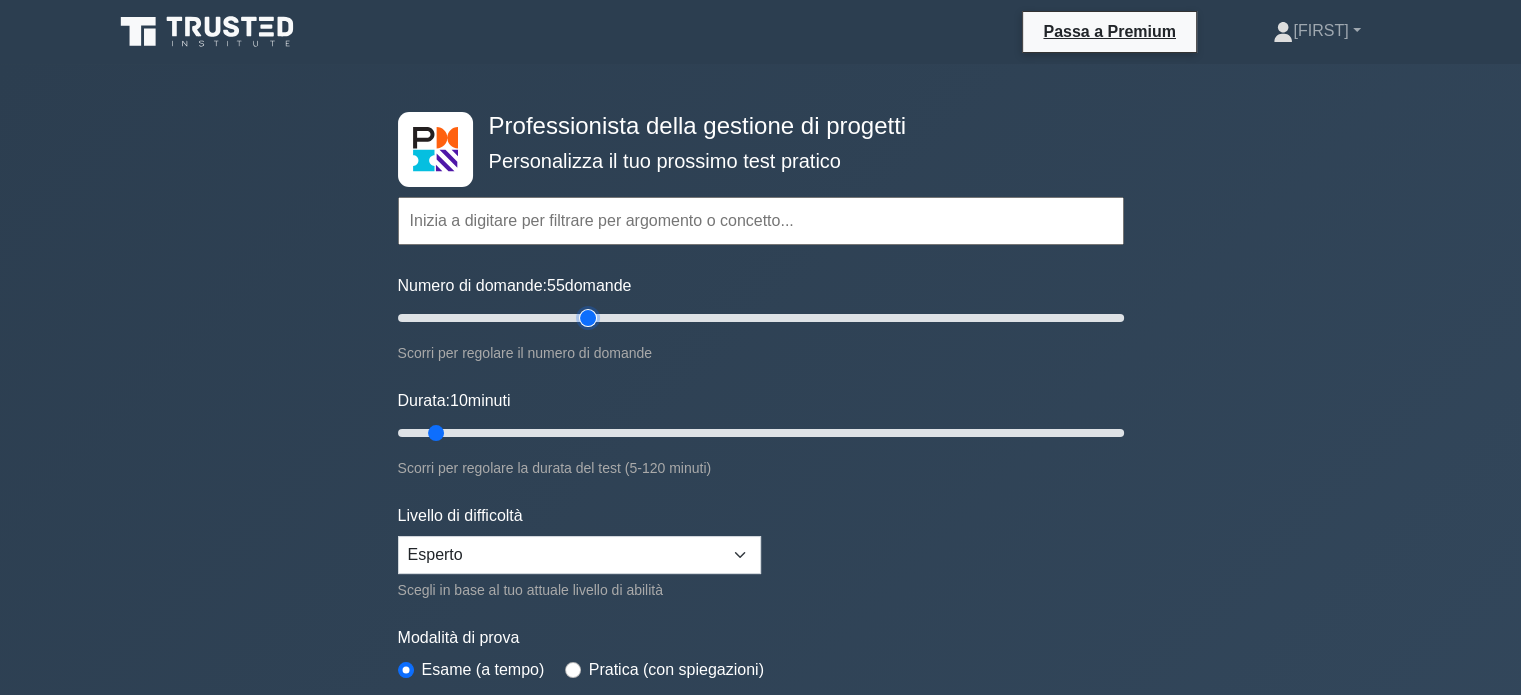 click on "Numero di domande:  55  domande" at bounding box center [761, 318] 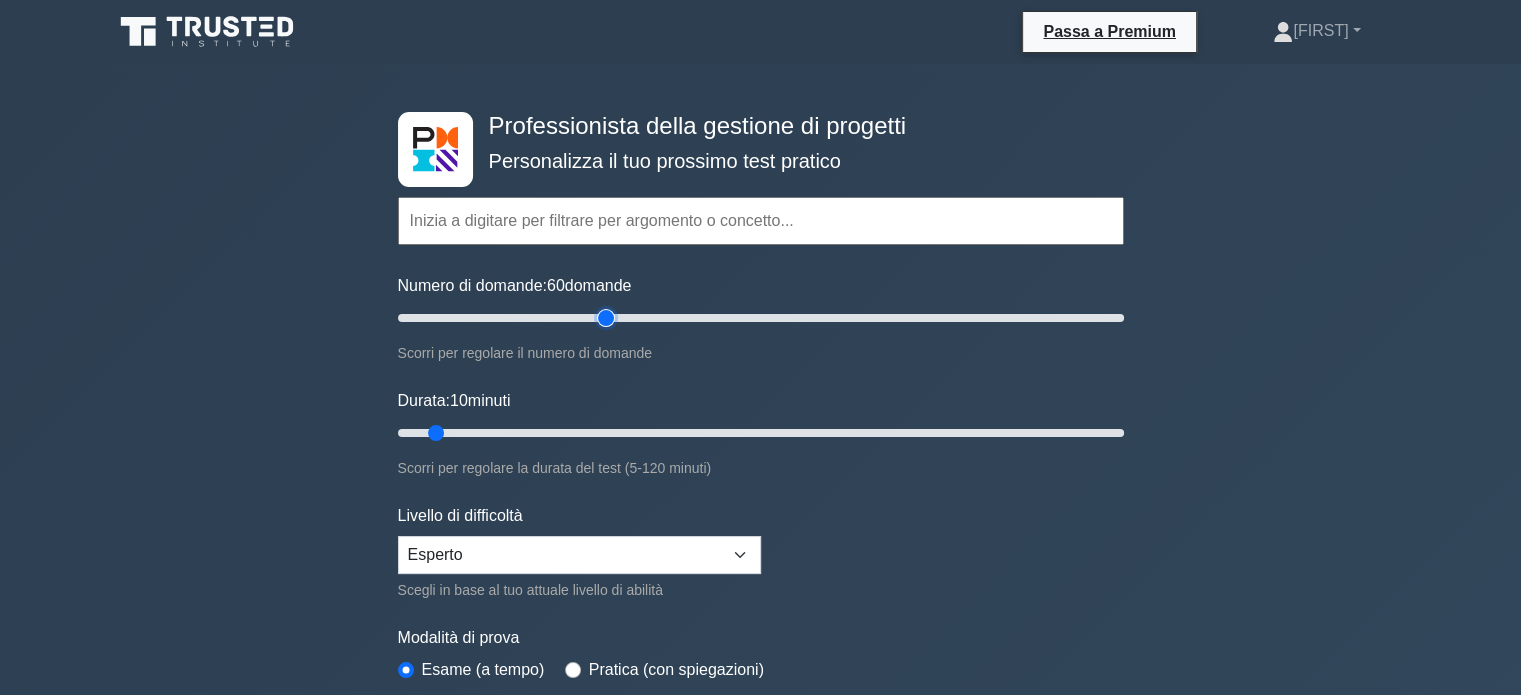 type on "60" 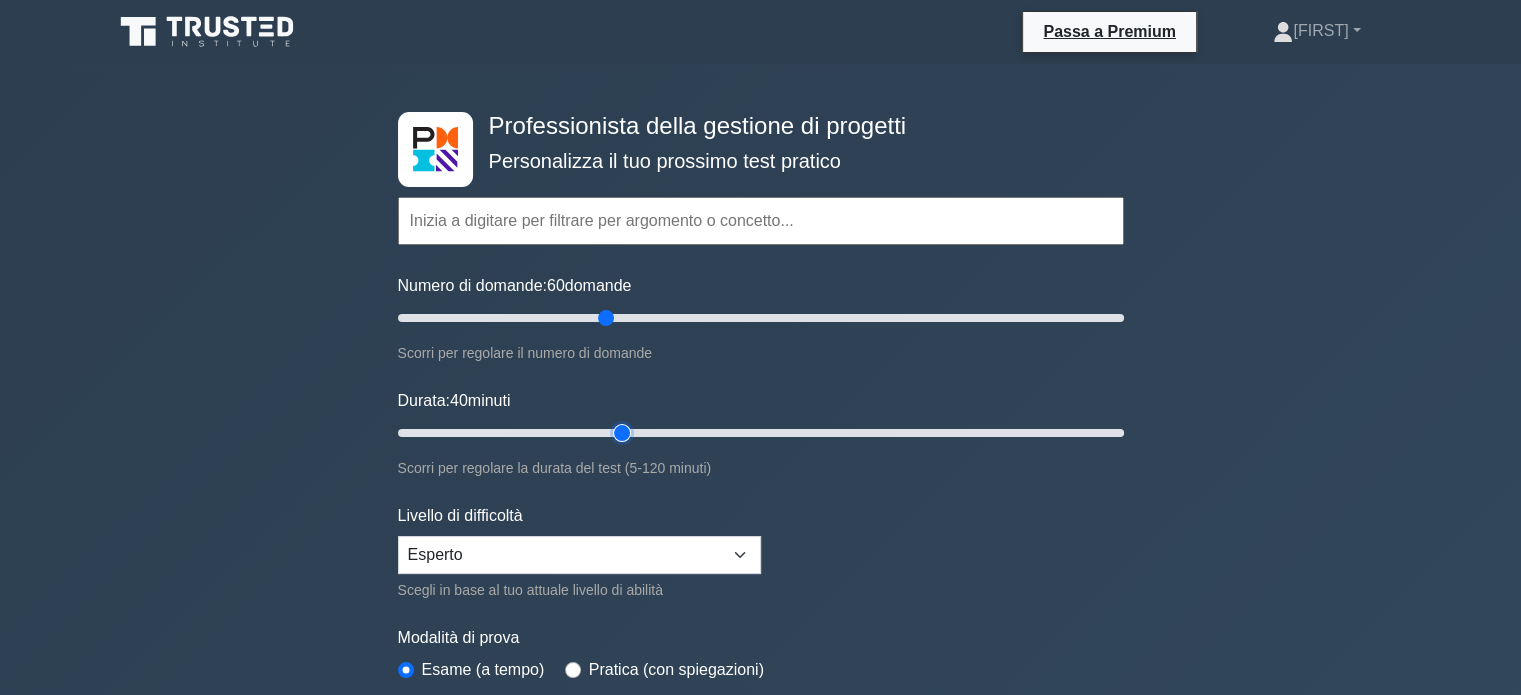 click on "Durata:  40  minuti" at bounding box center (761, 433) 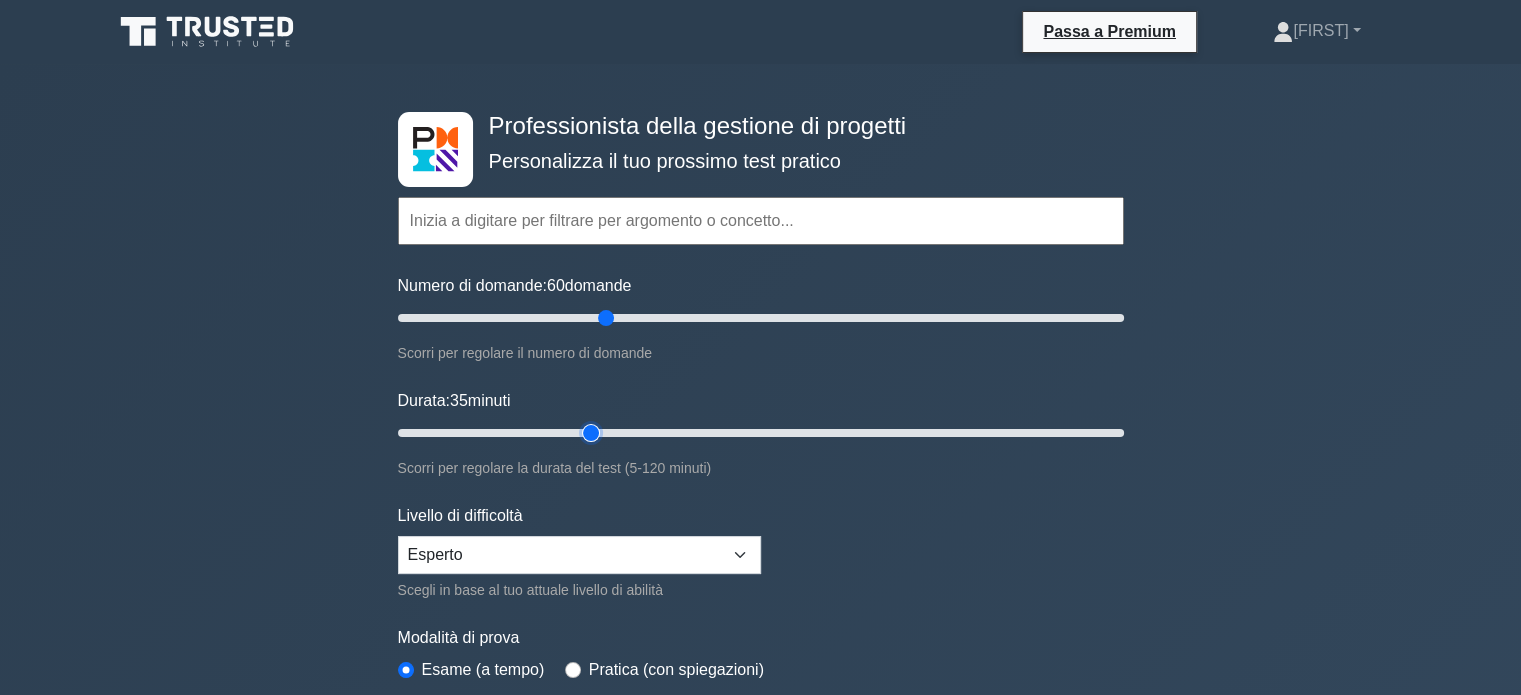 drag, startPoint x: 625, startPoint y: 435, endPoint x: 605, endPoint y: 426, distance: 21.931713 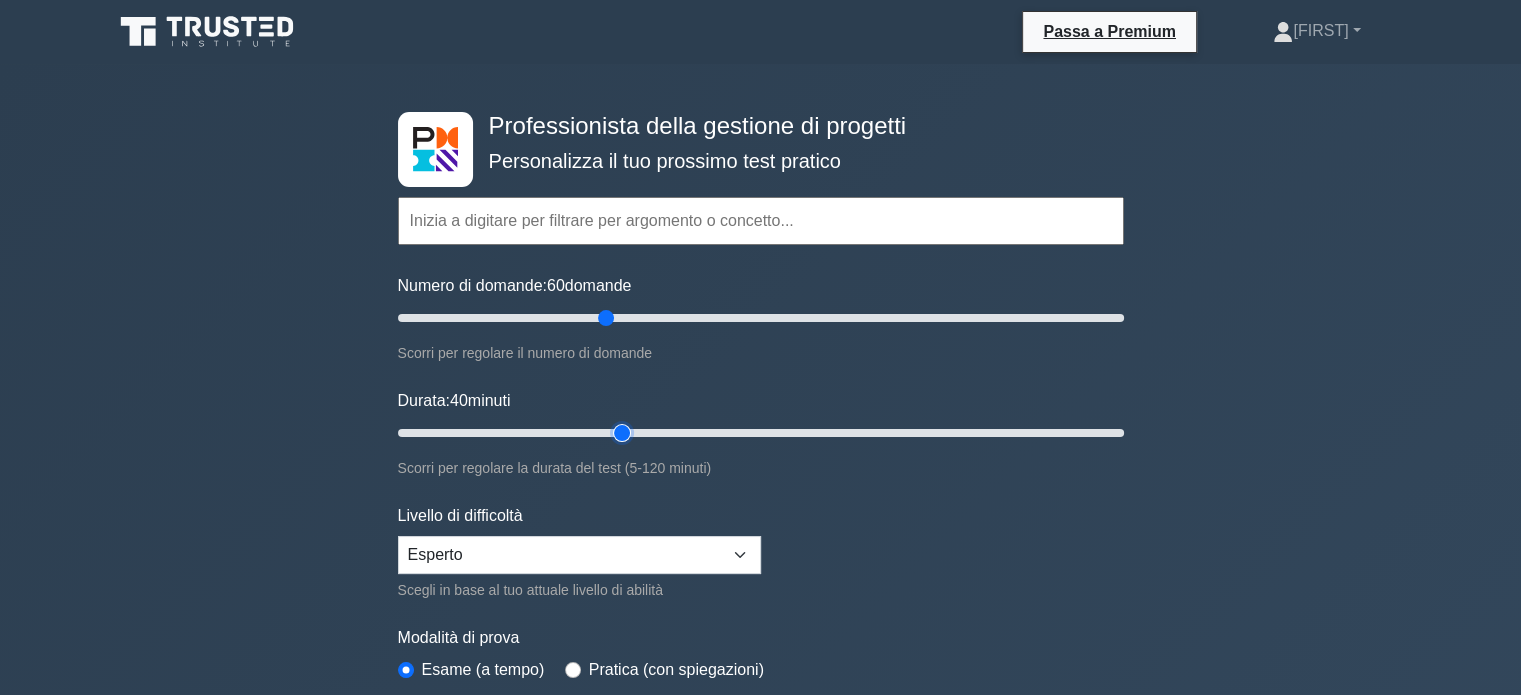 type on "40" 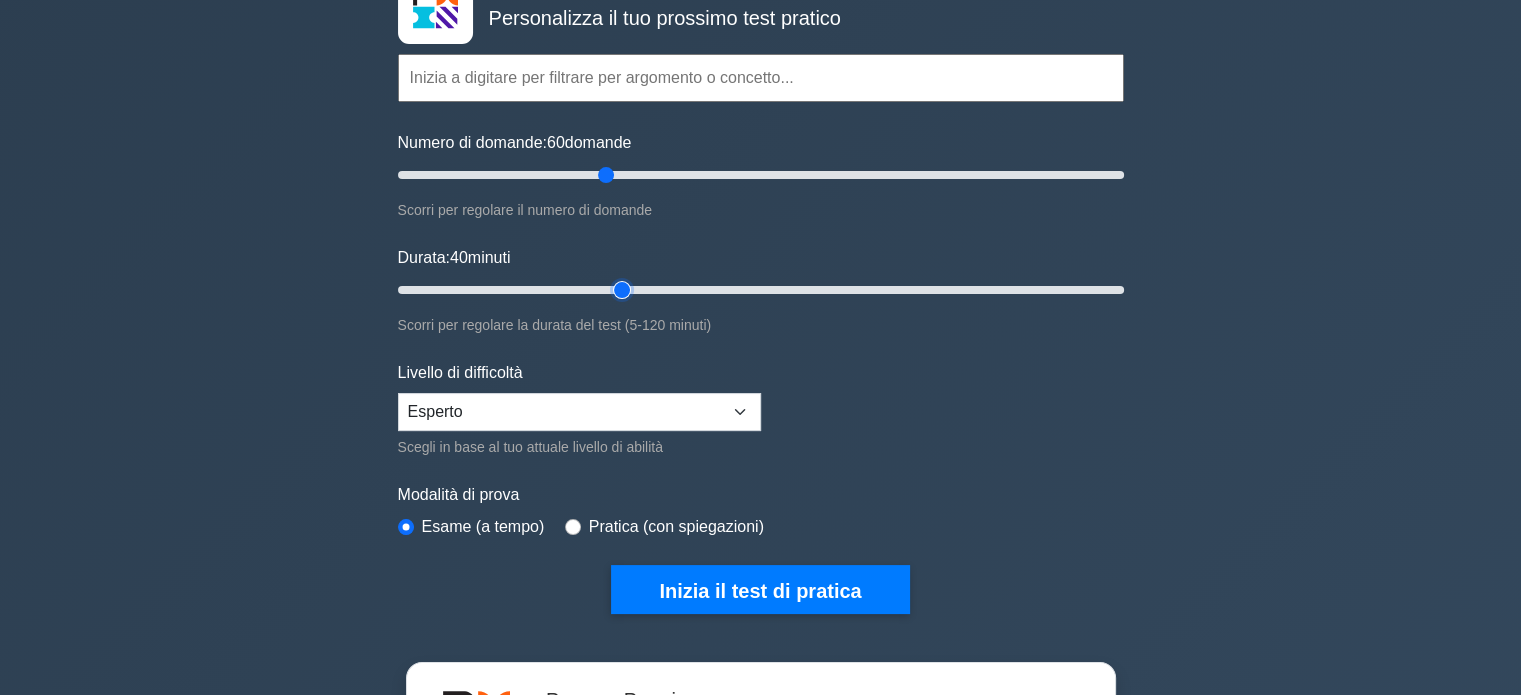 scroll, scrollTop: 144, scrollLeft: 0, axis: vertical 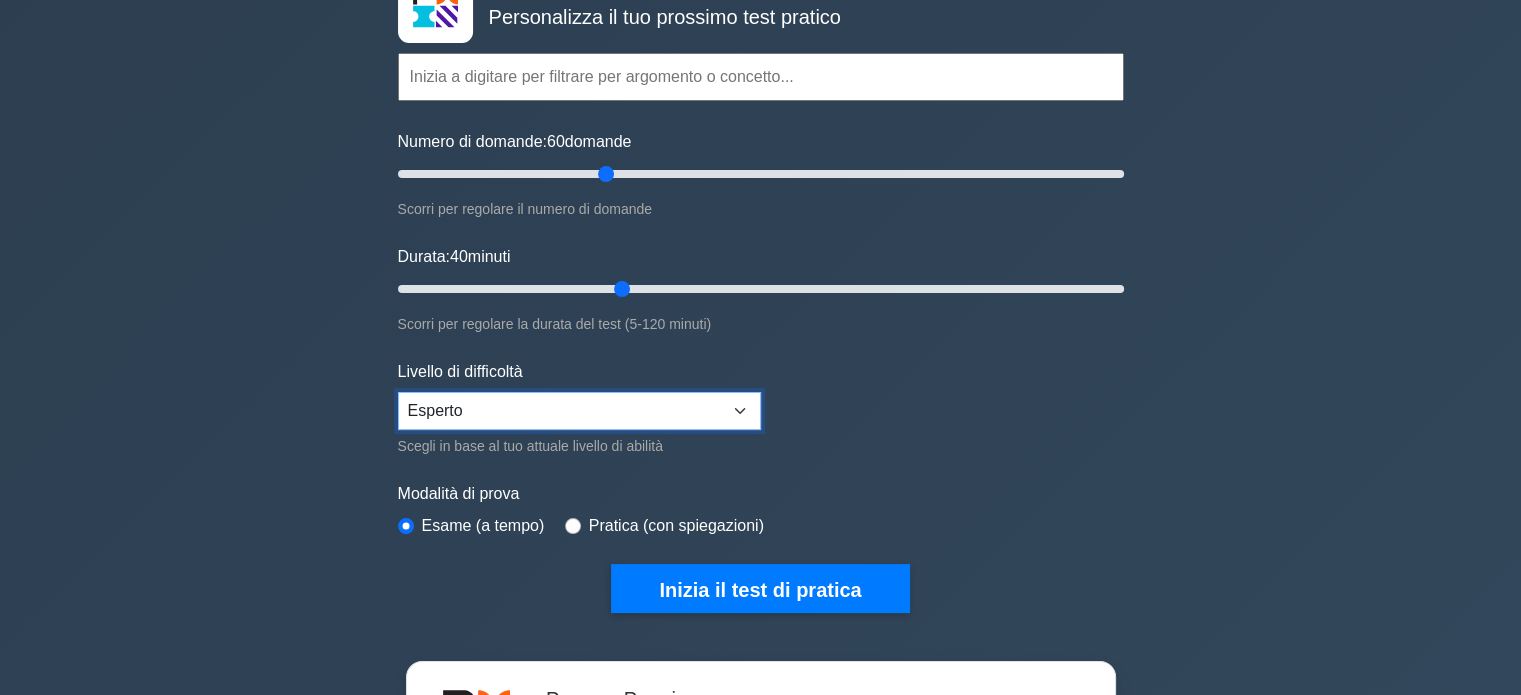 click on "Principiante
Intermedio
Esperto" at bounding box center [579, 411] 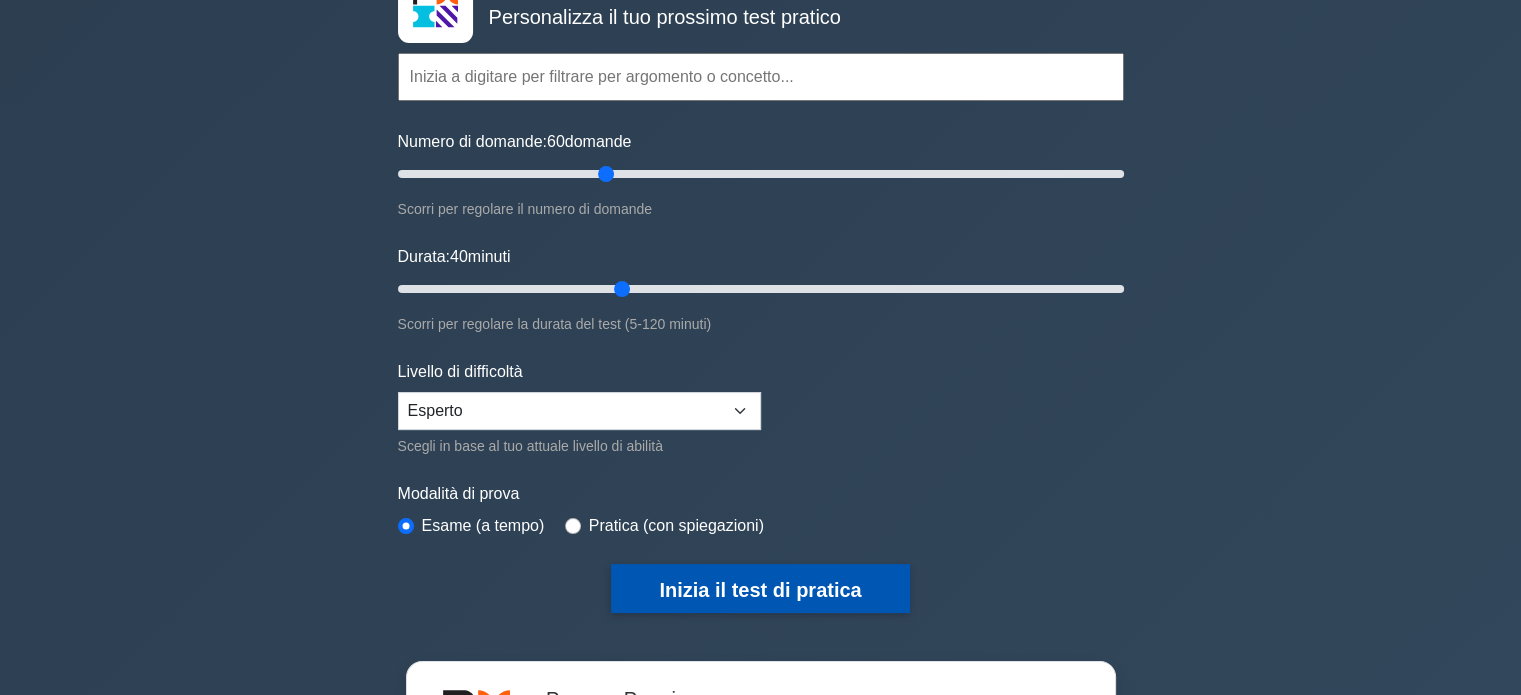 click on "Inizia il test di pratica" at bounding box center [760, 590] 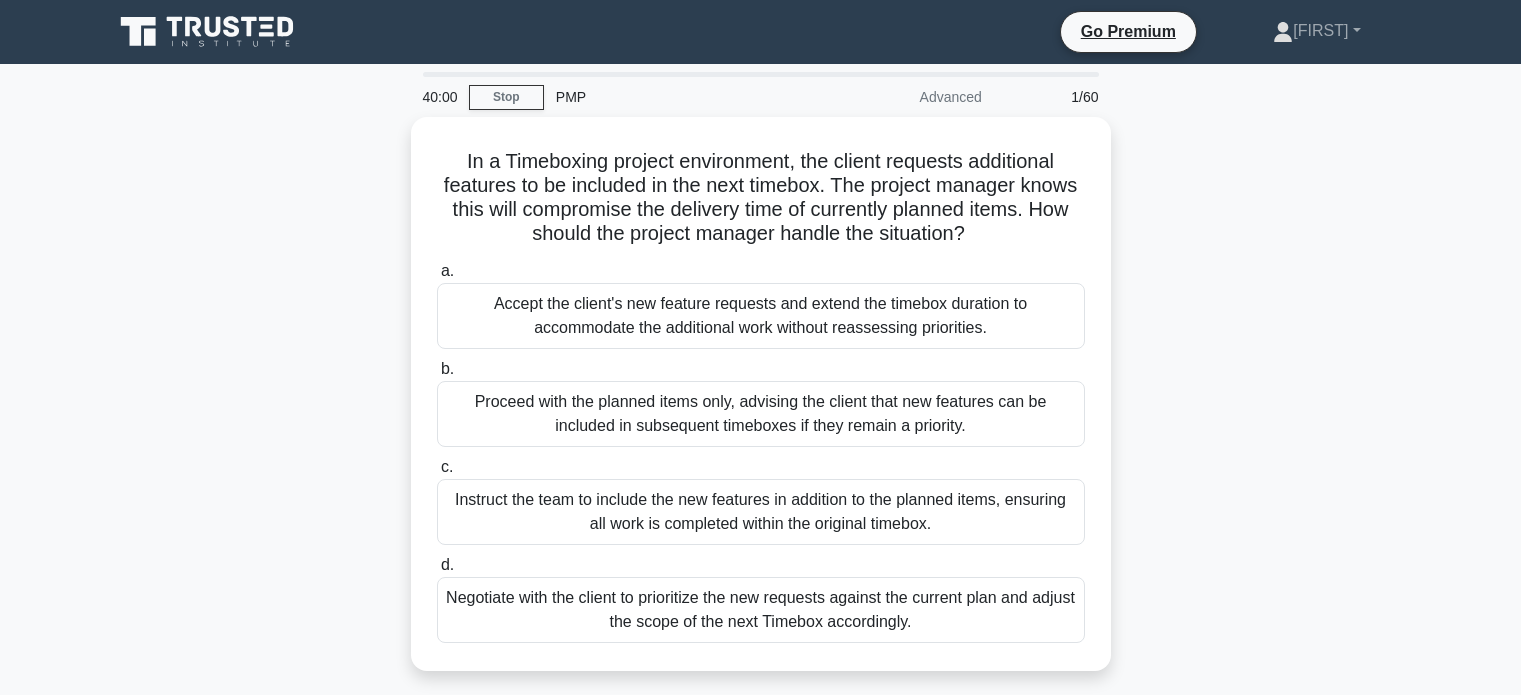 scroll, scrollTop: 0, scrollLeft: 0, axis: both 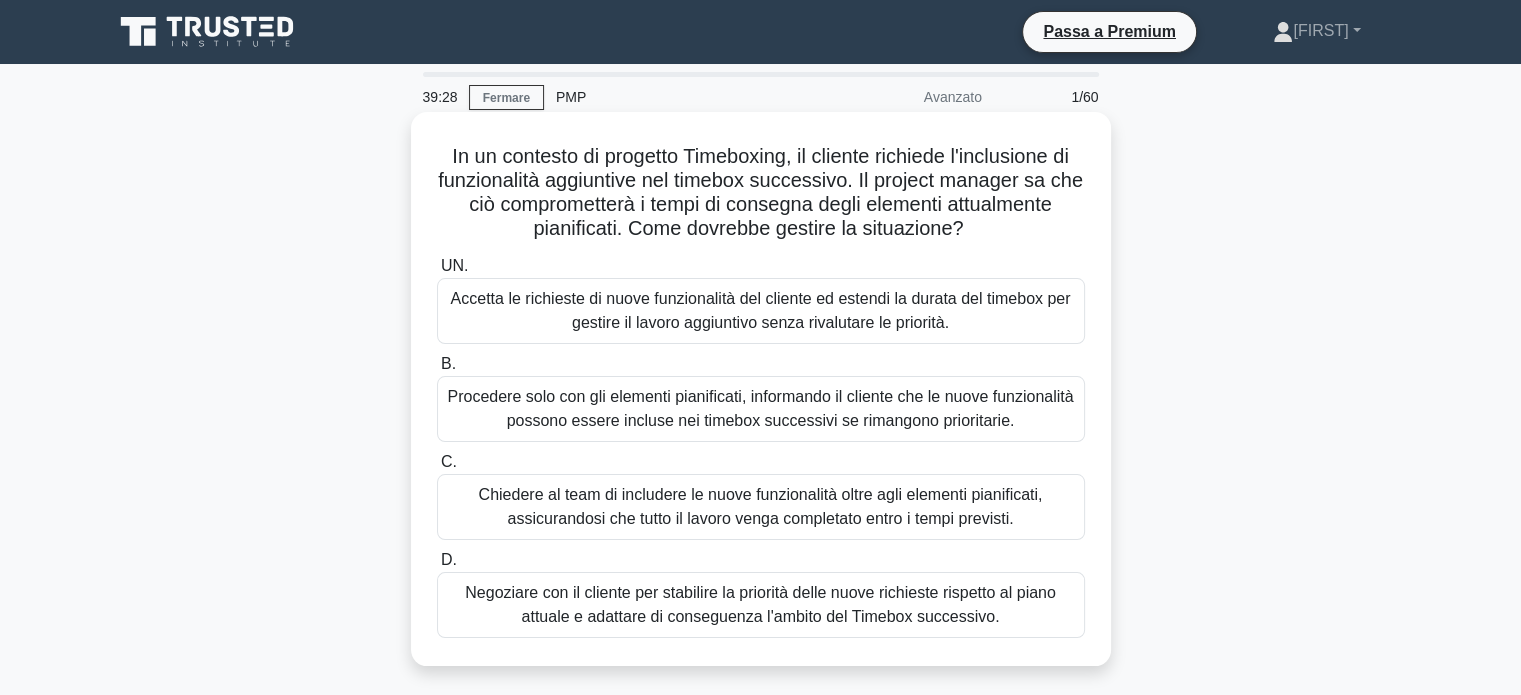 click on "Negoziare con il cliente per stabilire la priorità delle nuove richieste rispetto al piano attuale e adattare di conseguenza l'ambito del Timebox successivo." at bounding box center (760, 604) 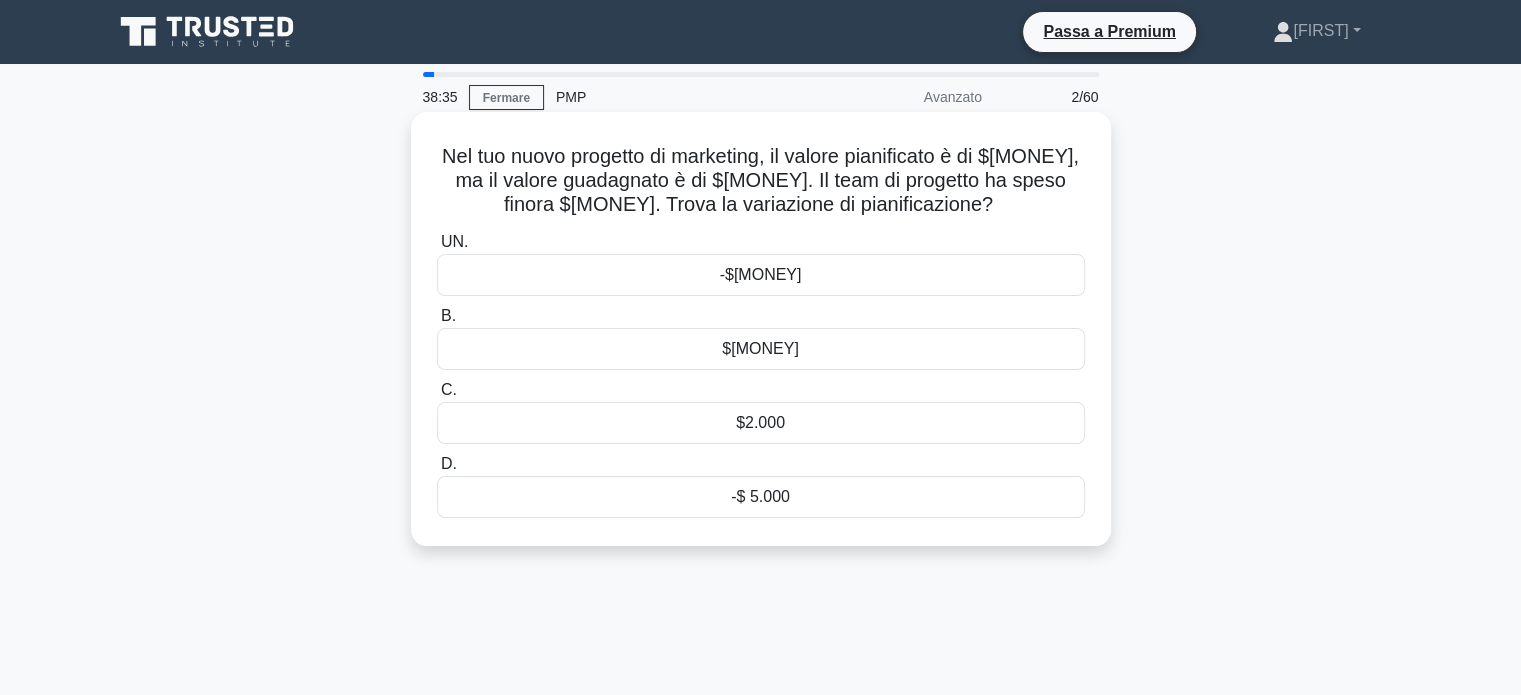 click on "$2.000" at bounding box center (761, 423) 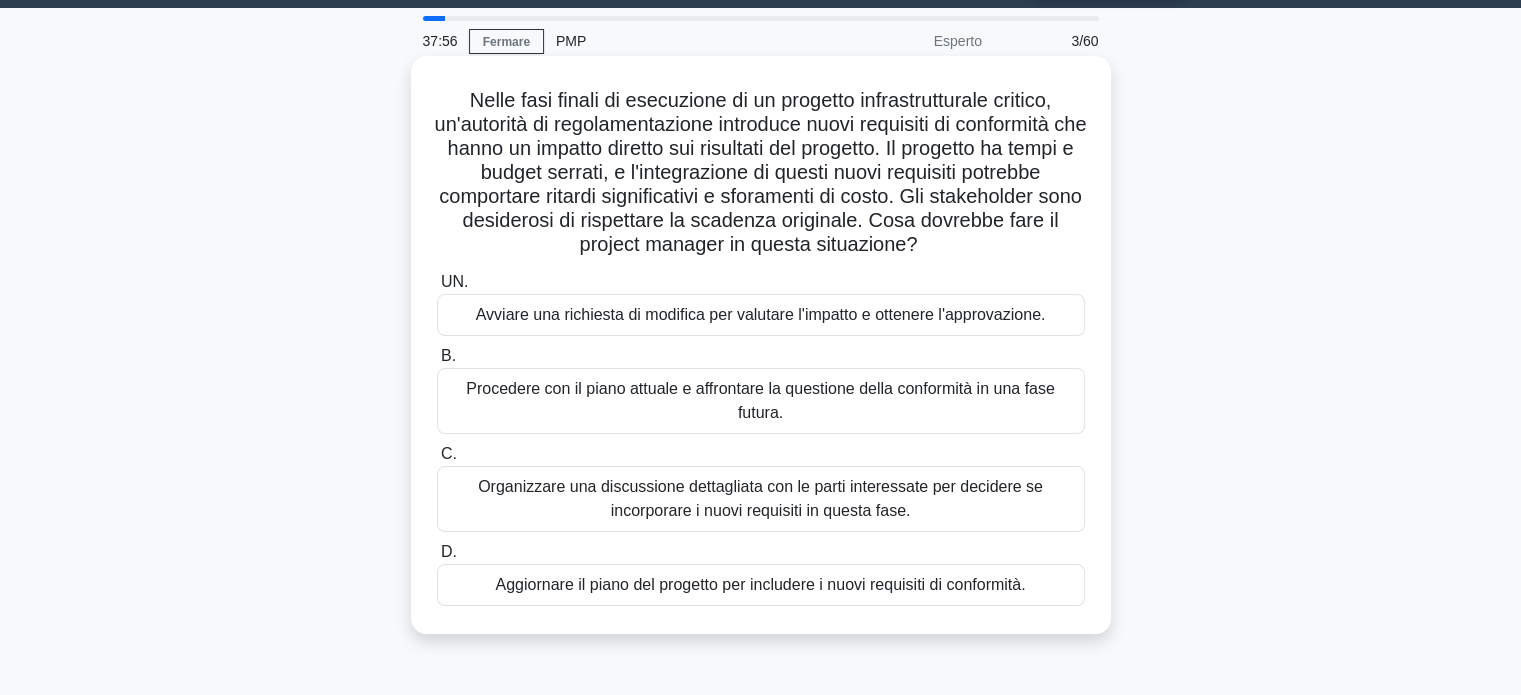 scroll, scrollTop: 55, scrollLeft: 0, axis: vertical 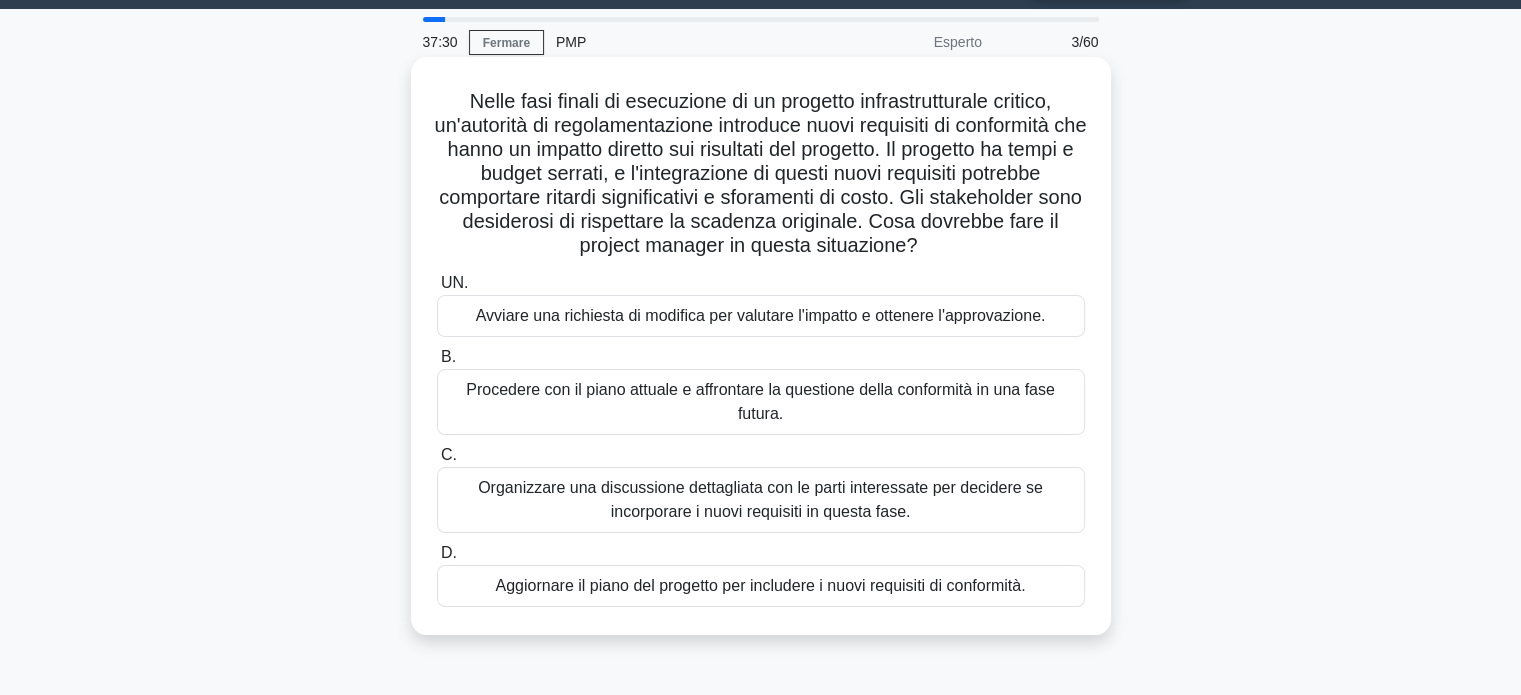 click on "Avviare una richiesta di modifica per valutare l'impatto e ottenere l'approvazione." at bounding box center [761, 315] 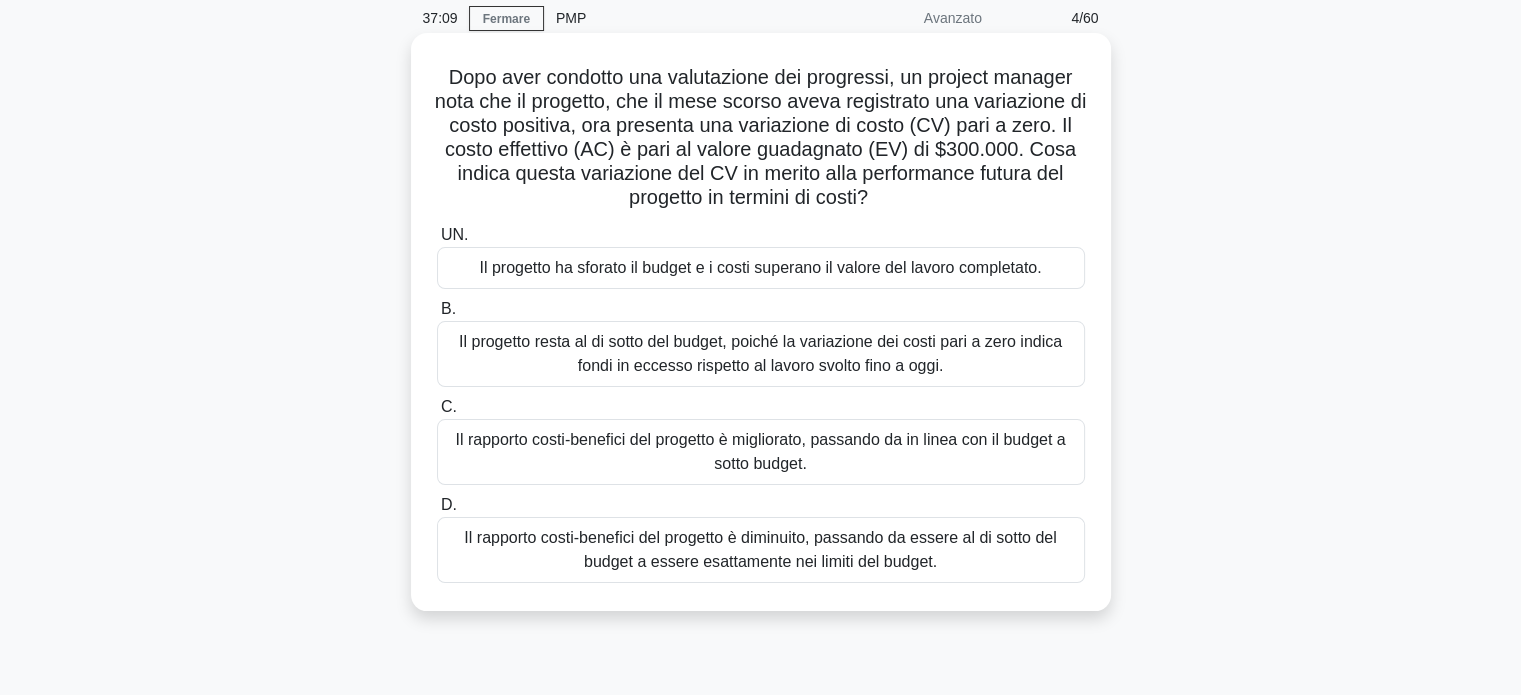 scroll, scrollTop: 87, scrollLeft: 0, axis: vertical 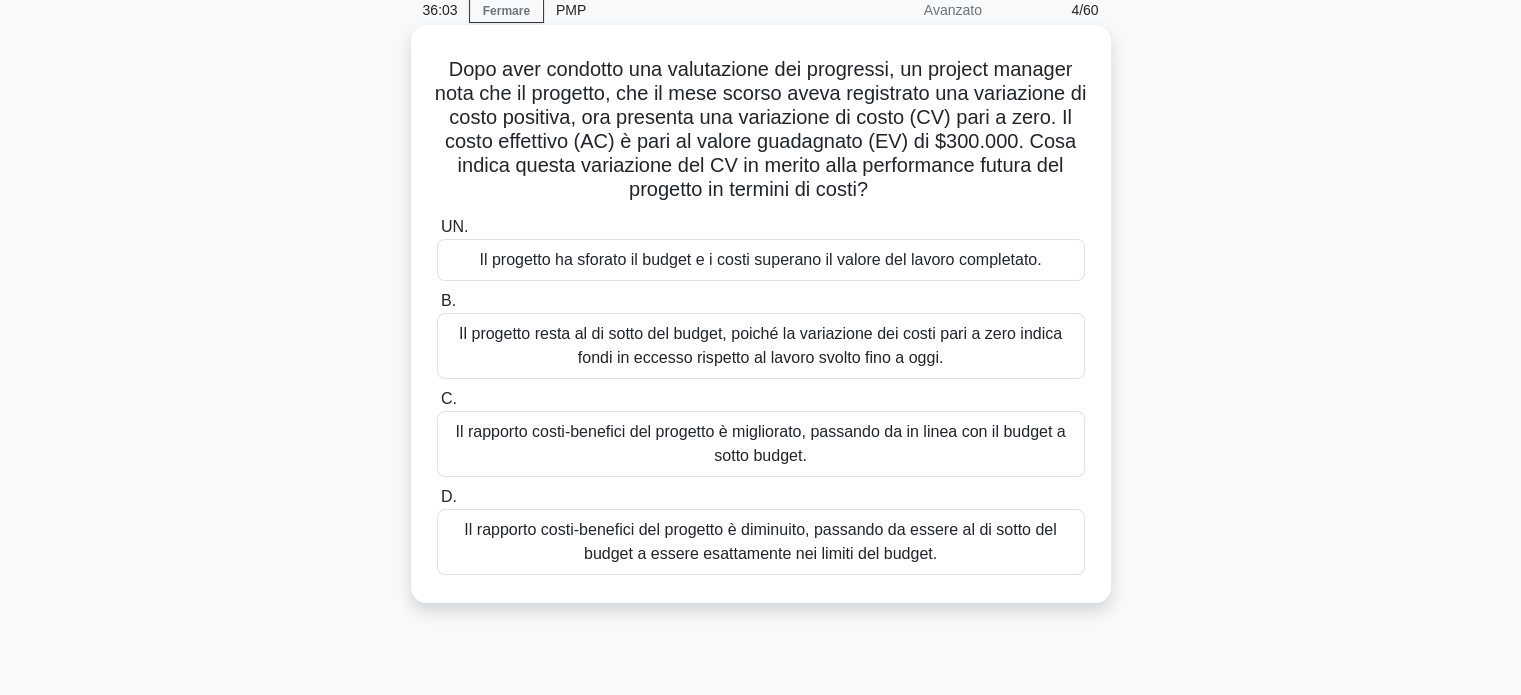 click on "Il rapporto costi-benefici del progetto è diminuito, passando da essere al di sotto del budget a essere esattamente nei limiti del budget." at bounding box center [761, 542] 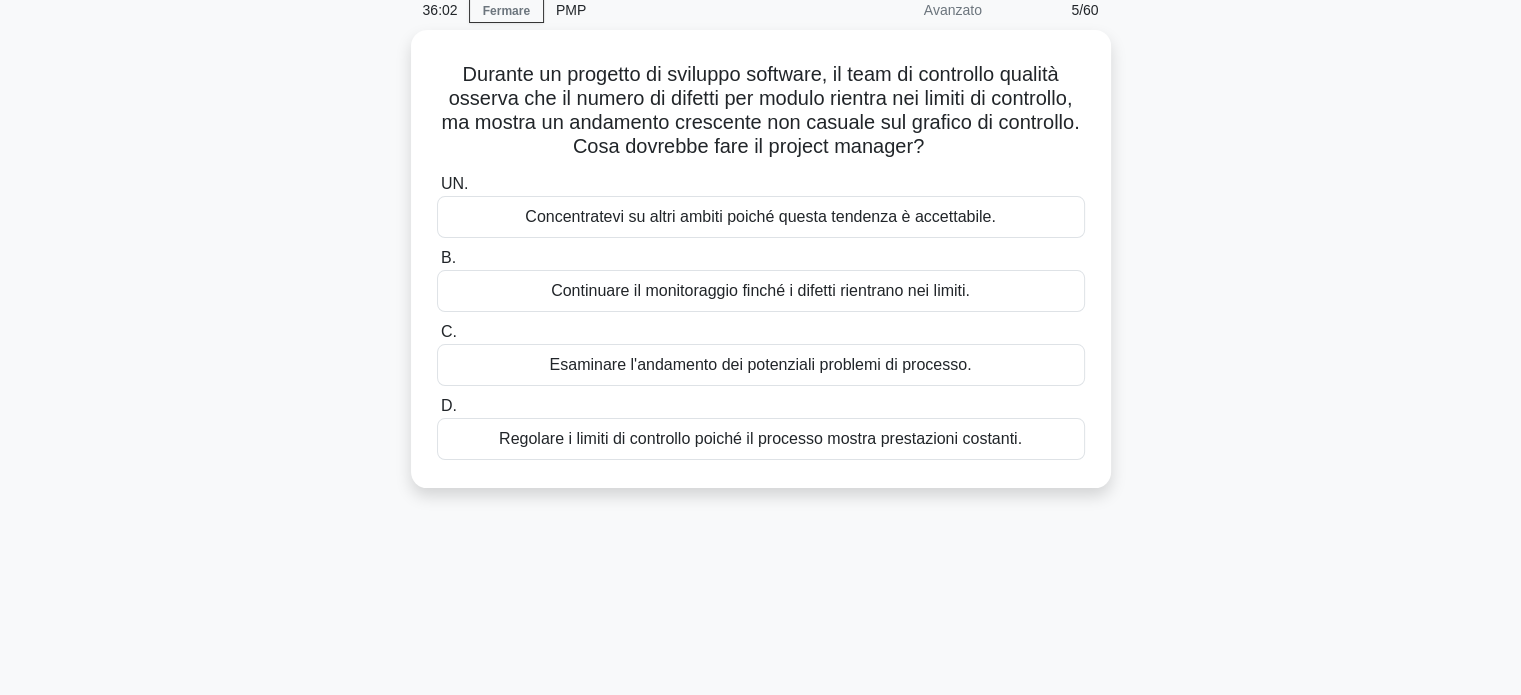 scroll, scrollTop: 0, scrollLeft: 0, axis: both 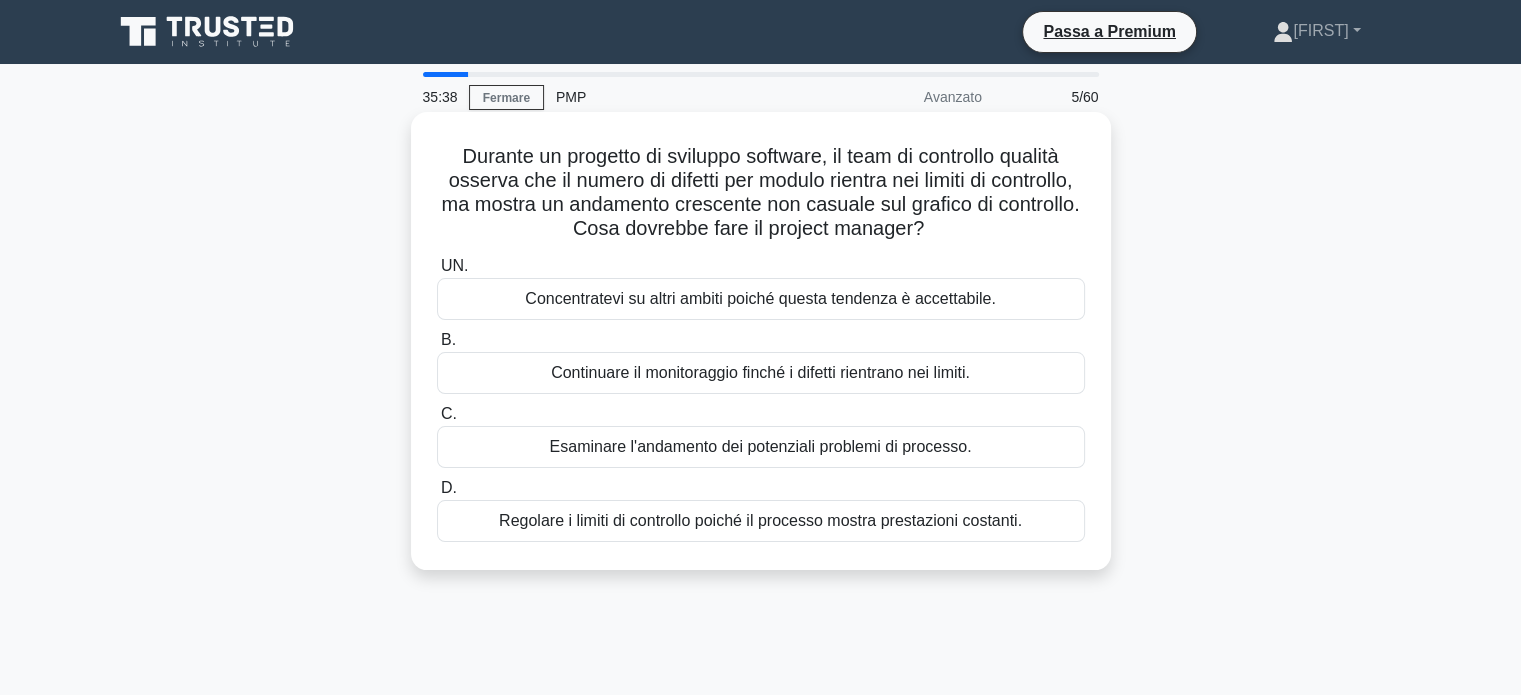 click on "Esaminare l'andamento dei potenziali problemi di processo." at bounding box center [761, 446] 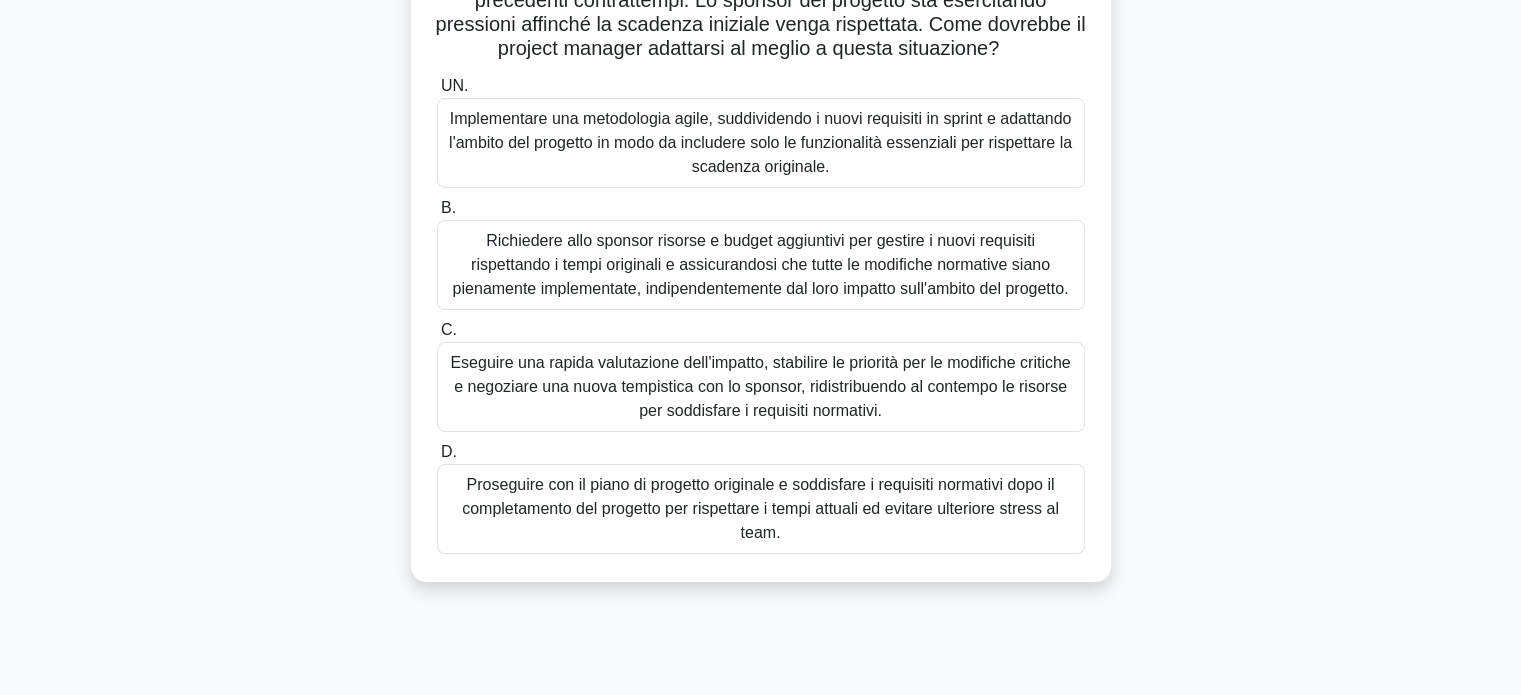 scroll, scrollTop: 251, scrollLeft: 0, axis: vertical 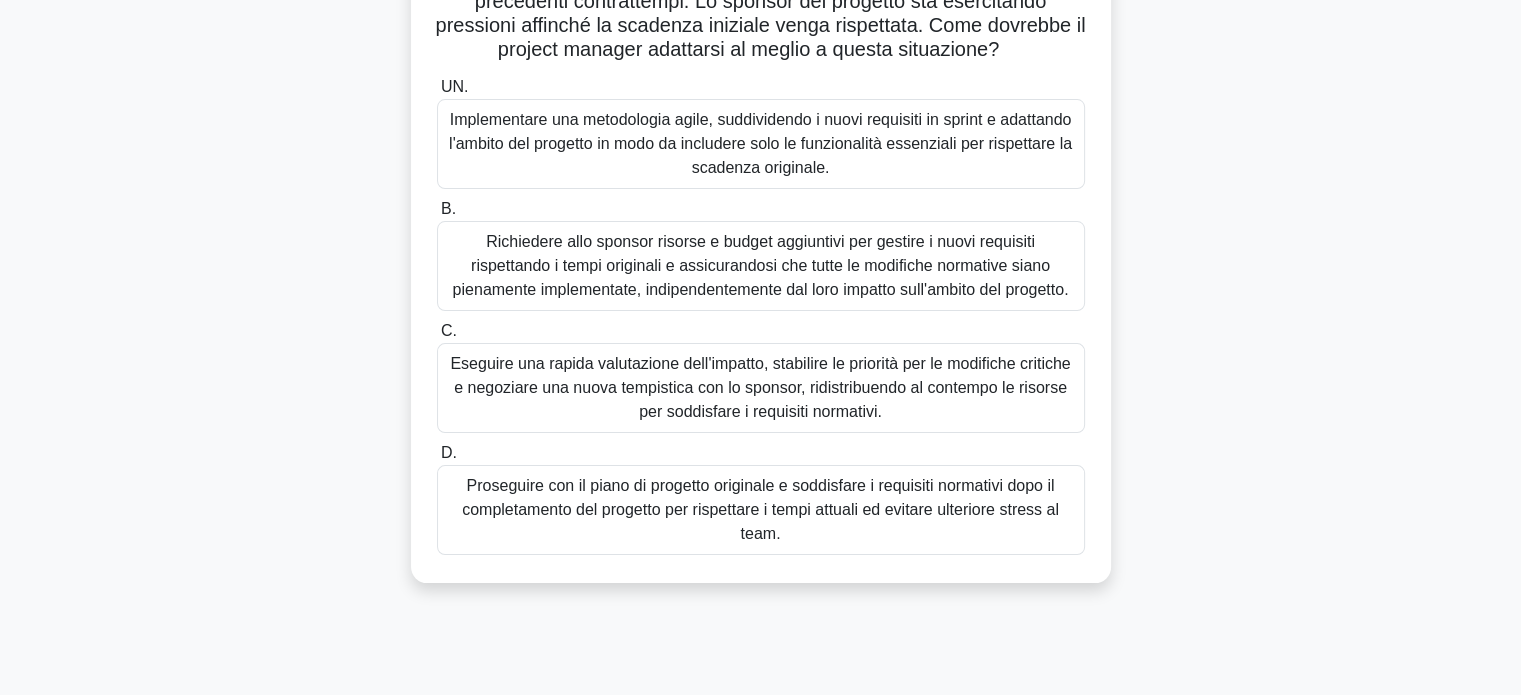 click on "Eseguire una rapida valutazione dell'impatto, stabilire le priorità per le modifiche critiche e negoziare una nuova tempistica con lo sponsor, ridistribuendo al contempo le risorse per soddisfare i requisiti normativi." at bounding box center [760, 387] 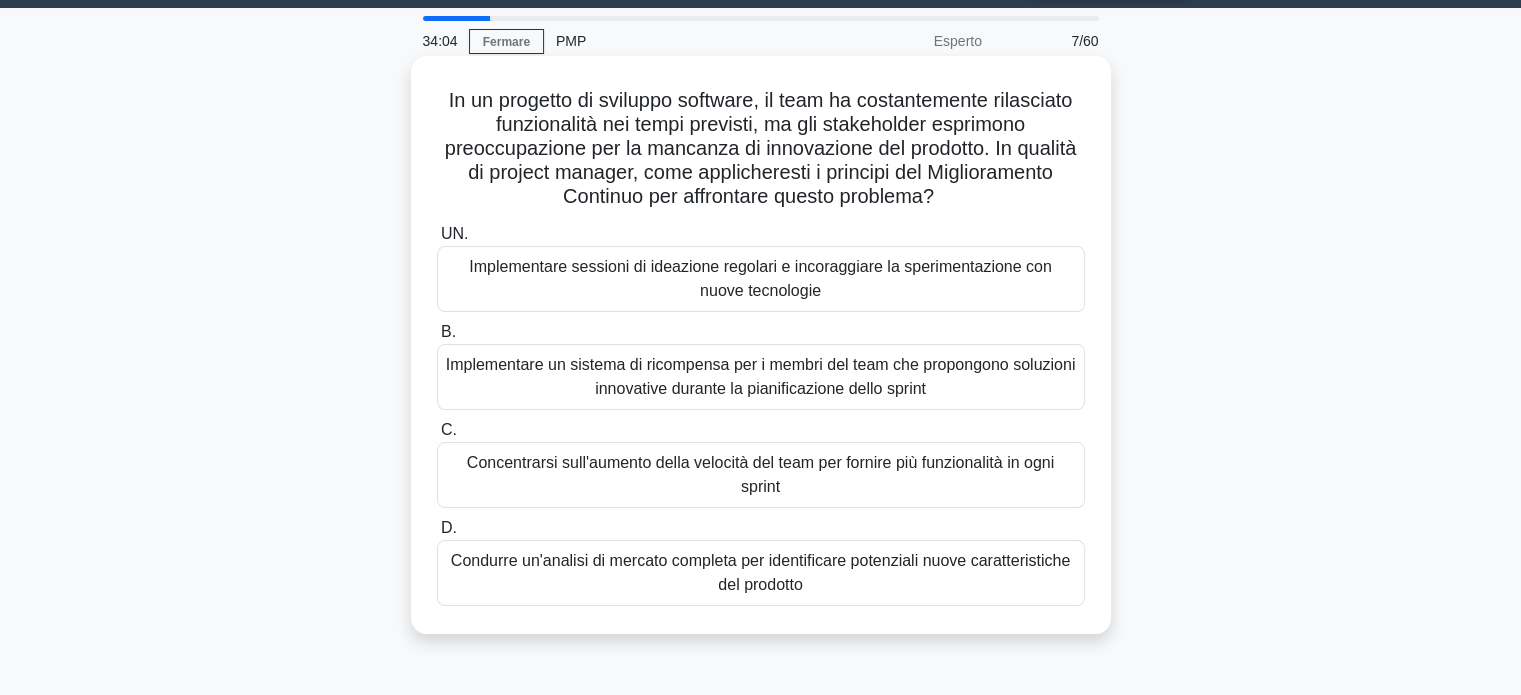 scroll, scrollTop: 56, scrollLeft: 0, axis: vertical 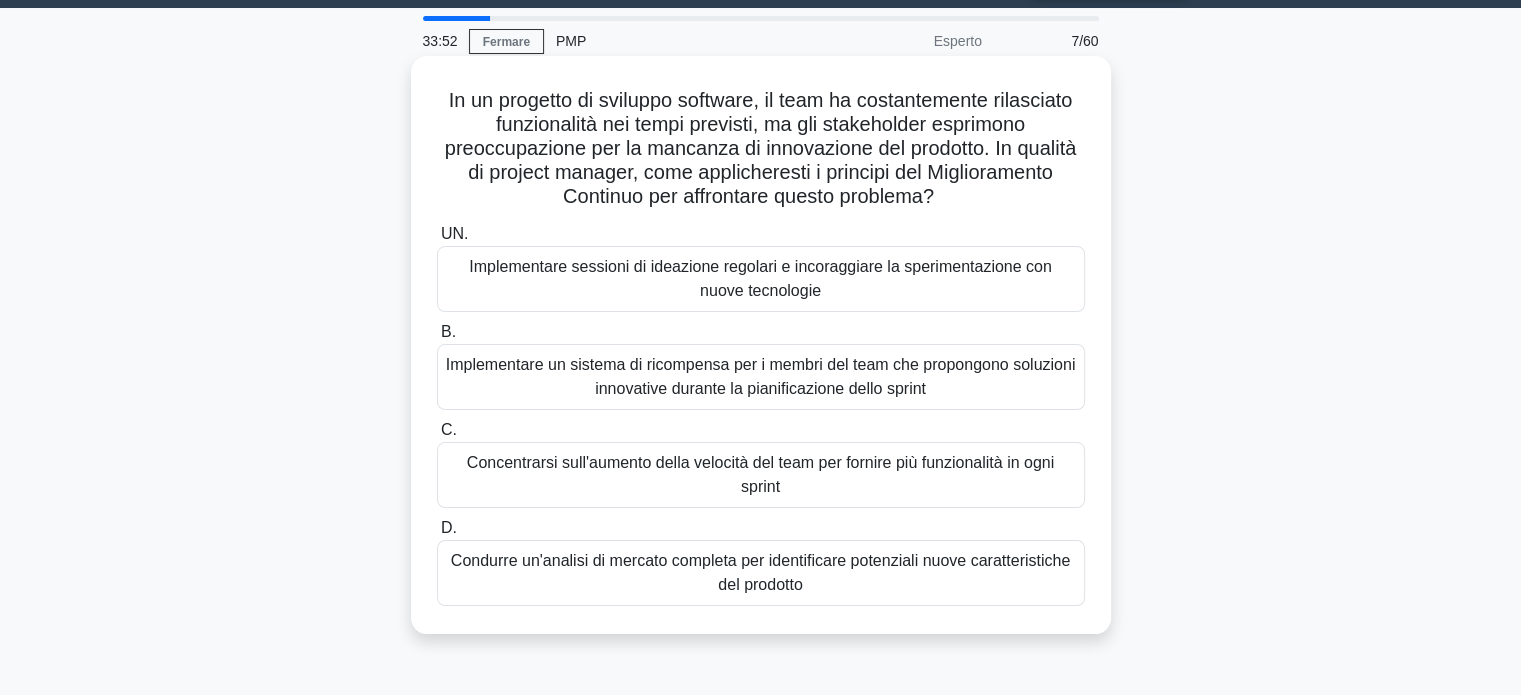 click on "Condurre un'analisi di mercato completa per identificare potenziali nuove caratteristiche del prodotto" at bounding box center (761, 573) 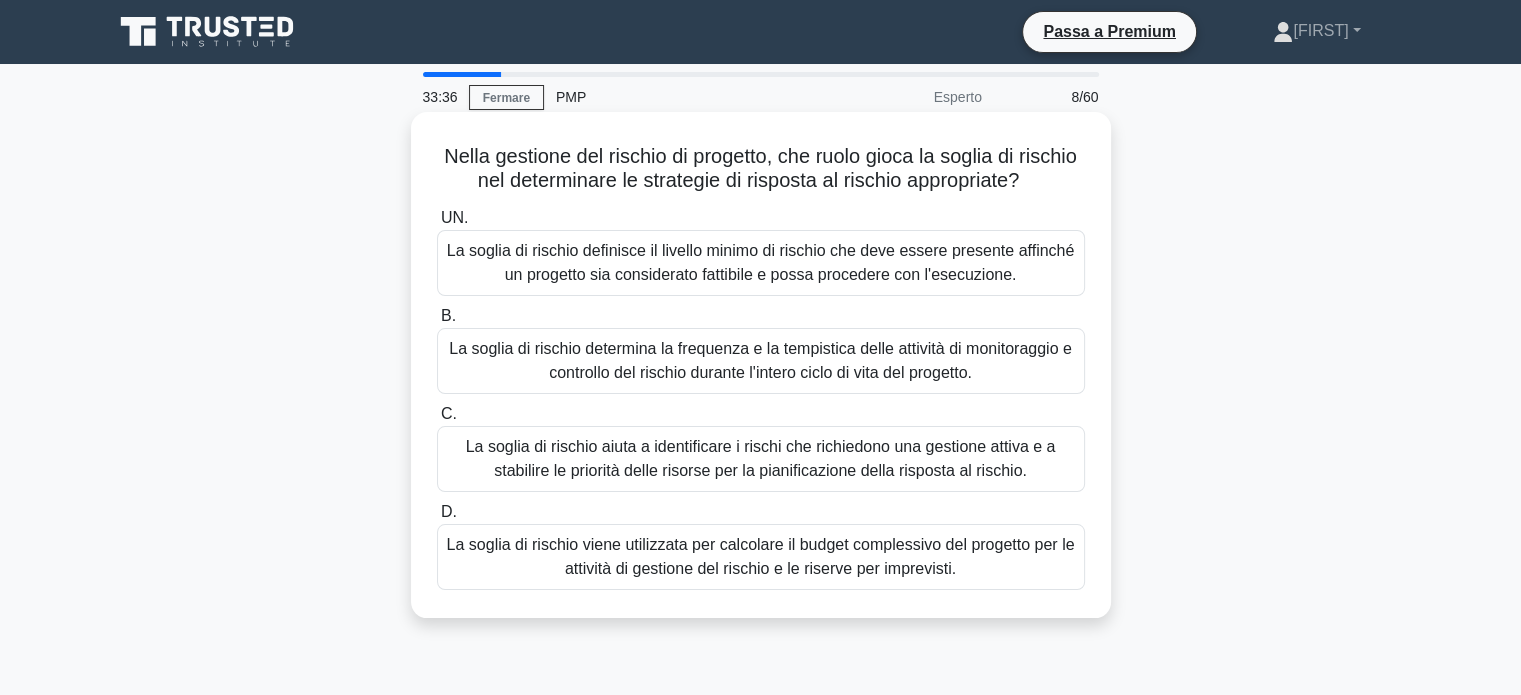 scroll, scrollTop: 16, scrollLeft: 0, axis: vertical 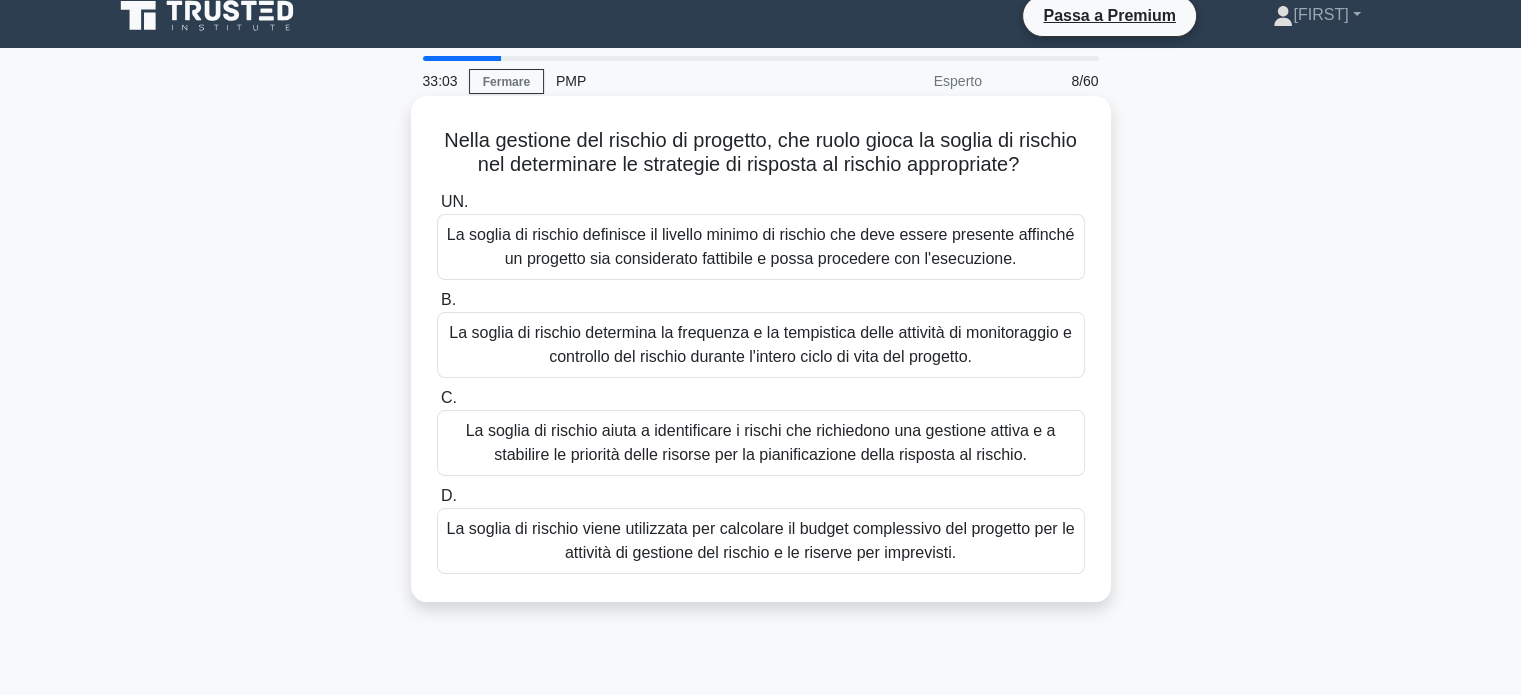 click on "La soglia di rischio aiuta a identificare i rischi che richiedono una gestione attiva e a stabilire le priorità delle risorse per la pianificazione della risposta al rischio." at bounding box center [761, 442] 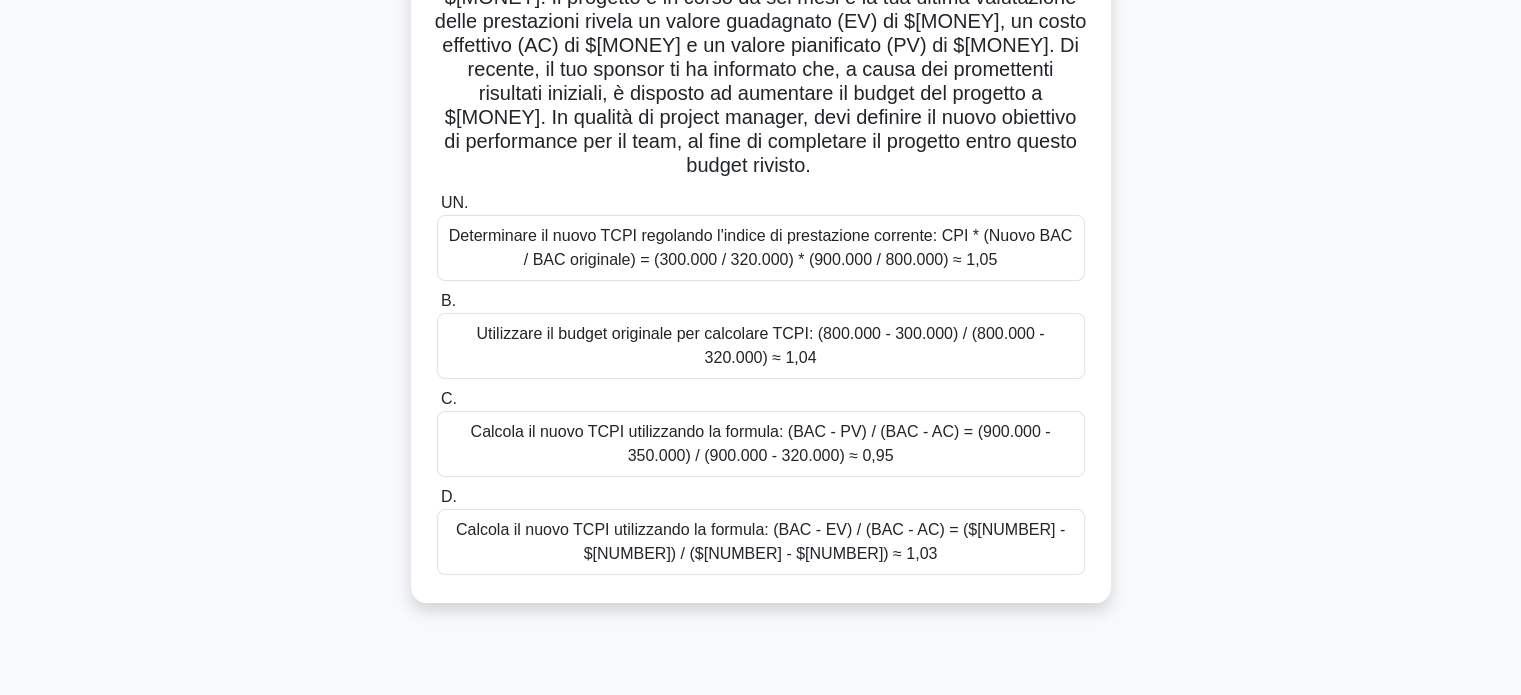 scroll, scrollTop: 188, scrollLeft: 0, axis: vertical 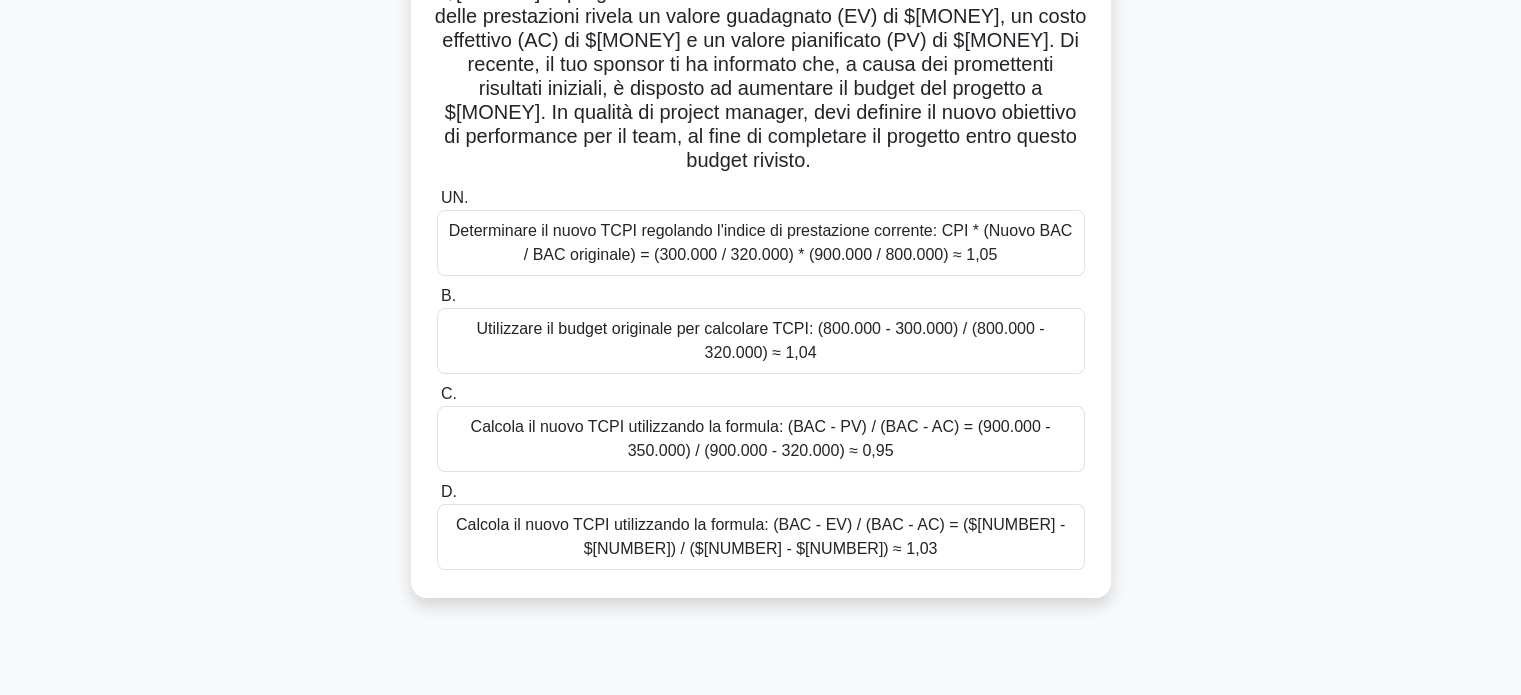 click on "Calcola il nuovo TCPI utilizzando la formula: (BAC - EV) / (BAC - AC) = ($[NUMBER] - $[NUMBER]) / ($[NUMBER] - $[NUMBER]) ≈ 1,03" at bounding box center (761, 537) 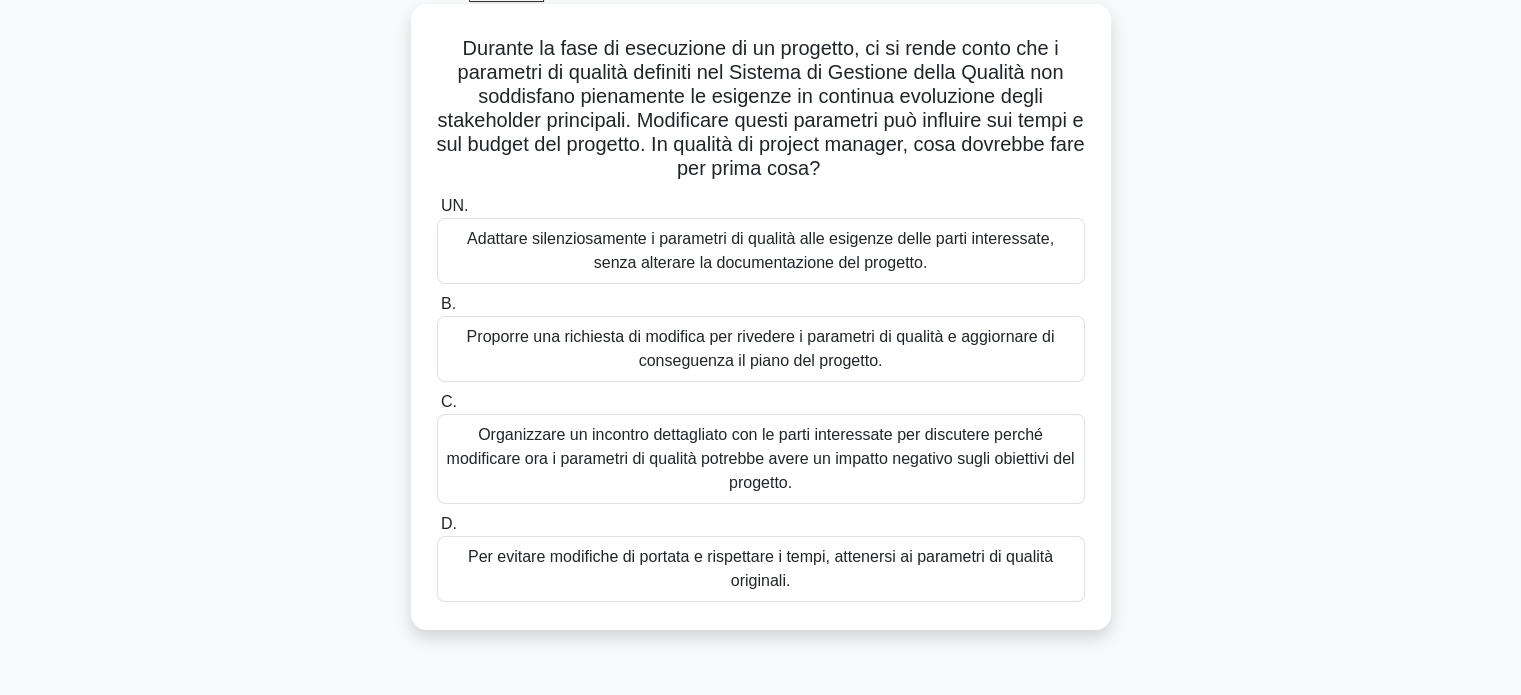 scroll, scrollTop: 110, scrollLeft: 0, axis: vertical 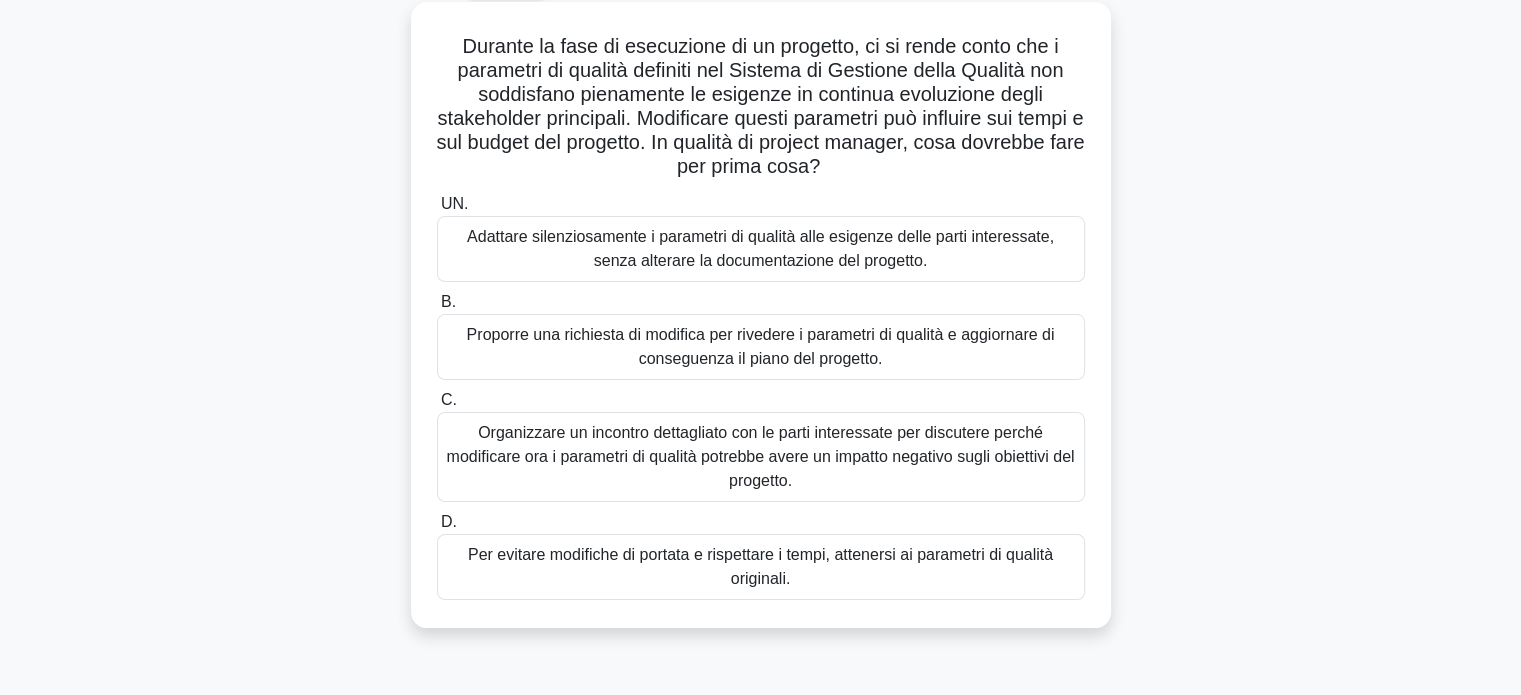 click on "Proporre una richiesta di modifica per rivedere i parametri di qualità e aggiornare di conseguenza il piano del progetto." at bounding box center [761, 347] 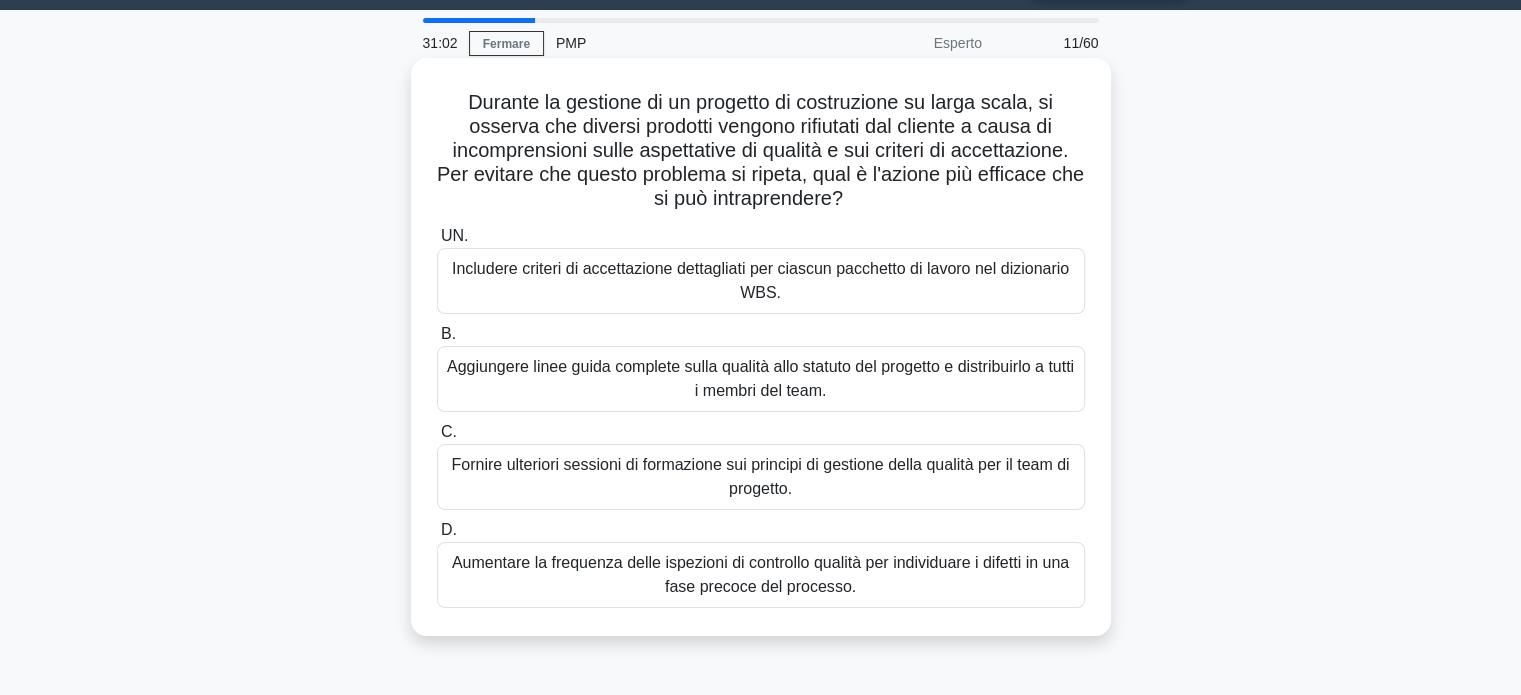 scroll, scrollTop: 55, scrollLeft: 0, axis: vertical 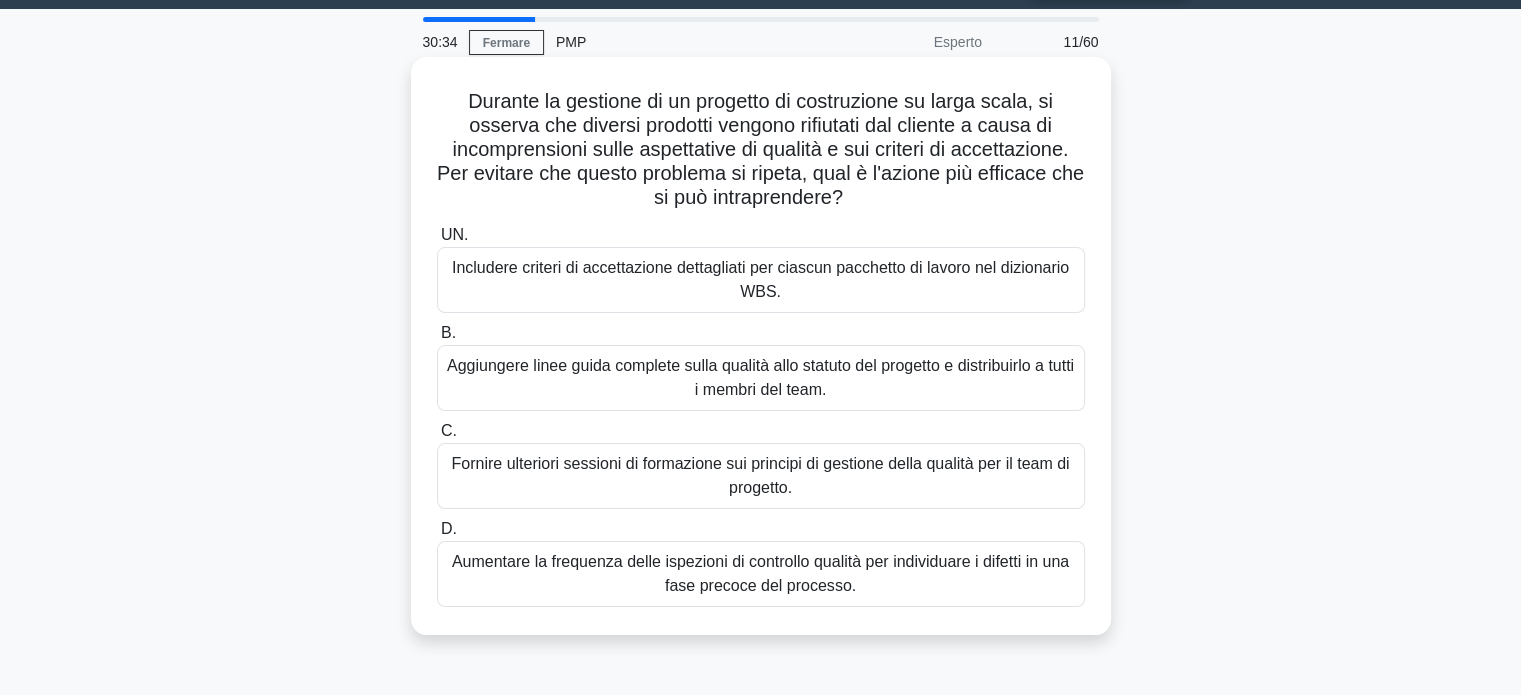 click on "Includere criteri di accettazione dettagliati per ciascun pacchetto di lavoro nel dizionario WBS." at bounding box center (761, 280) 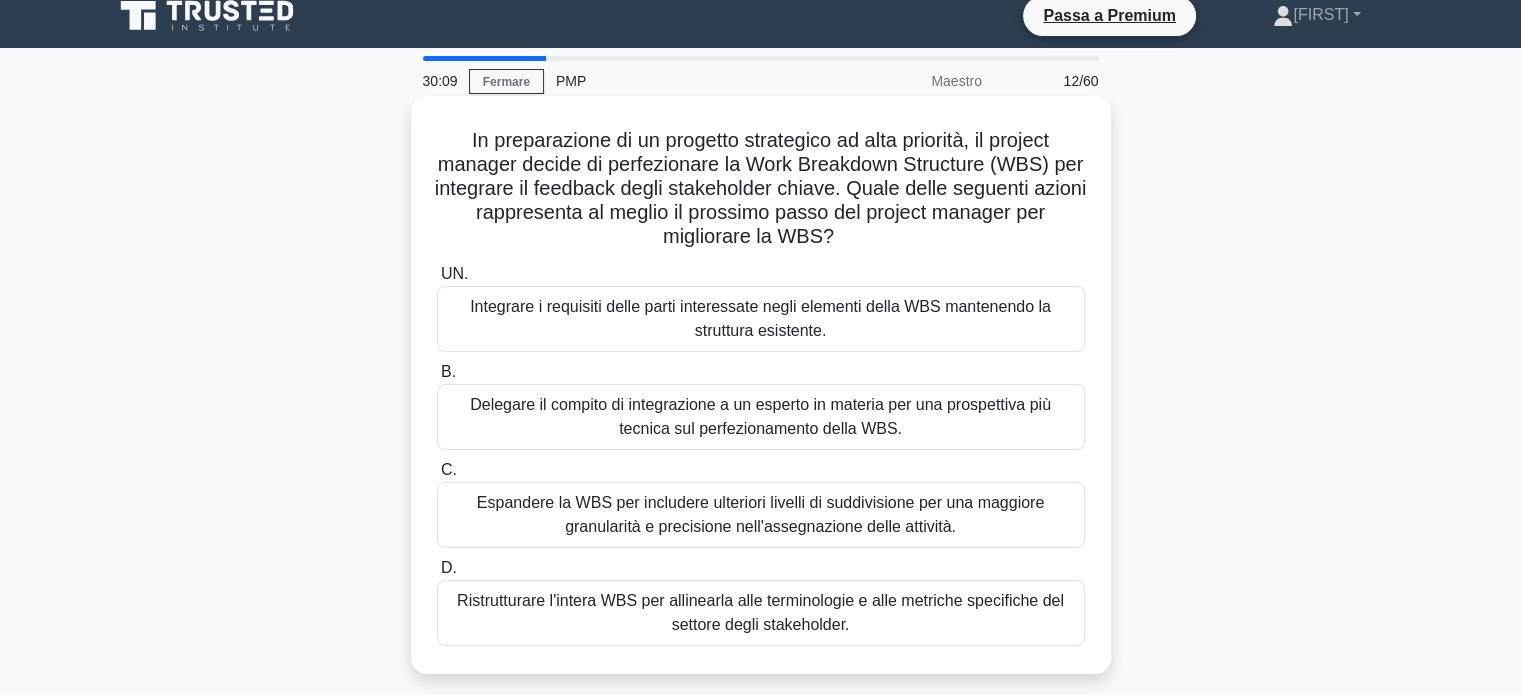 scroll, scrollTop: 16, scrollLeft: 0, axis: vertical 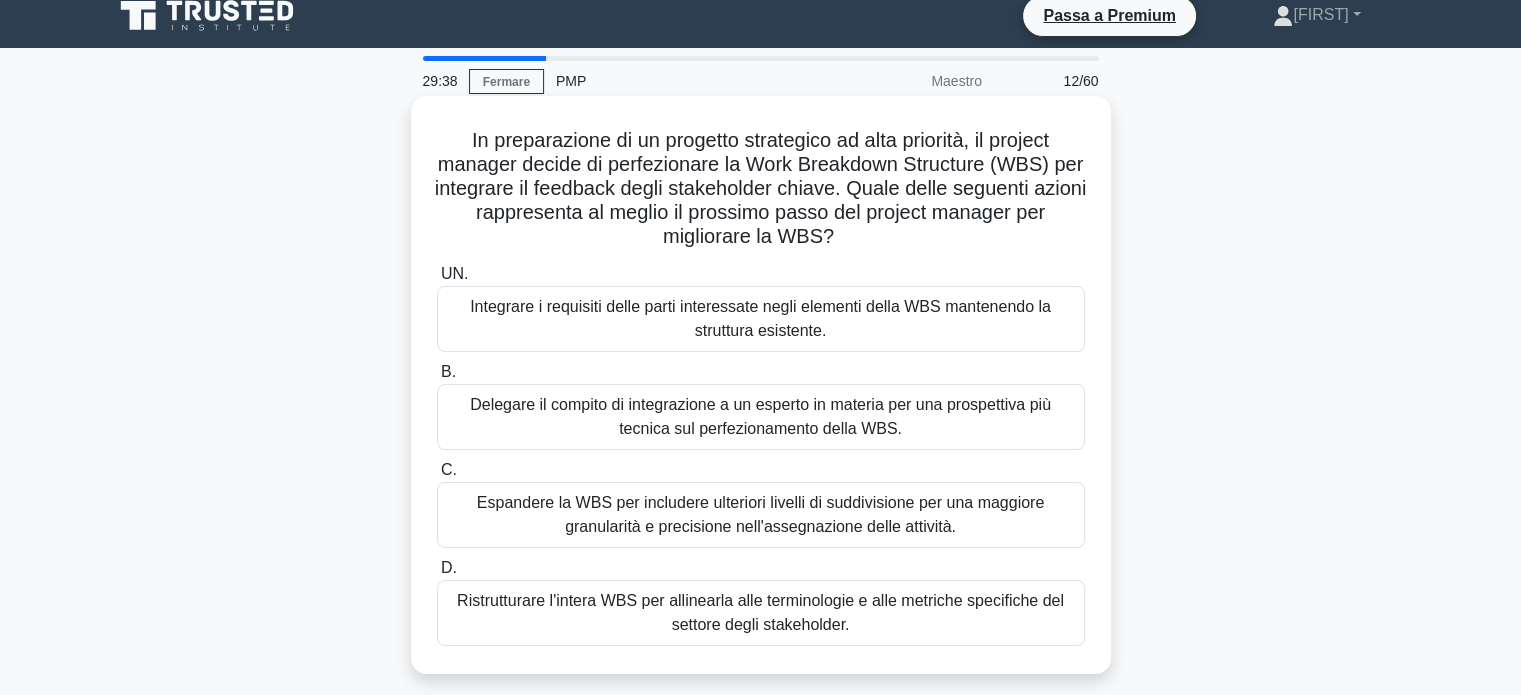 click on "Espandere la WBS per includere ulteriori livelli di suddivisione per una maggiore granularità e precisione nell'assegnazione delle attività." at bounding box center [760, 514] 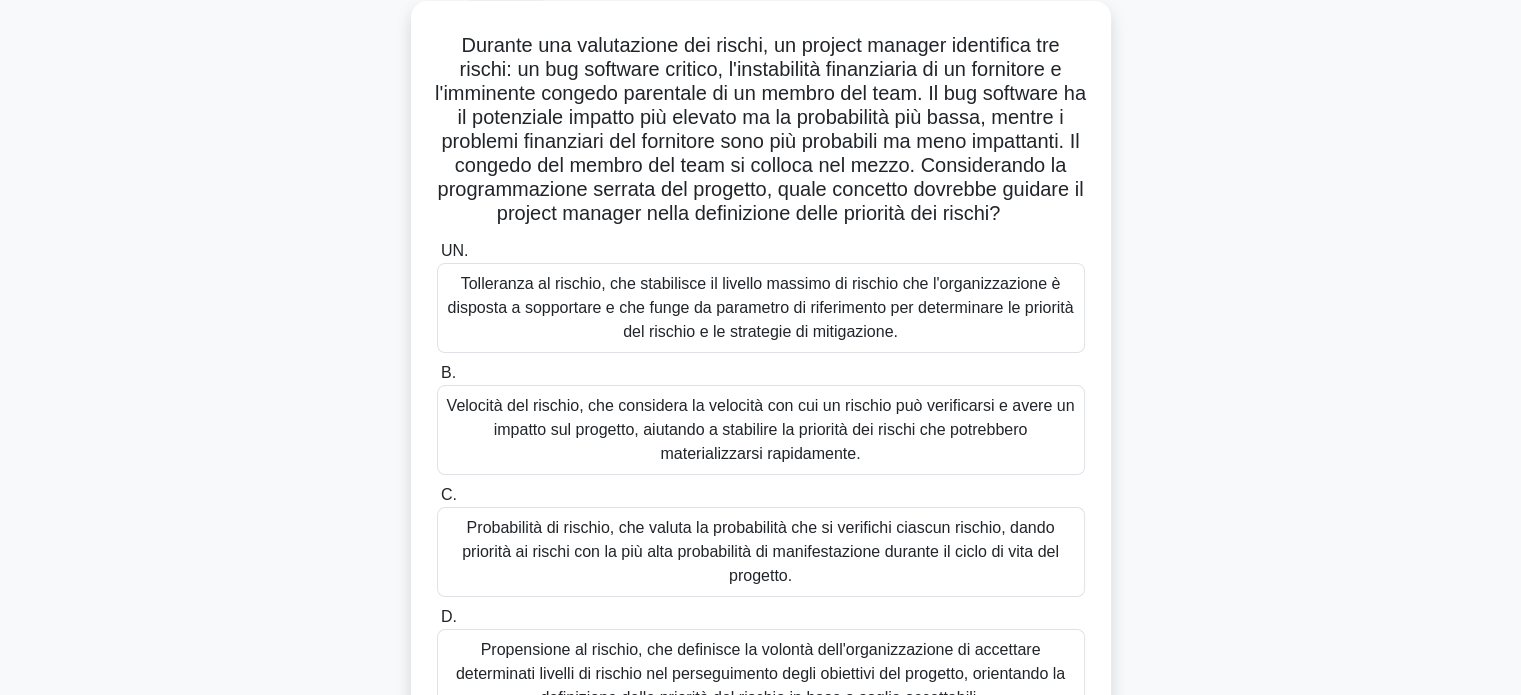 scroll, scrollTop: 240, scrollLeft: 0, axis: vertical 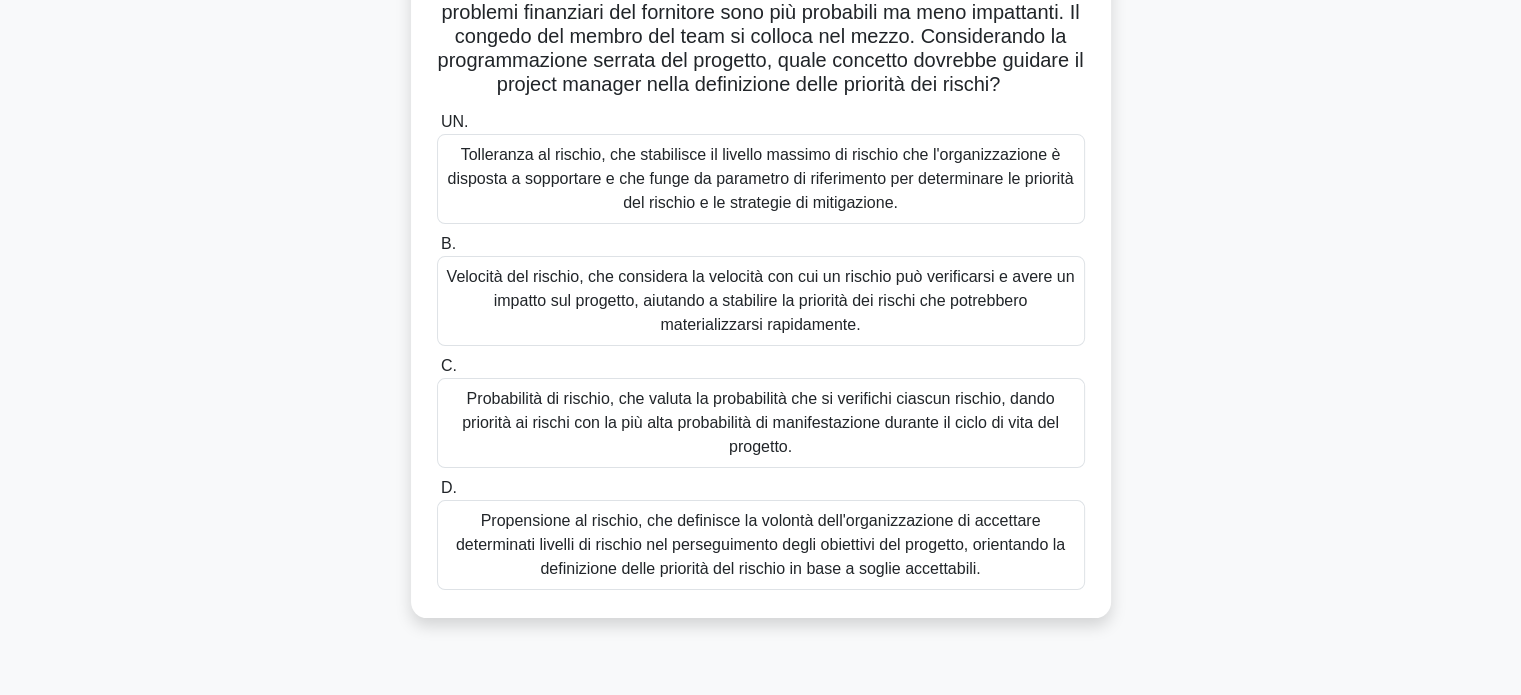 click on "Propensione al rischio, che definisce la volontà dell'organizzazione di accettare determinati livelli di rischio nel perseguimento degli obiettivi del progetto, orientando la definizione delle priorità del rischio in base a soglie accettabili." at bounding box center [760, 544] 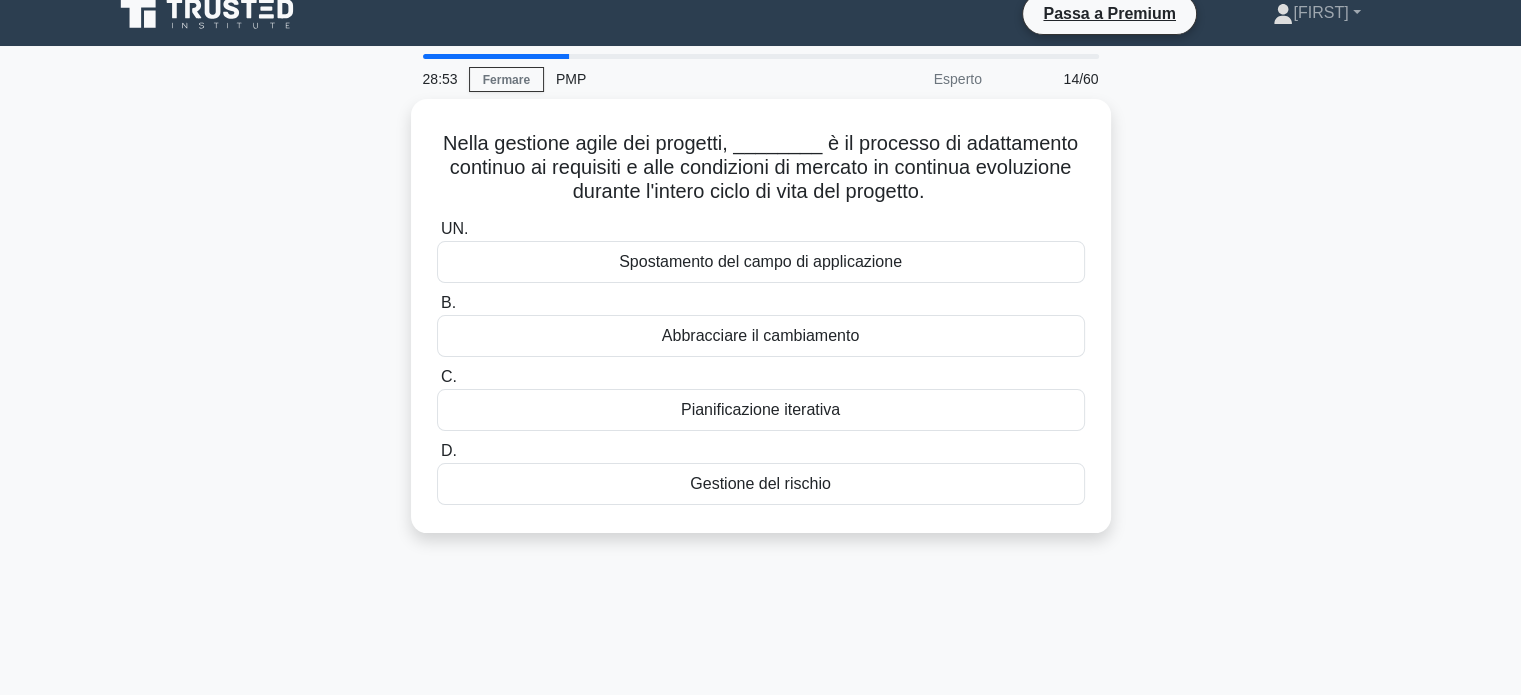 scroll, scrollTop: 0, scrollLeft: 0, axis: both 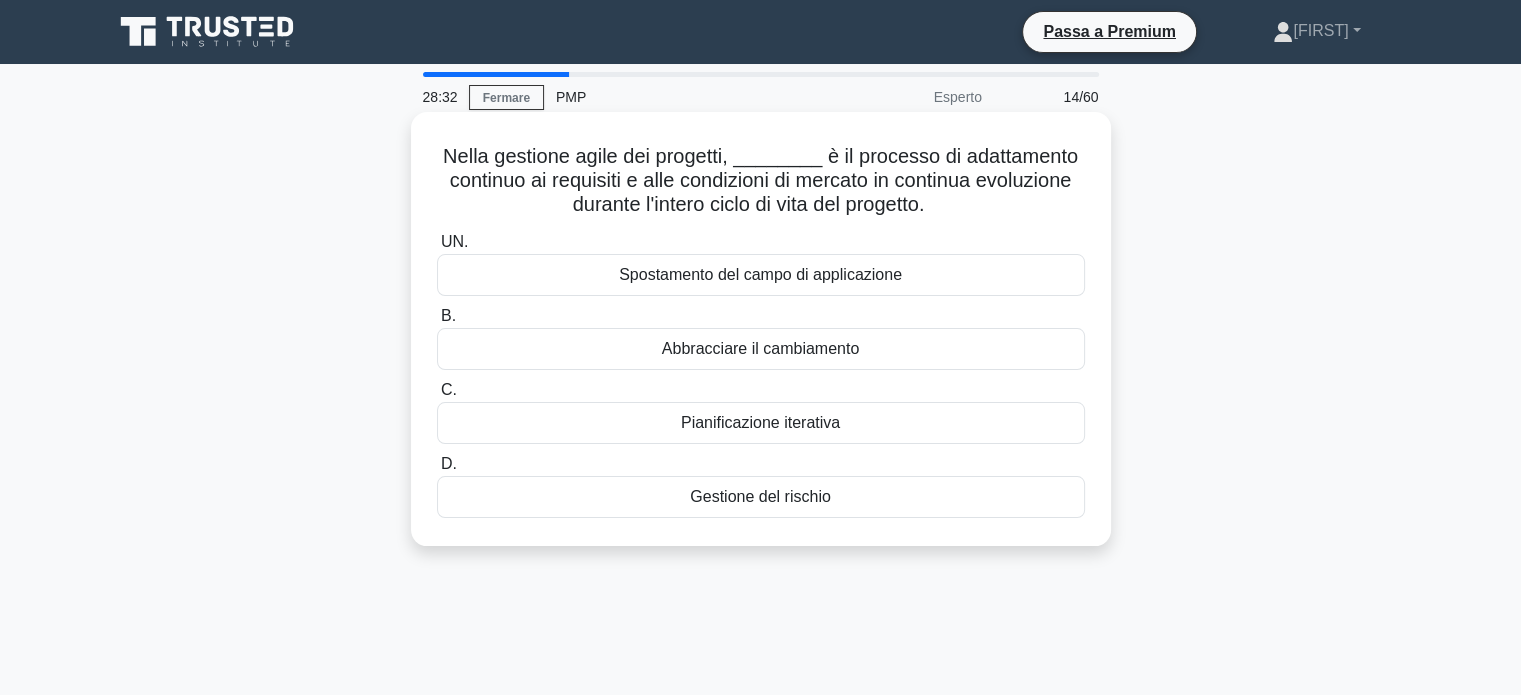 click on "Pianificazione iterativa" at bounding box center (761, 423) 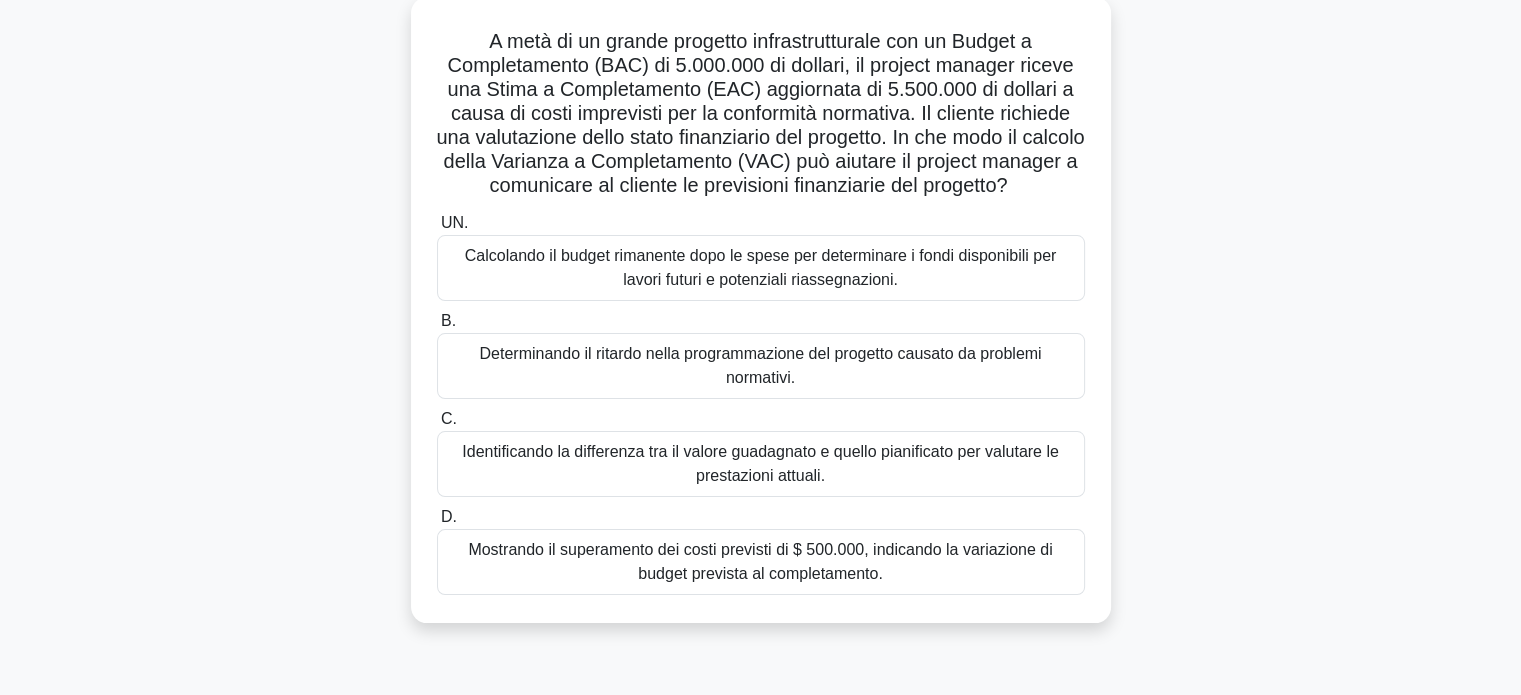 scroll, scrollTop: 122, scrollLeft: 0, axis: vertical 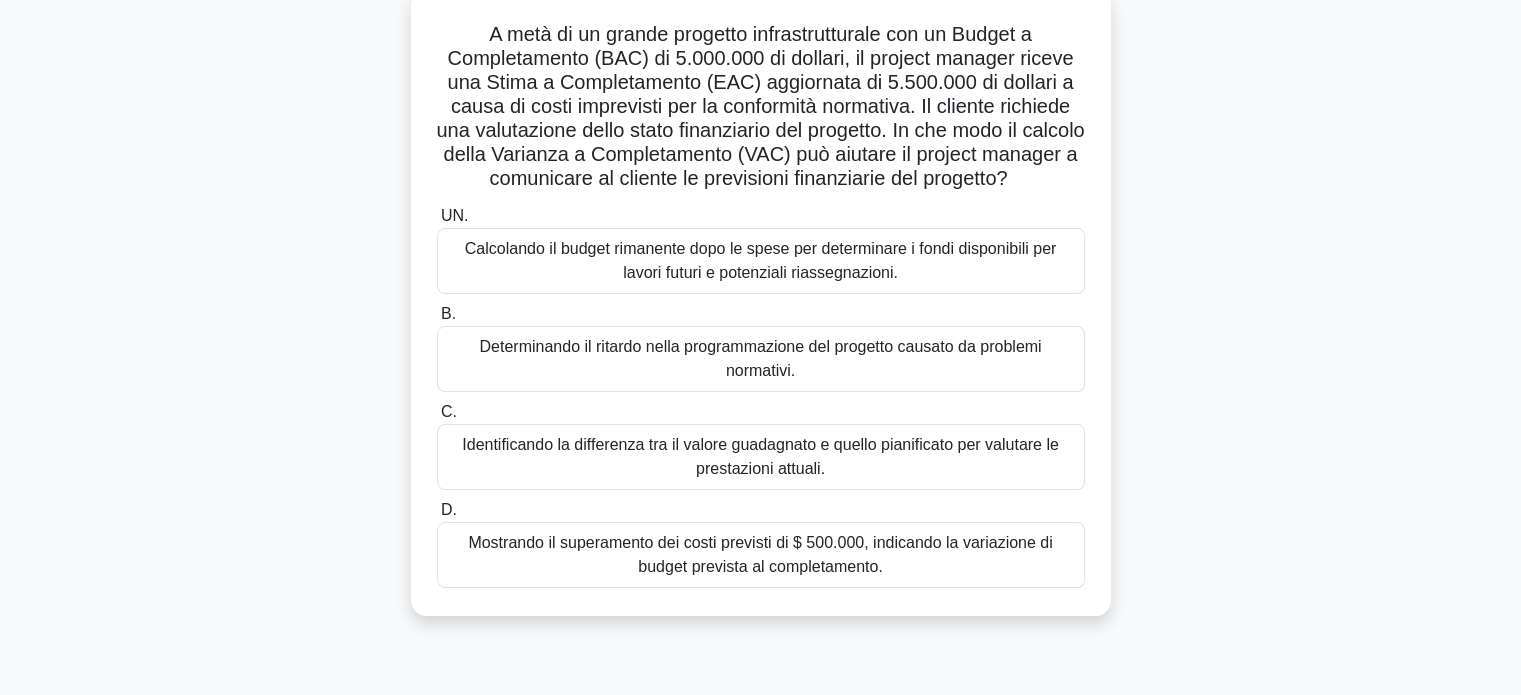 click on "Mostrando il superamento dei costi previsti di $ 500.000, indicando la variazione di budget prevista al completamento." at bounding box center [760, 554] 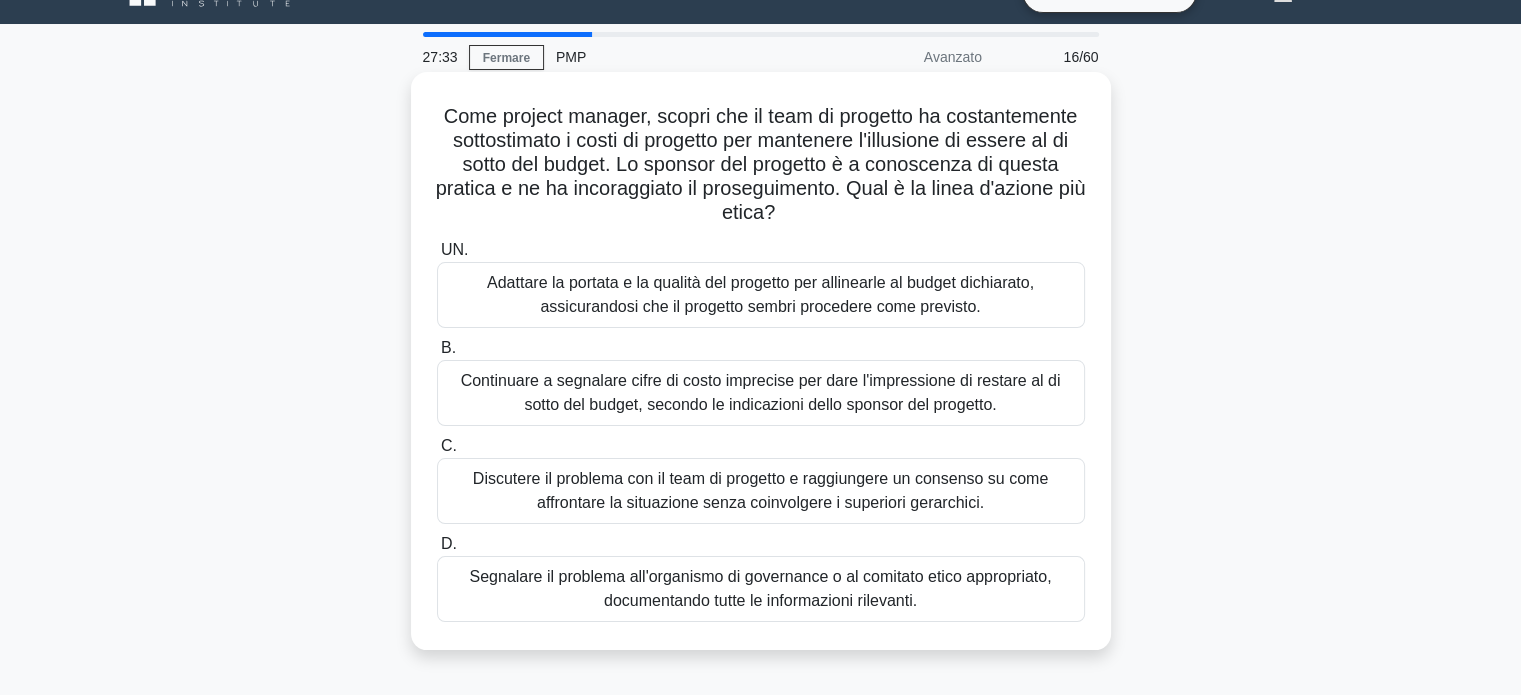 scroll, scrollTop: 40, scrollLeft: 0, axis: vertical 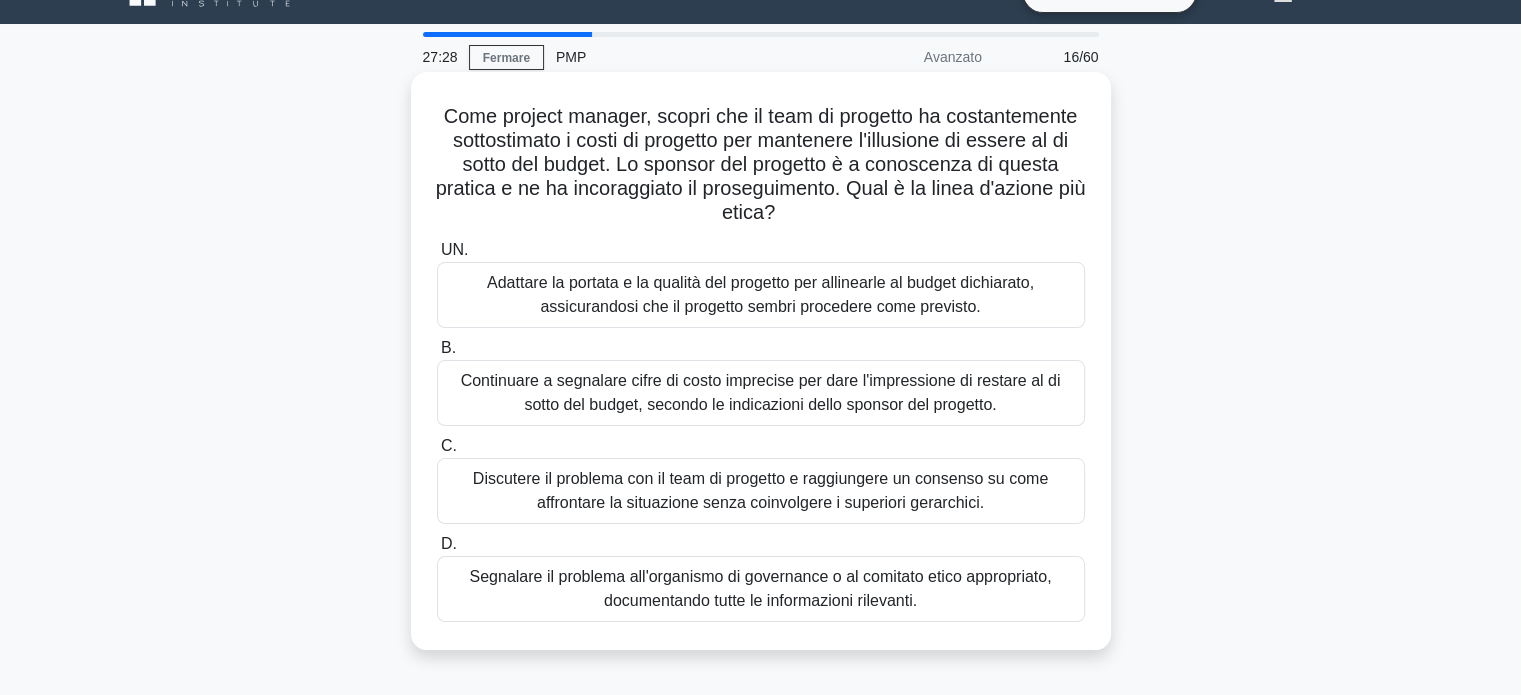click on "Segnalare il problema all'organismo di governance o al comitato etico appropriato, documentando tutte le informazioni rilevanti." at bounding box center [760, 588] 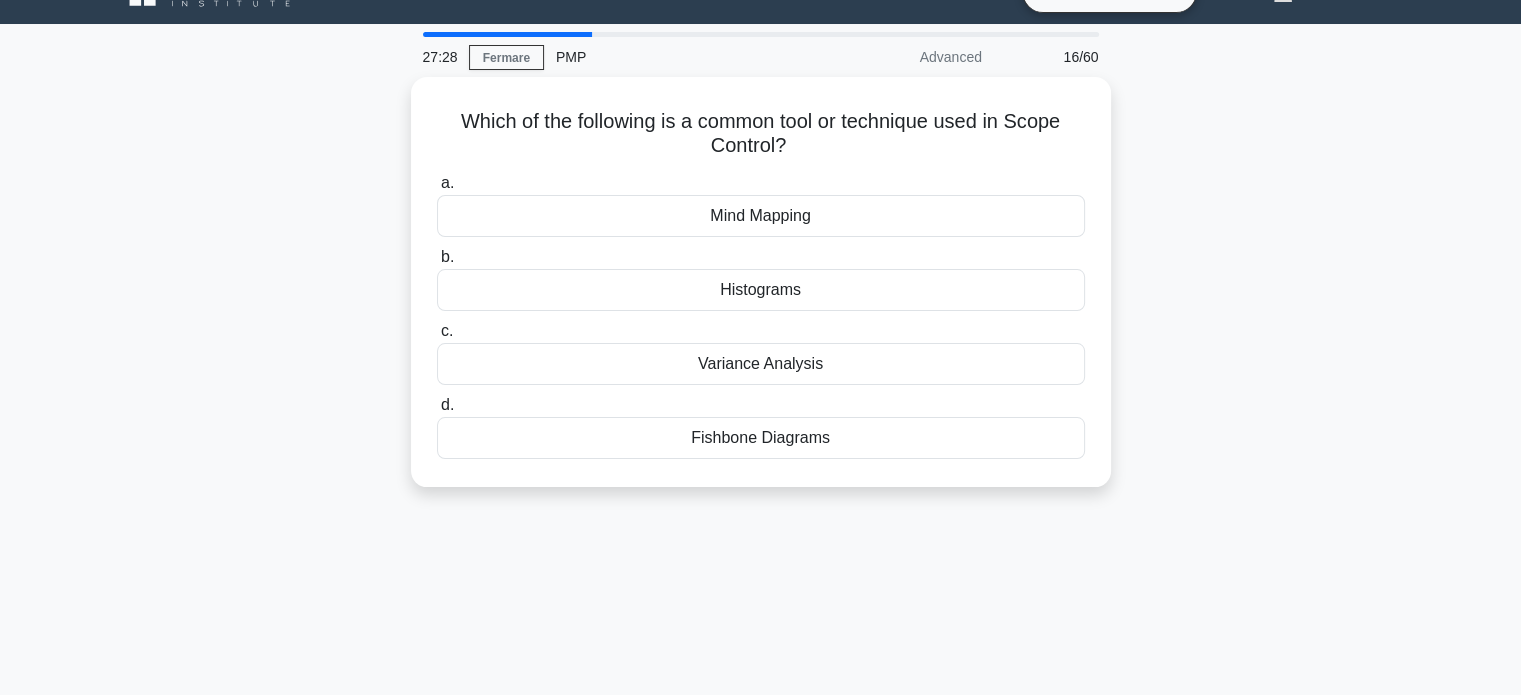 scroll, scrollTop: 0, scrollLeft: 0, axis: both 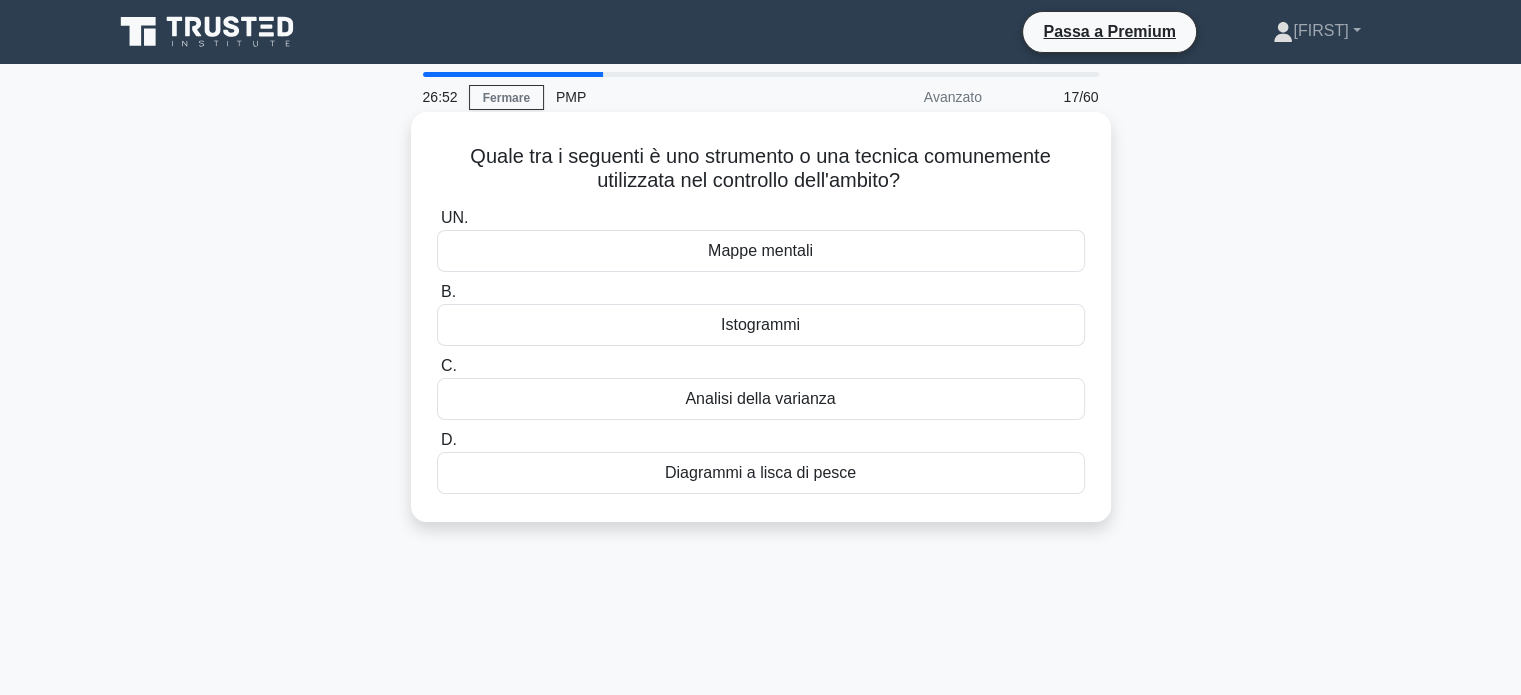 click on "Mappe mentali" at bounding box center (761, 251) 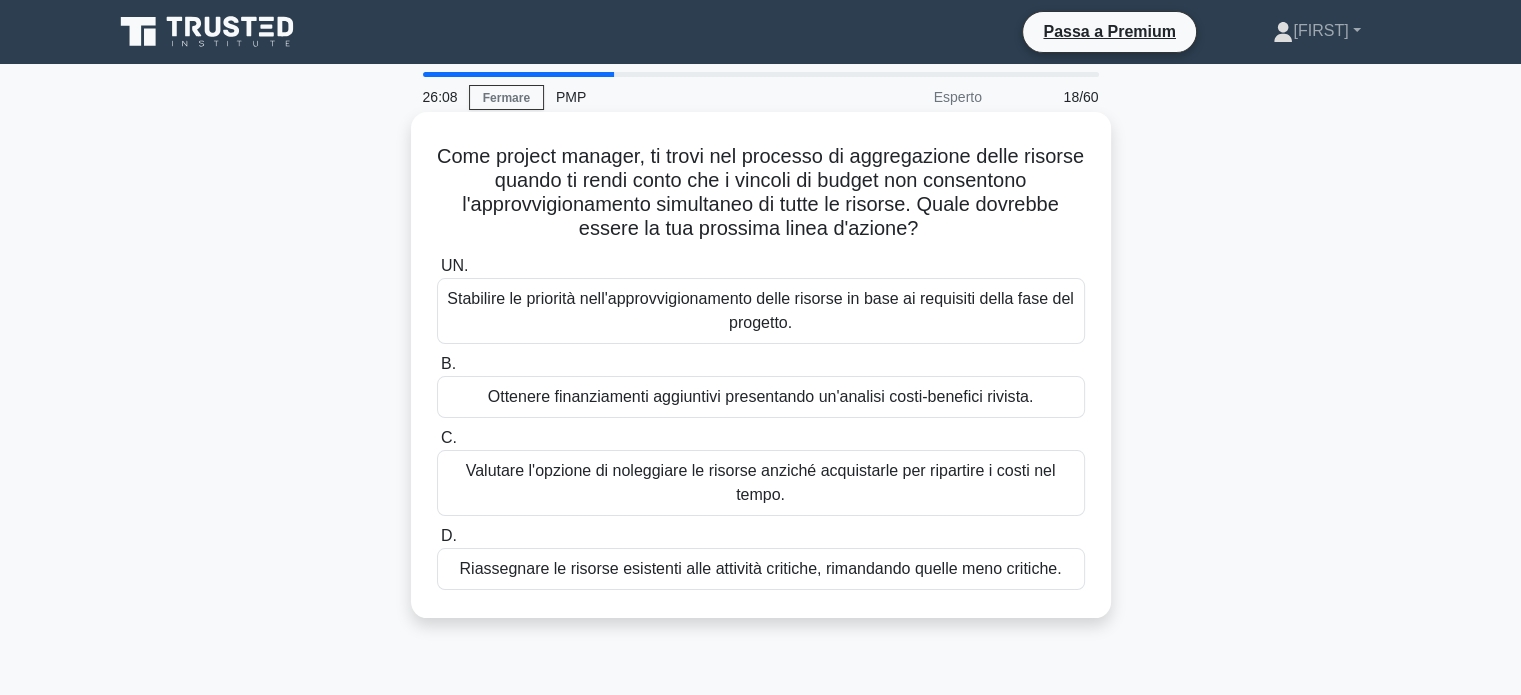 click on "Riassegnare le risorse esistenti alle attività critiche, rimandando quelle meno critiche." at bounding box center (761, 569) 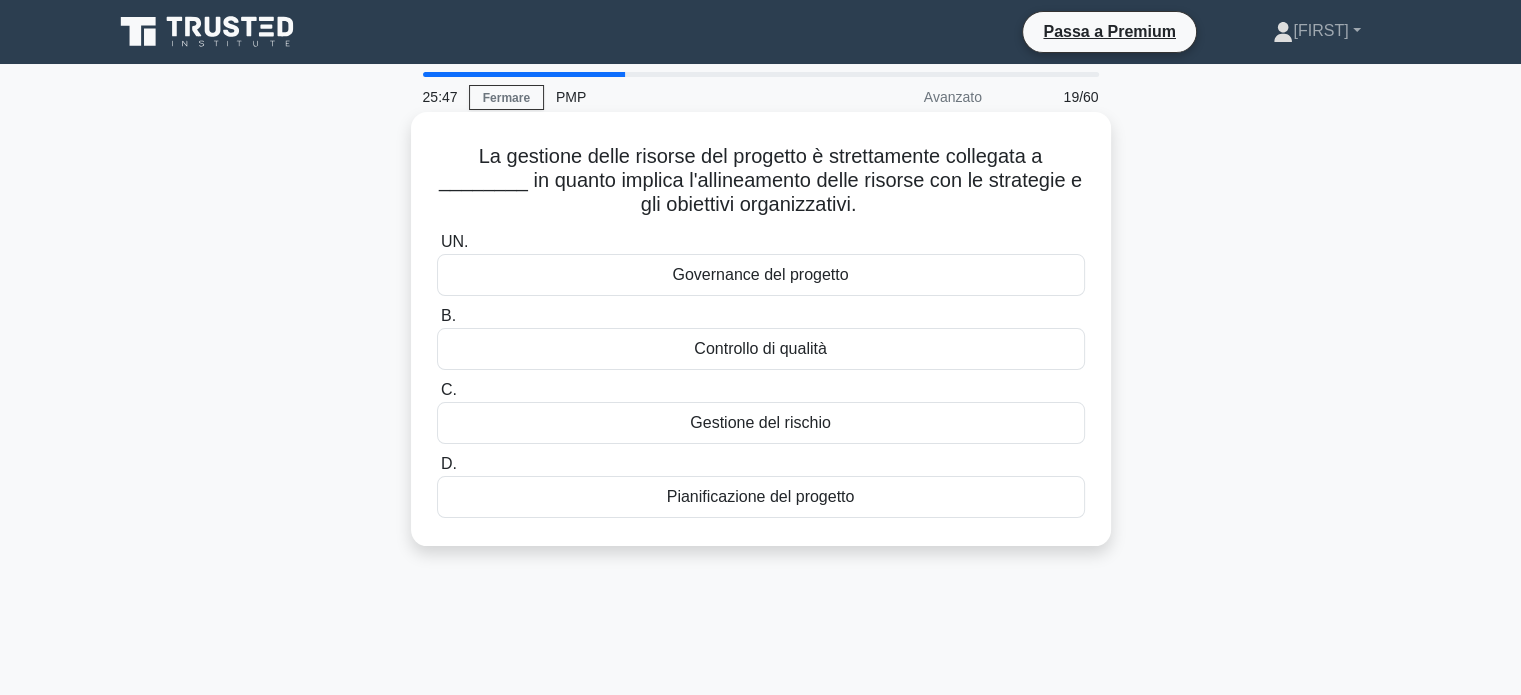 click on "Governance del progetto" at bounding box center (761, 275) 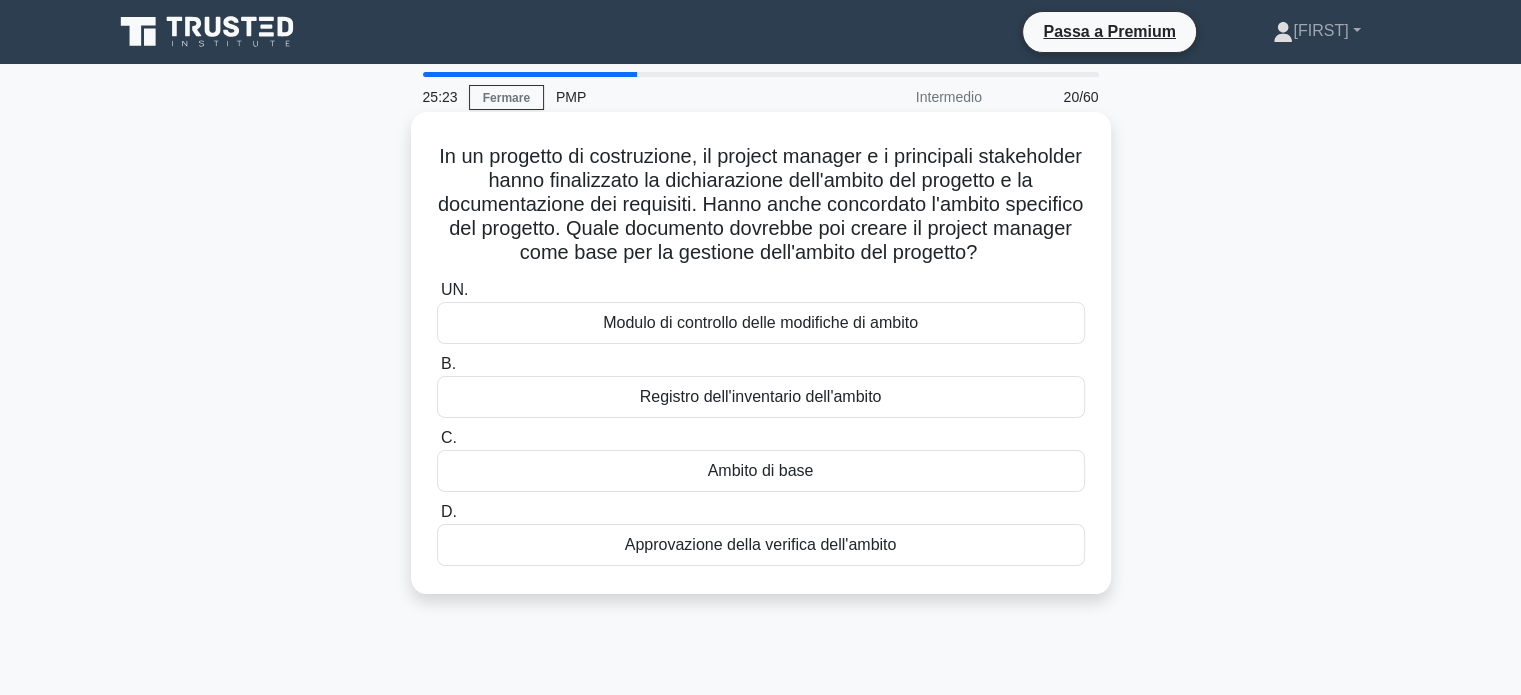 click on "Ambito di base" at bounding box center (761, 471) 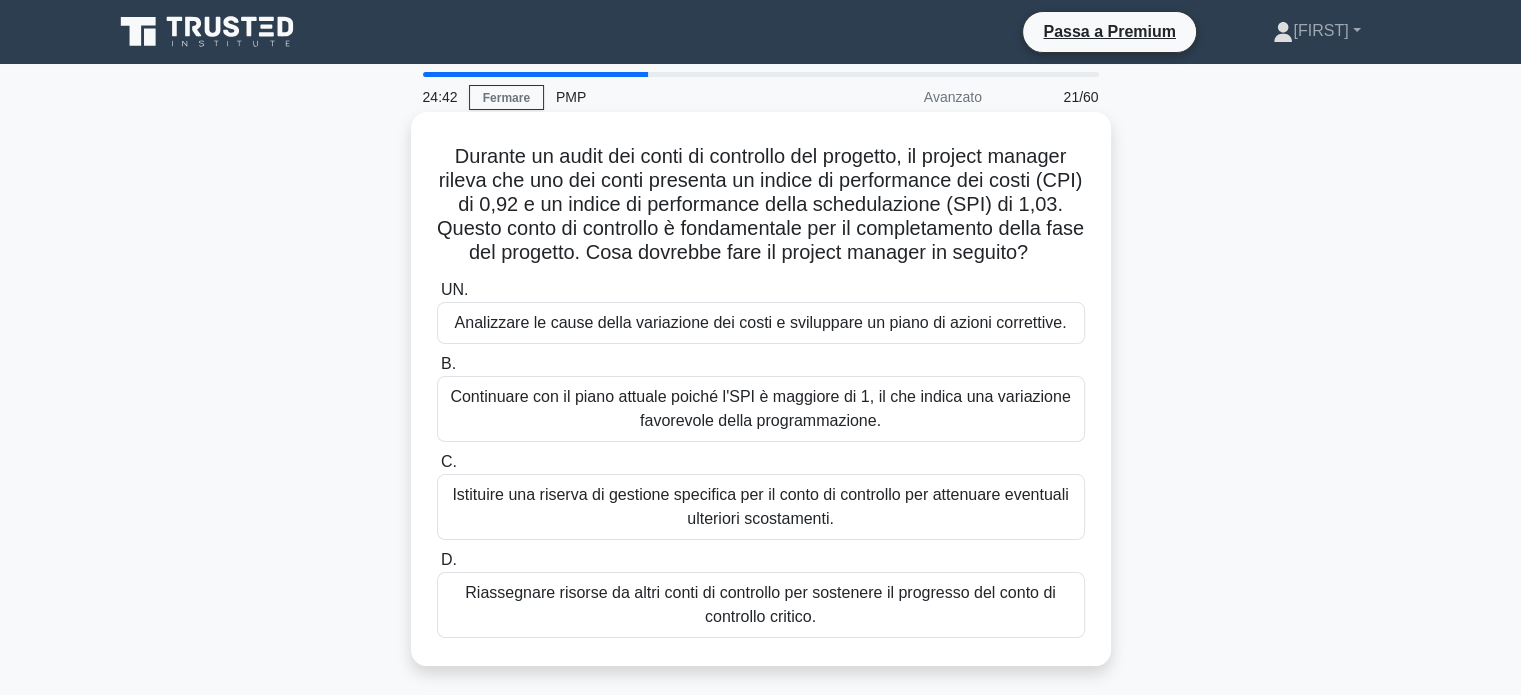 click on "Analizzare le cause della variazione dei costi e sviluppare un piano di azioni correttive." at bounding box center (761, 322) 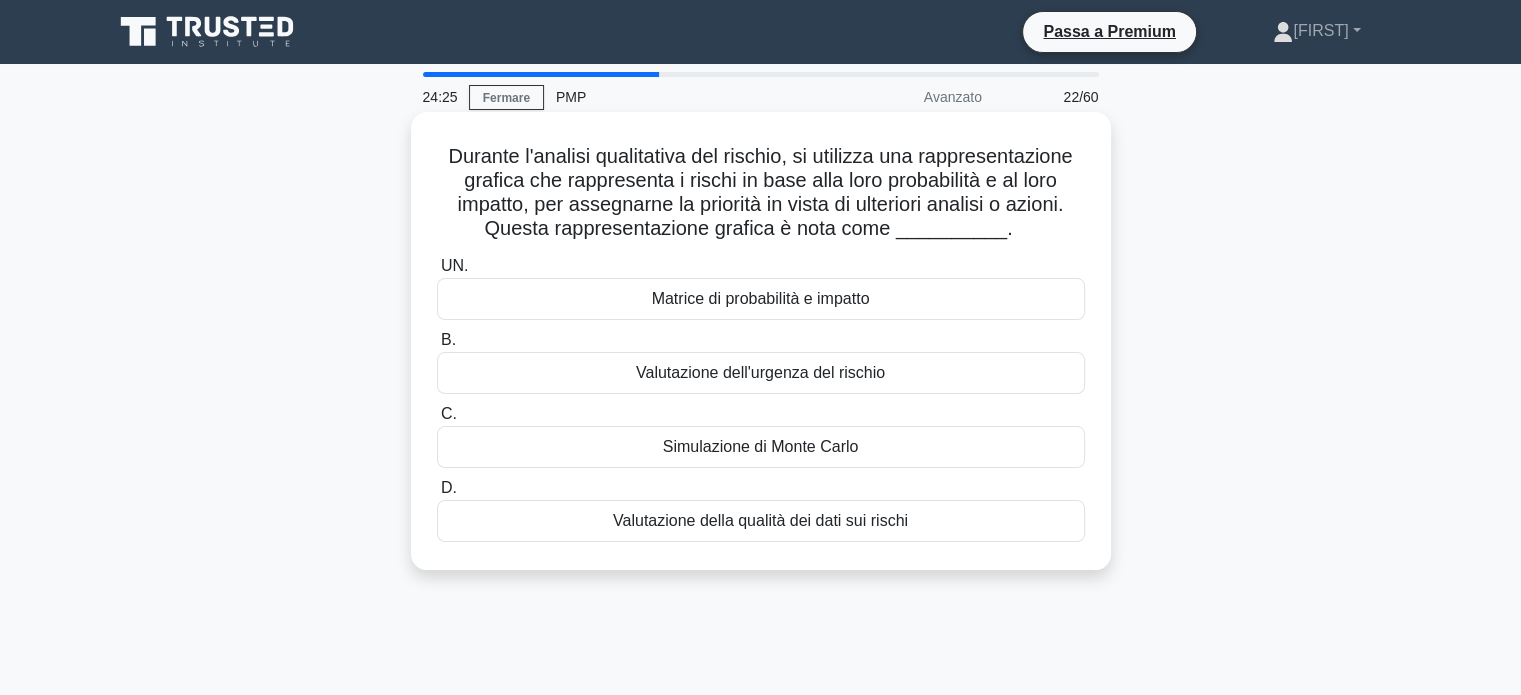 click on "Matrice di probabilità e impatto" at bounding box center (761, 299) 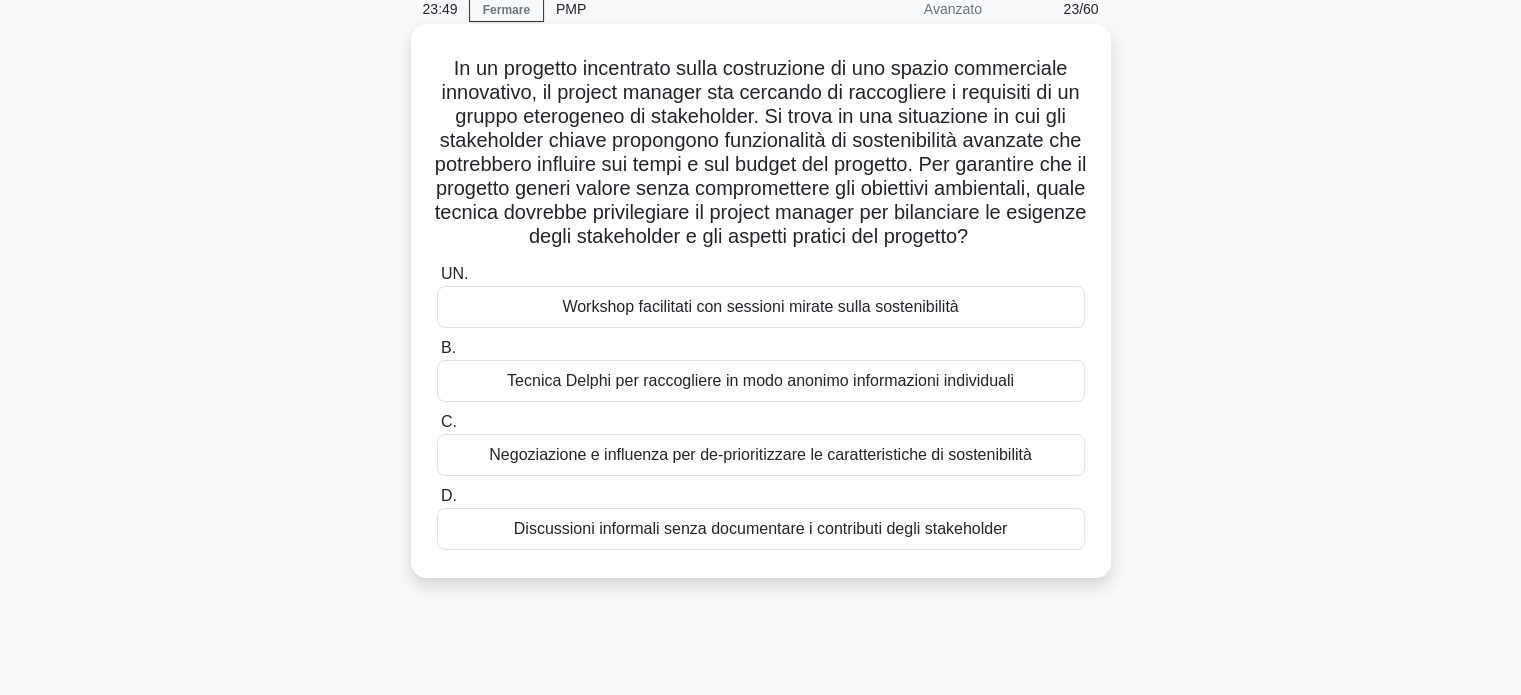 scroll, scrollTop: 88, scrollLeft: 0, axis: vertical 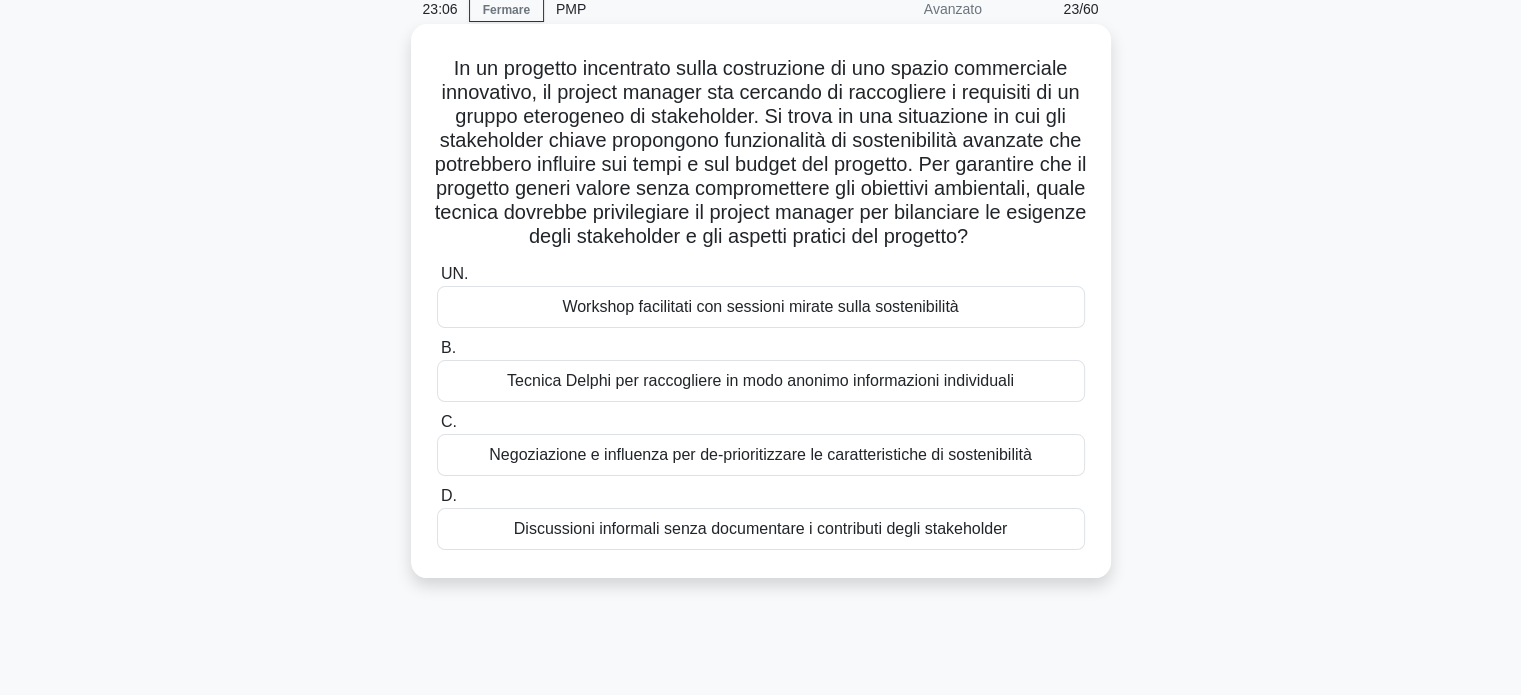 click on "Tecnica Delphi per raccogliere in modo anonimo informazioni individuali" at bounding box center (760, 380) 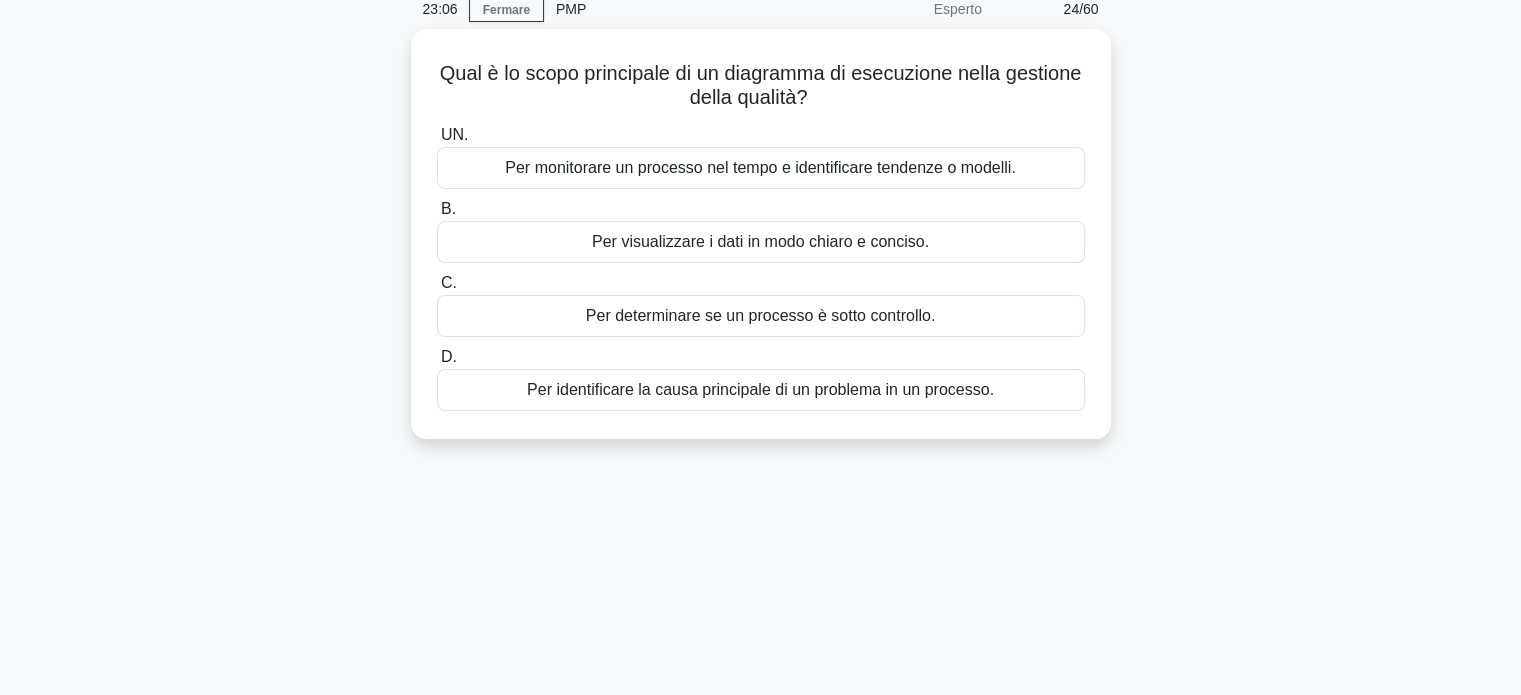 scroll, scrollTop: 0, scrollLeft: 0, axis: both 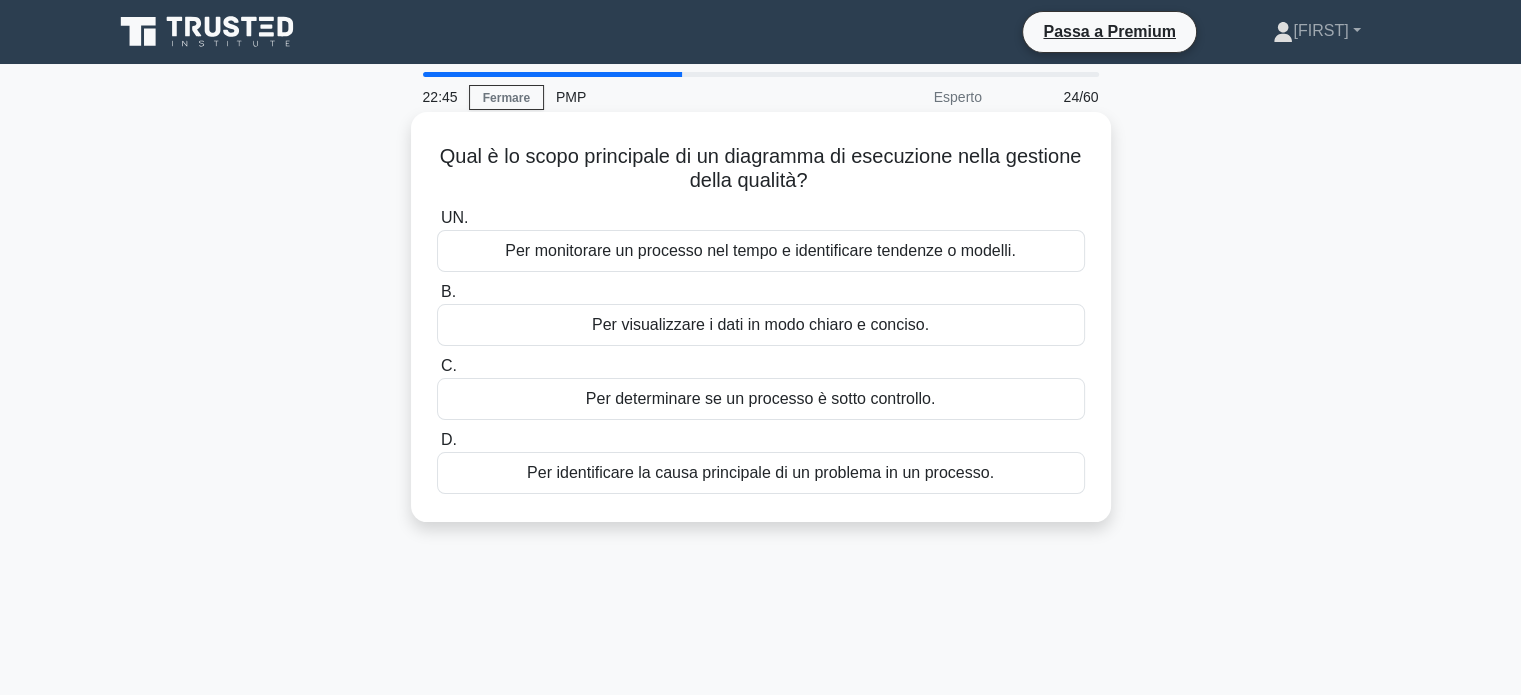 click on "Per monitorare un processo nel tempo e identificare tendenze o modelli." at bounding box center [760, 250] 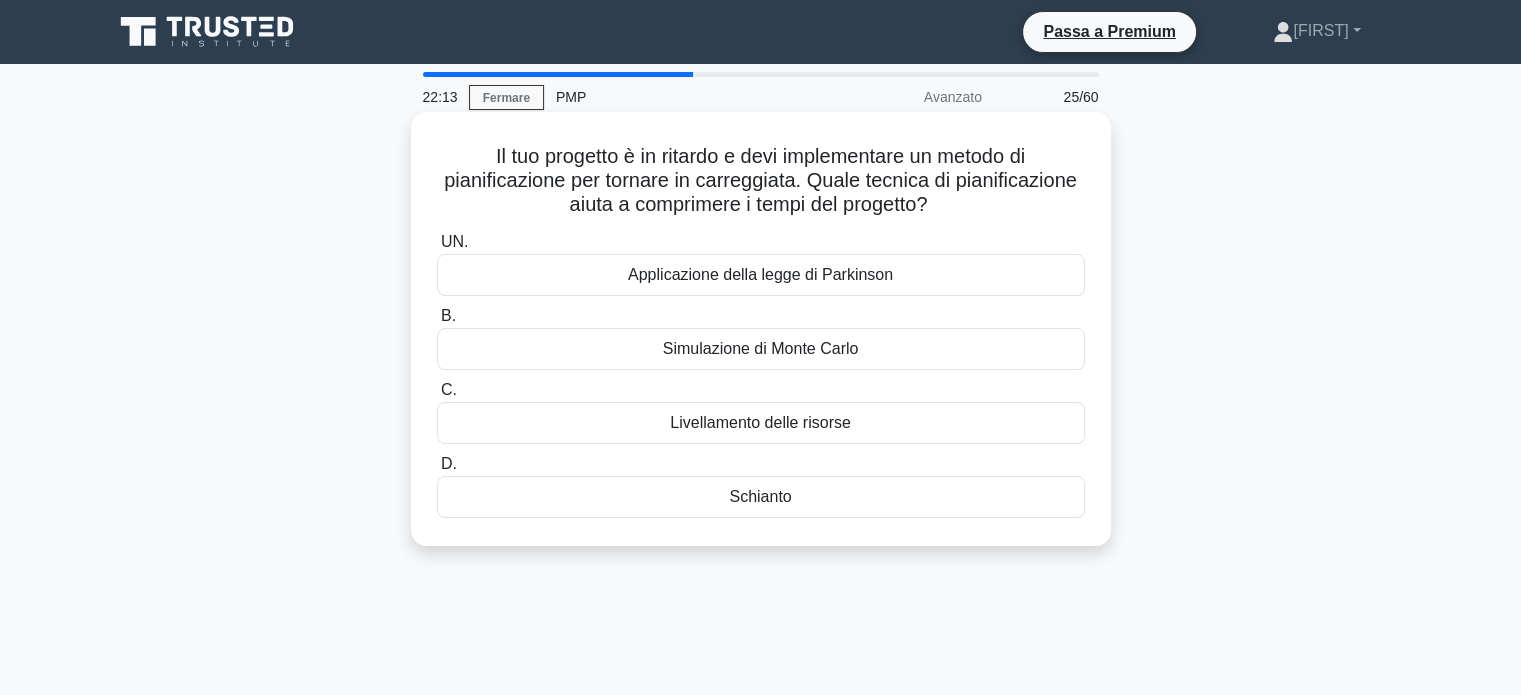 click on "Livellamento delle risorse" at bounding box center [761, 423] 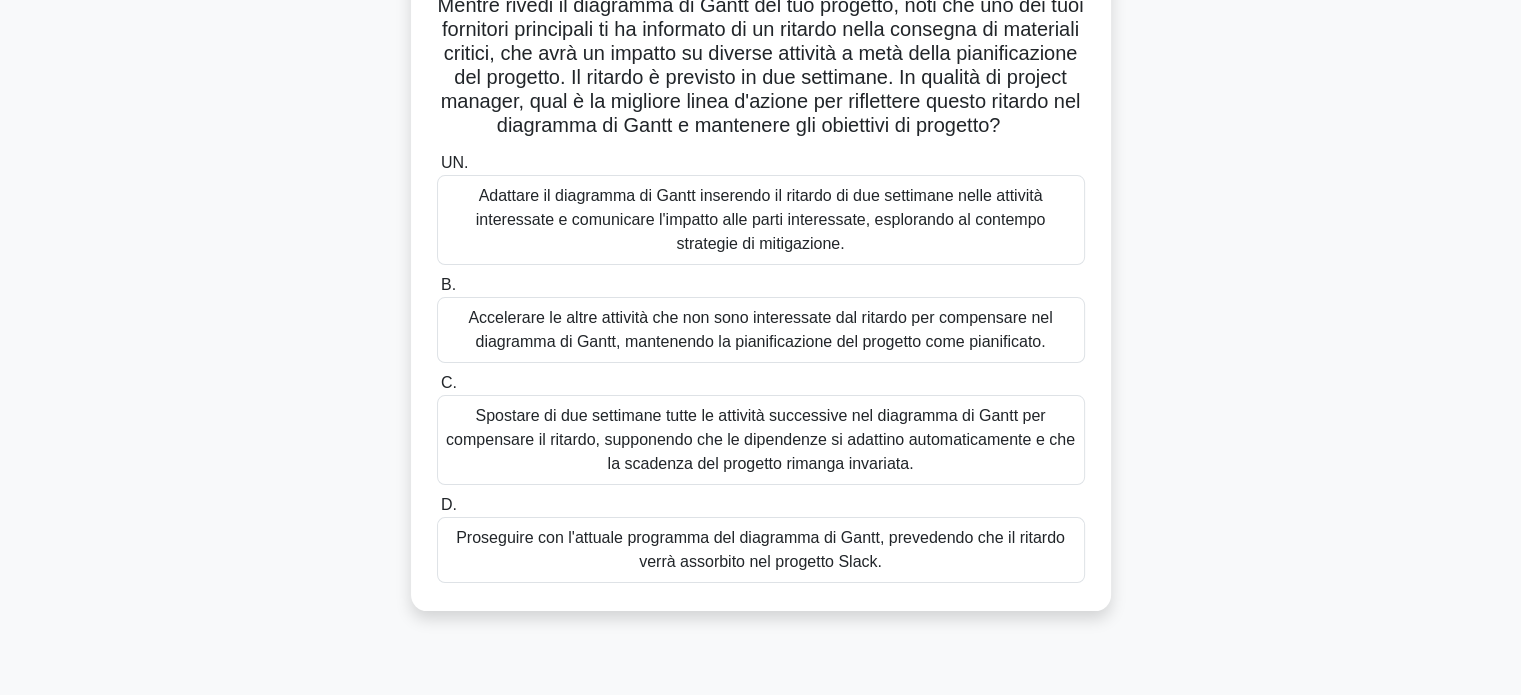 scroll, scrollTop: 131, scrollLeft: 0, axis: vertical 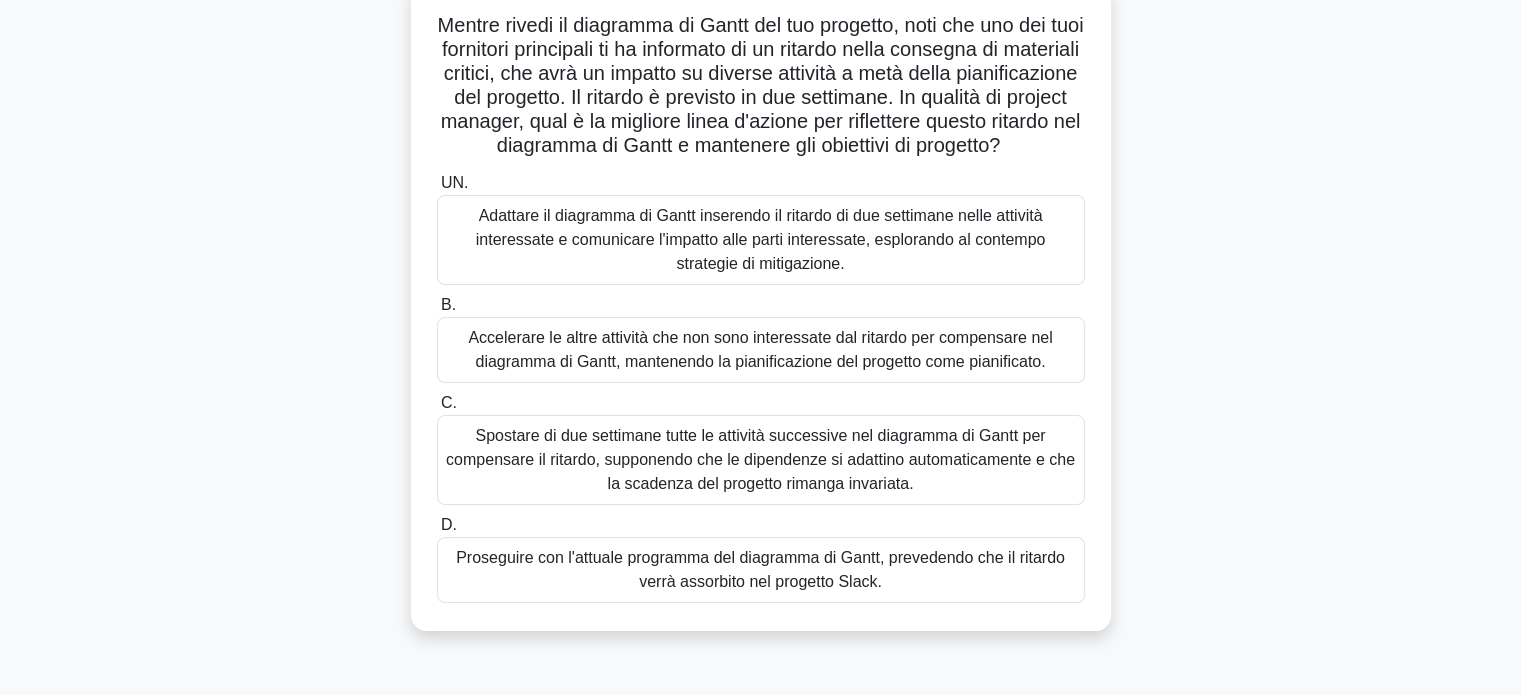 click on "Adattare il diagramma di Gantt inserendo il ritardo di due settimane nelle attività interessate e comunicare l'impatto alle parti interessate, esplorando al contempo strategie di mitigazione." at bounding box center [761, 240] 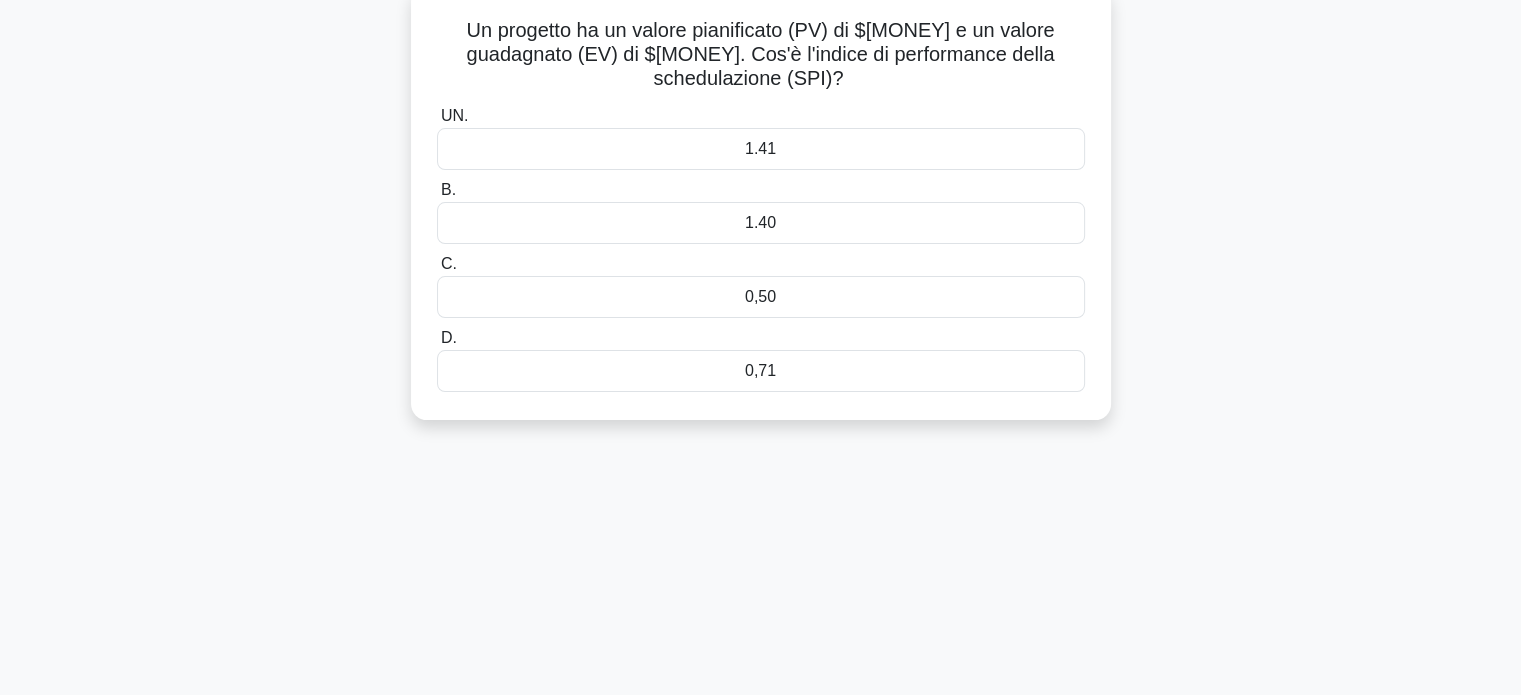 scroll, scrollTop: 0, scrollLeft: 0, axis: both 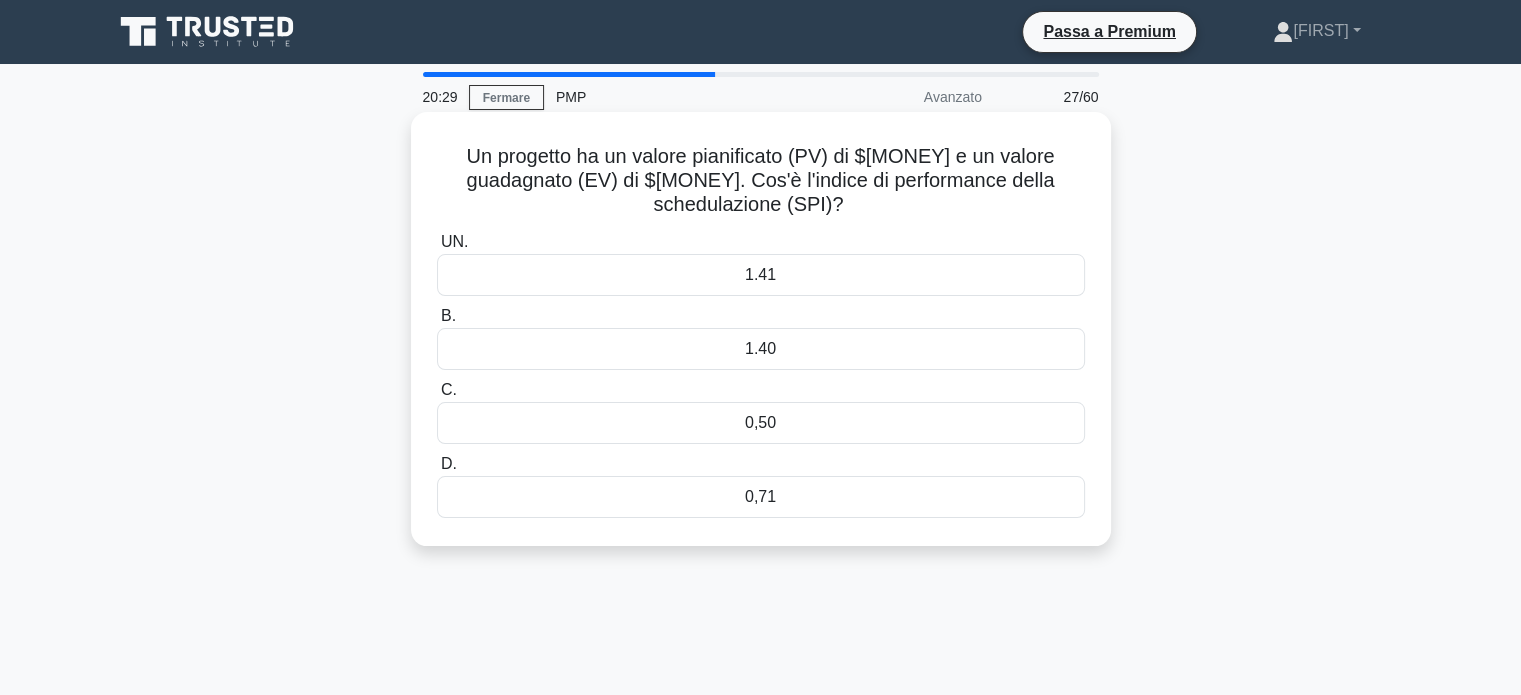 click on "0,71" at bounding box center (761, 497) 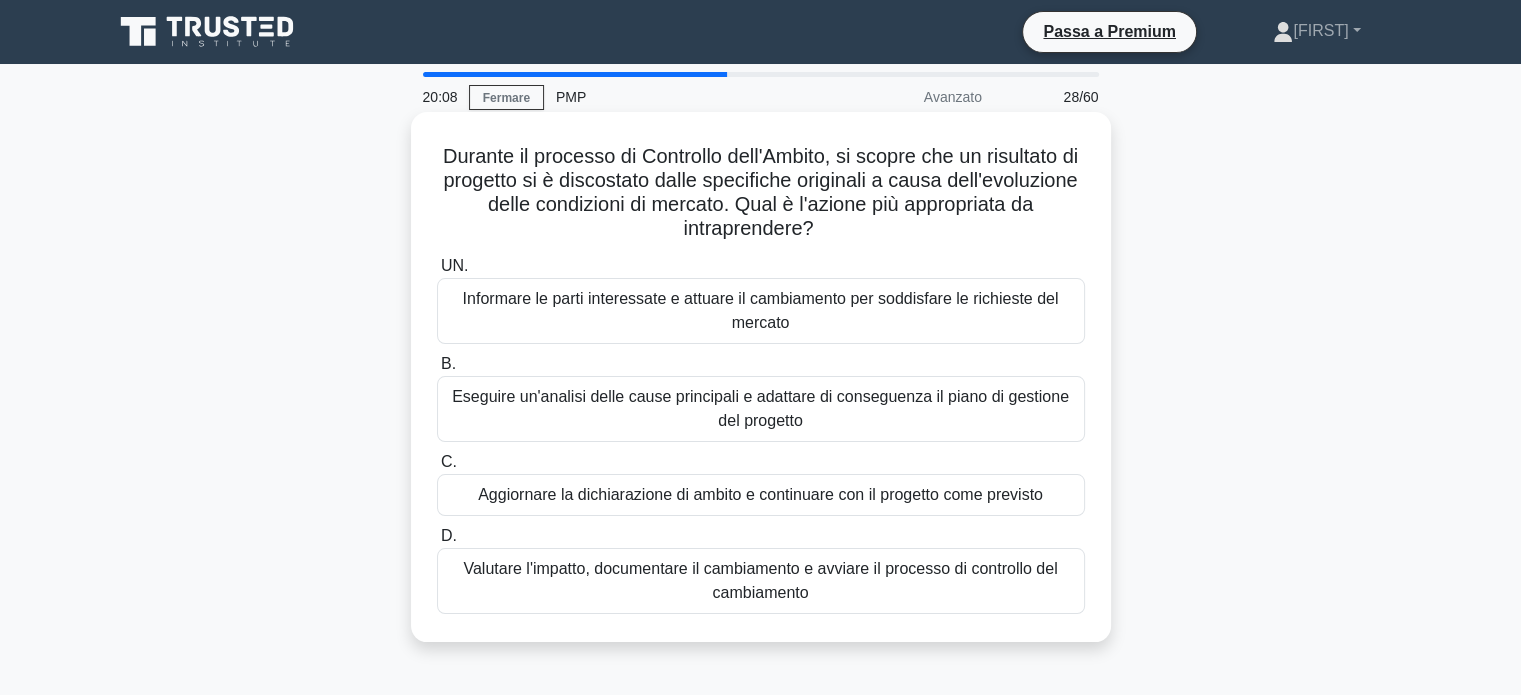 click on "Valutare l'impatto, documentare il cambiamento e avviare il processo di controllo del cambiamento" at bounding box center [760, 580] 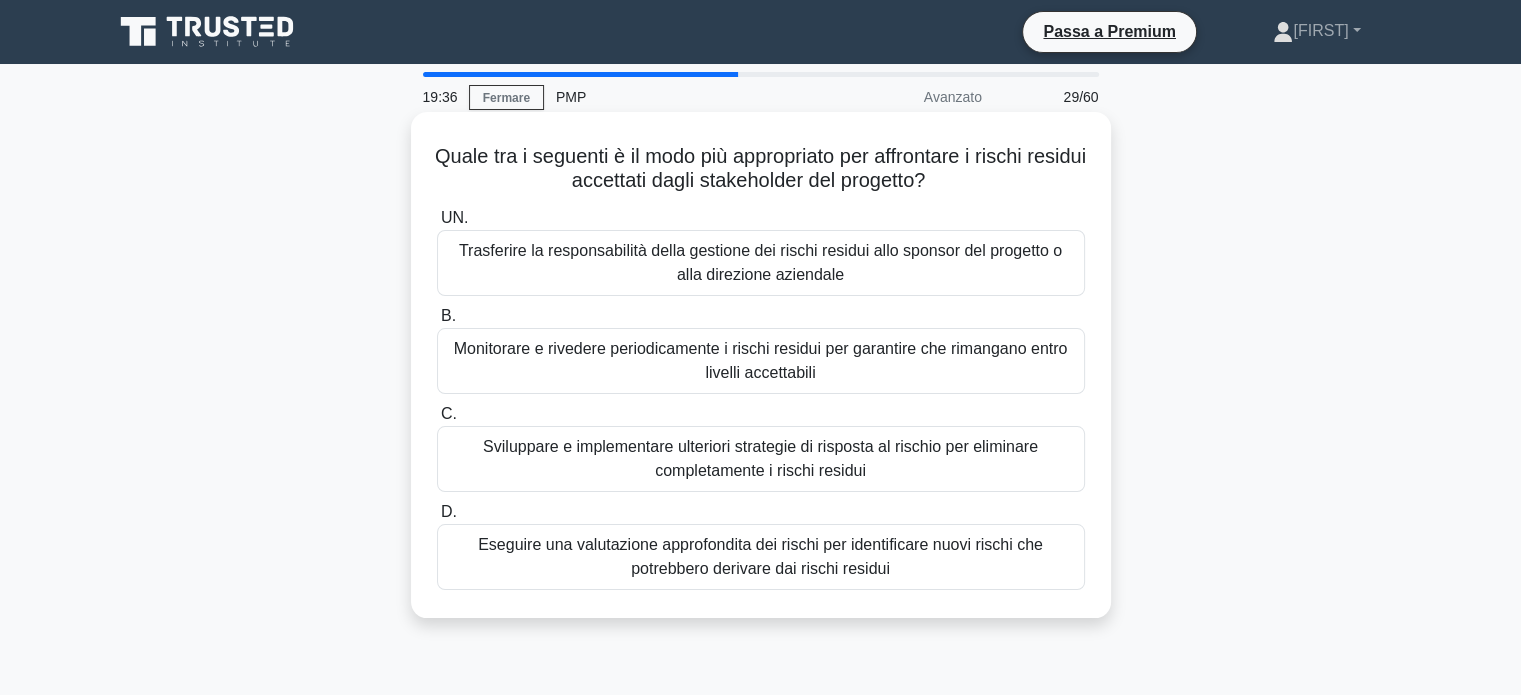 click on "Monitorare e rivedere periodicamente i rischi residui per garantire che rimangano entro livelli accettabili" at bounding box center [761, 361] 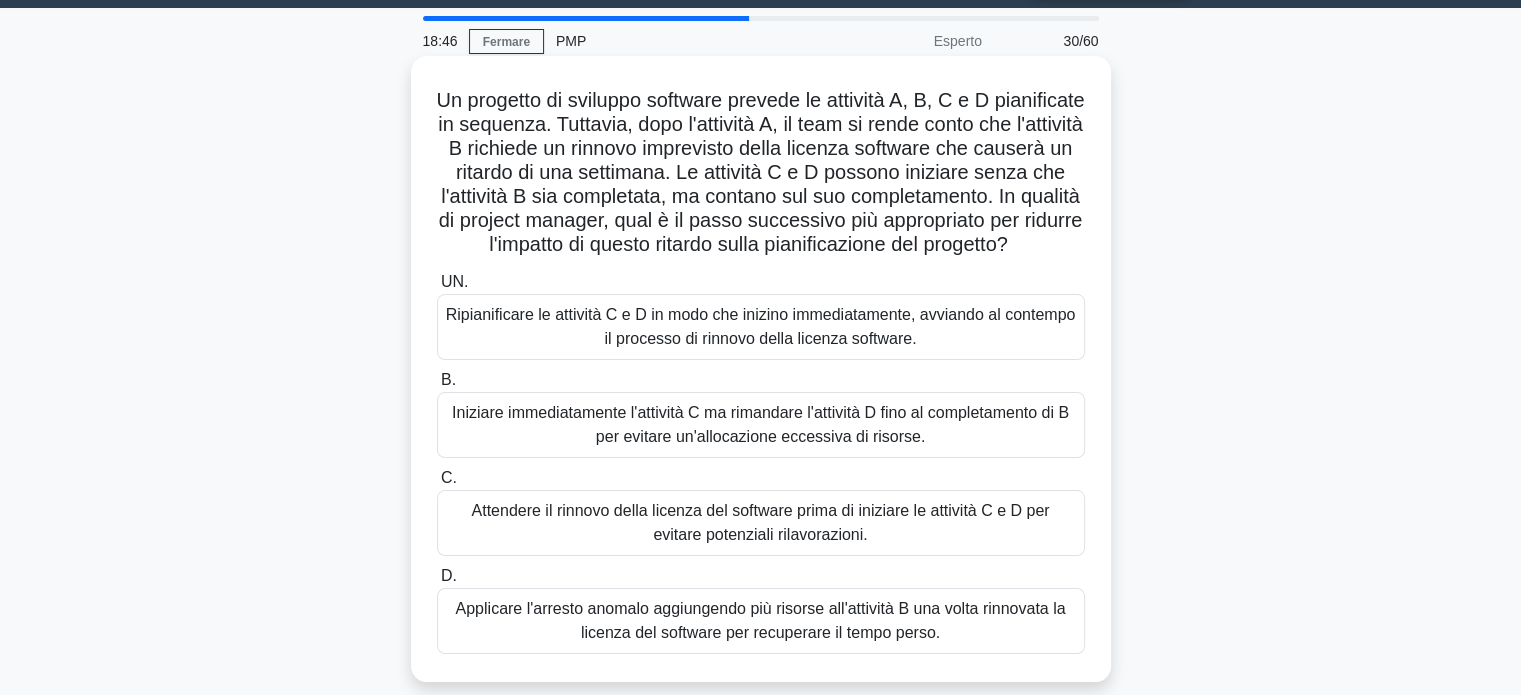 scroll, scrollTop: 74, scrollLeft: 0, axis: vertical 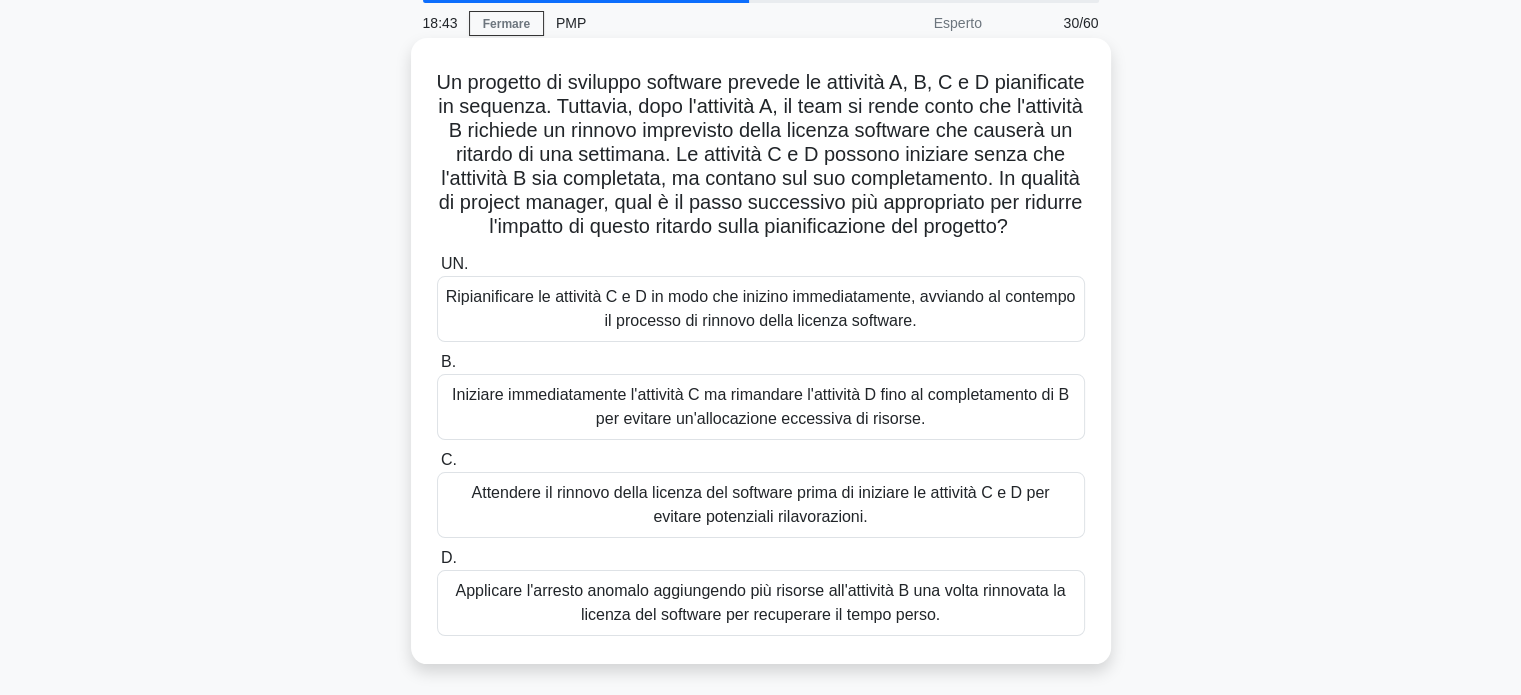 click on "Ripianificare le attività C e D in modo che inizino immediatamente, avviando al contempo il processo di rinnovo della licenza software." at bounding box center [761, 308] 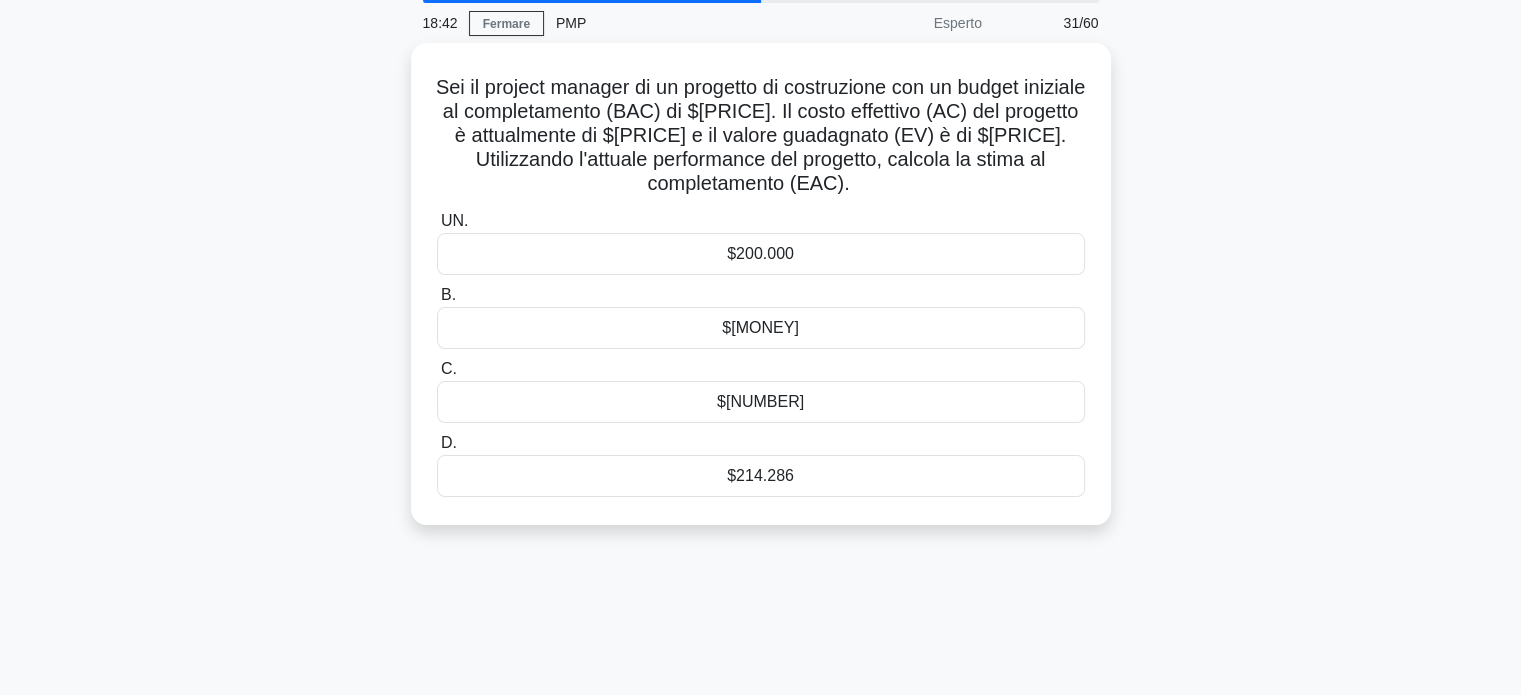 scroll, scrollTop: 0, scrollLeft: 0, axis: both 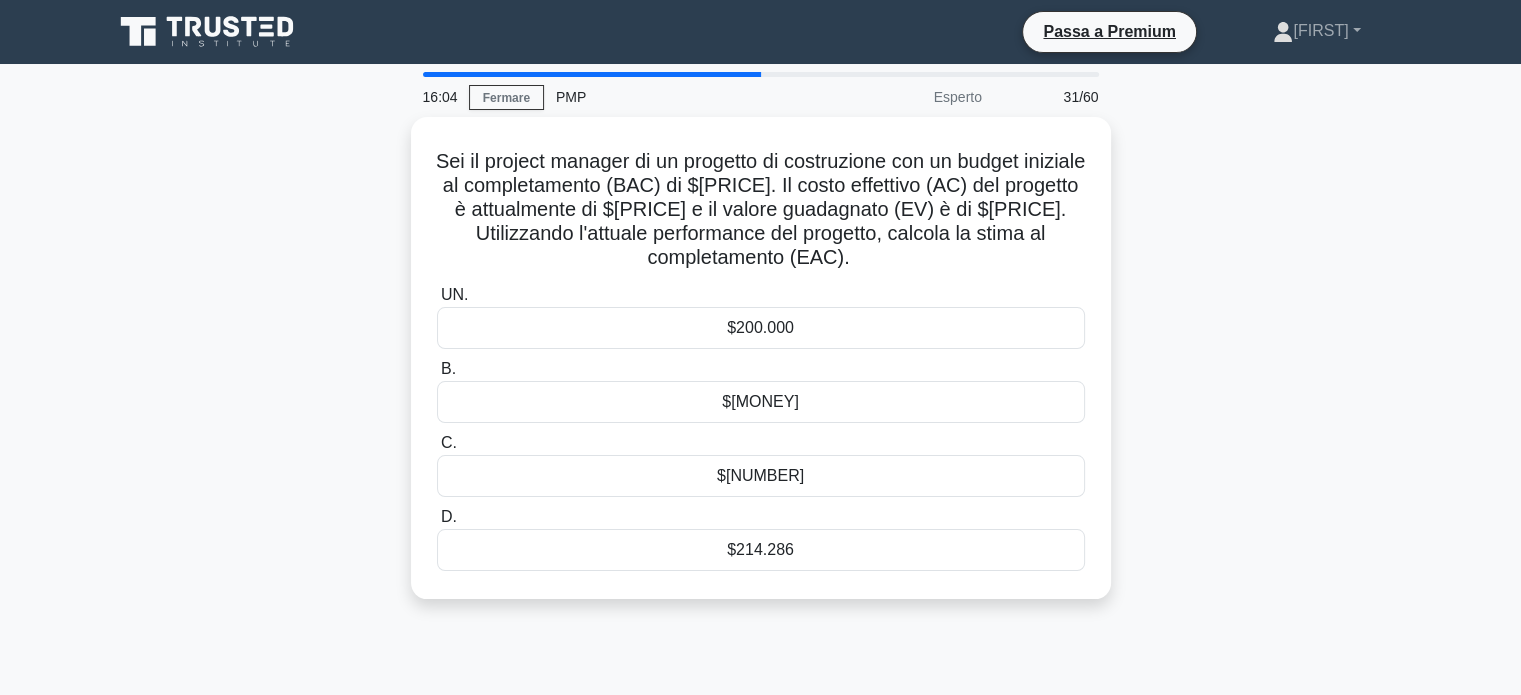 click on "$200.000" at bounding box center (761, 328) 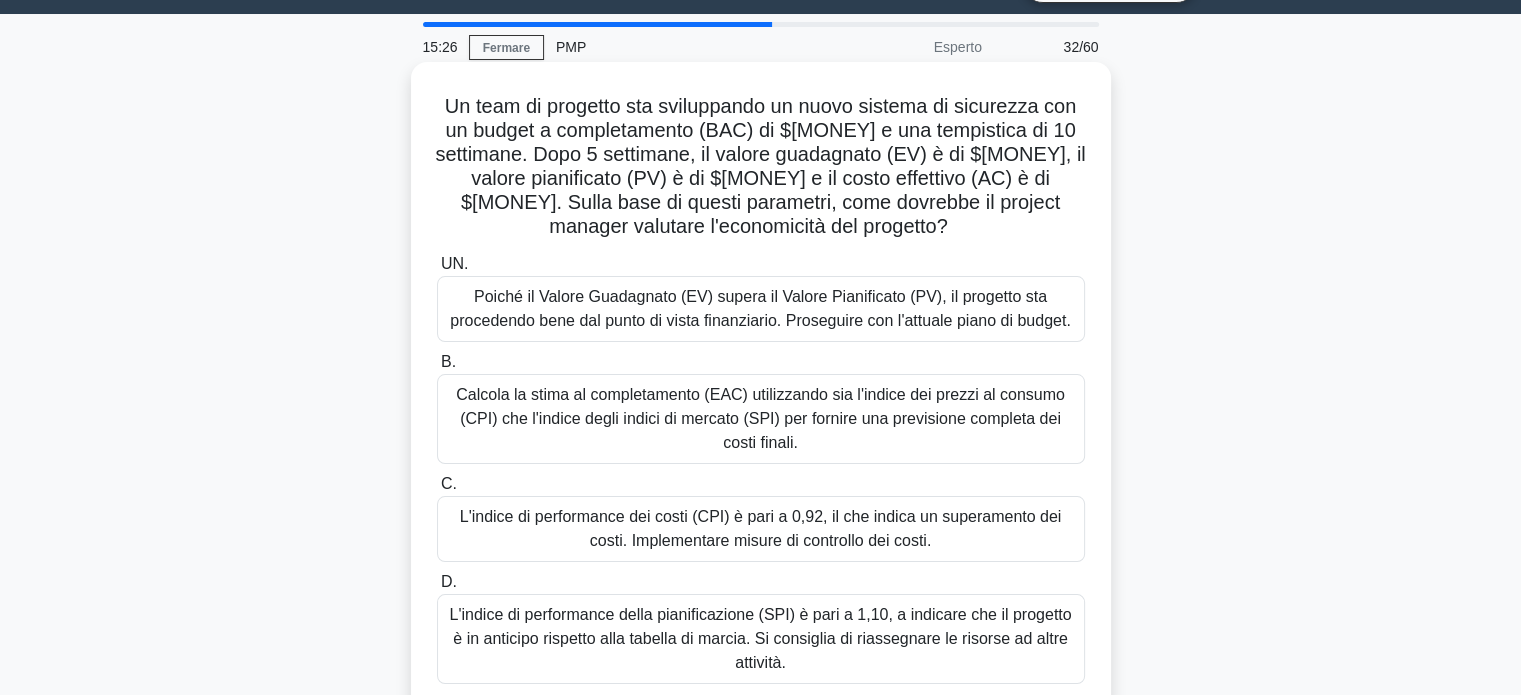 scroll, scrollTop: 48, scrollLeft: 0, axis: vertical 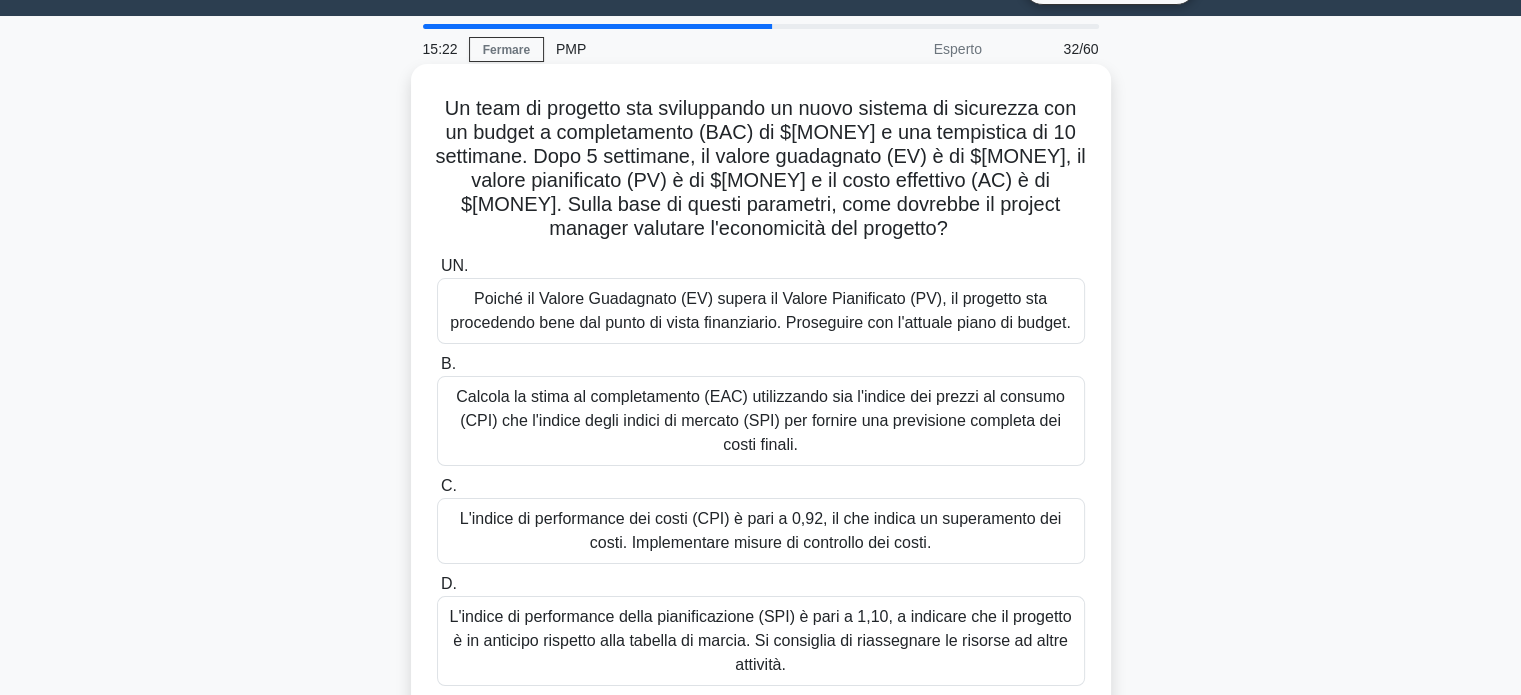 click on "Calcola la stima al completamento (EAC) utilizzando sia l'indice dei prezzi al consumo (CPI) che l'indice degli indici di mercato (SPI) per fornire una previsione completa dei costi finali." at bounding box center [760, 420] 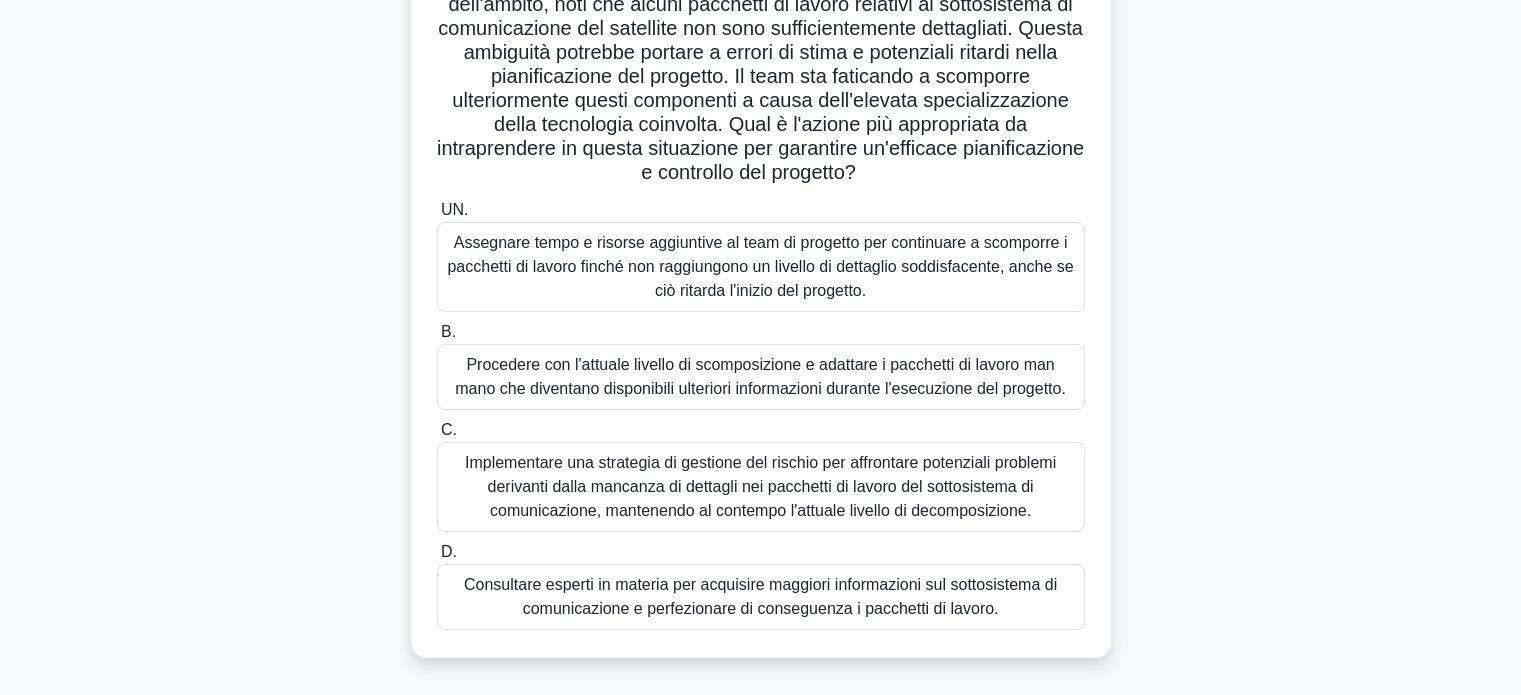 scroll, scrollTop: 202, scrollLeft: 0, axis: vertical 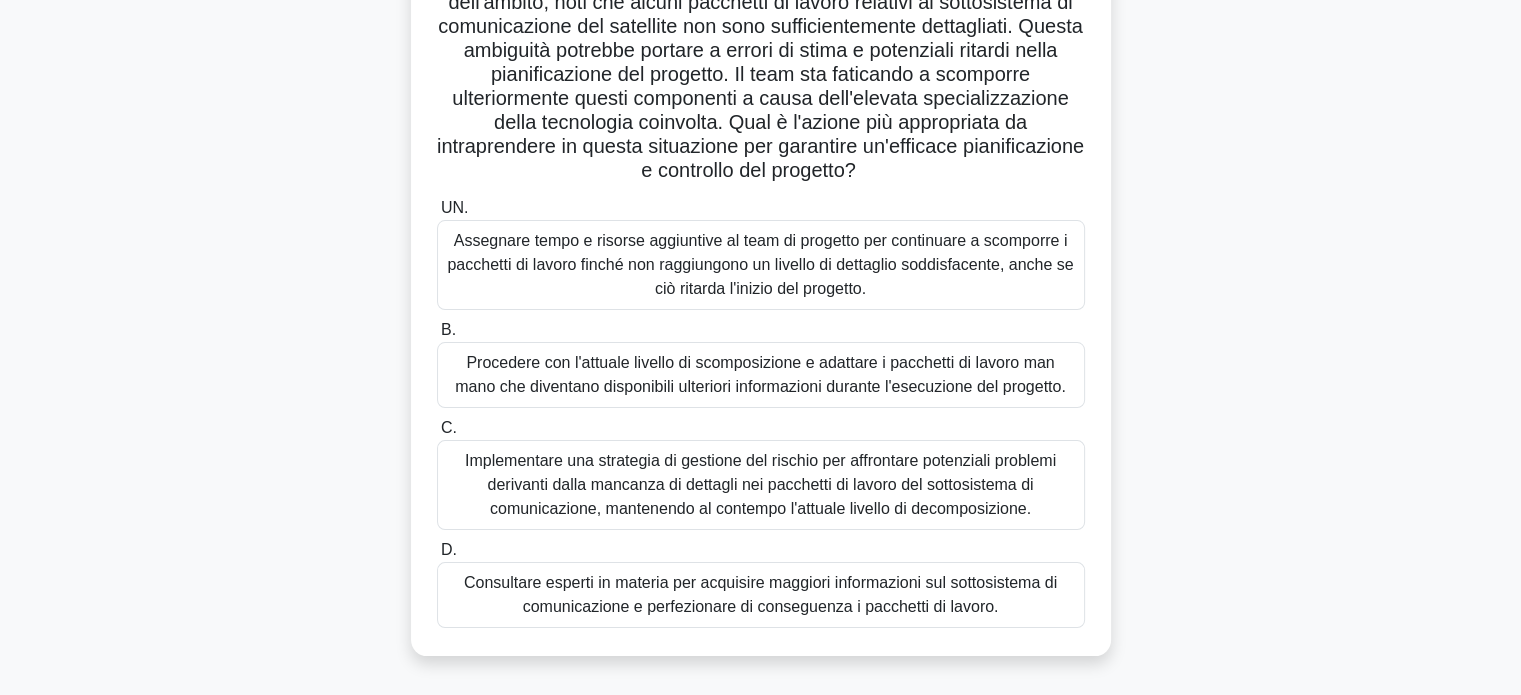 click on "Consultare esperti in materia per acquisire maggiori informazioni sul sottosistema di comunicazione e perfezionare di conseguenza i pacchetti di lavoro." at bounding box center [760, 594] 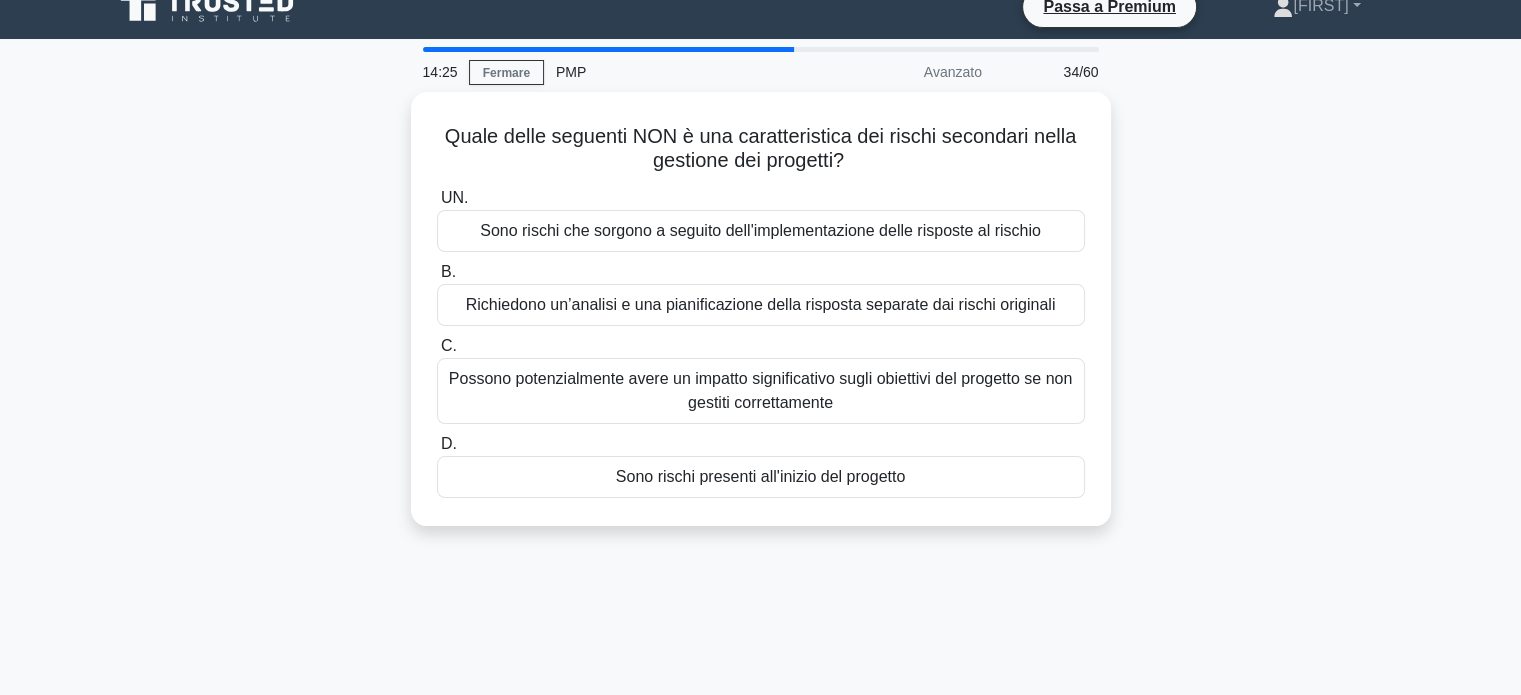 scroll, scrollTop: 0, scrollLeft: 0, axis: both 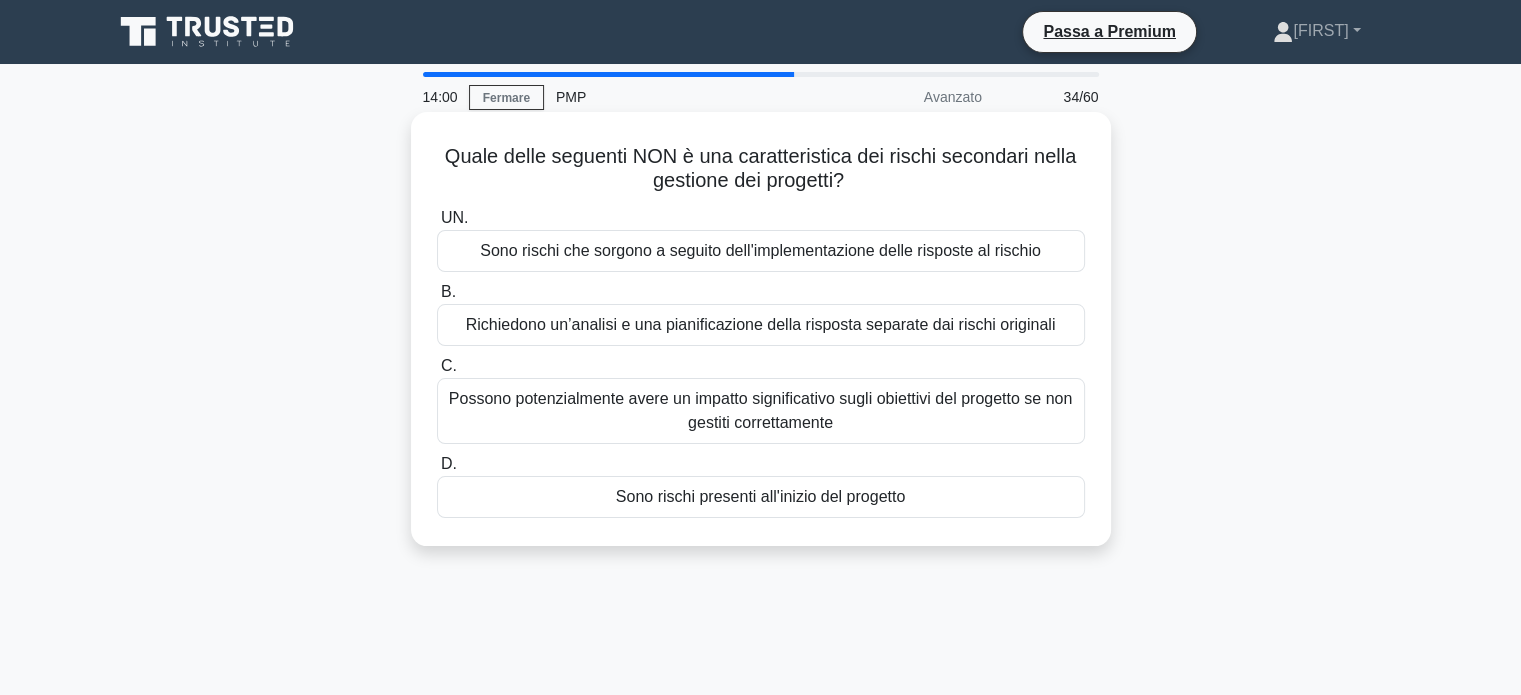 click on "Sono rischi presenti all'inizio del progetto" at bounding box center (760, 496) 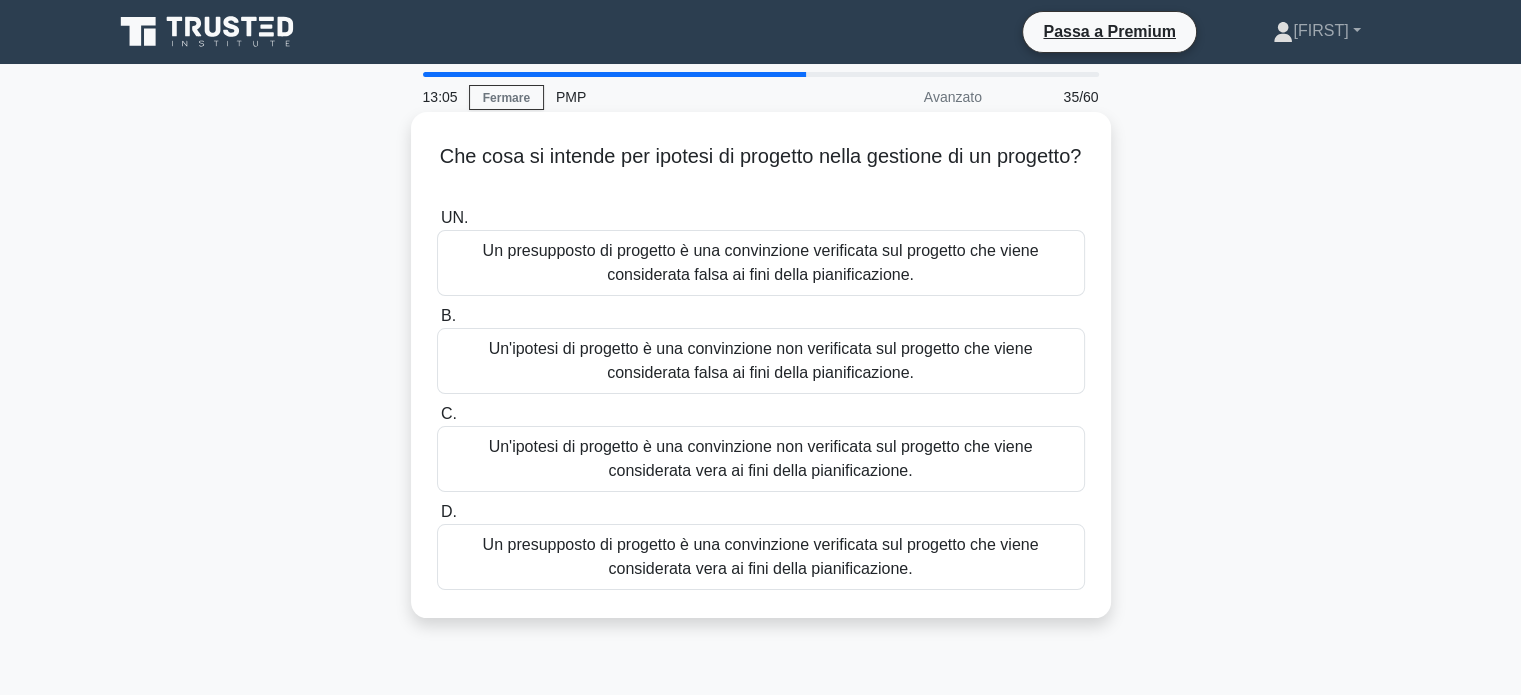 click on "Un'ipotesi di progetto è una convinzione non verificata sul progetto che viene considerata vera ai fini della pianificazione." at bounding box center (761, 458) 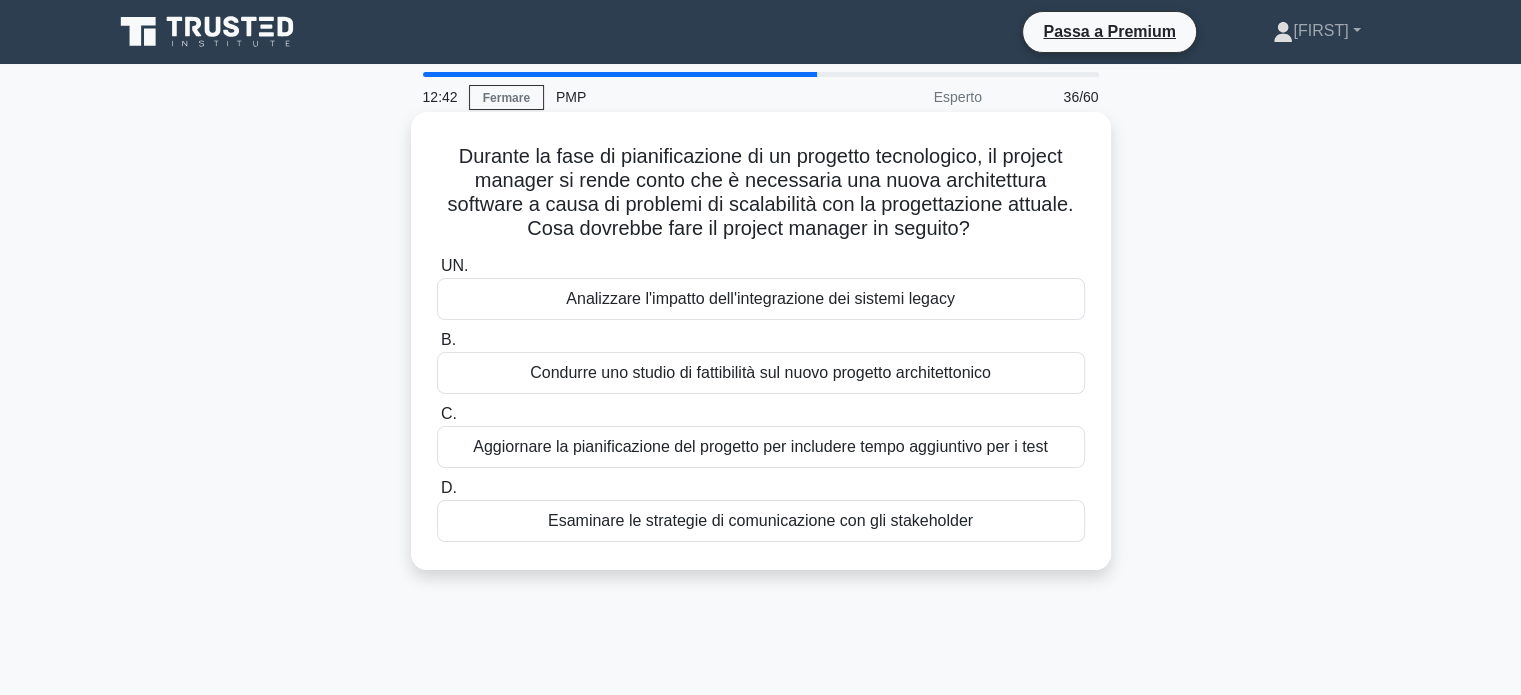 click on "Condurre uno studio di fattibilità sul nuovo progetto architettonico" at bounding box center (761, 373) 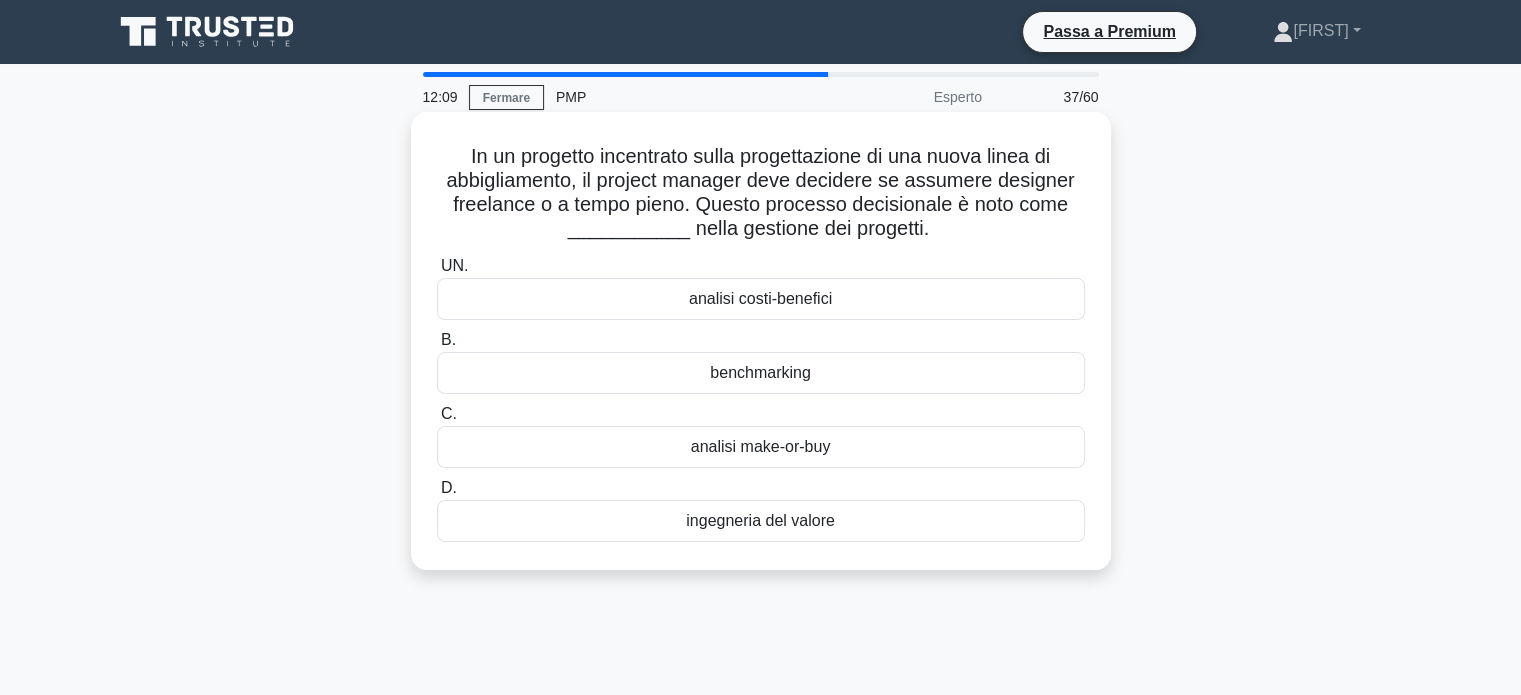 click on "analisi costi-benefici" at bounding box center (760, 298) 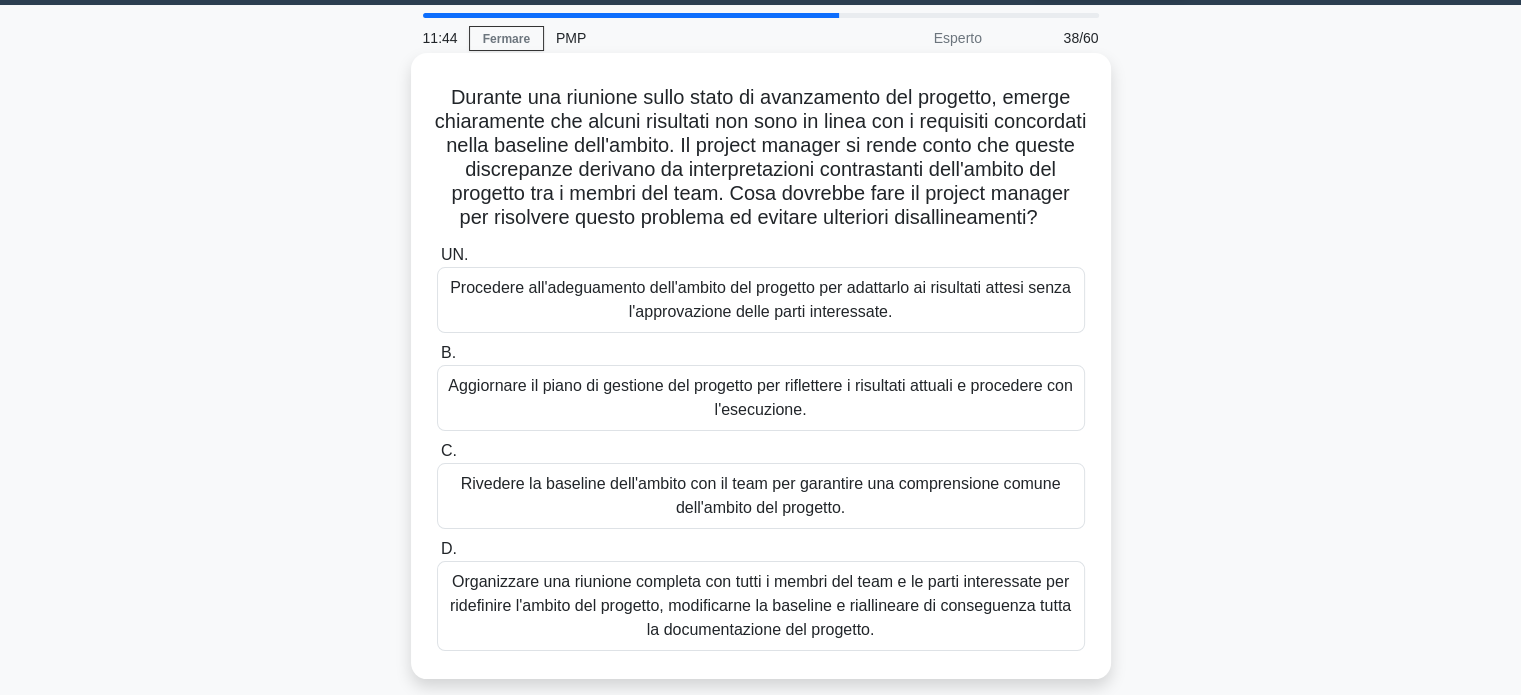 scroll, scrollTop: 56, scrollLeft: 0, axis: vertical 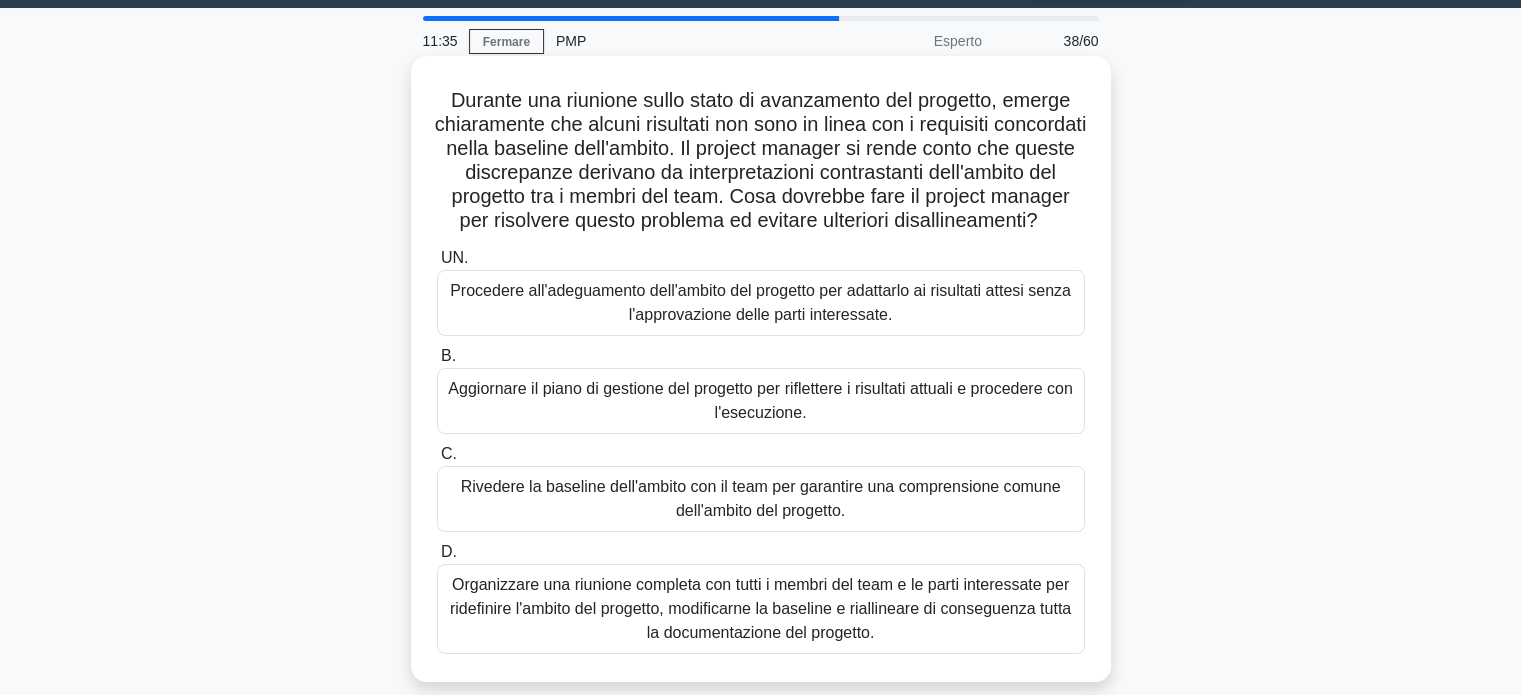click on "Rivedere la baseline dell'ambito con il team per garantire una comprensione comune dell'ambito del progetto." at bounding box center (761, 498) 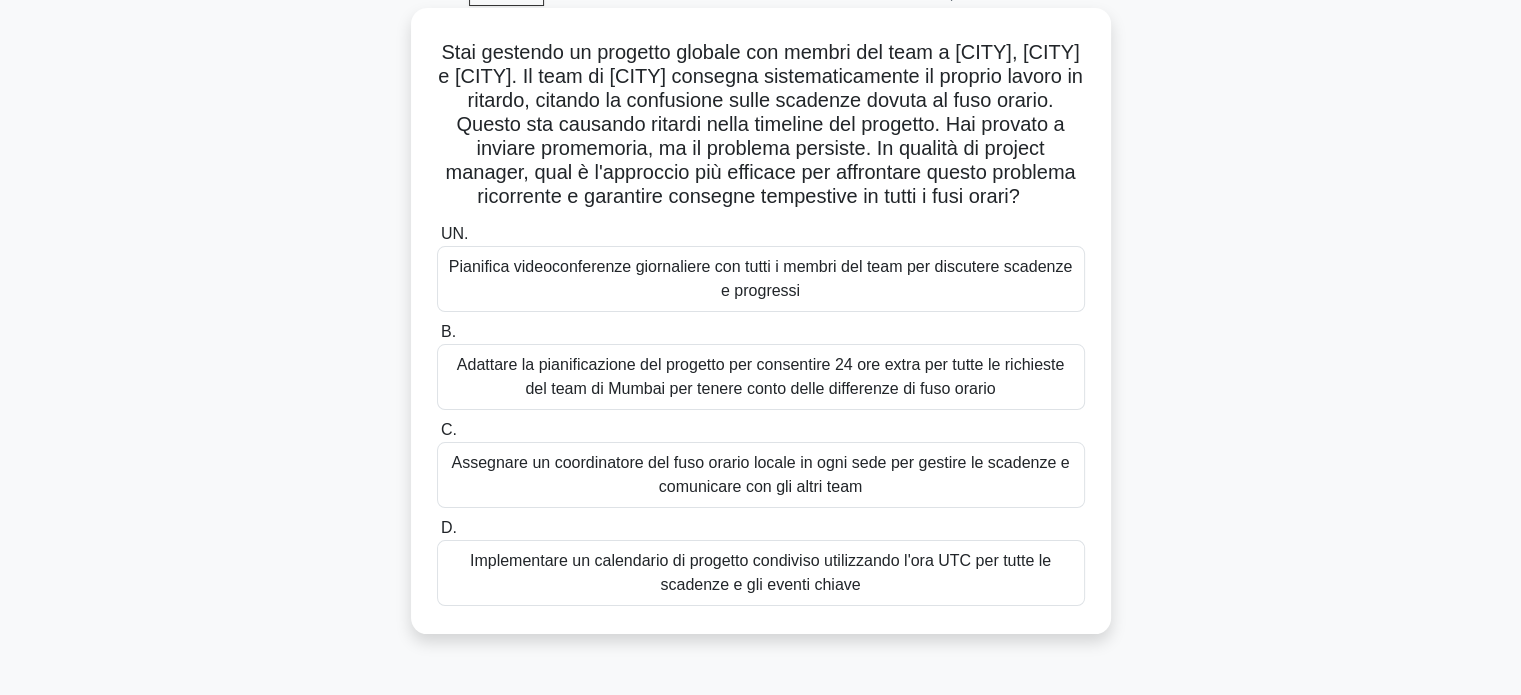 scroll, scrollTop: 84, scrollLeft: 0, axis: vertical 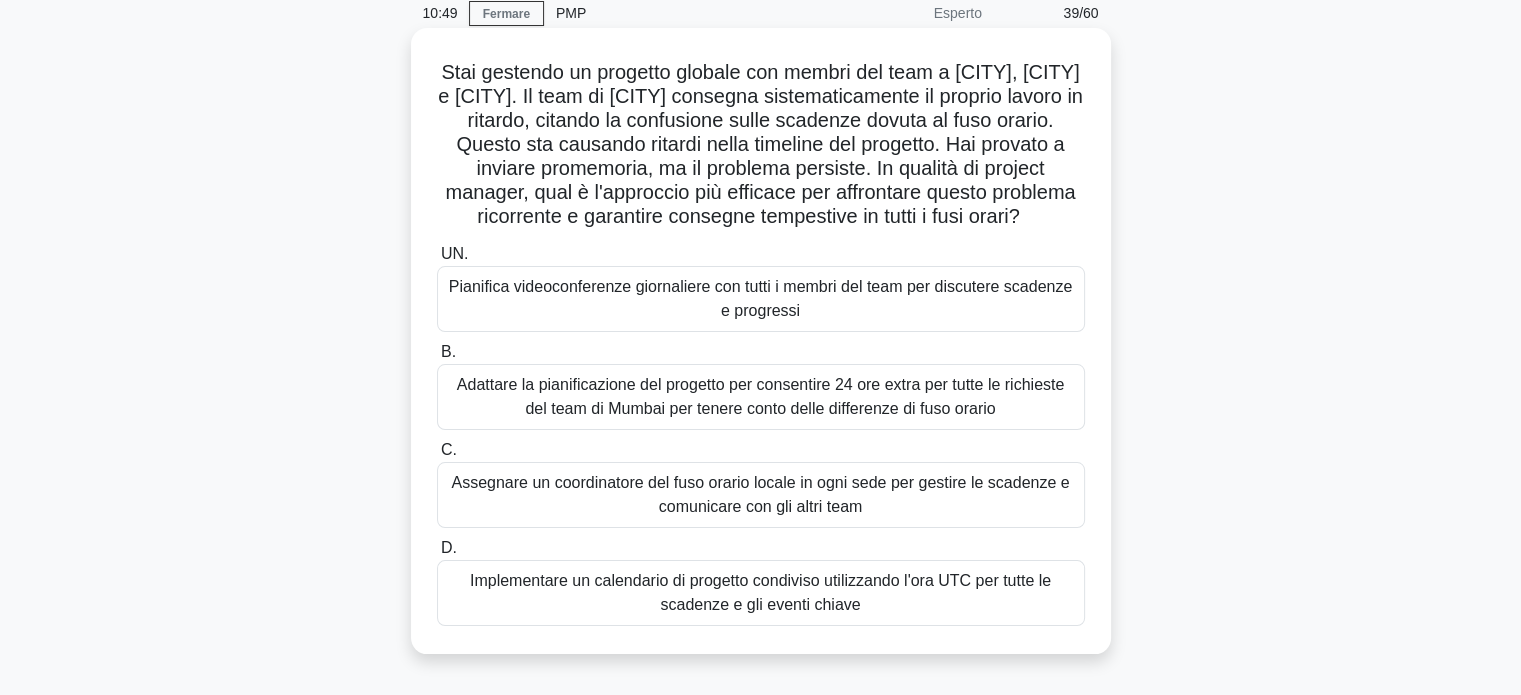 click on "Stai gestendo un progetto globale con membri del team a [CITY], [CITY] e [CITY]. Il team di [CITY] consegna sistematicamente il proprio lavoro in ritardo, citando la confusione sulle scadenze dovuta al fuso orario. Questo sta causando ritardi nella timeline del progetto. Hai provato a inviare promemoria, ma il problema persiste. In qualità di project manager, qual è l'approccio più efficace per affrontare questo problema ricorrente e garantire consegne tempestive in tutti i fusi orari?
.spinner_0XTQ{transform-origin:center;animation:spinner_y6GP .75s linear infinite}@keyframes spinner_y6GP{100%{transform:rotate(360deg)}}
UN. B. C. D." at bounding box center [761, 341] 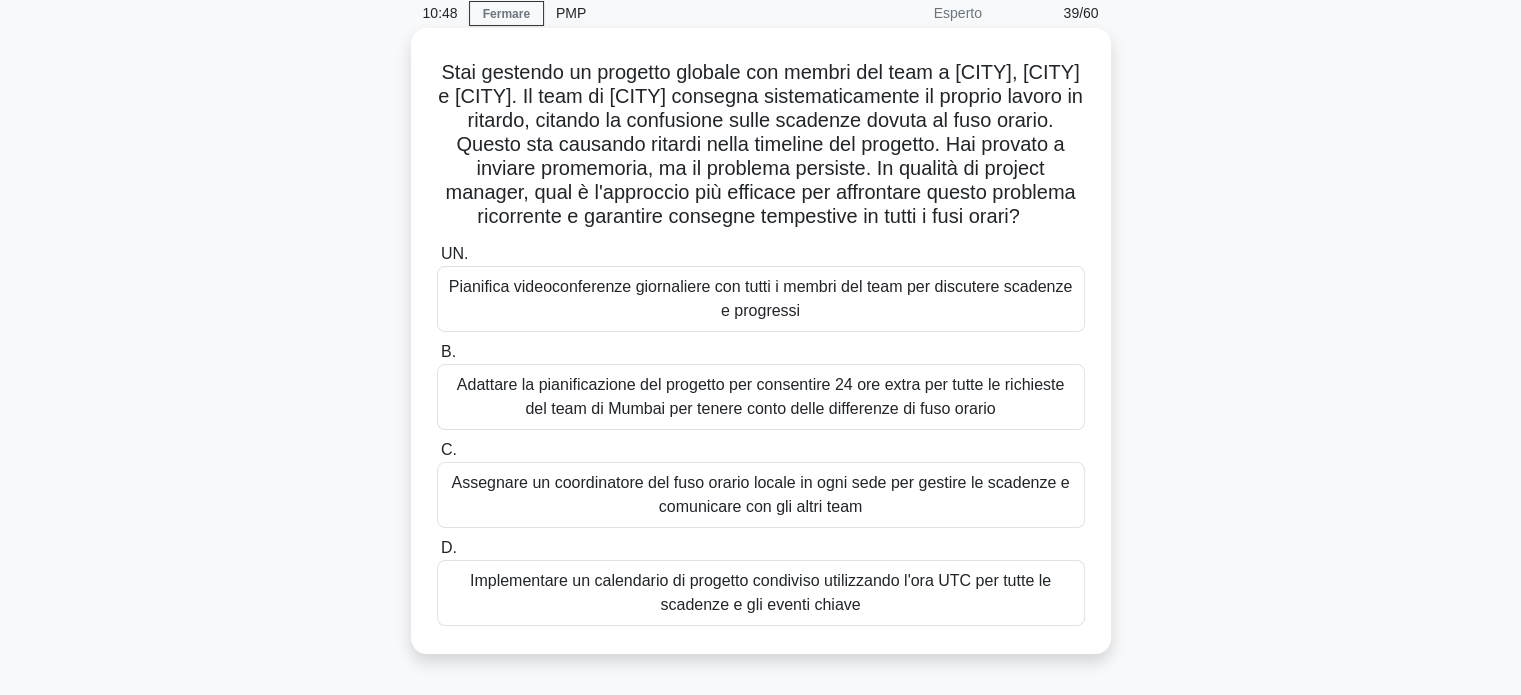 click on "Implementare un calendario di progetto condiviso utilizzando l'ora UTC per tutte le scadenze e gli eventi chiave" at bounding box center [761, 593] 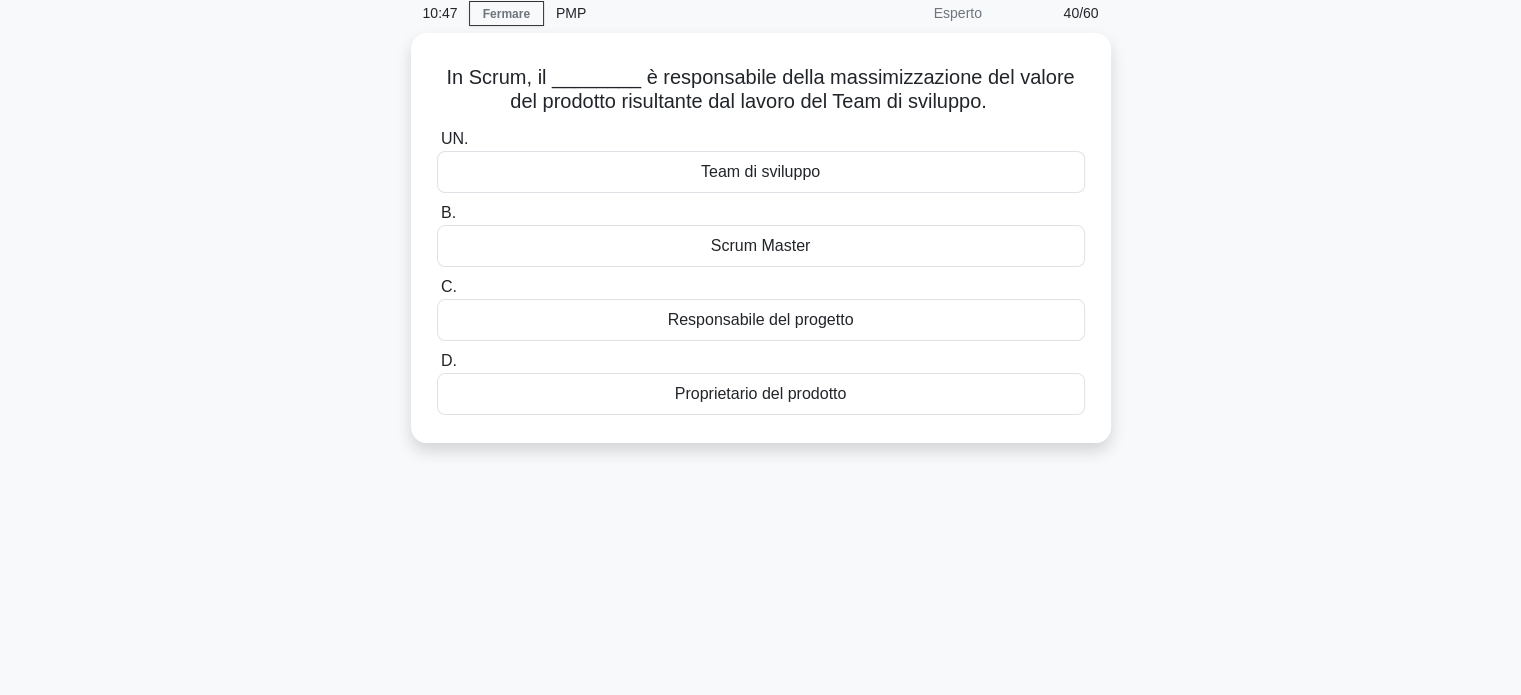 scroll, scrollTop: 0, scrollLeft: 0, axis: both 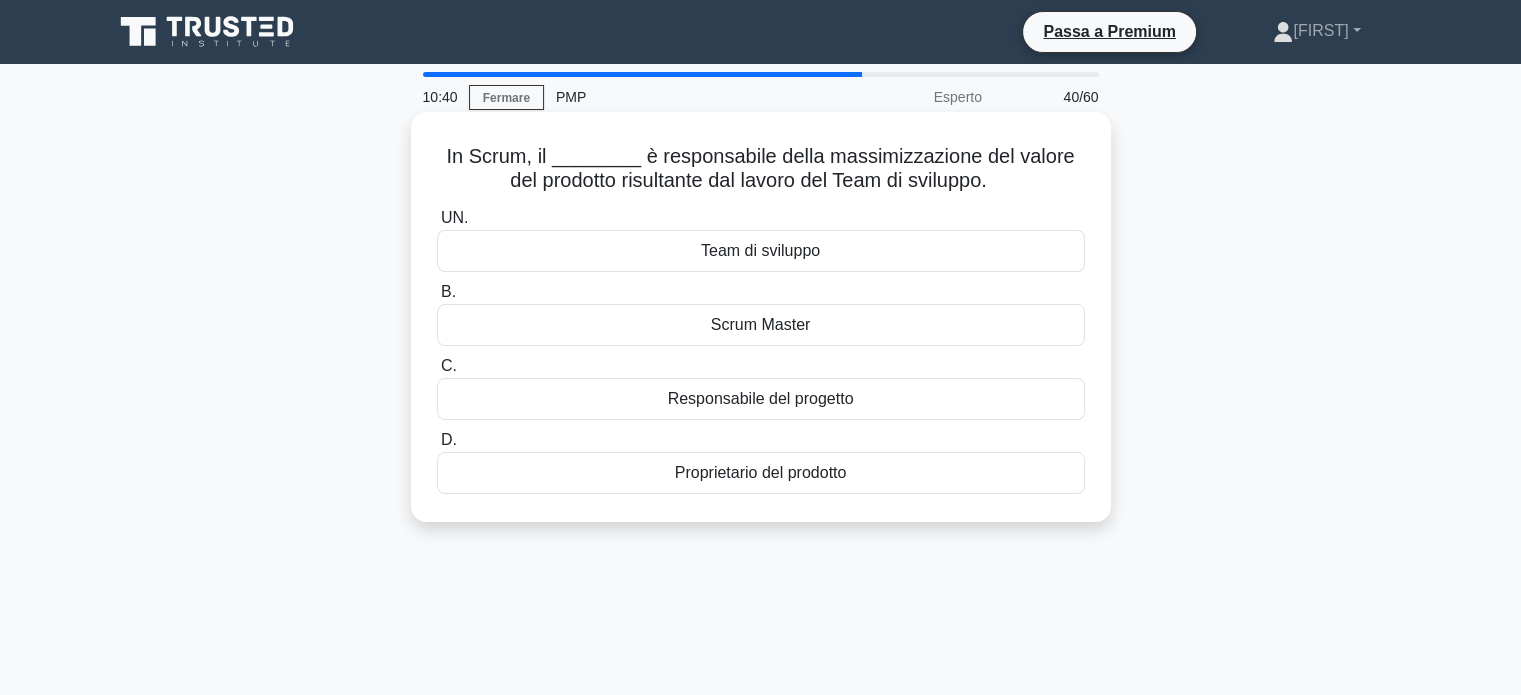 click on "Scrum Master" at bounding box center (761, 325) 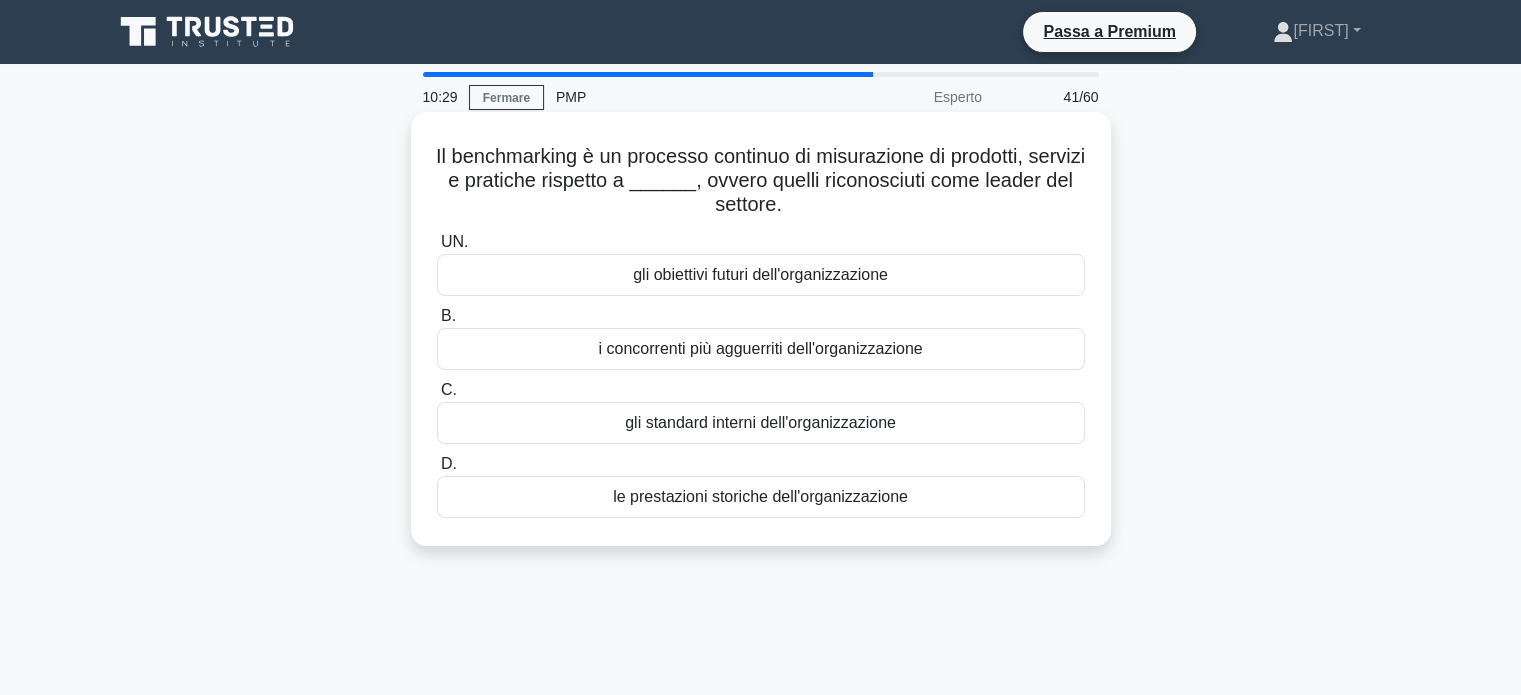 click on "i concorrenti più agguerriti dell'organizzazione" at bounding box center [761, 349] 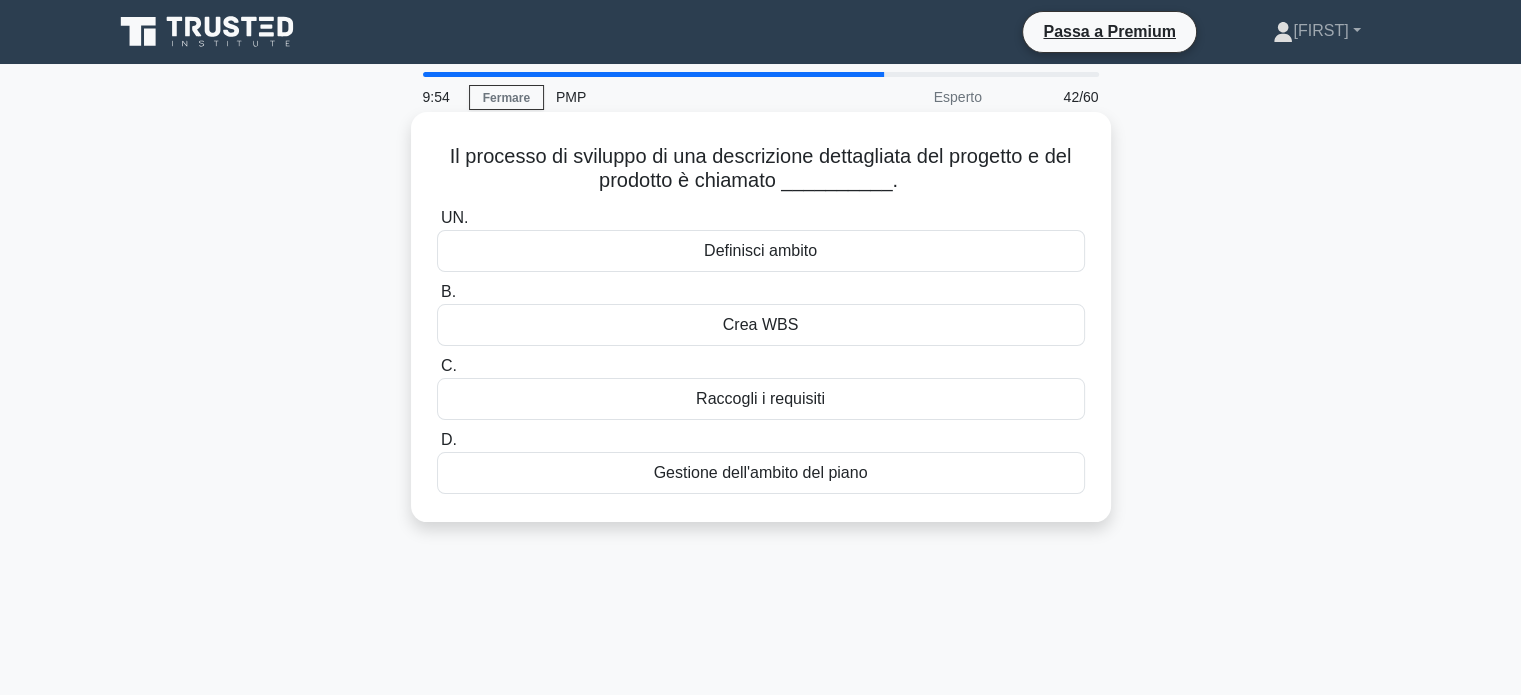 click on "Crea WBS" at bounding box center [761, 325] 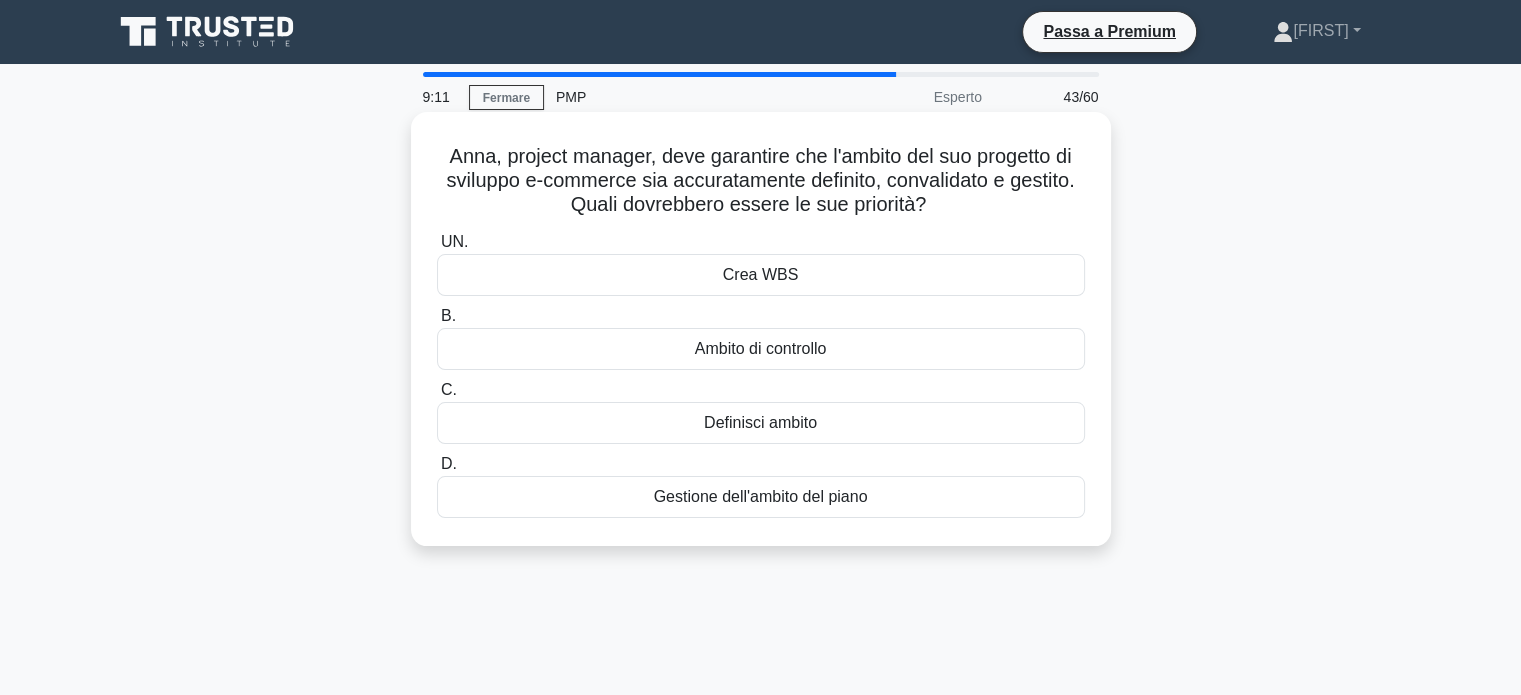click on "Gestione dell'ambito del piano" at bounding box center (761, 496) 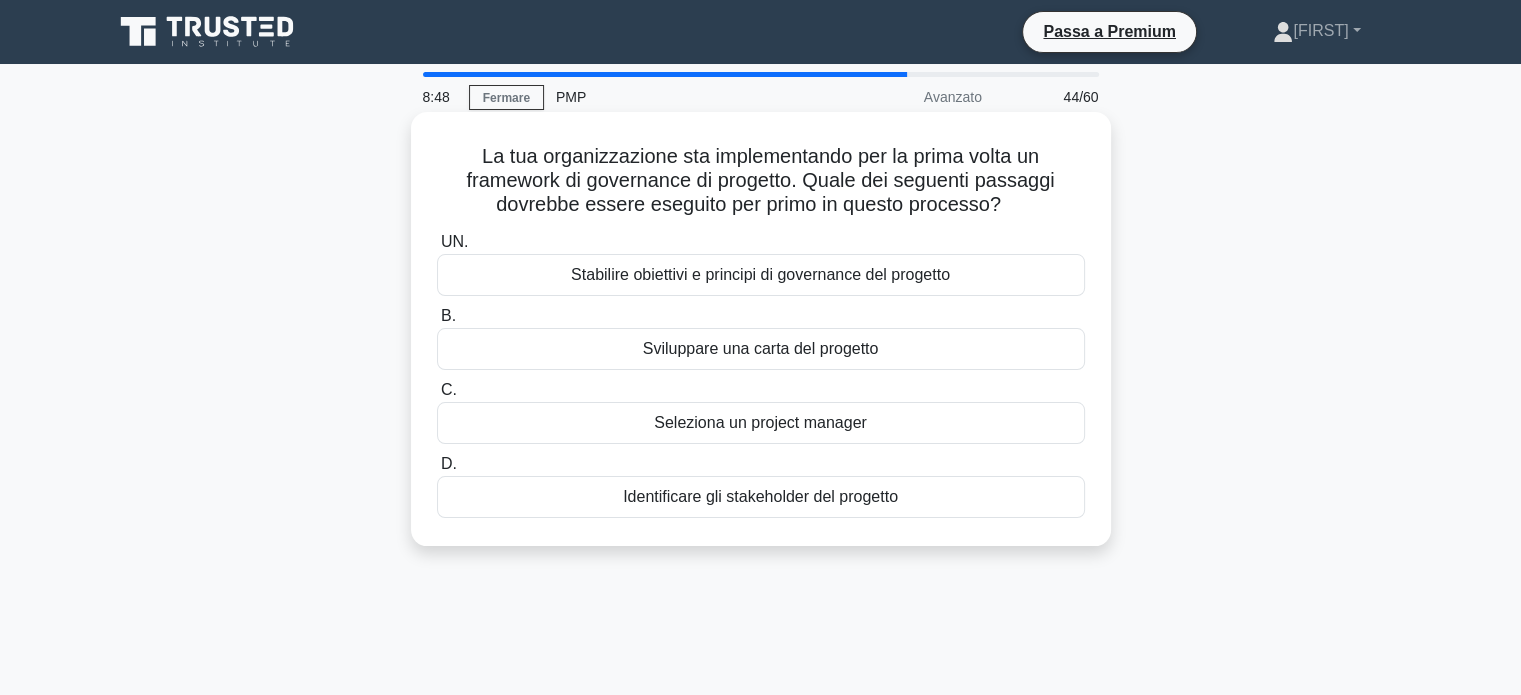 click on "Sviluppare una carta del progetto" at bounding box center [761, 349] 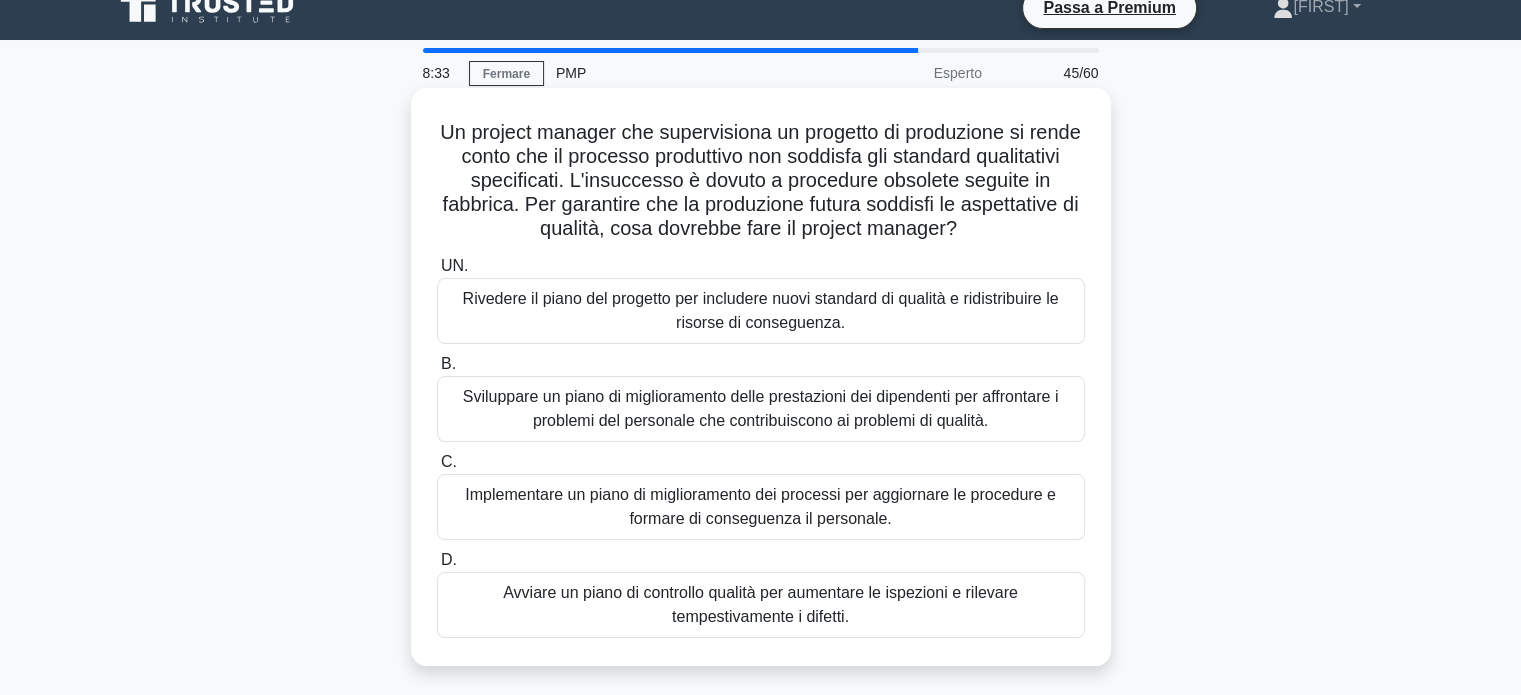 scroll, scrollTop: 40, scrollLeft: 0, axis: vertical 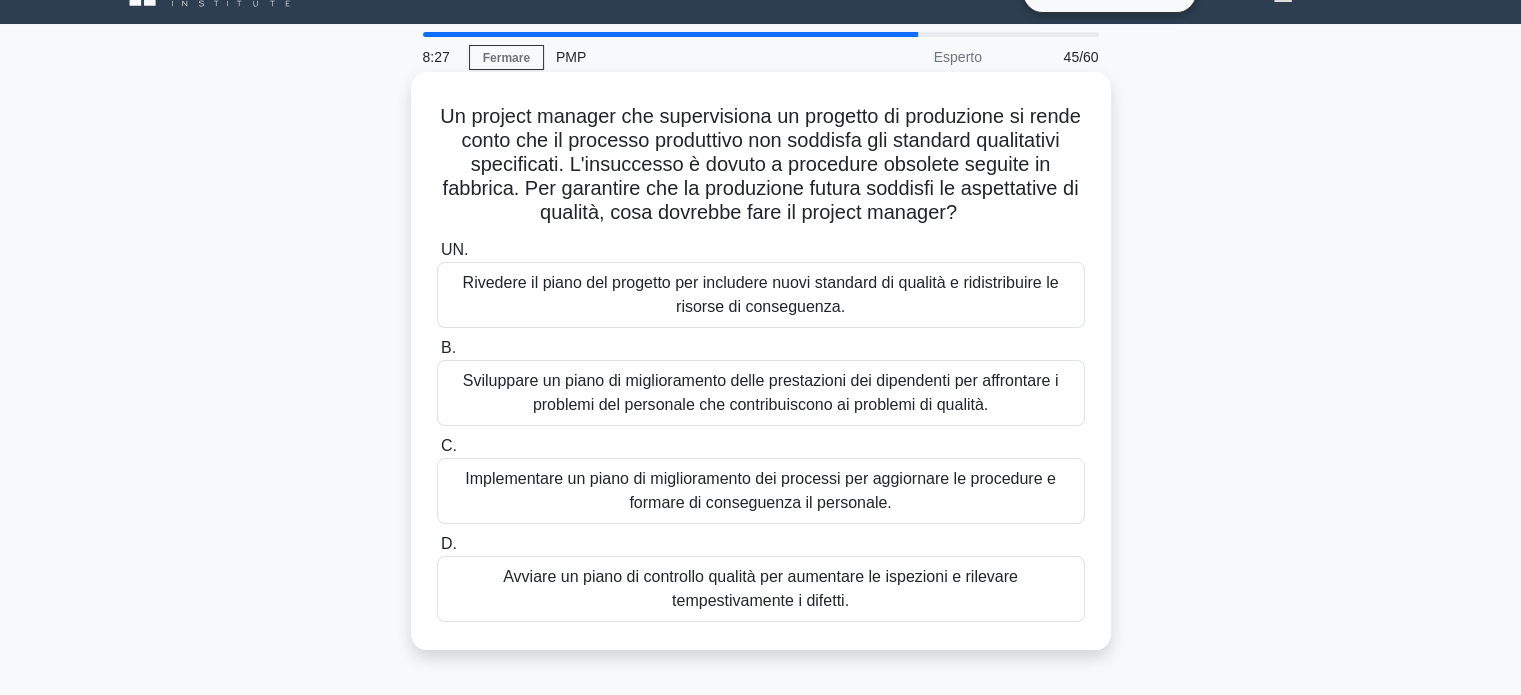 click on "Implementare un piano di miglioramento dei processi per aggiornare le procedure e formare di conseguenza il personale." at bounding box center [761, 491] 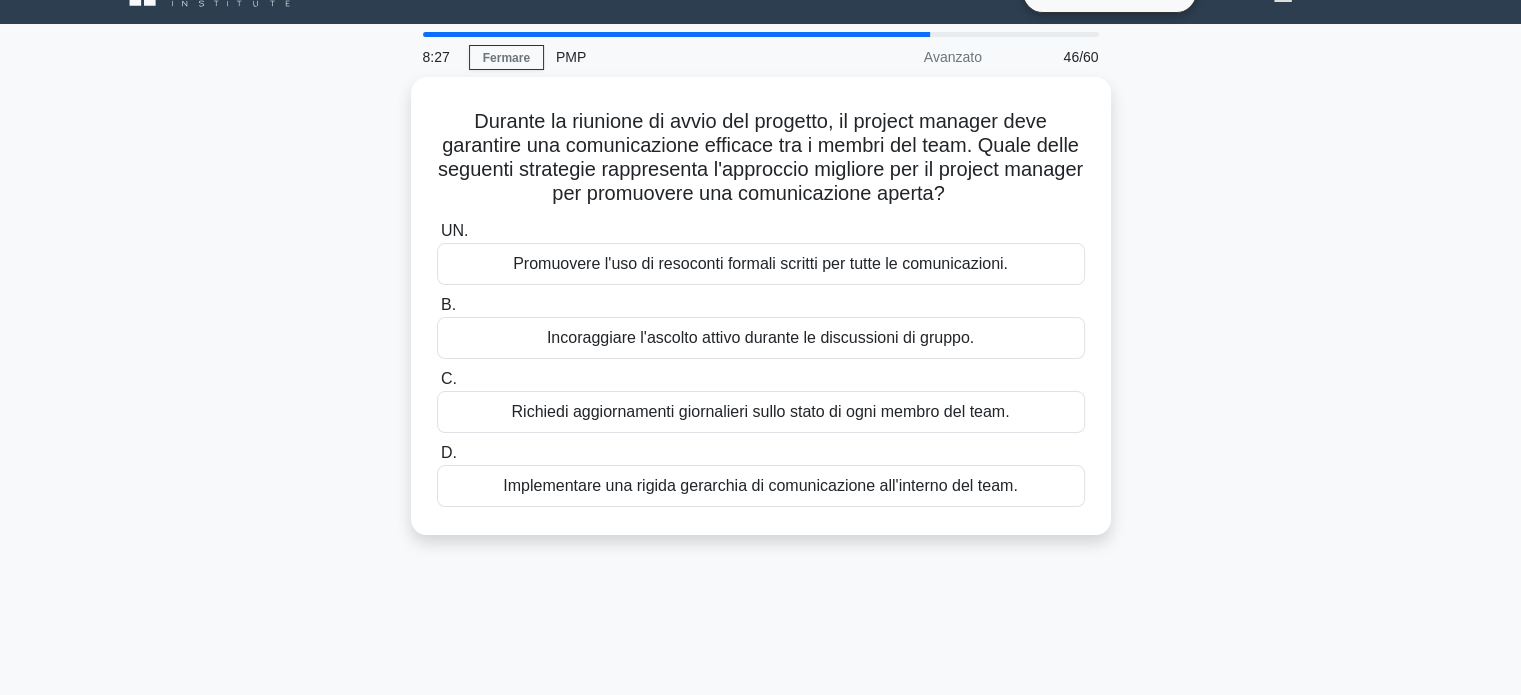 scroll, scrollTop: 0, scrollLeft: 0, axis: both 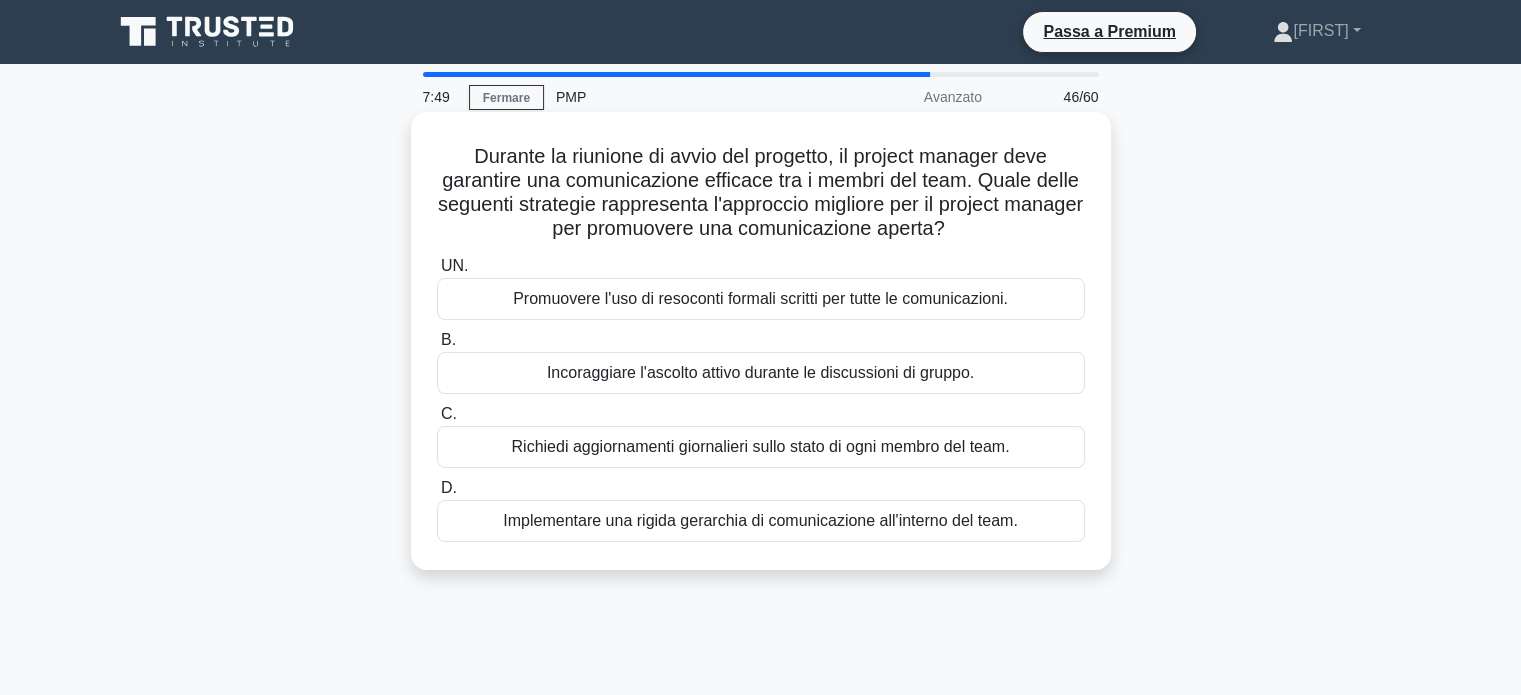 click on "Incoraggiare l'ascolto attivo durante le discussioni di gruppo." at bounding box center [760, 372] 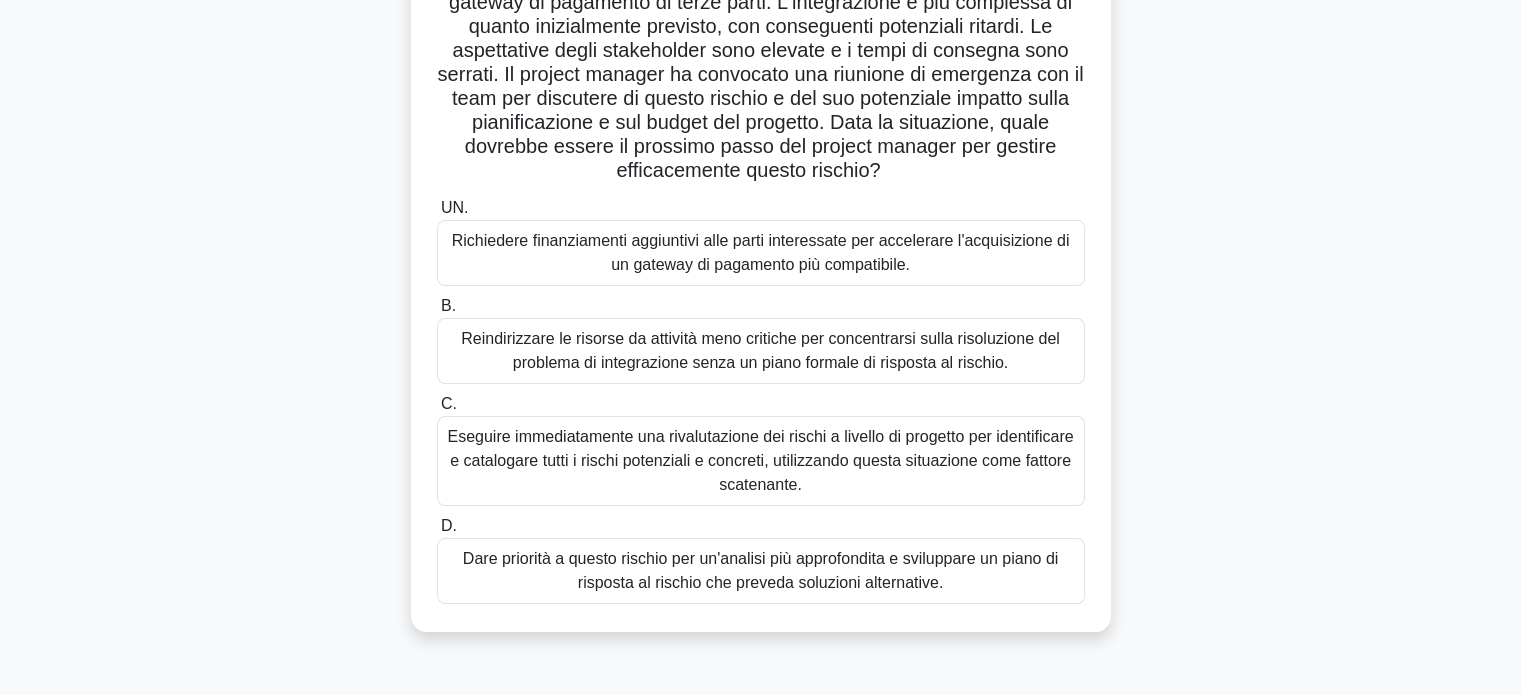 scroll, scrollTop: 251, scrollLeft: 0, axis: vertical 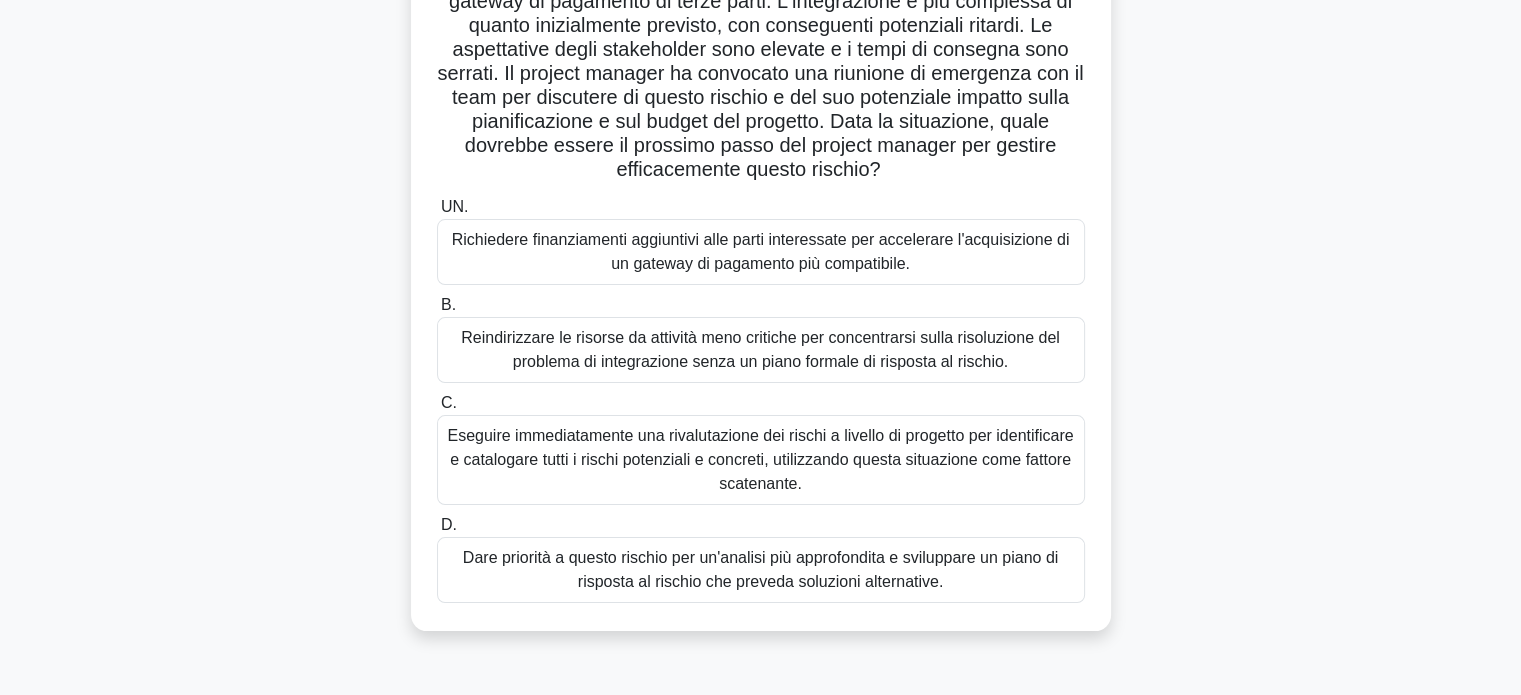 click on "Dare priorità a questo rischio per un'analisi più approfondita e sviluppare un piano di risposta al rischio che preveda soluzioni alternative." at bounding box center [760, 569] 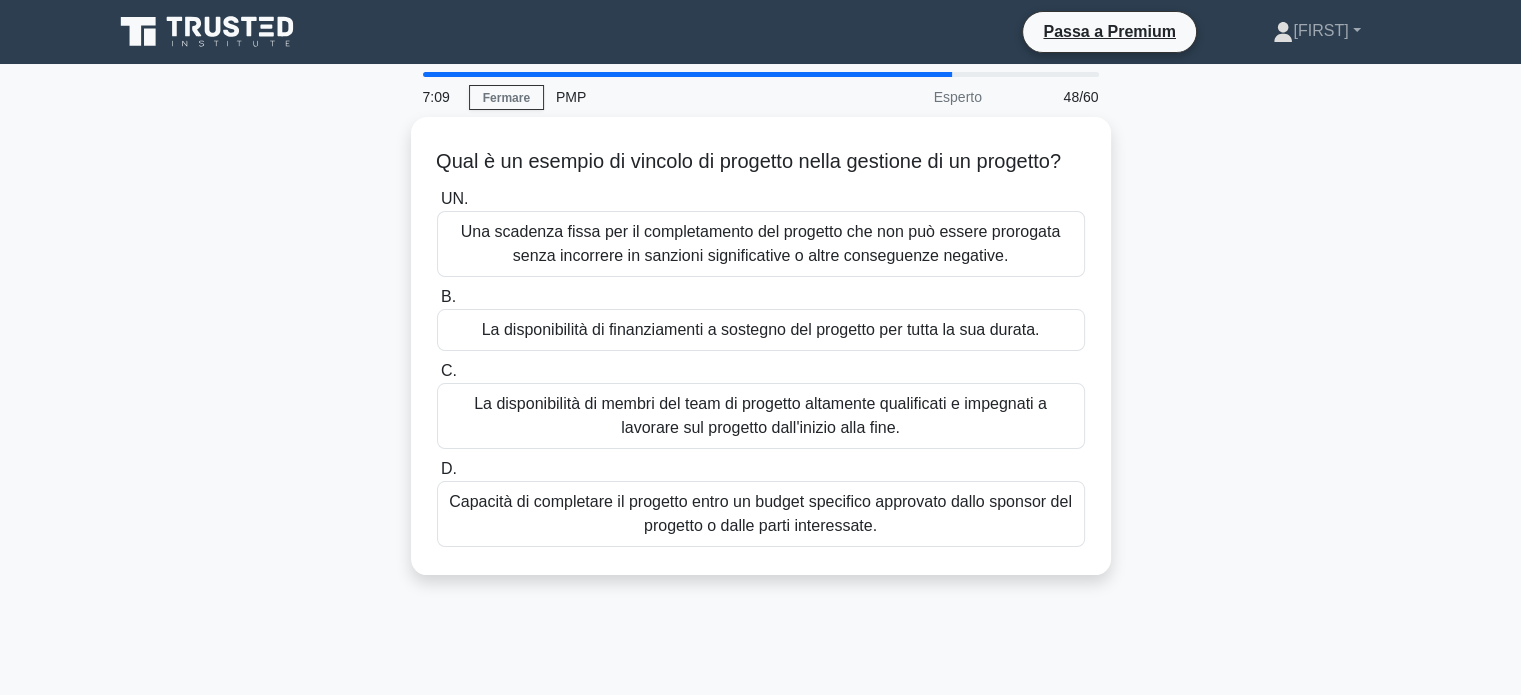 scroll, scrollTop: 0, scrollLeft: 0, axis: both 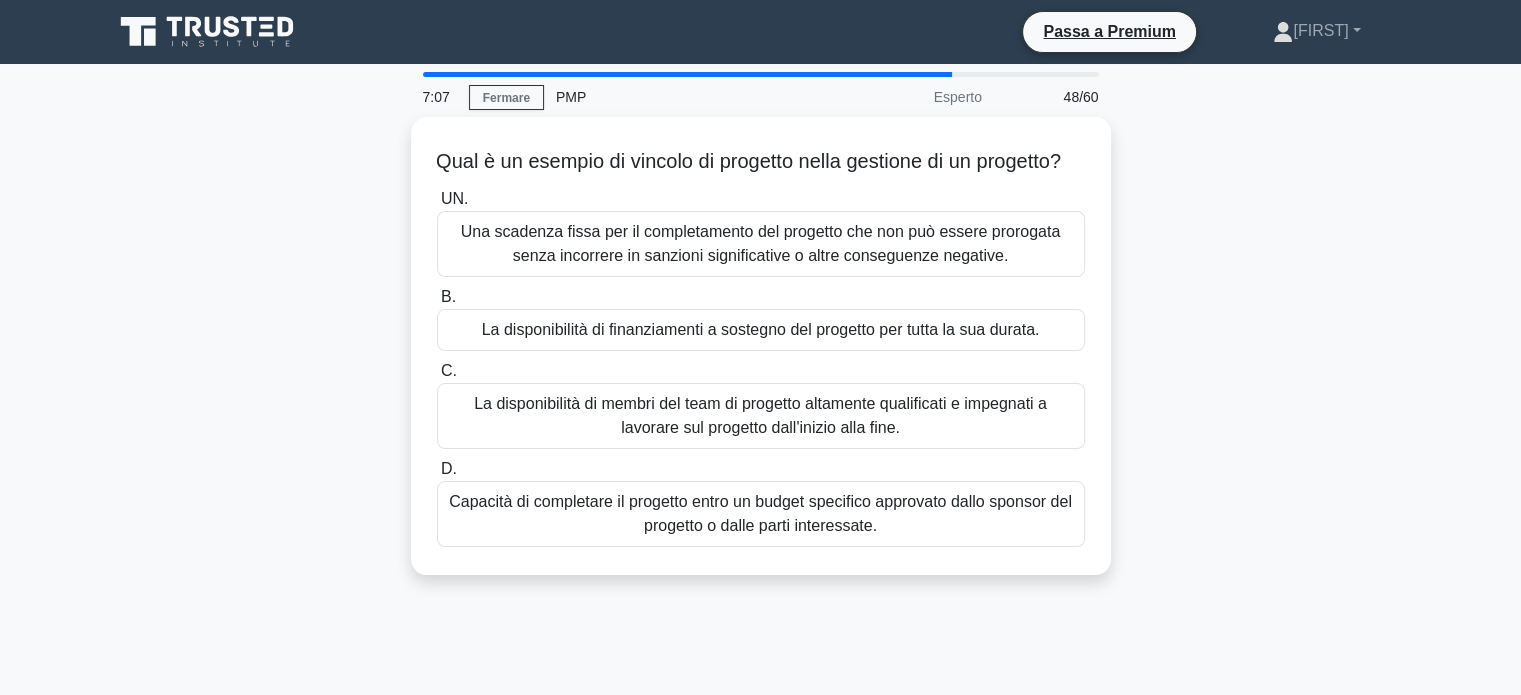 click on "Qual è un esempio di vincolo di progetto nella gestione di un progetto?
.spinner_0XTQ{transform-origin:center;animation:spinner_y6GP .75s linear infinite}@keyframes spinner_y6GP{100%{transform:rotate(360deg)}}
UN.
Una scadenza fissa per il completamento del progetto che non può essere prorogata senza incorrere in sanzioni significative o altre conseguenze negative." at bounding box center [761, 358] 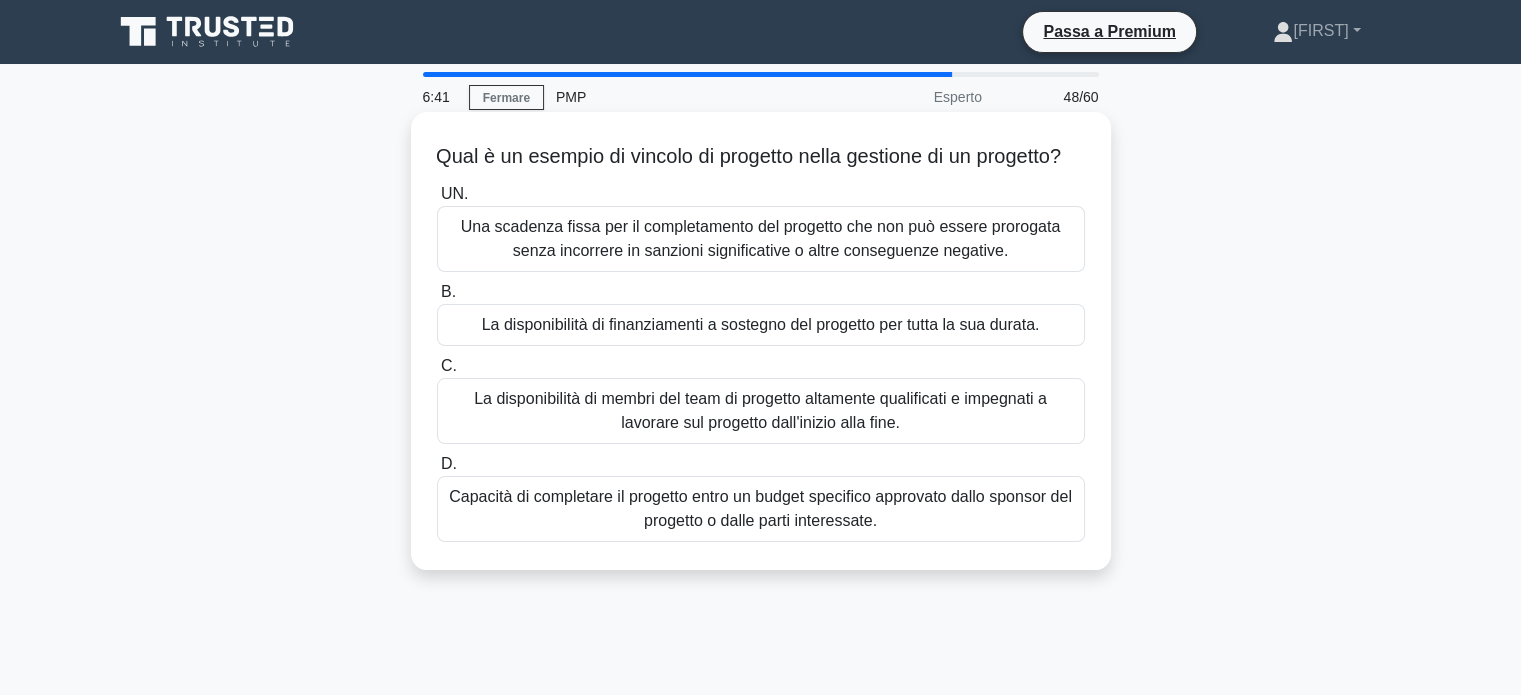 click on "Una scadenza fissa per il completamento del progetto che non può essere prorogata senza incorrere in sanzioni significative o altre conseguenze negative." at bounding box center (761, 239) 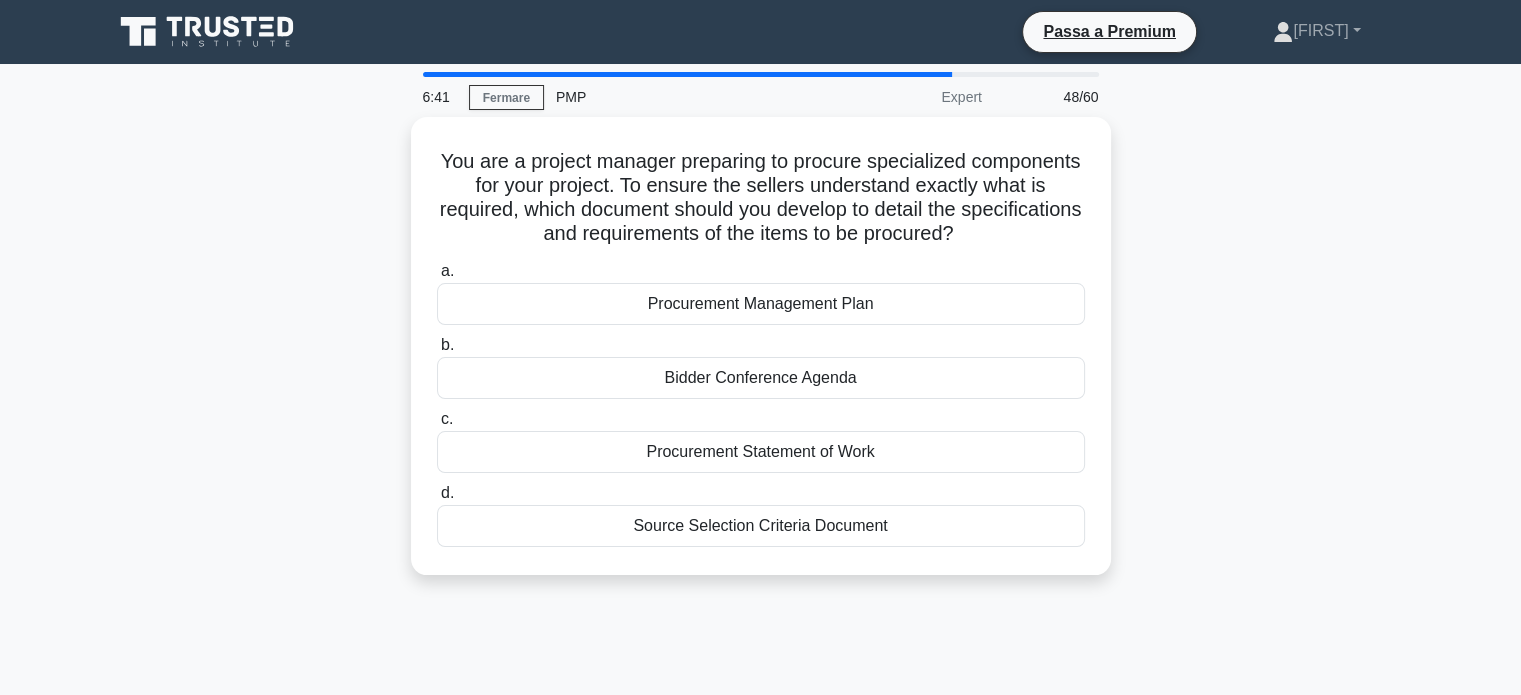 scroll, scrollTop: 0, scrollLeft: 0, axis: both 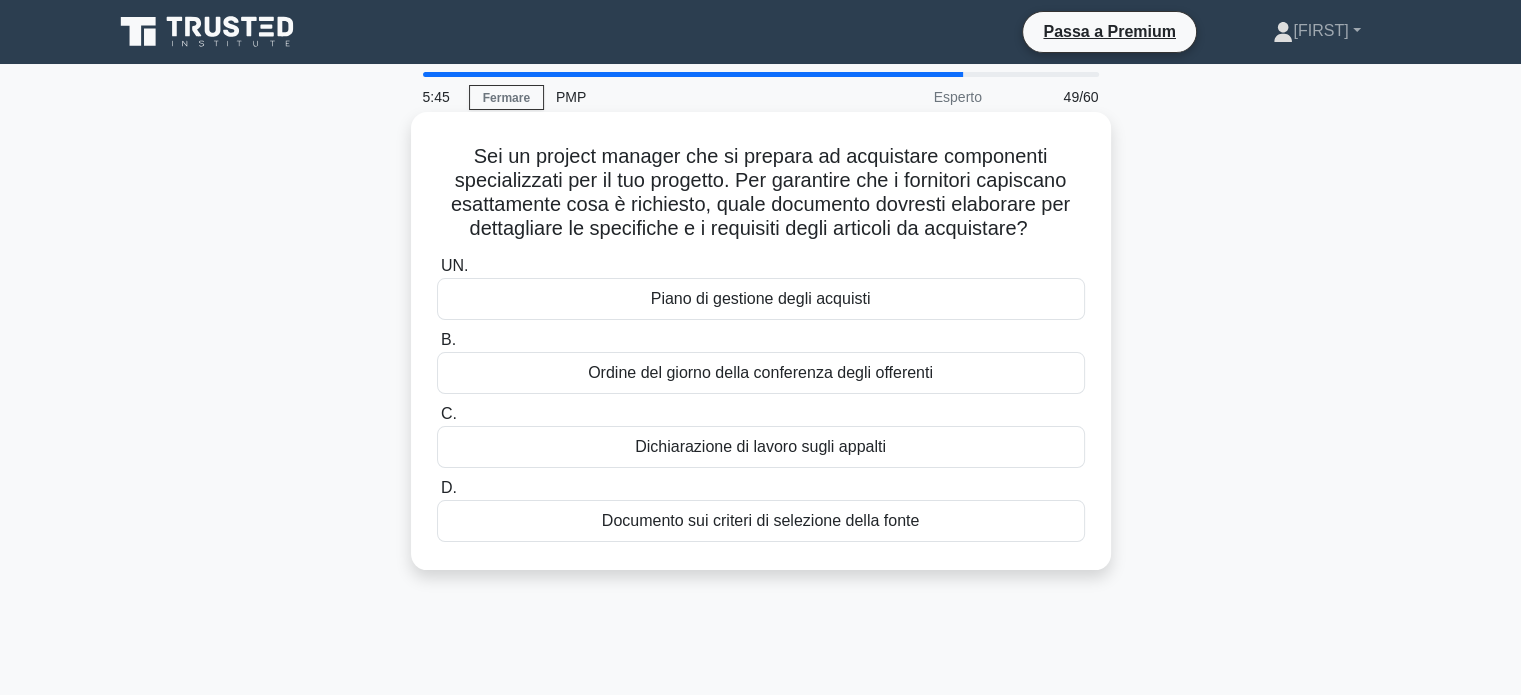click on "Documento sui criteri di selezione della fonte" at bounding box center (761, 521) 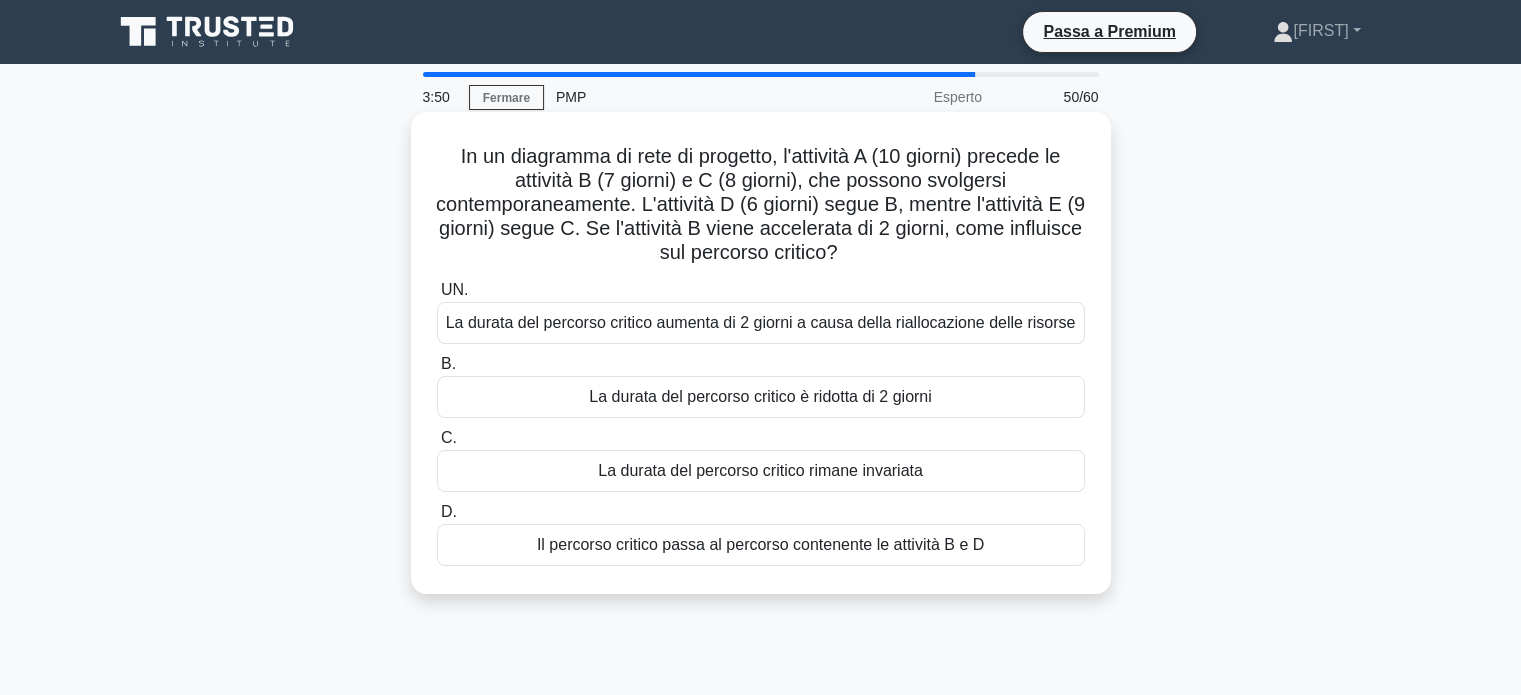 click on "La durata del percorso critico rimane invariata" at bounding box center (760, 470) 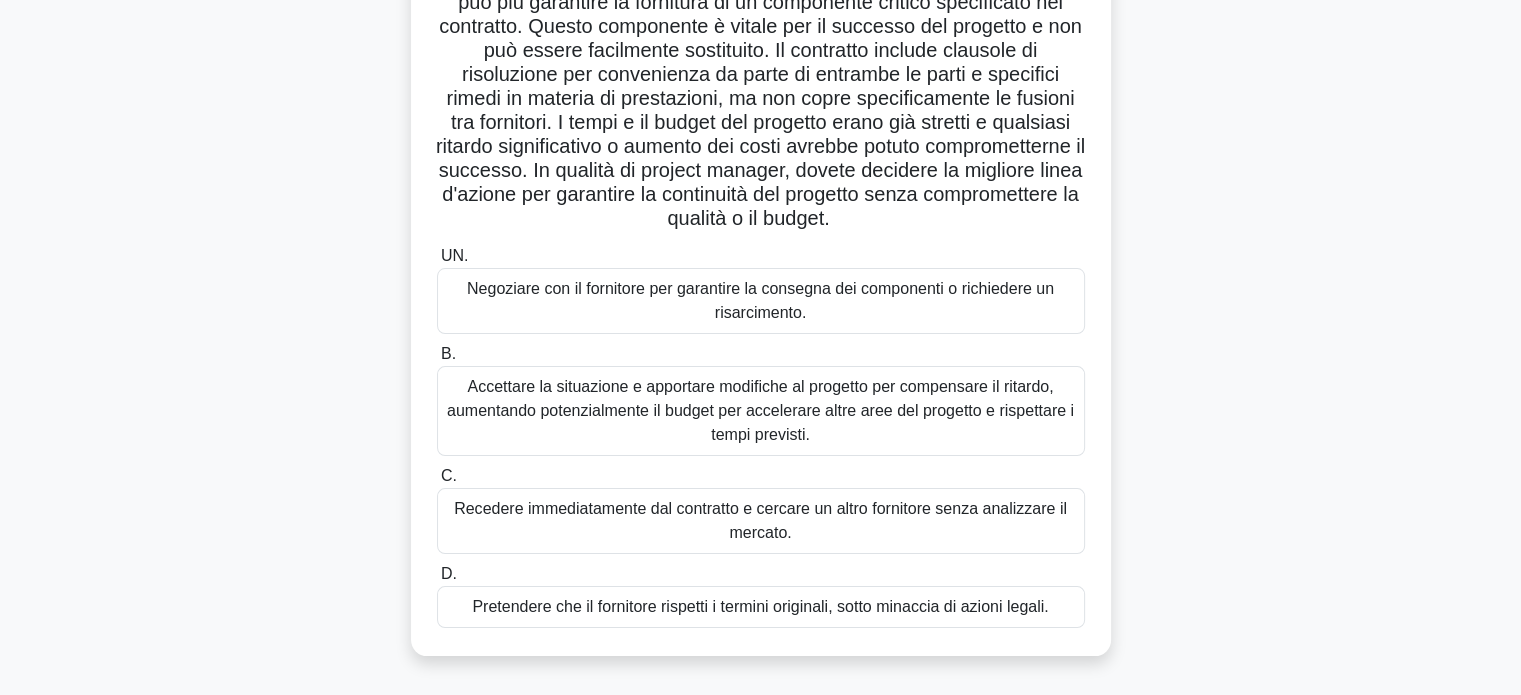 scroll, scrollTop: 203, scrollLeft: 0, axis: vertical 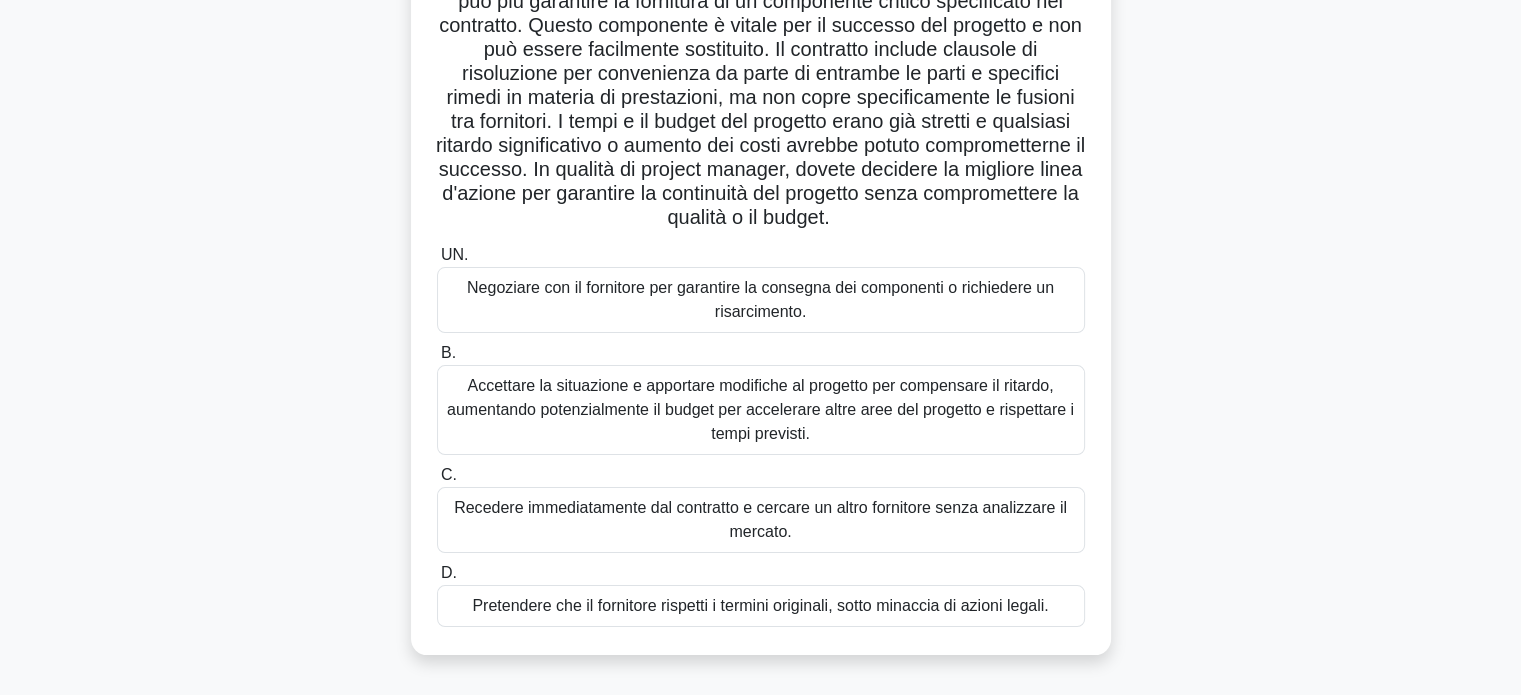 click on "Negoziare con il fornitore per garantire la consegna dei componenti o richiedere un risarcimento." at bounding box center (760, 299) 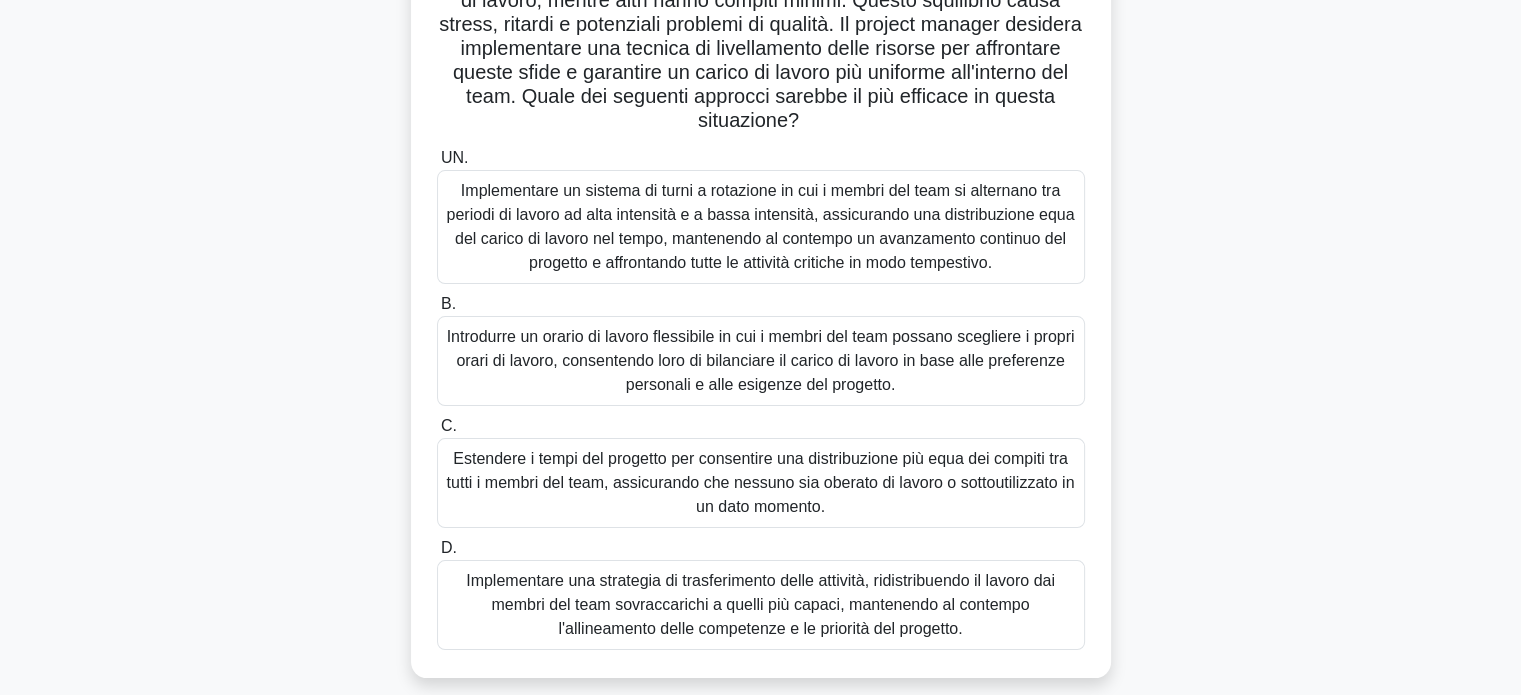 scroll, scrollTop: 228, scrollLeft: 0, axis: vertical 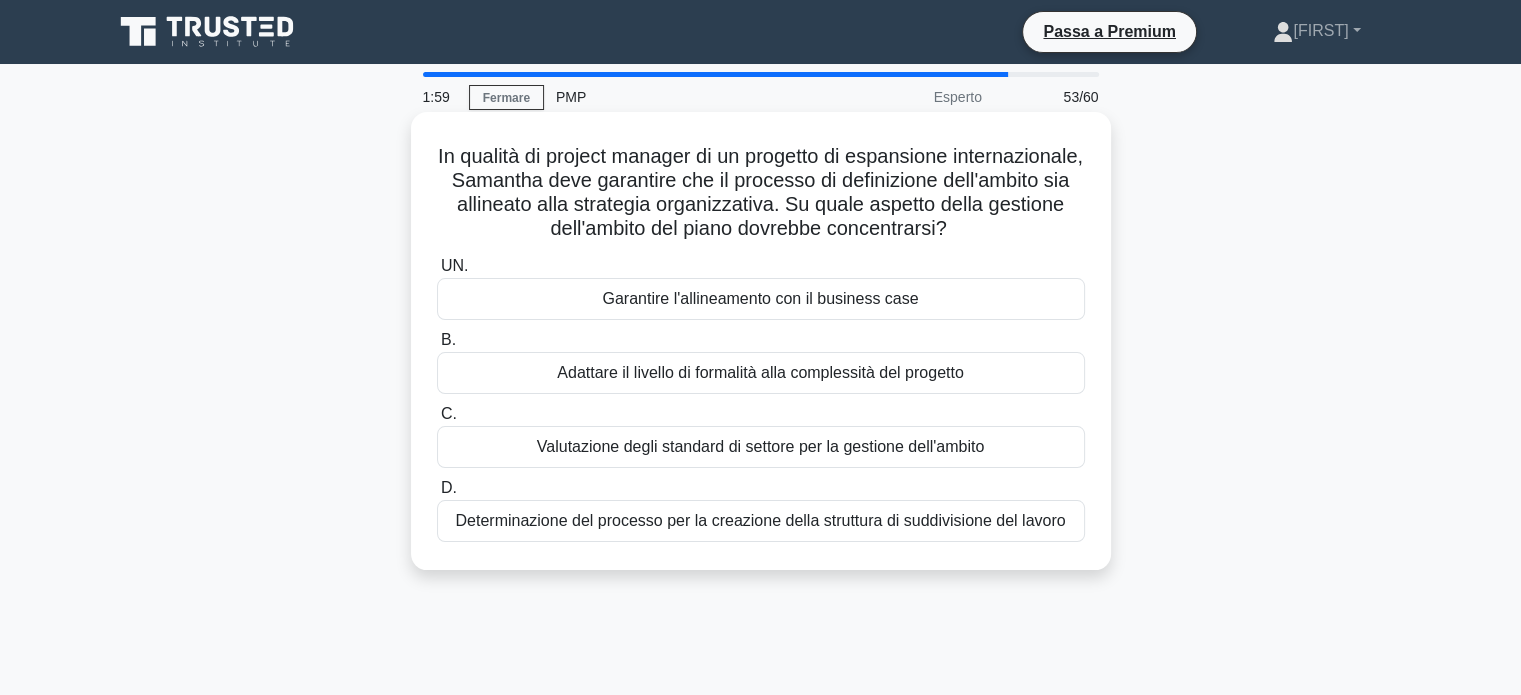 click on "Garantire l'allineamento con il business case" at bounding box center (760, 298) 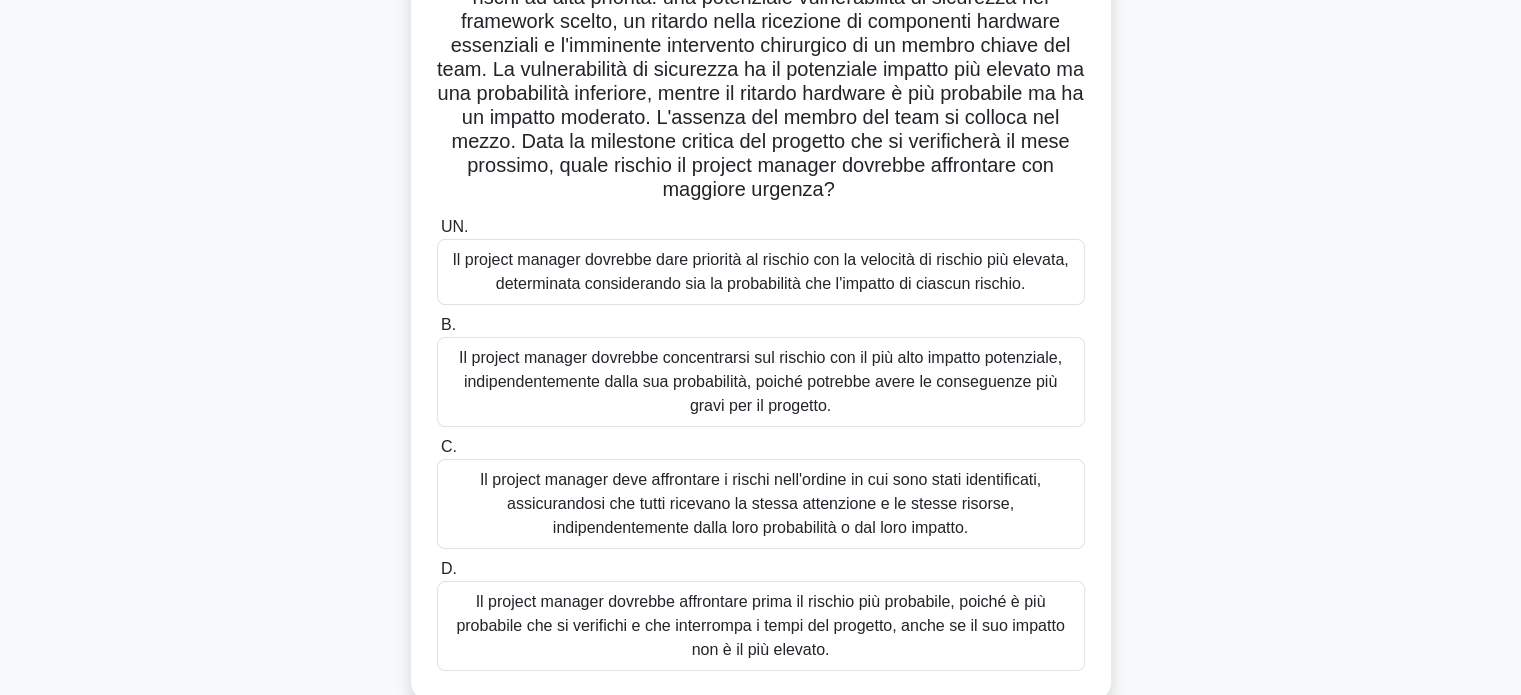 scroll, scrollTop: 182, scrollLeft: 0, axis: vertical 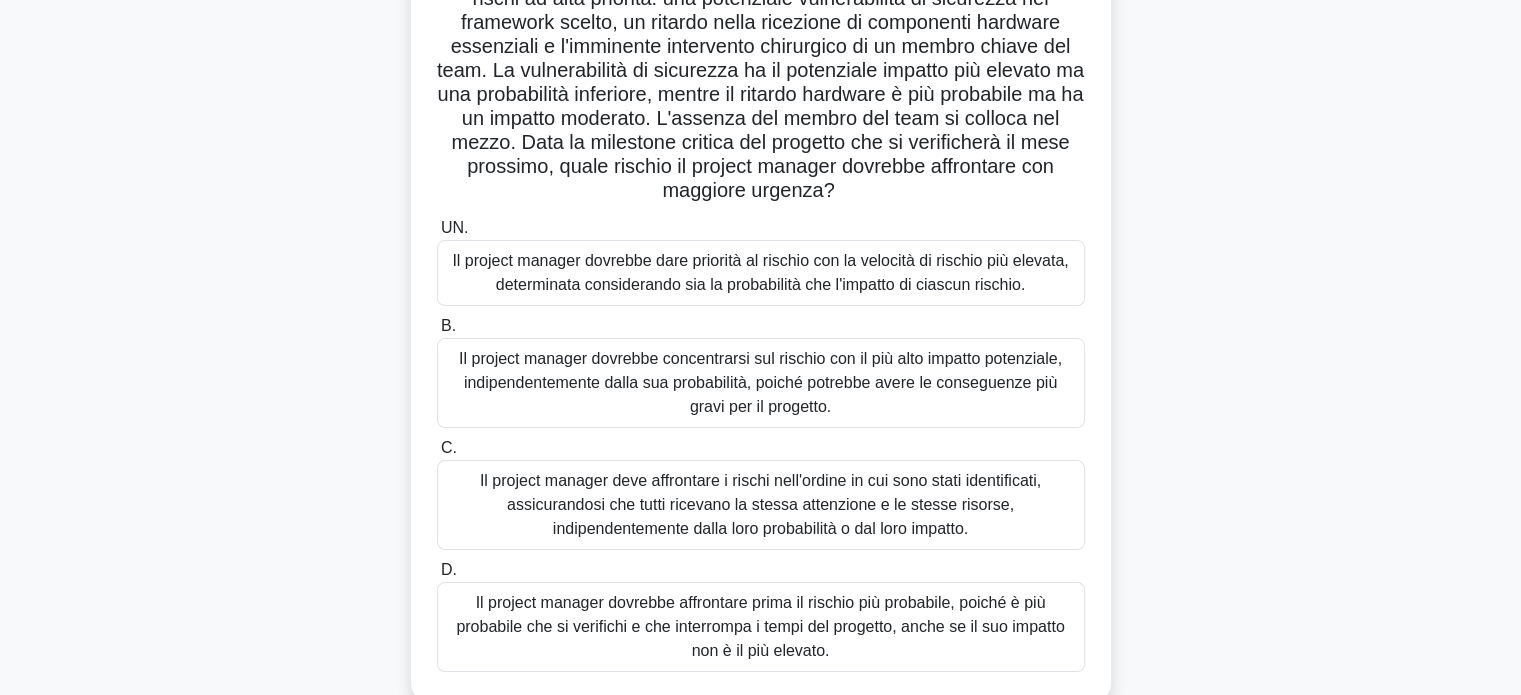 click on "Il project manager dovrebbe dare priorità al rischio con la velocità di rischio più elevata, determinata considerando sia la probabilità che l'impatto di ciascun rischio." at bounding box center (760, 272) 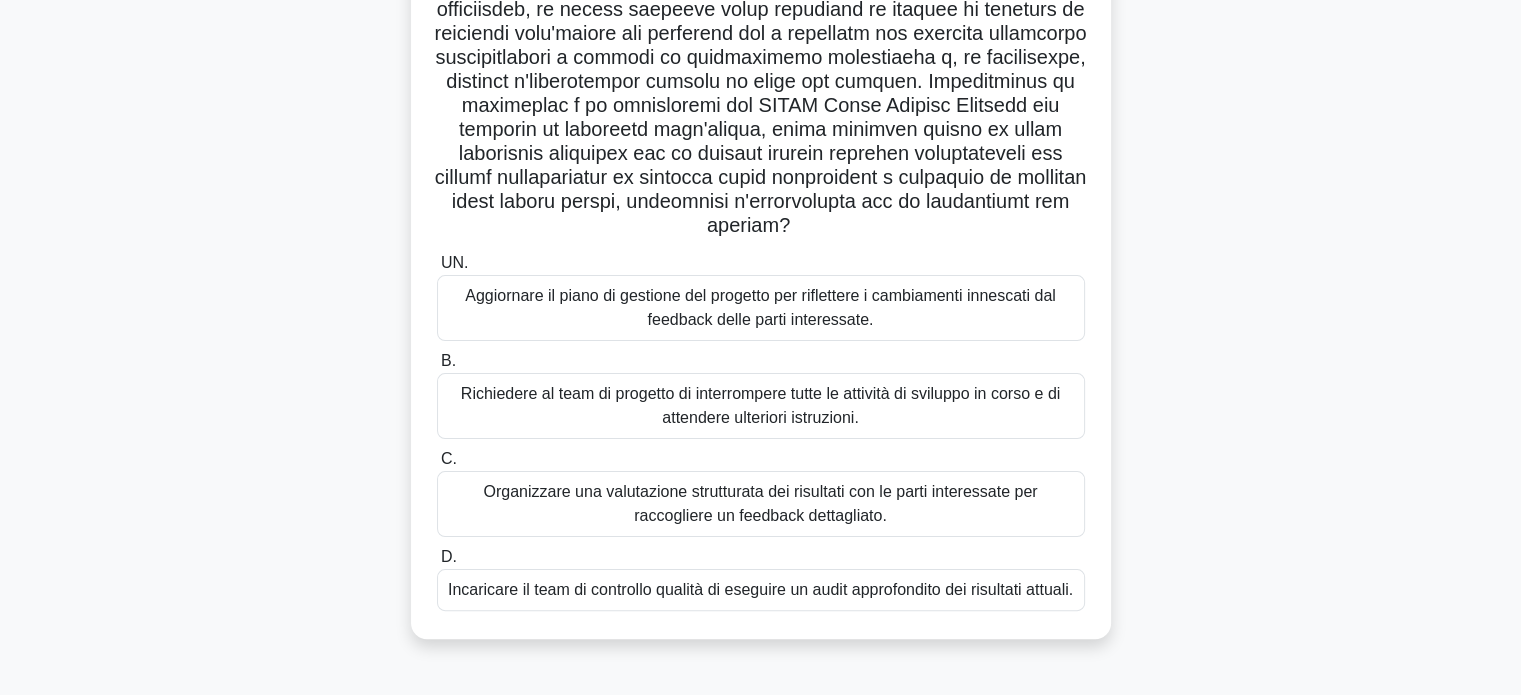 scroll, scrollTop: 364, scrollLeft: 0, axis: vertical 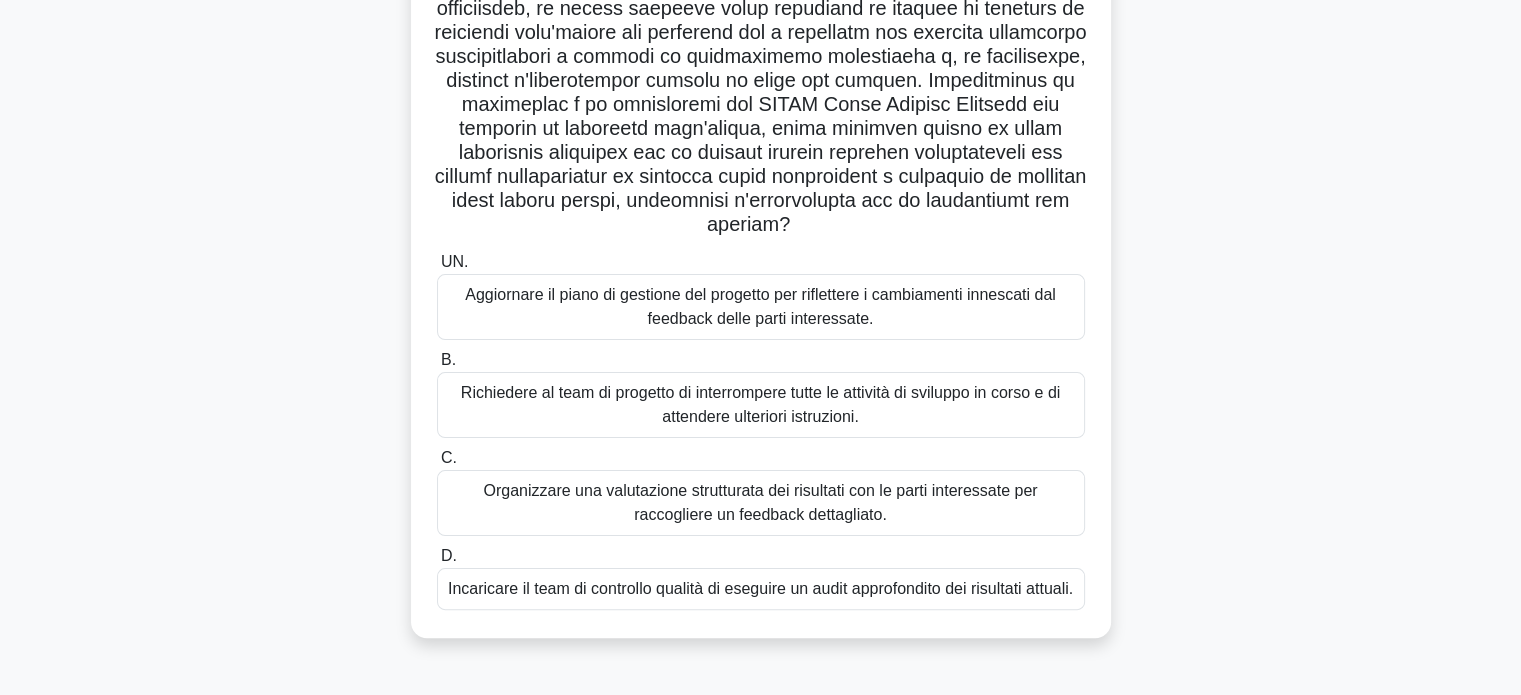 click on "Aggiornare il piano di gestione del progetto per riflettere i cambiamenti innescati dal feedback delle parti interessate." at bounding box center (761, 307) 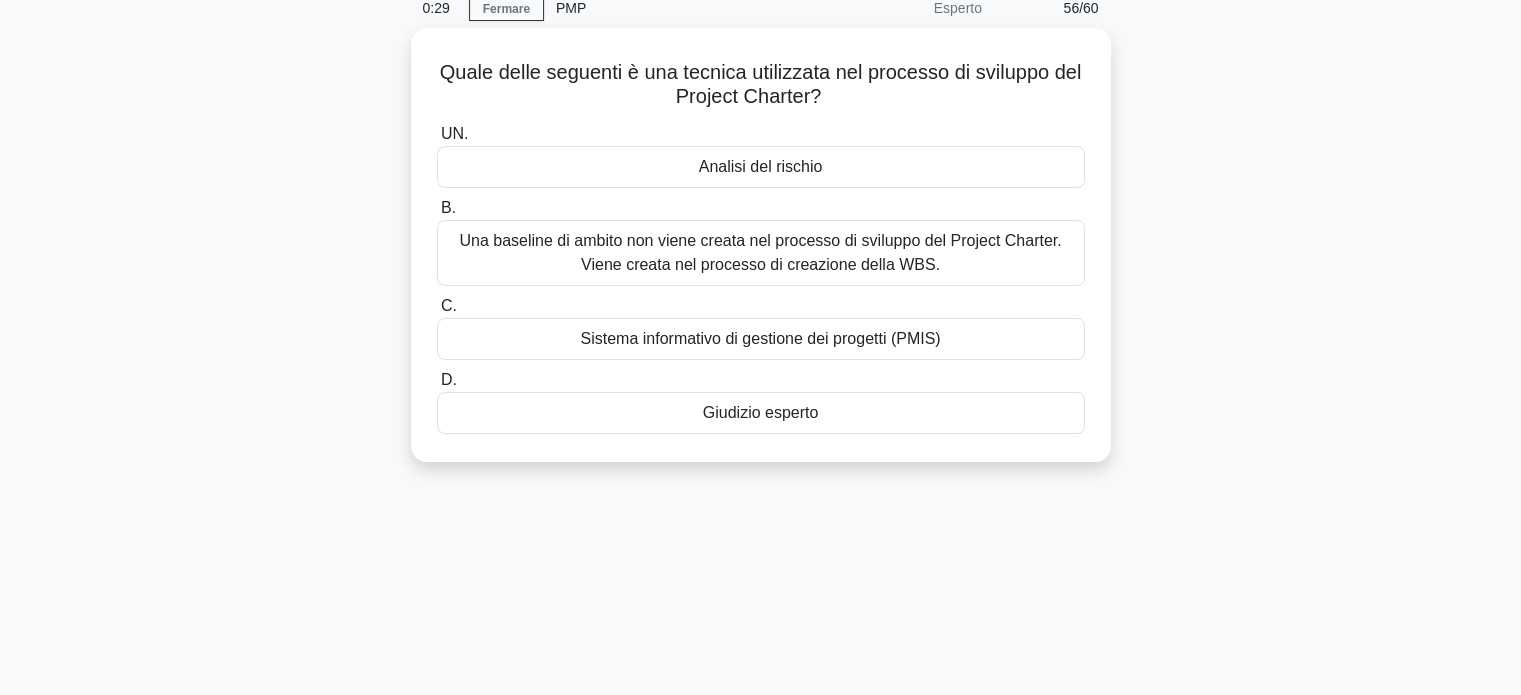 scroll, scrollTop: 0, scrollLeft: 0, axis: both 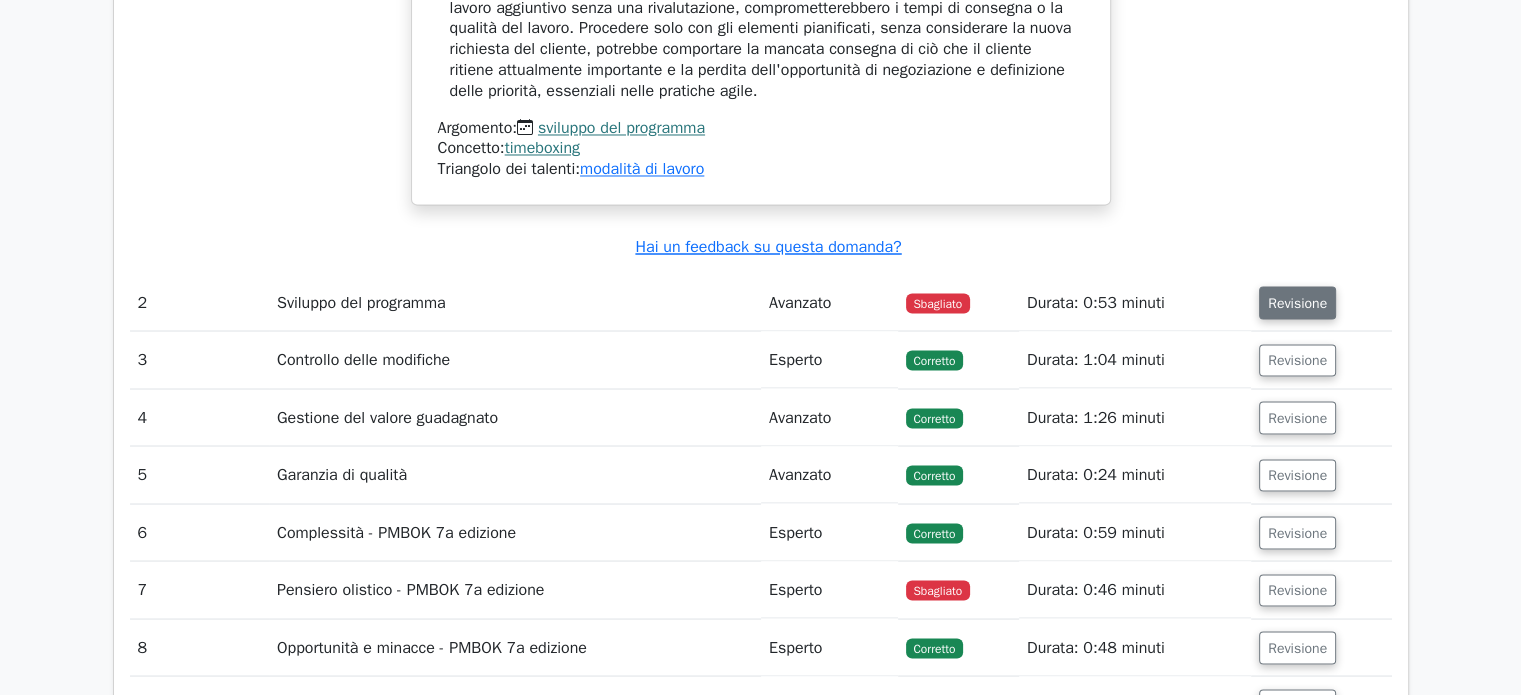 click on "Revisione" at bounding box center (1297, 303) 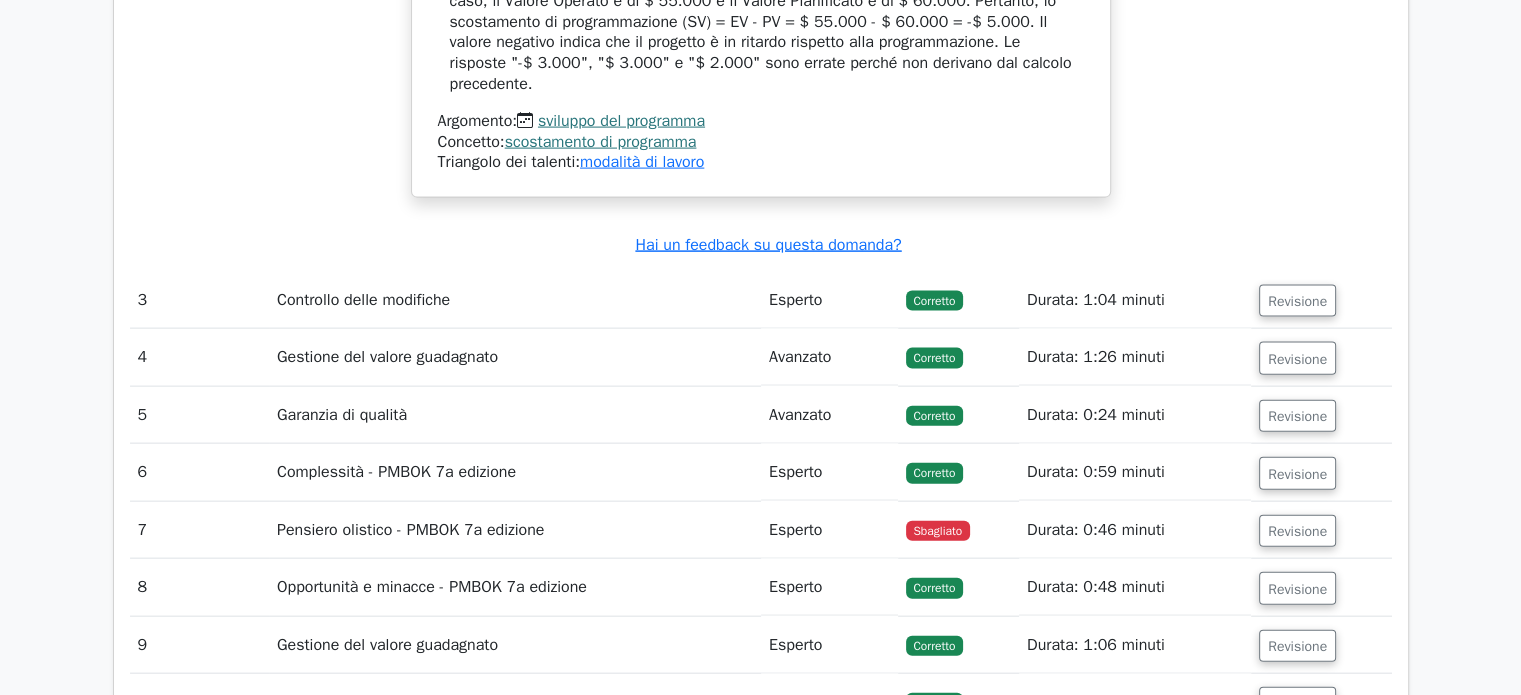 scroll, scrollTop: 4384, scrollLeft: 0, axis: vertical 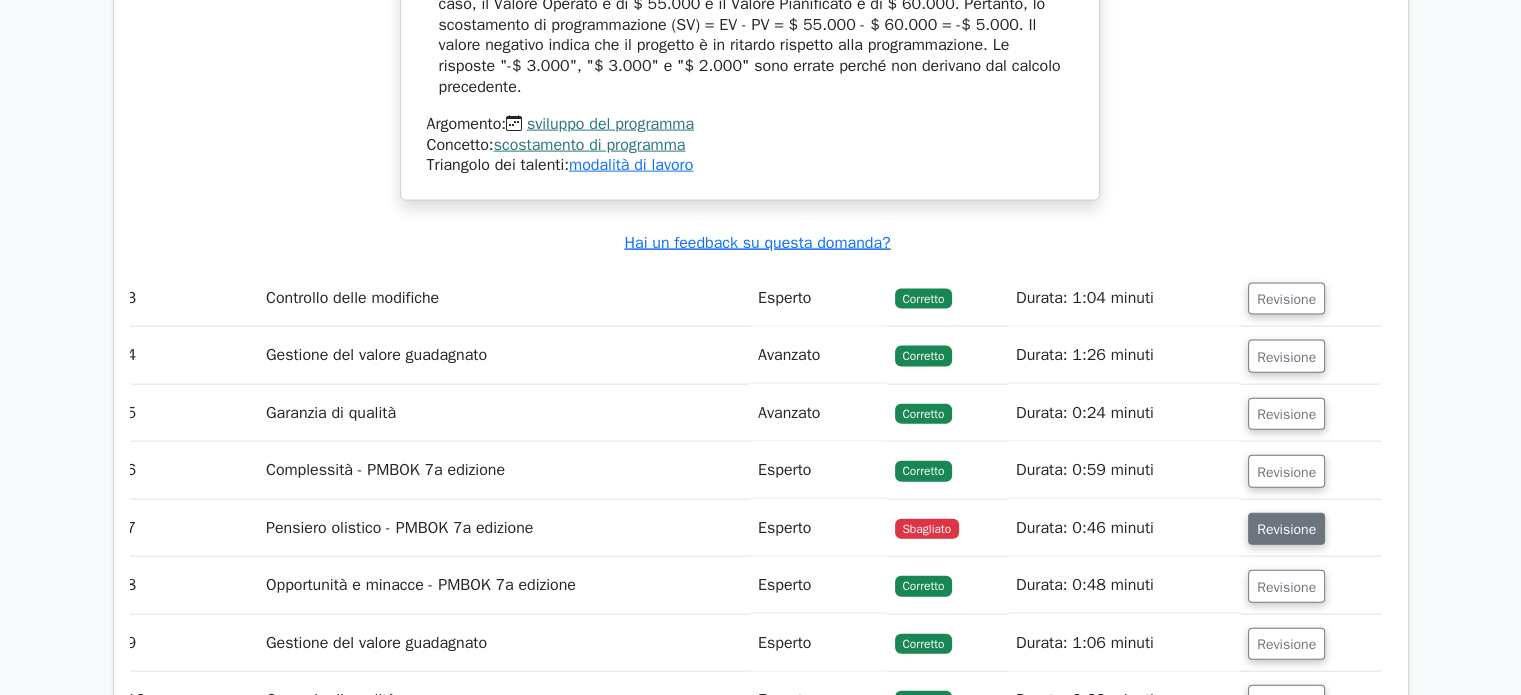 click on "Revisione" at bounding box center (1286, 529) 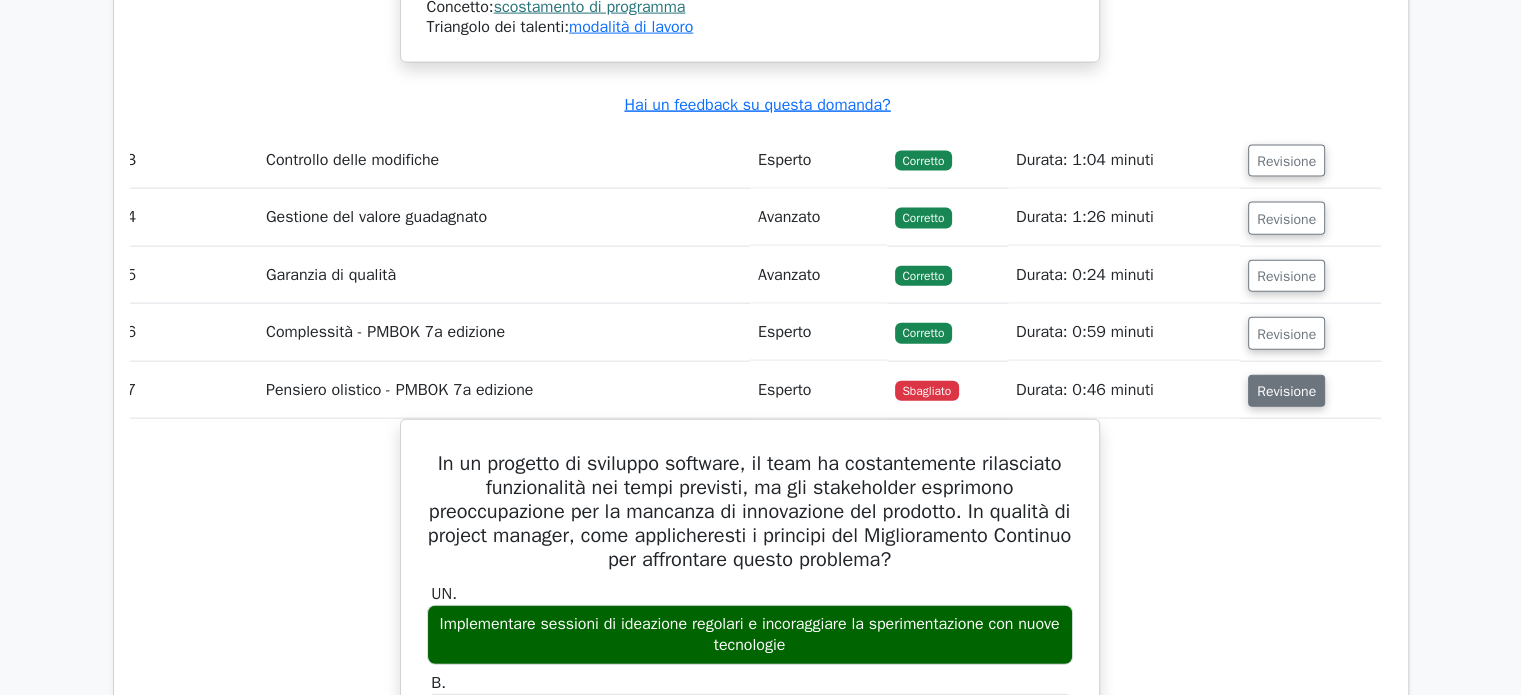 scroll, scrollTop: 4624, scrollLeft: 0, axis: vertical 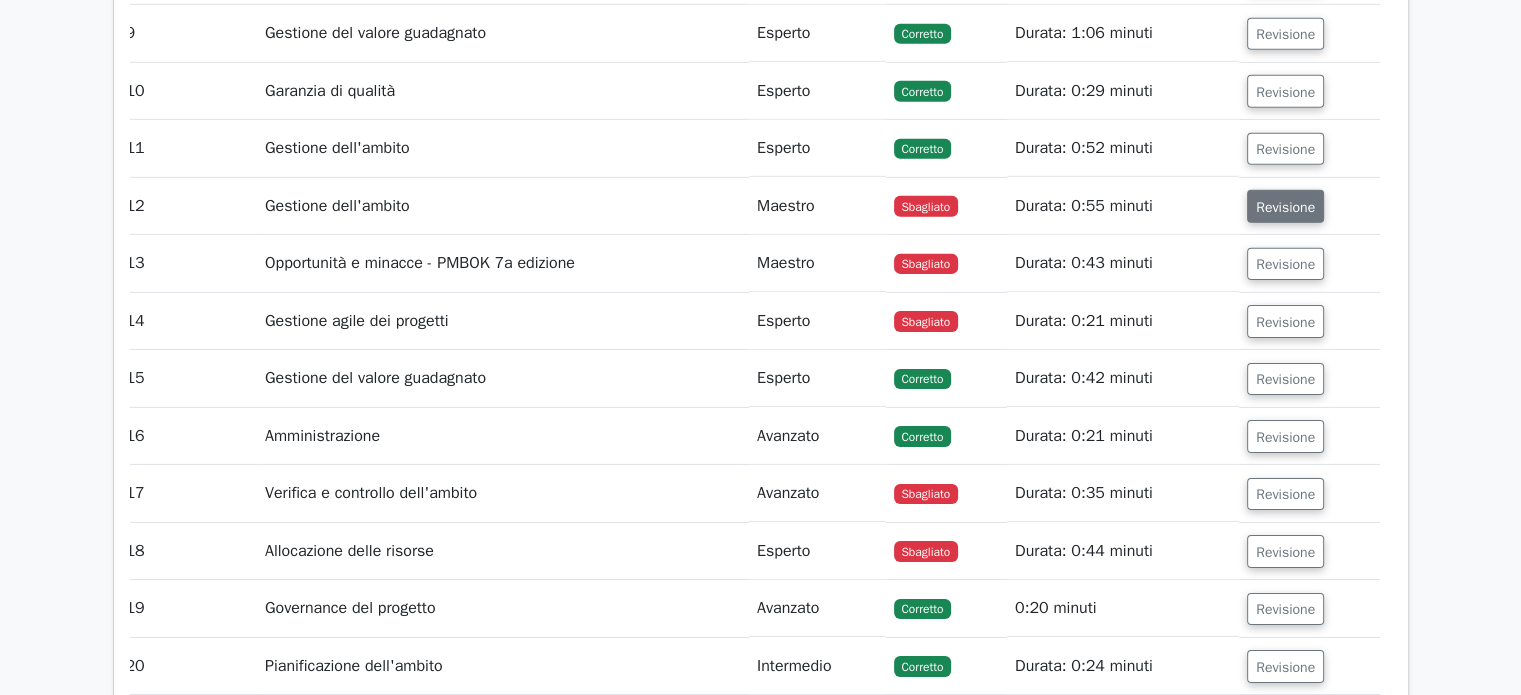 click on "Revisione" at bounding box center (1285, 207) 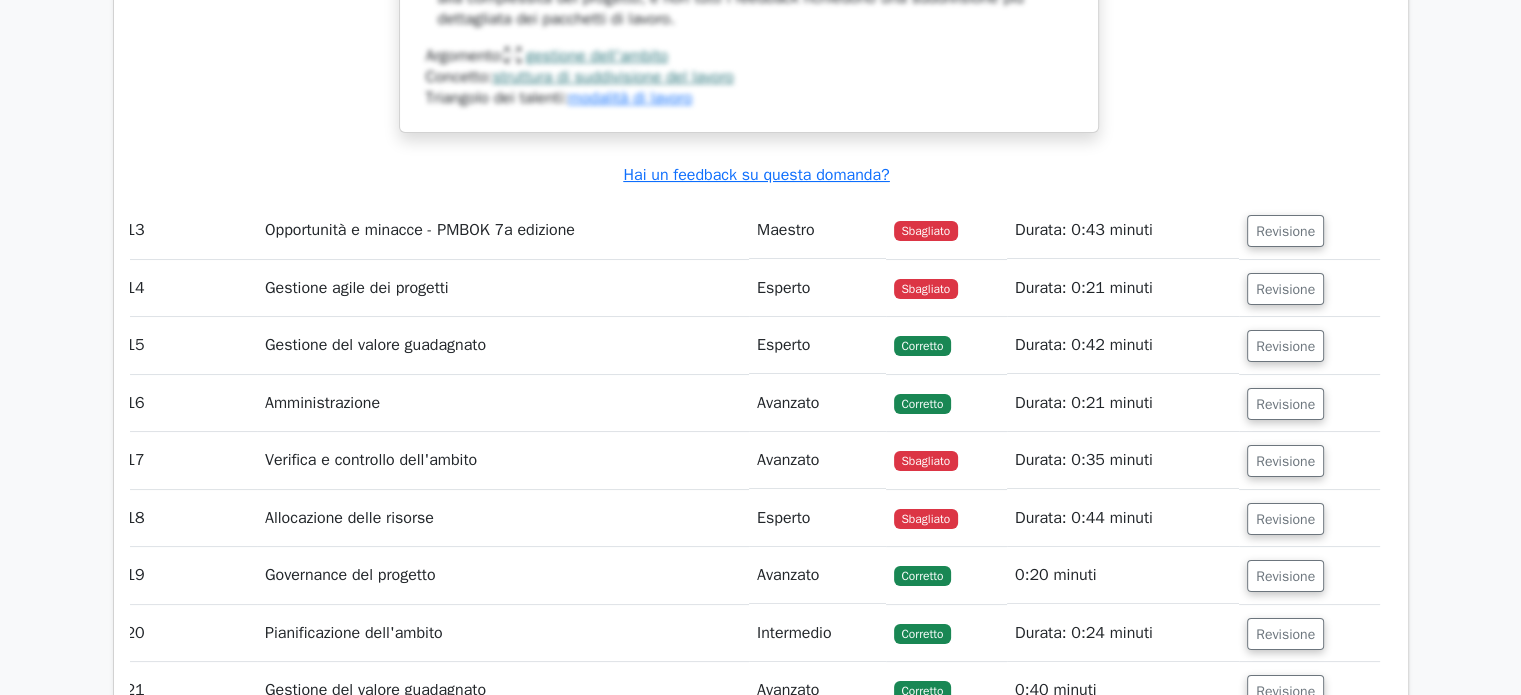 scroll, scrollTop: 7702, scrollLeft: 0, axis: vertical 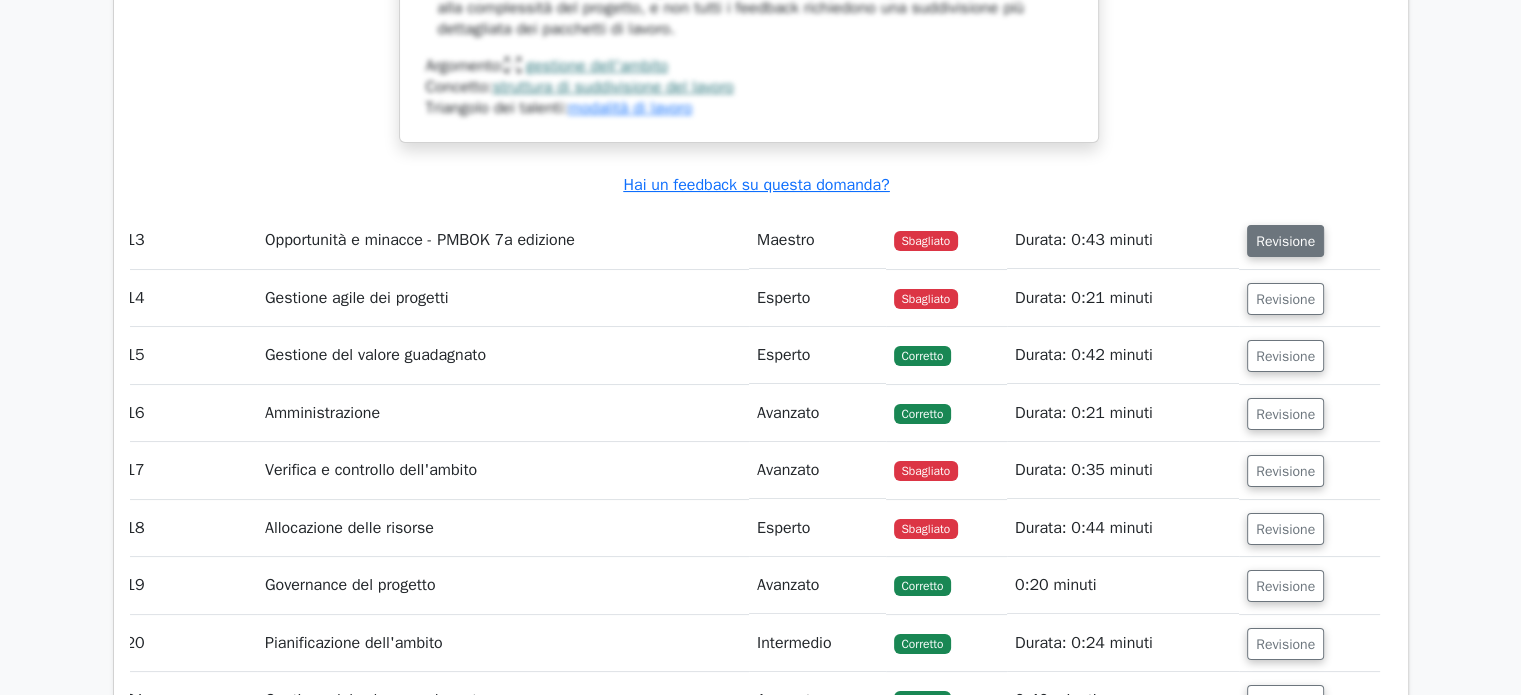 click on "Revisione" at bounding box center (1285, 241) 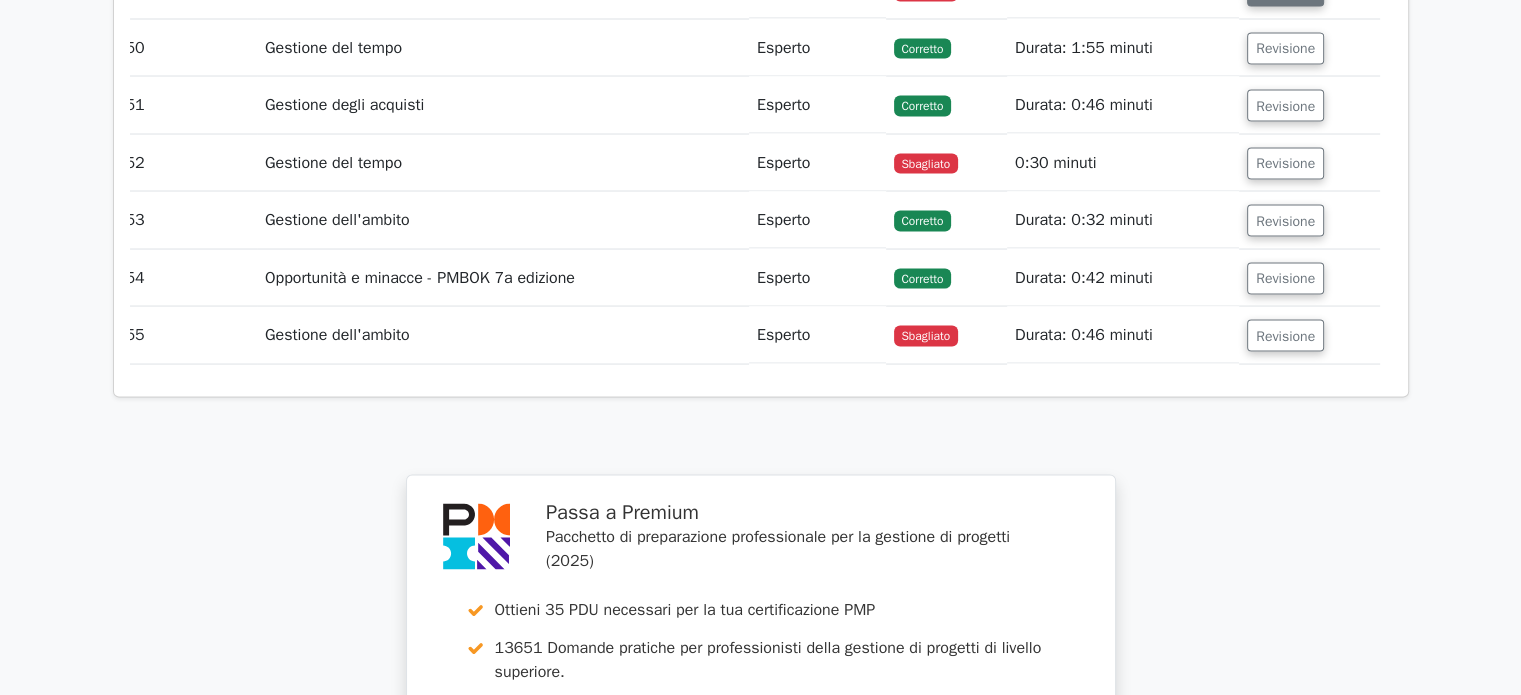 scroll, scrollTop: 11339, scrollLeft: 0, axis: vertical 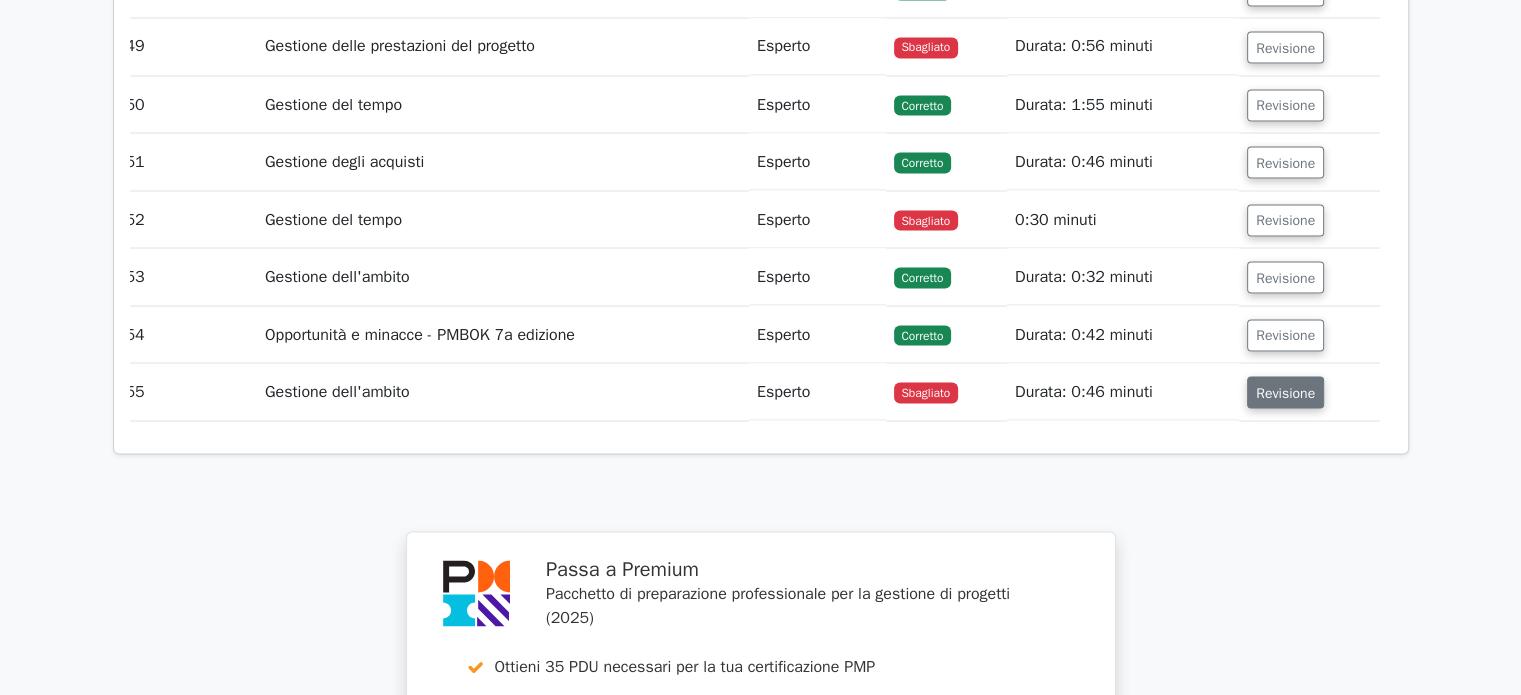 click on "Revisione" at bounding box center (1285, 392) 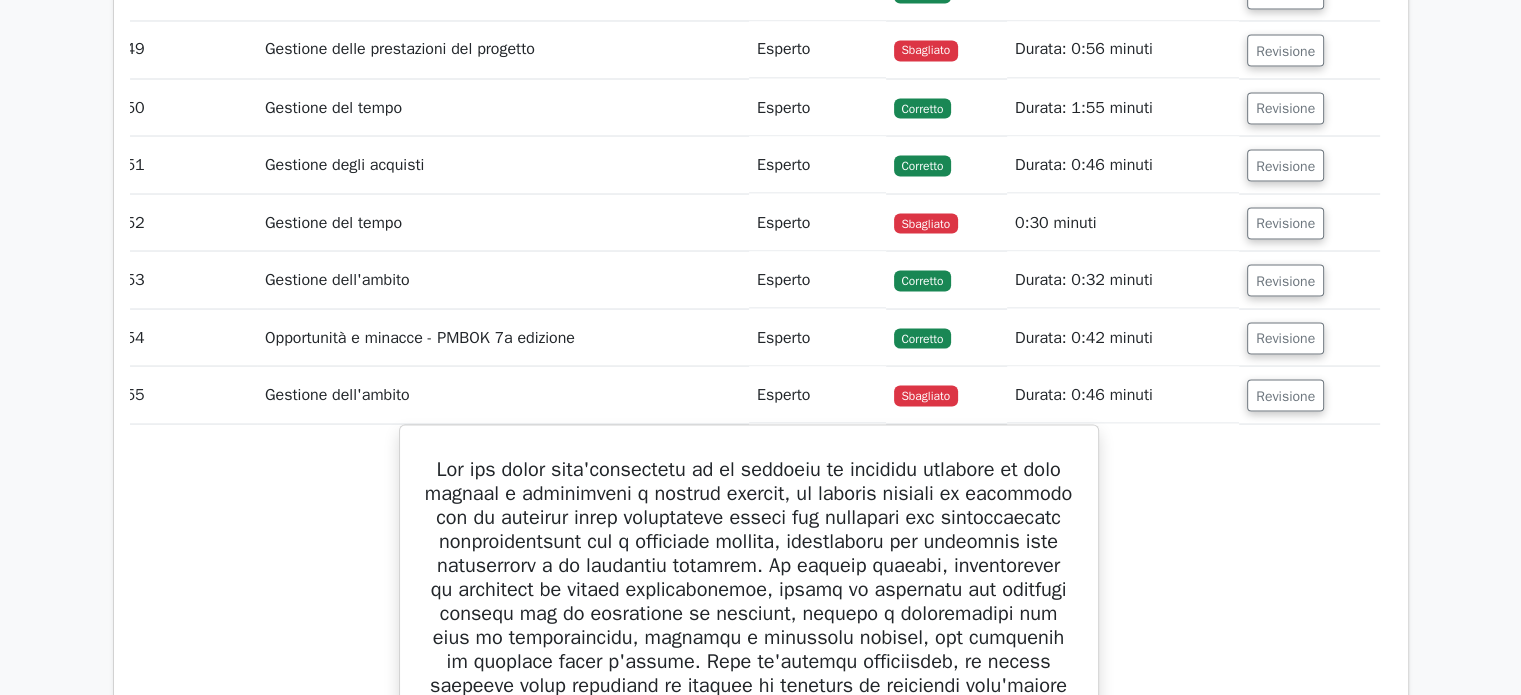 scroll, scrollTop: 11335, scrollLeft: 0, axis: vertical 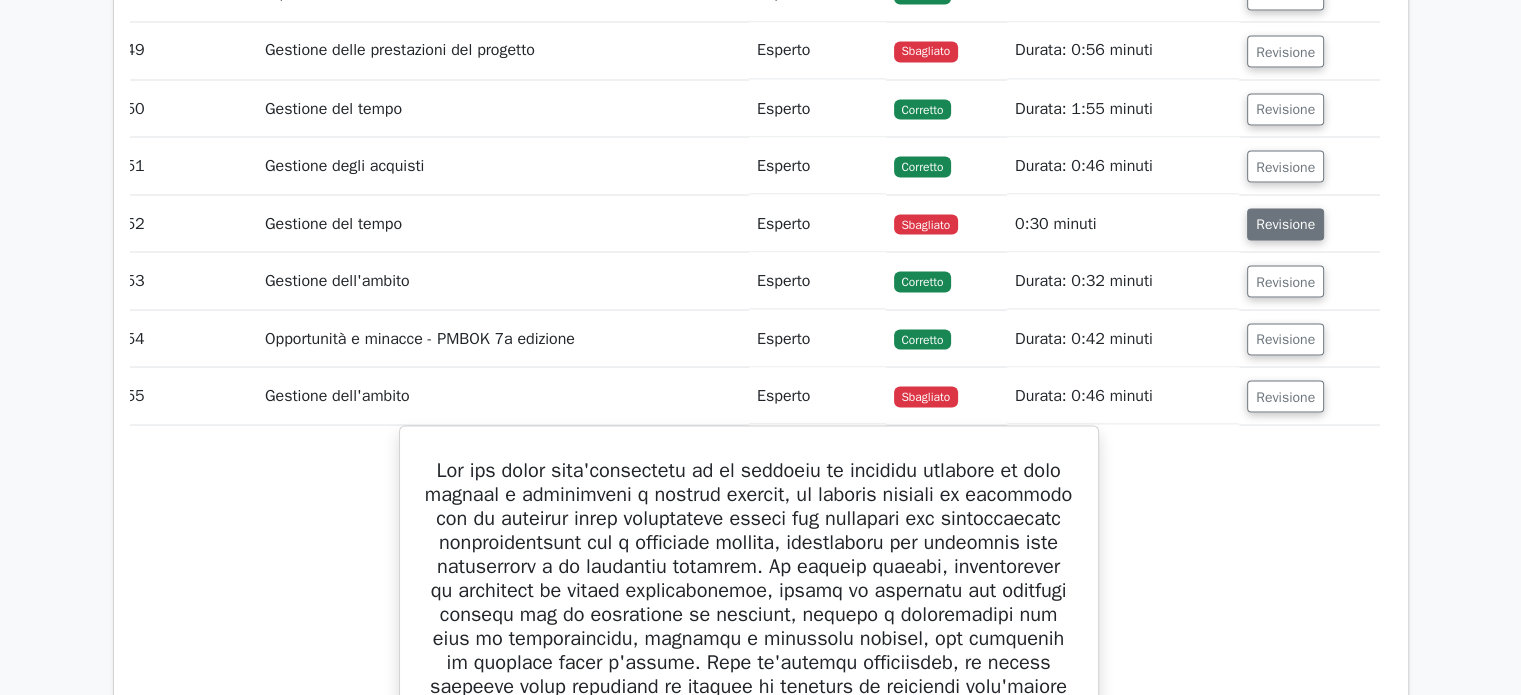 click on "Revisione" at bounding box center [1285, 224] 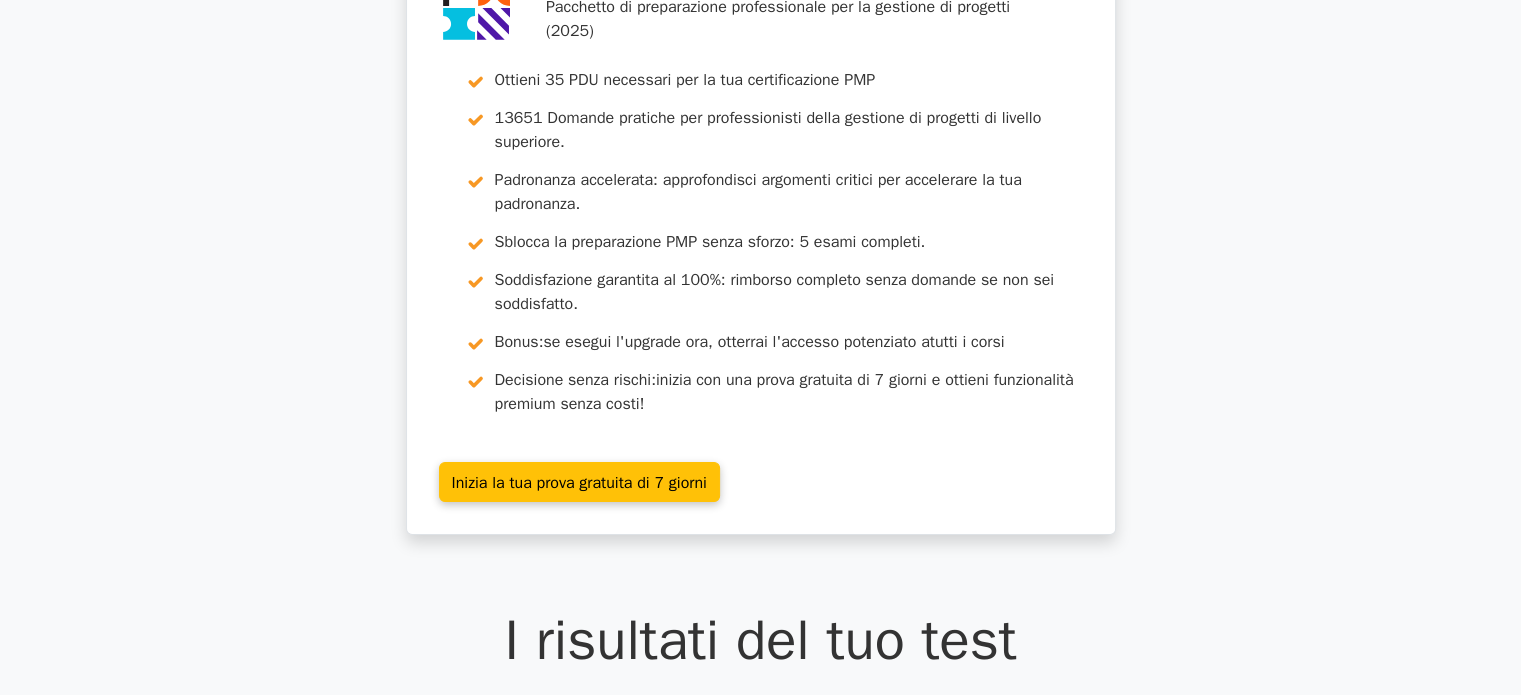 scroll, scrollTop: 0, scrollLeft: 0, axis: both 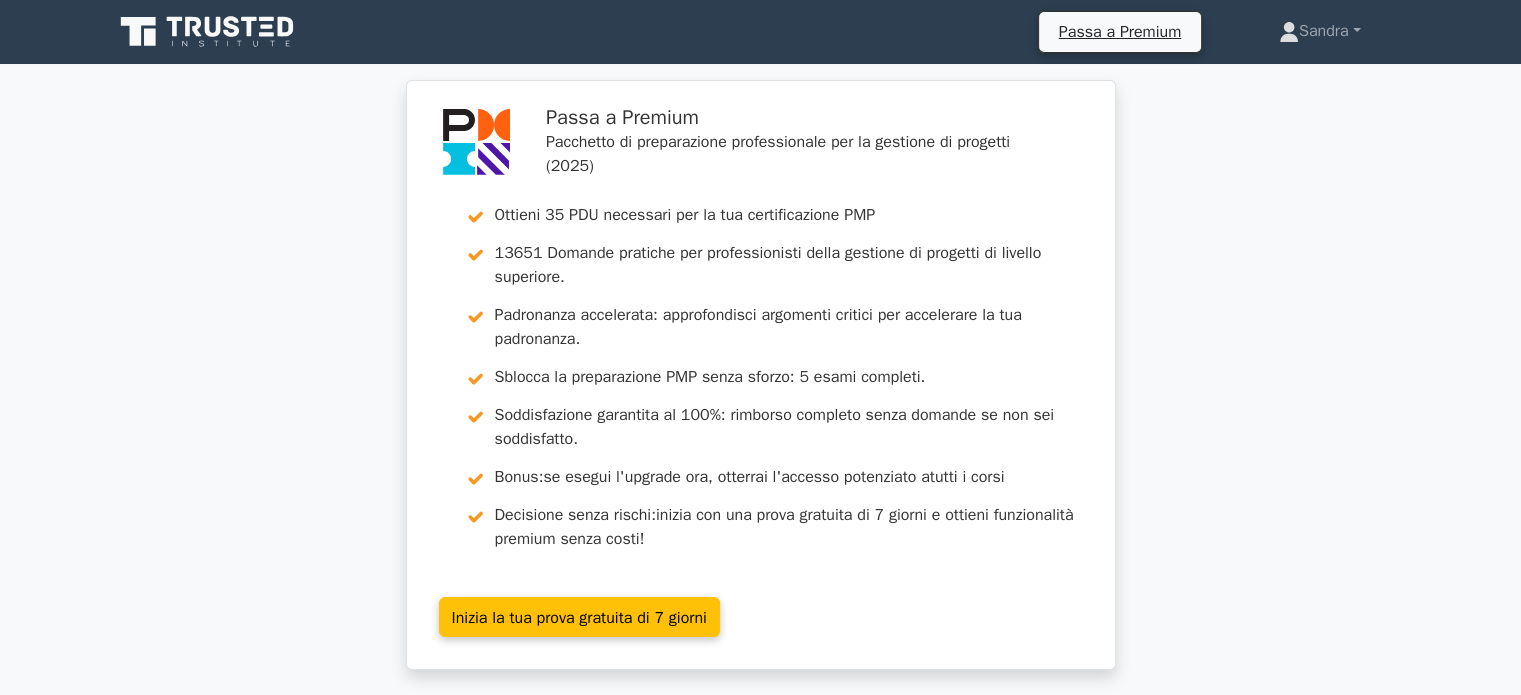 click 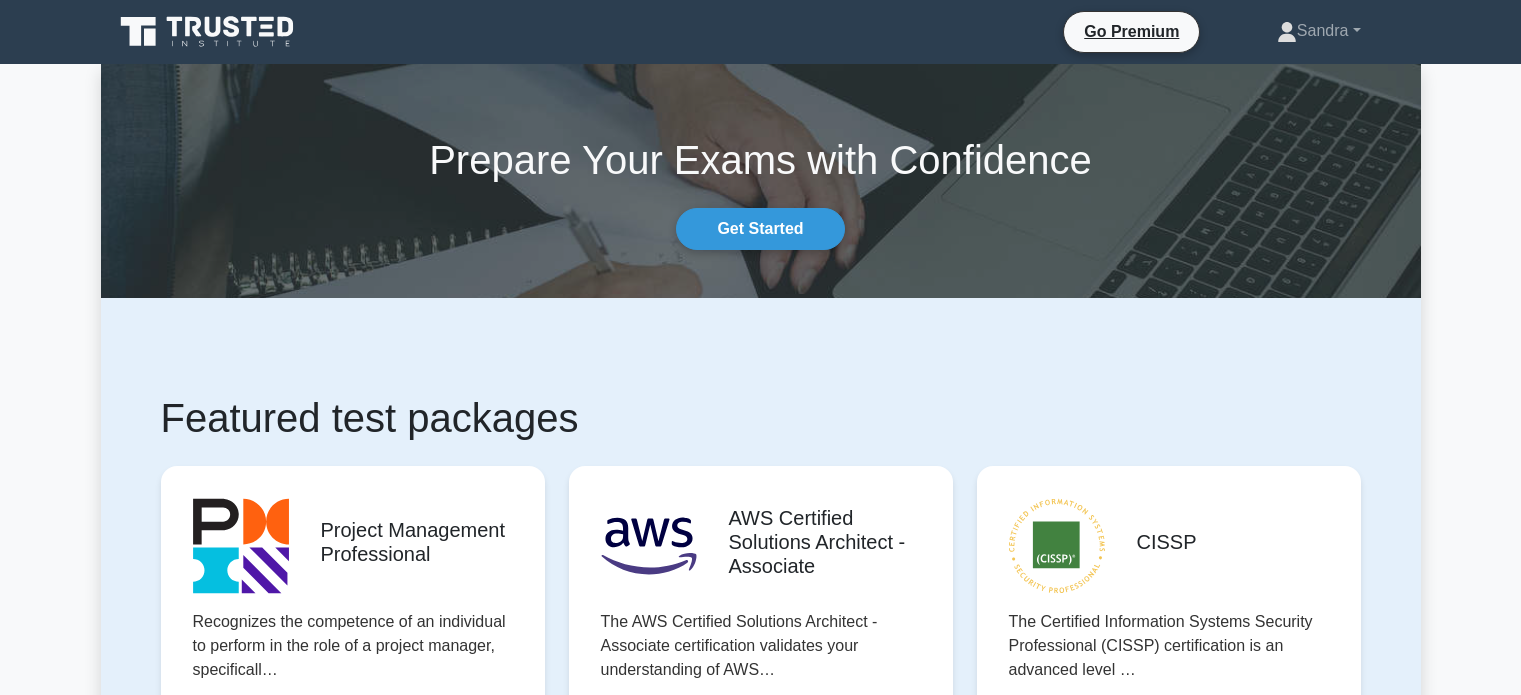 scroll, scrollTop: 0, scrollLeft: 0, axis: both 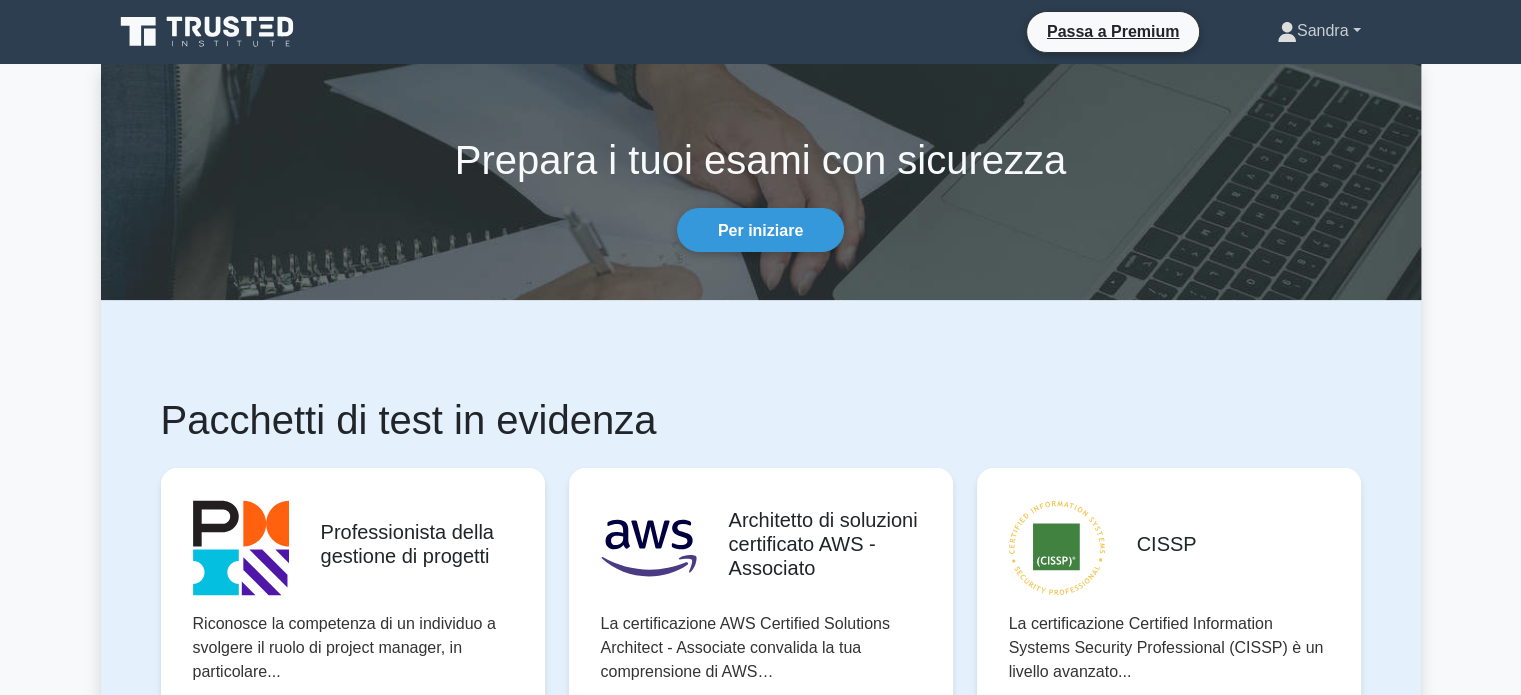 click on "Sandra" at bounding box center (1323, 30) 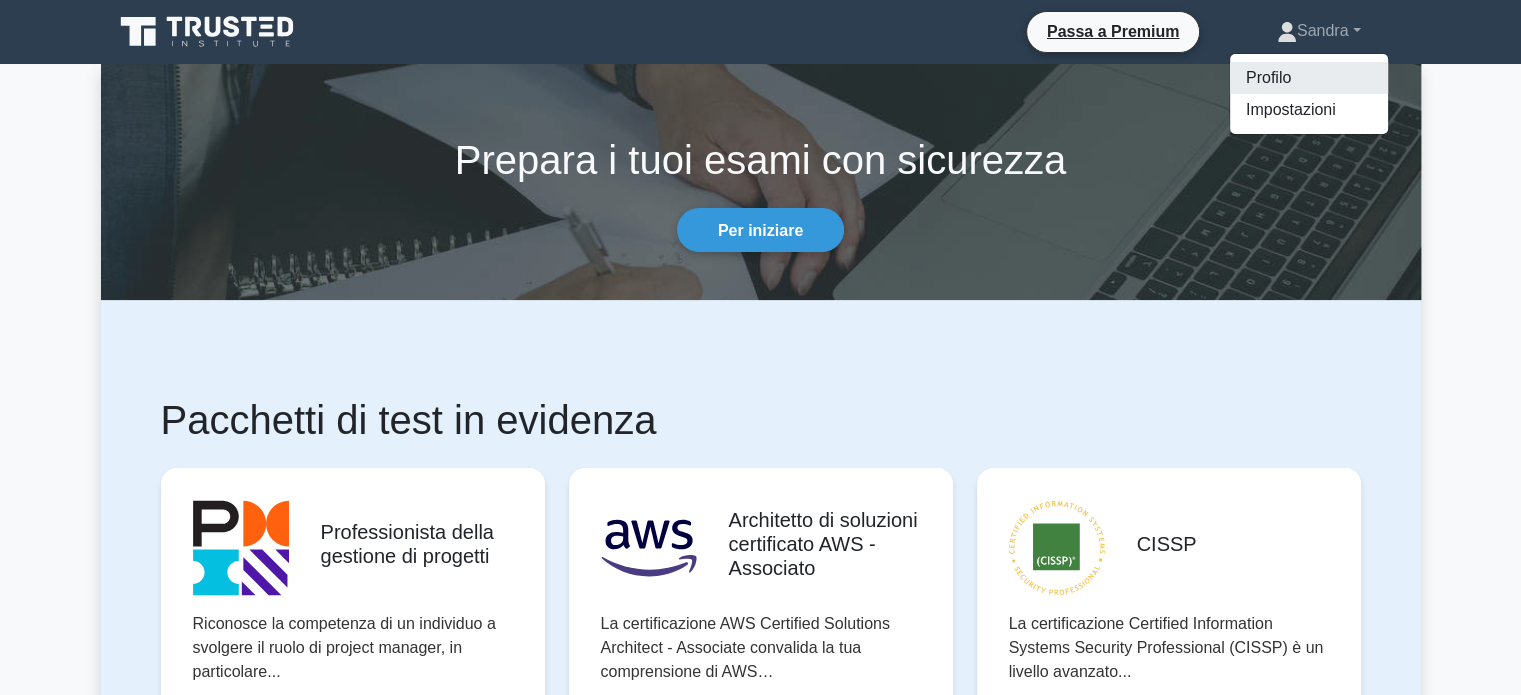 click on "Profilo" at bounding box center (1268, 77) 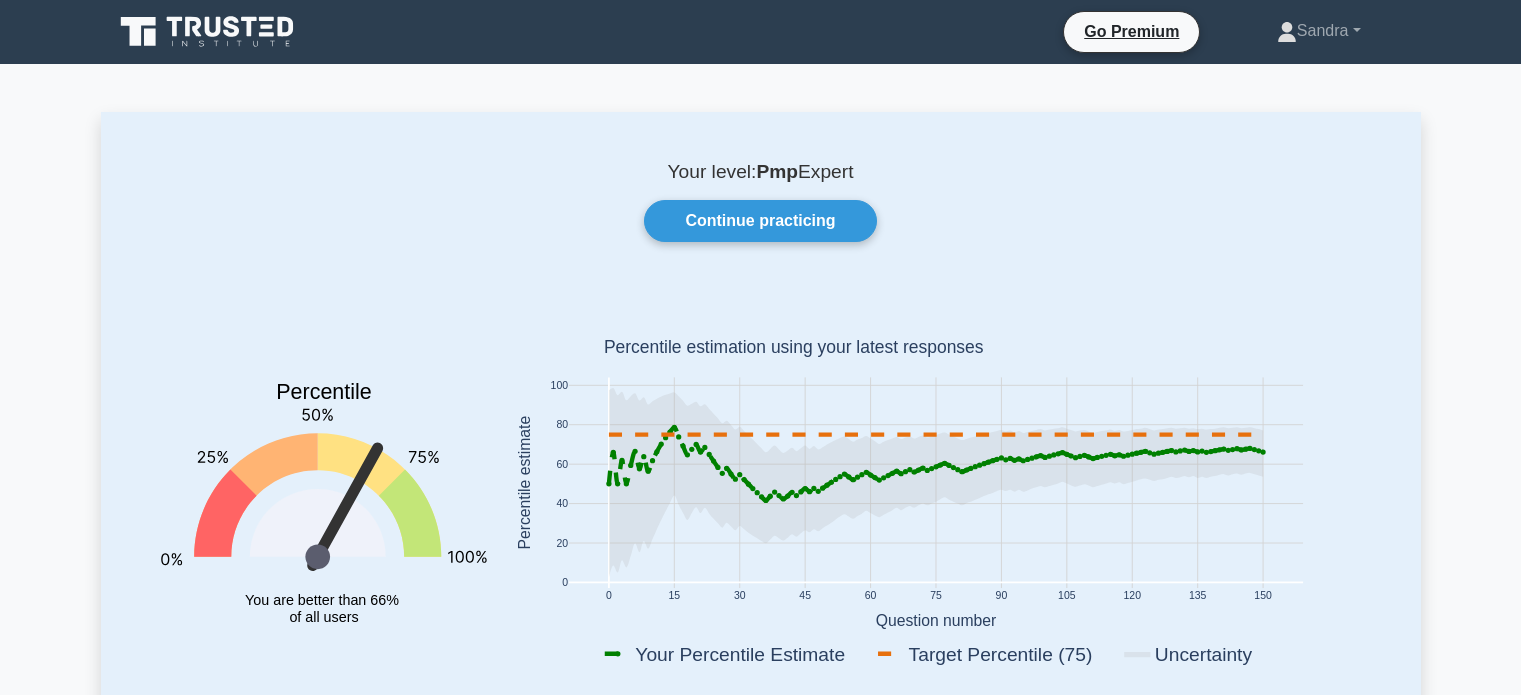 scroll, scrollTop: 0, scrollLeft: 0, axis: both 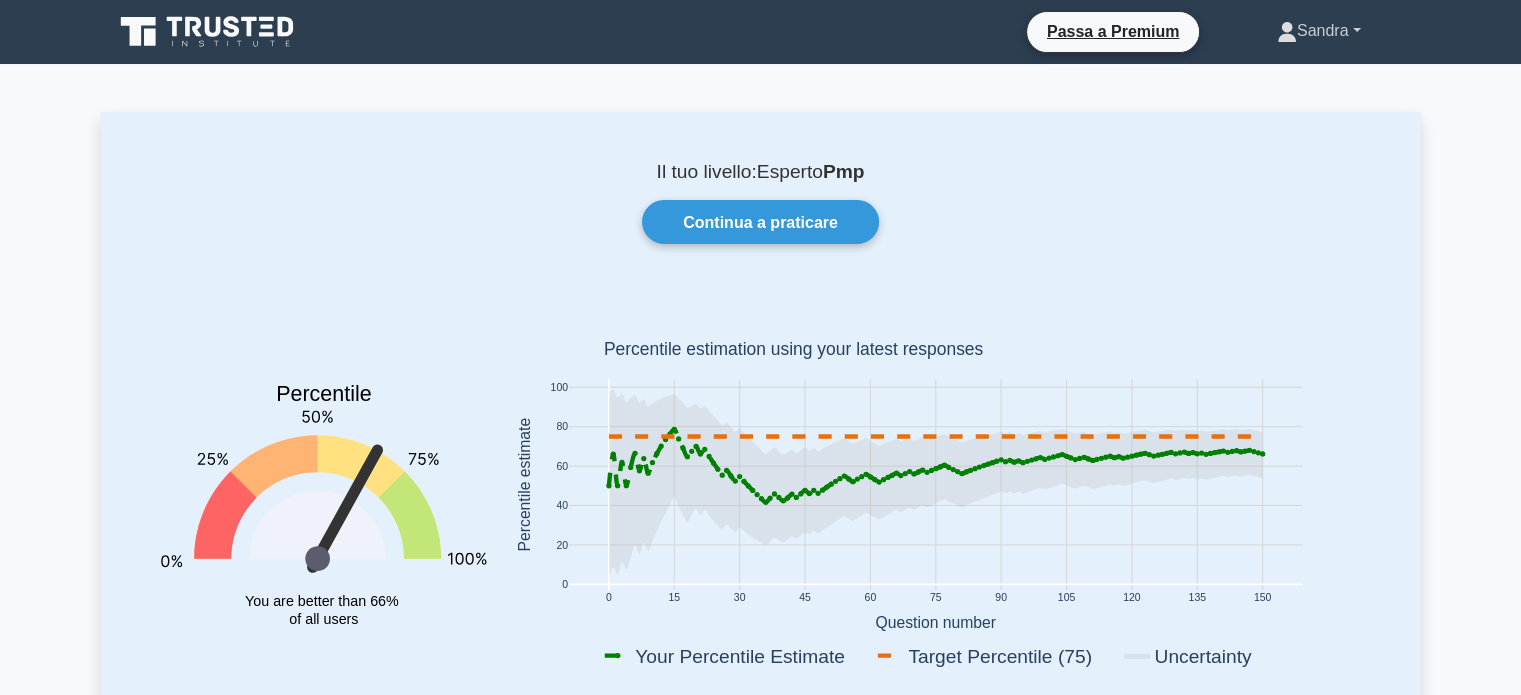 click on "Sandra" at bounding box center (1323, 30) 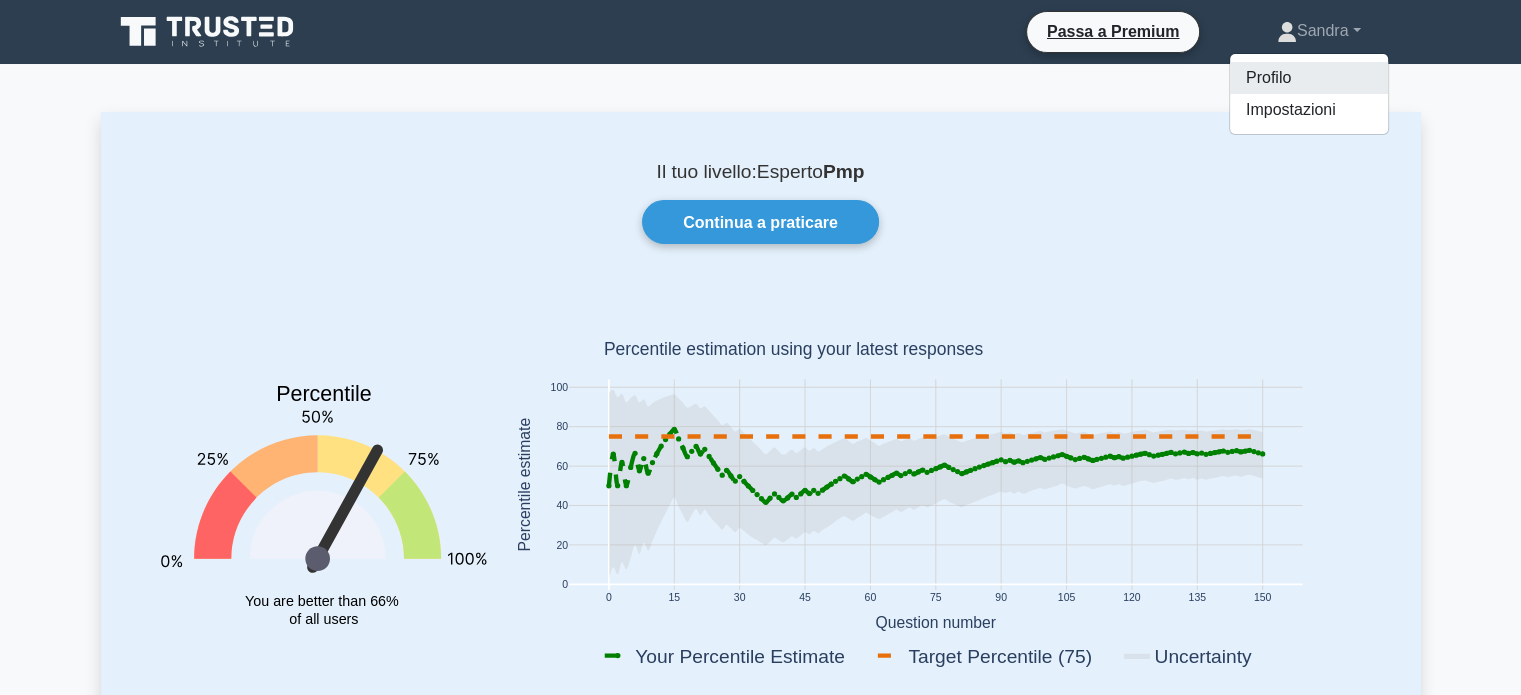 click on "Profilo" at bounding box center [1268, 77] 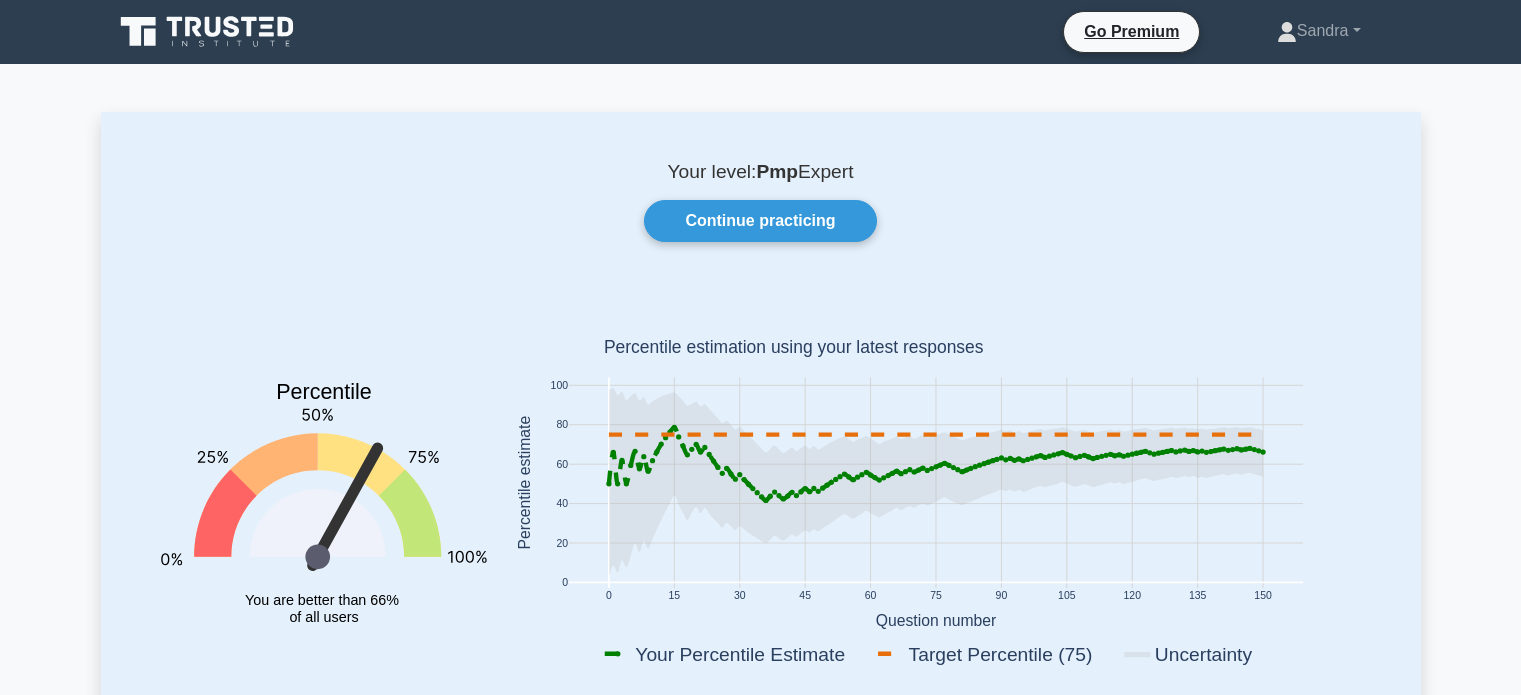 scroll, scrollTop: 0, scrollLeft: 0, axis: both 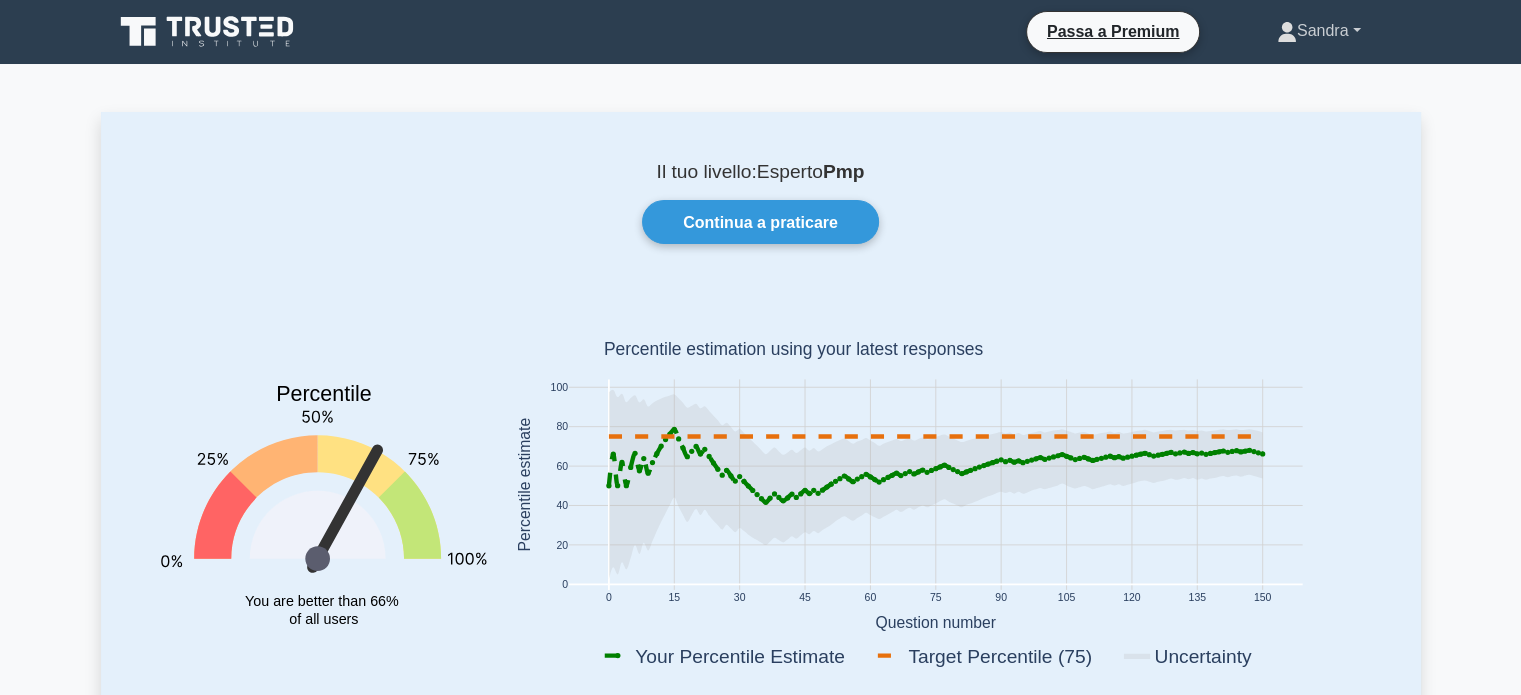 click on "Sandra" at bounding box center [1323, 30] 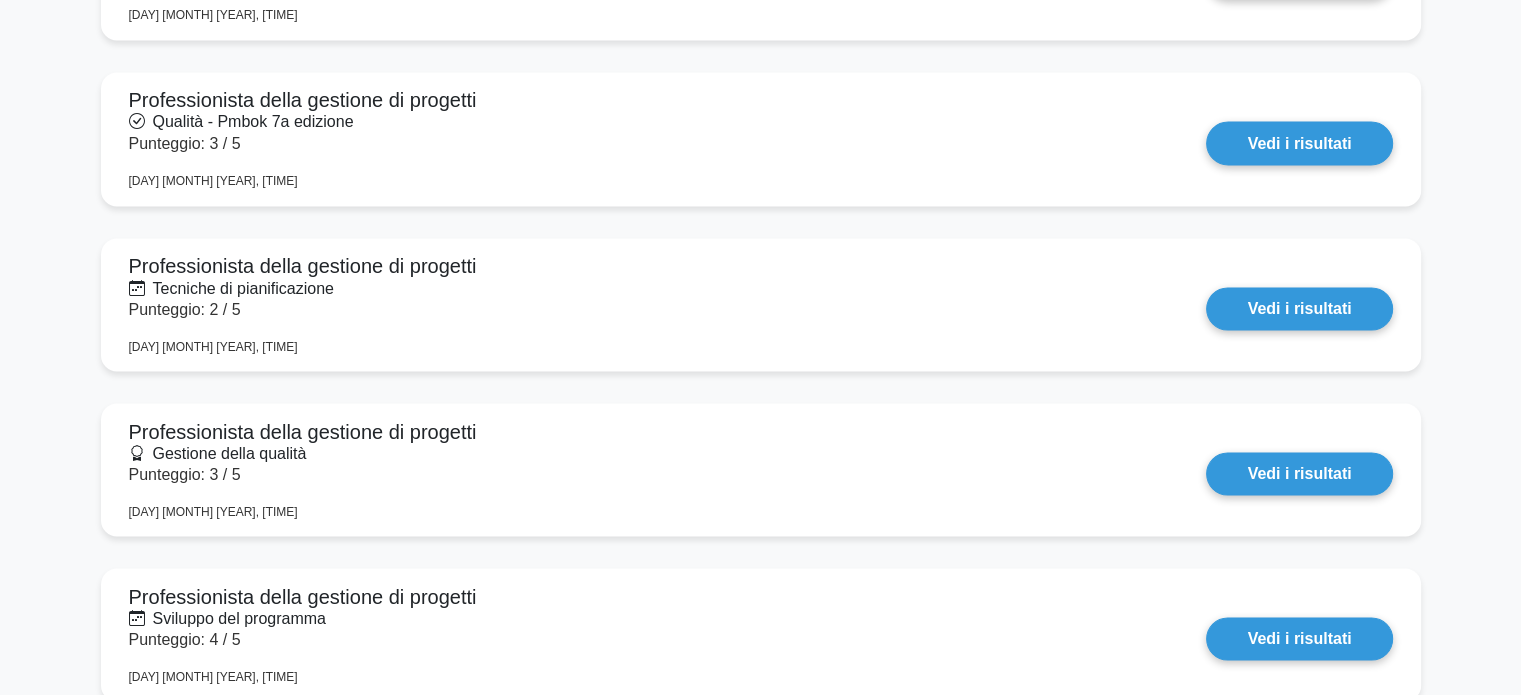 scroll, scrollTop: 3348, scrollLeft: 0, axis: vertical 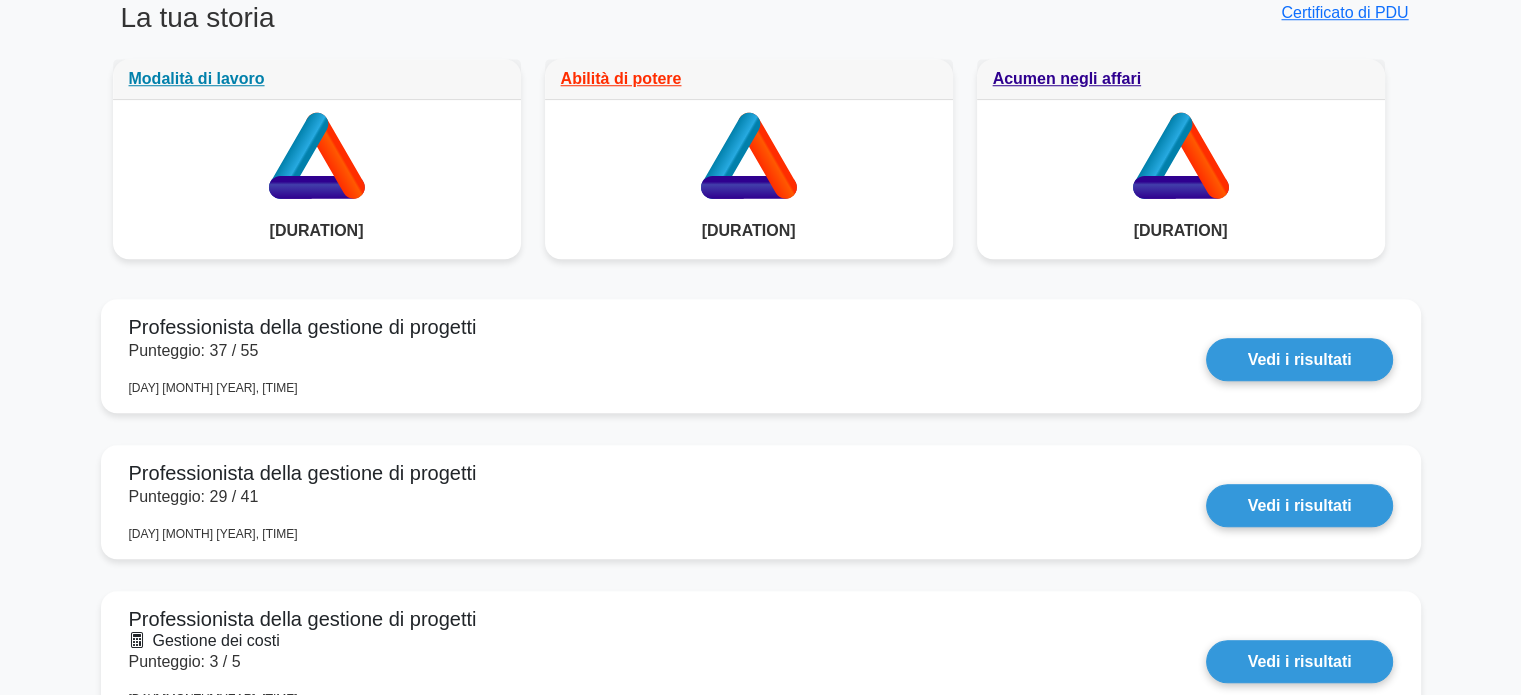 click on "Il tuo livello:
Esperto
Pmp
Continua a praticare
Percentile
You are better than 66%
of all  users
0 15 30 45 60 75 90 105 120 135 150 0 20 40 60 80" at bounding box center [760, 1741] 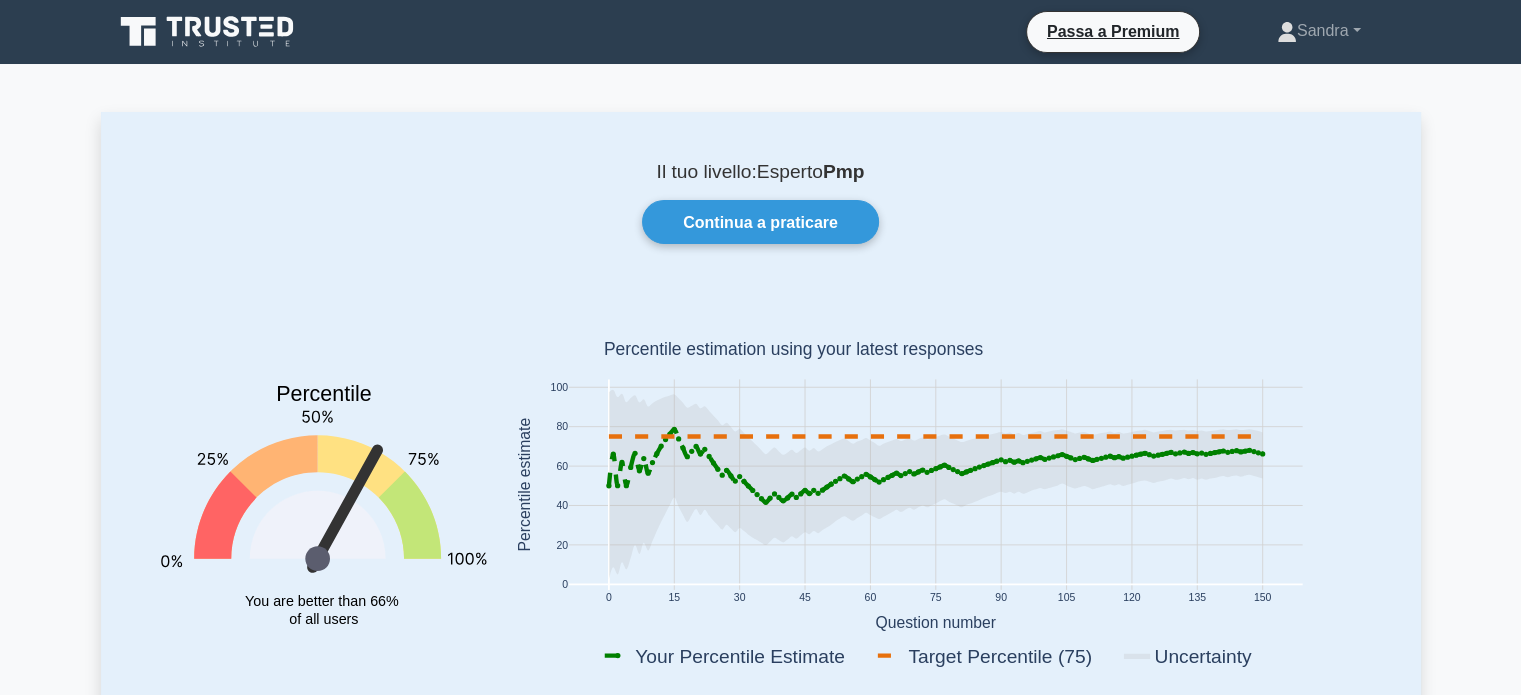 scroll, scrollTop: 0, scrollLeft: 0, axis: both 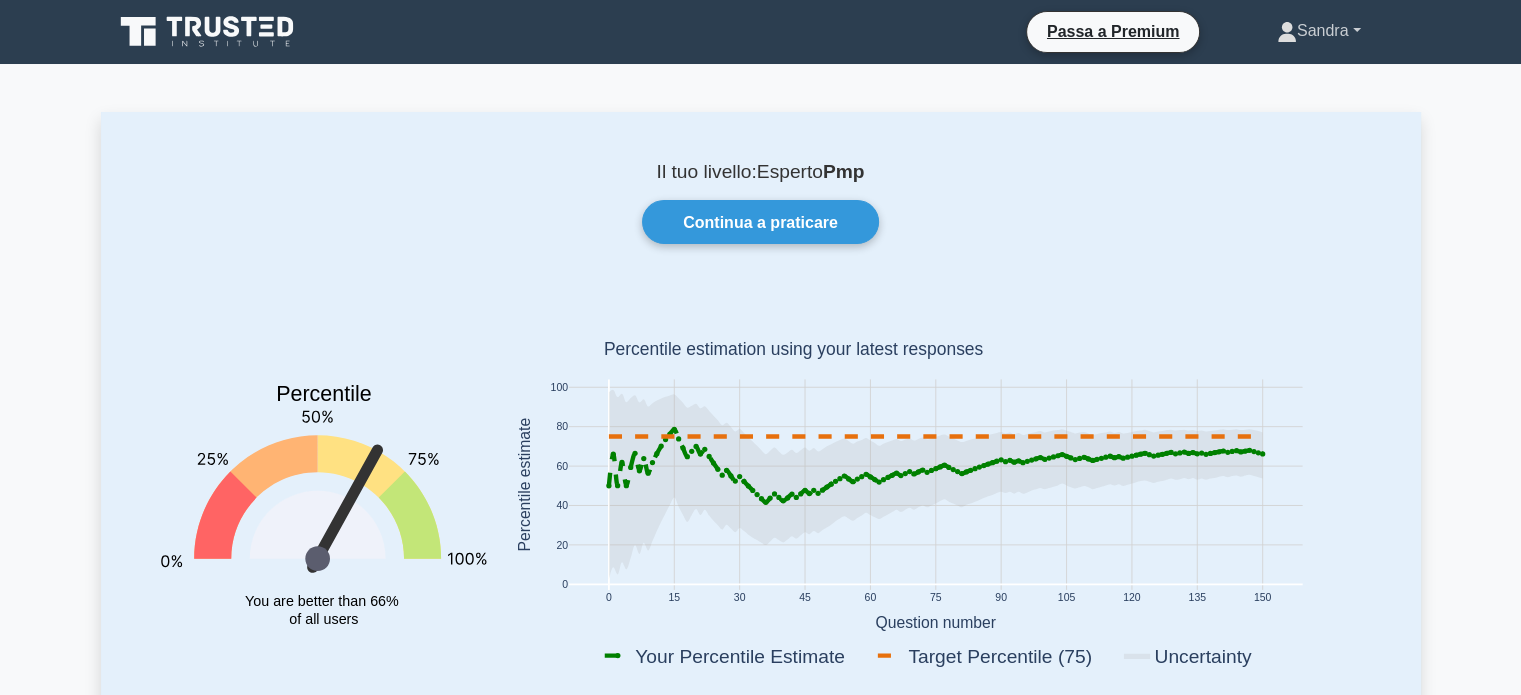 click on "Sandra" at bounding box center [1323, 30] 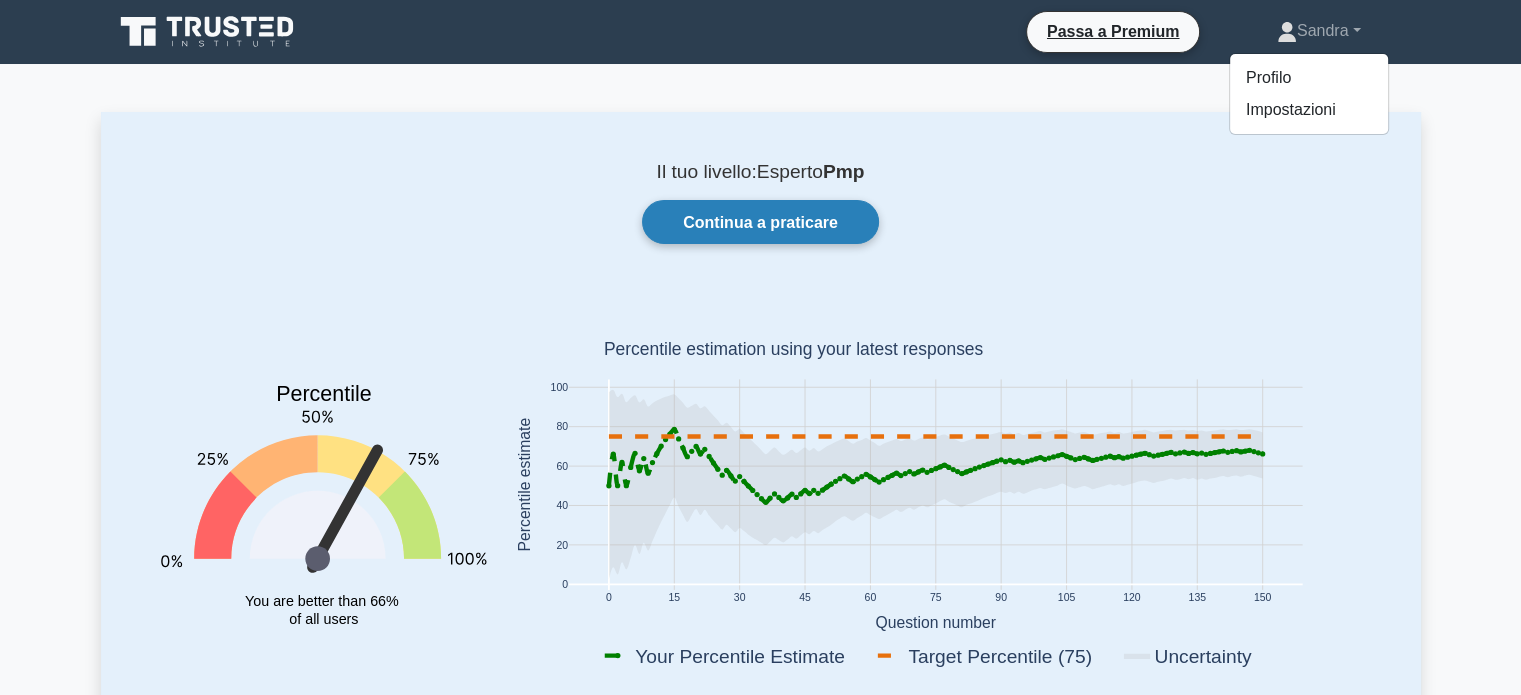 click on "Continua a praticare" at bounding box center (760, 221) 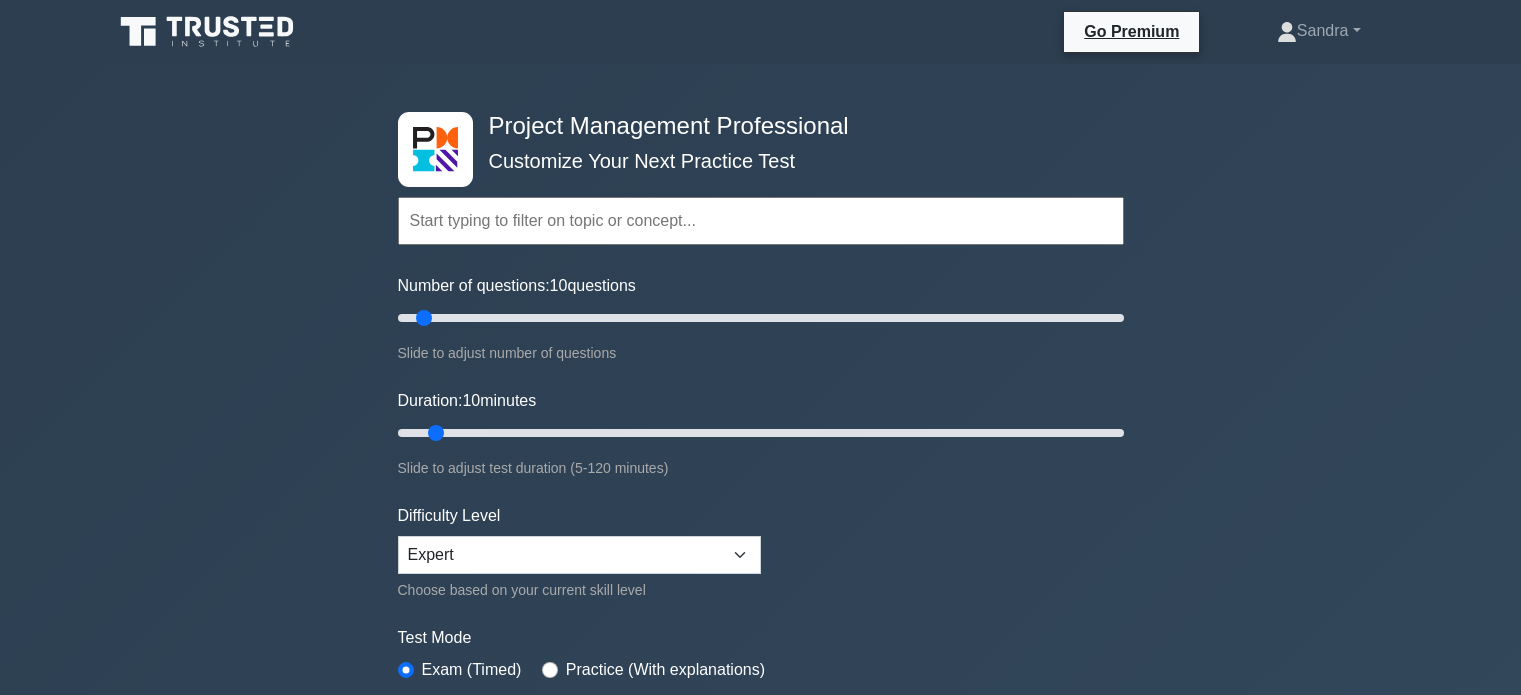 scroll, scrollTop: 0, scrollLeft: 0, axis: both 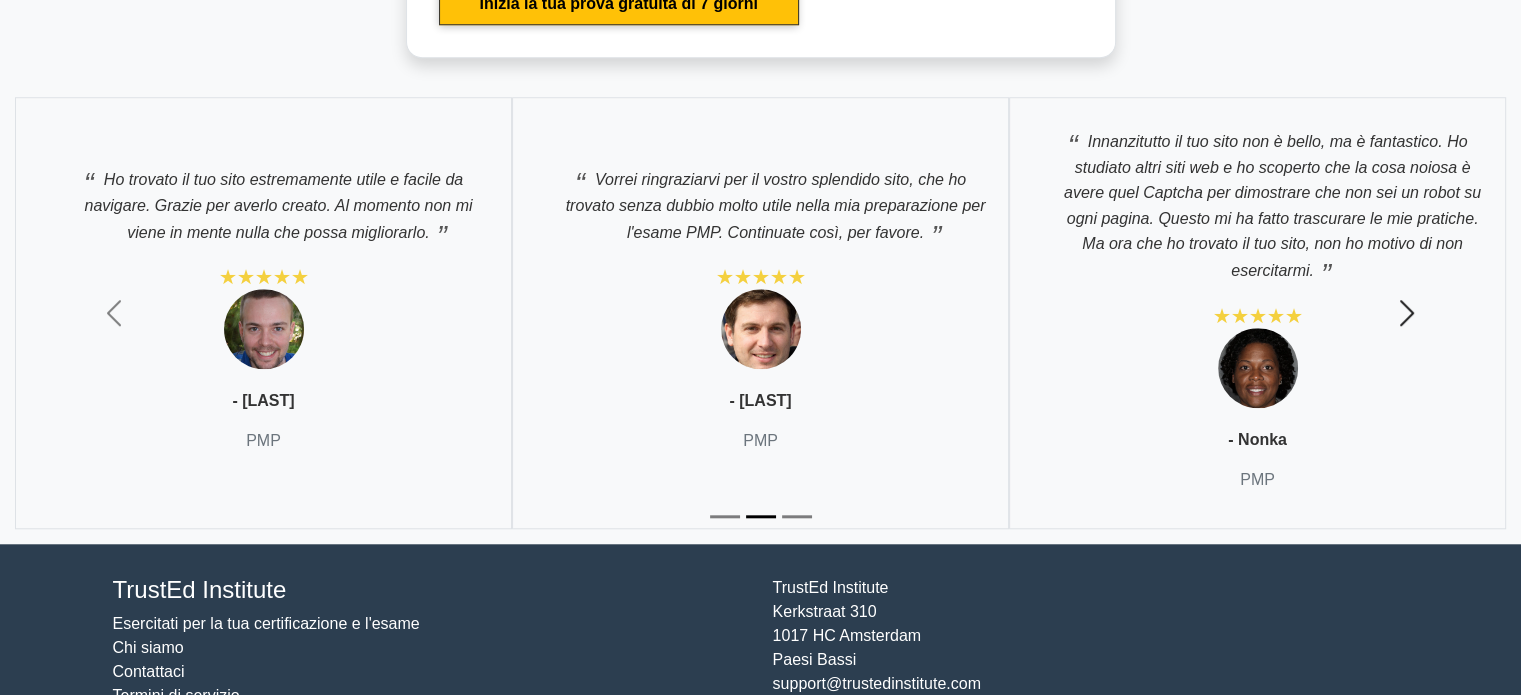 click on "Prossimo" at bounding box center [1407, 313] 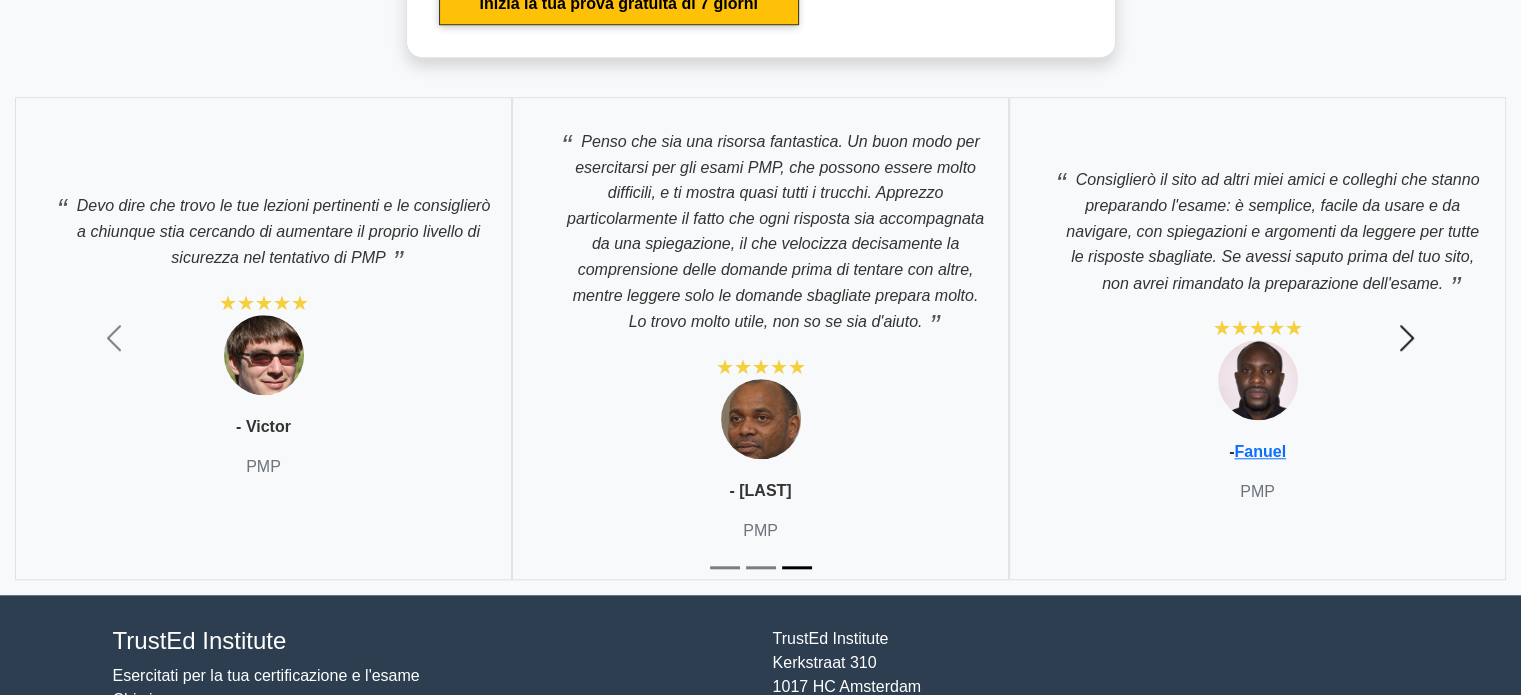 click on "Prossimo" at bounding box center (1407, 338) 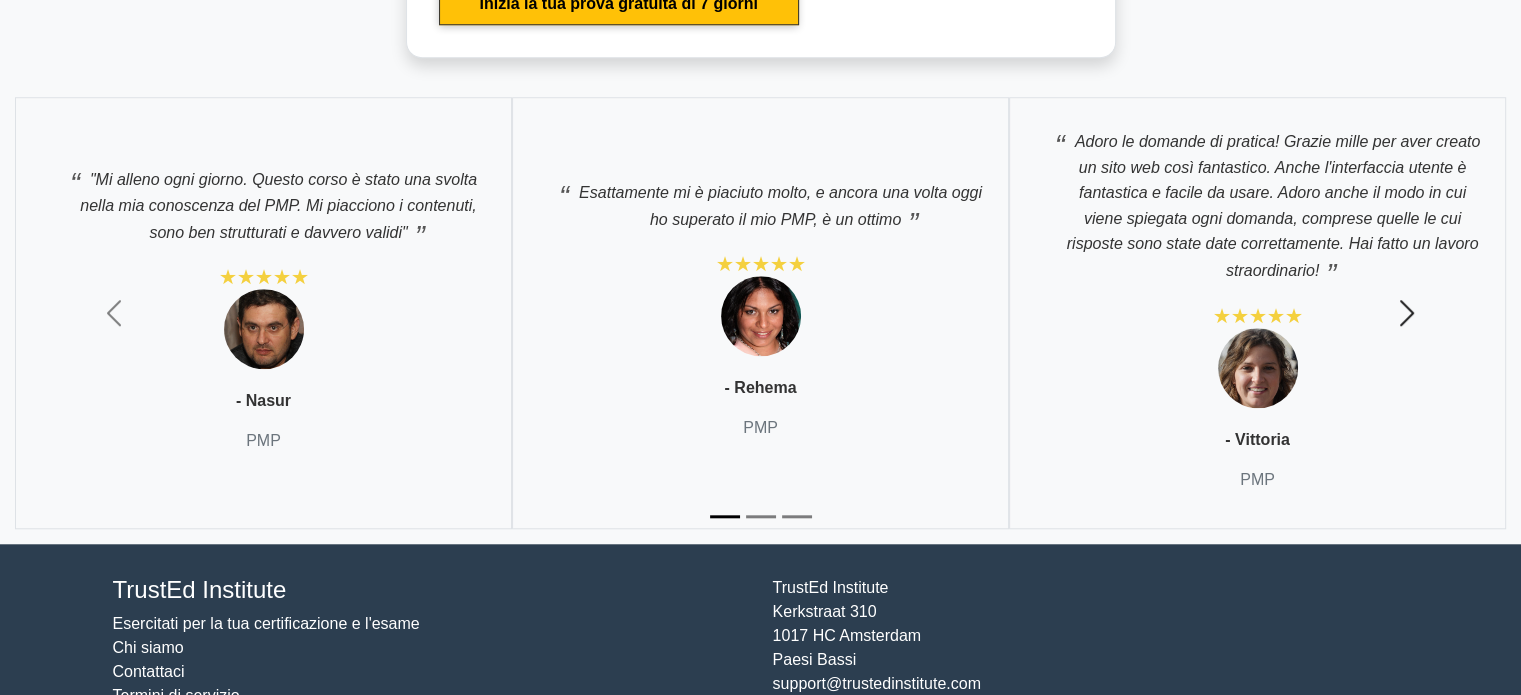 click on "Prossimo" at bounding box center [1407, 313] 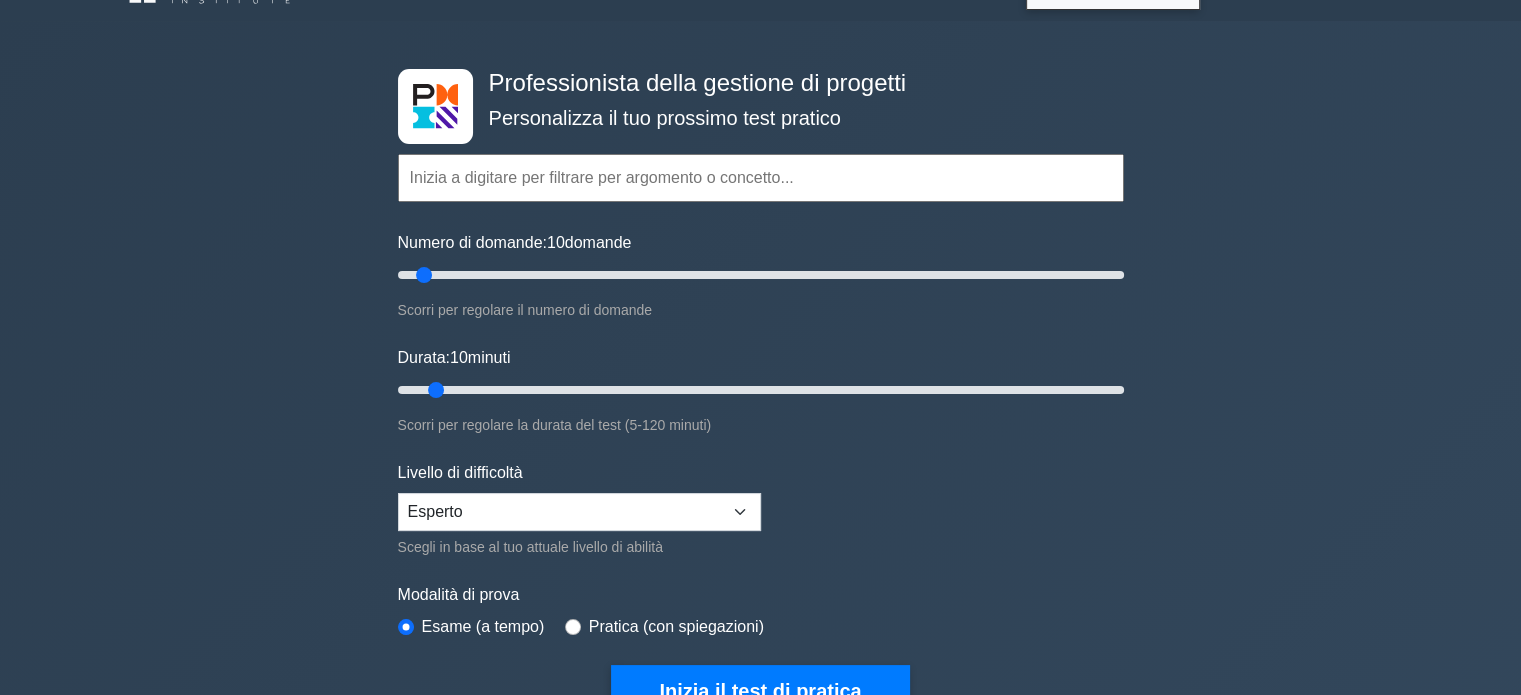 scroll, scrollTop: 0, scrollLeft: 0, axis: both 